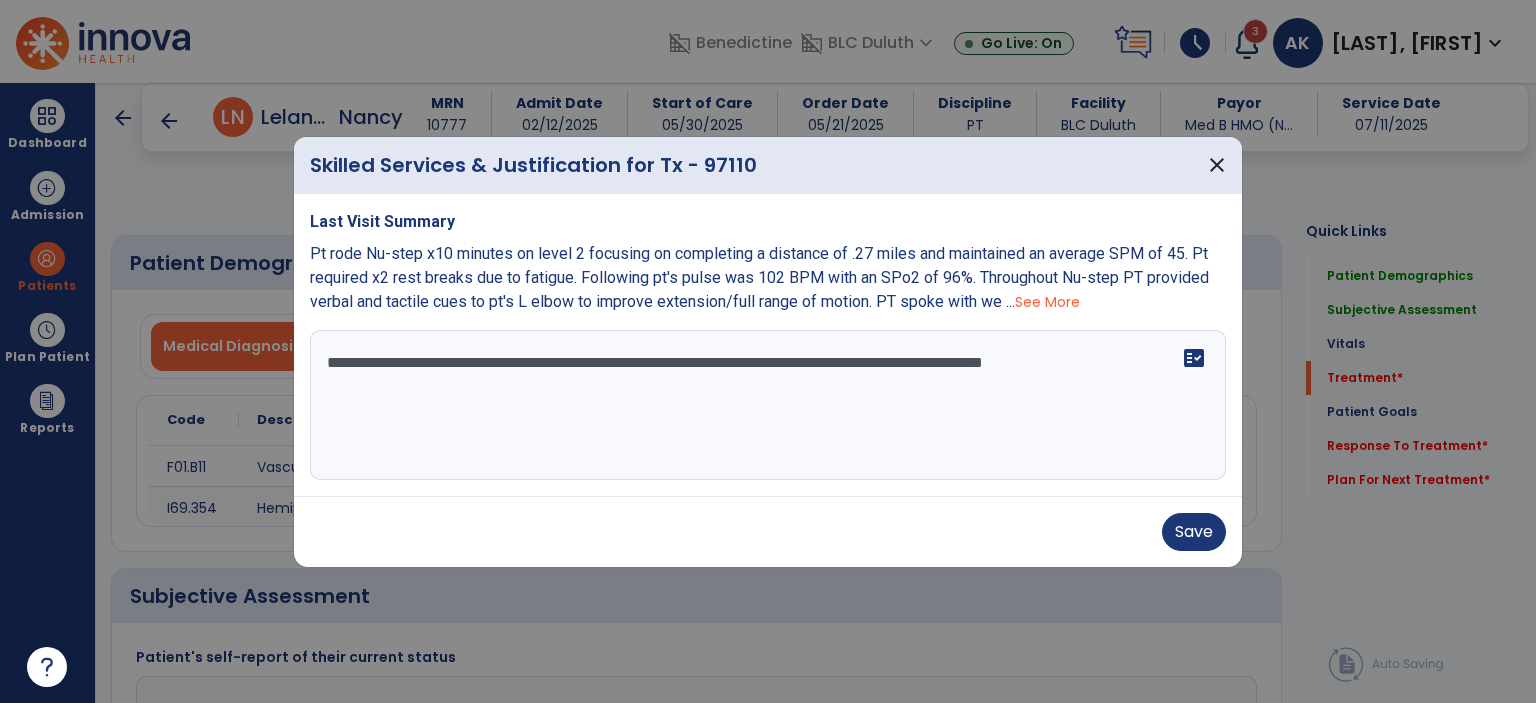 select on "*" 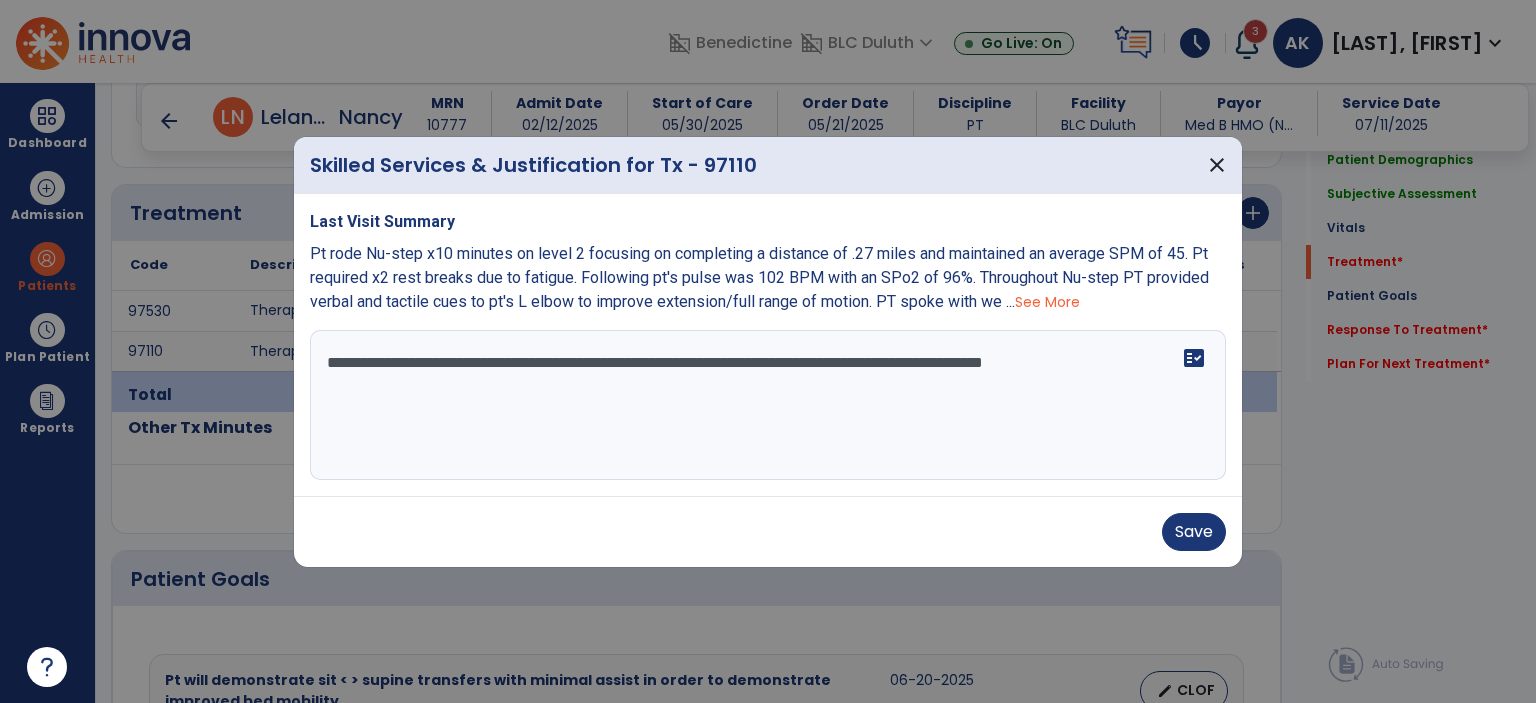 click on "**********" at bounding box center [768, 405] 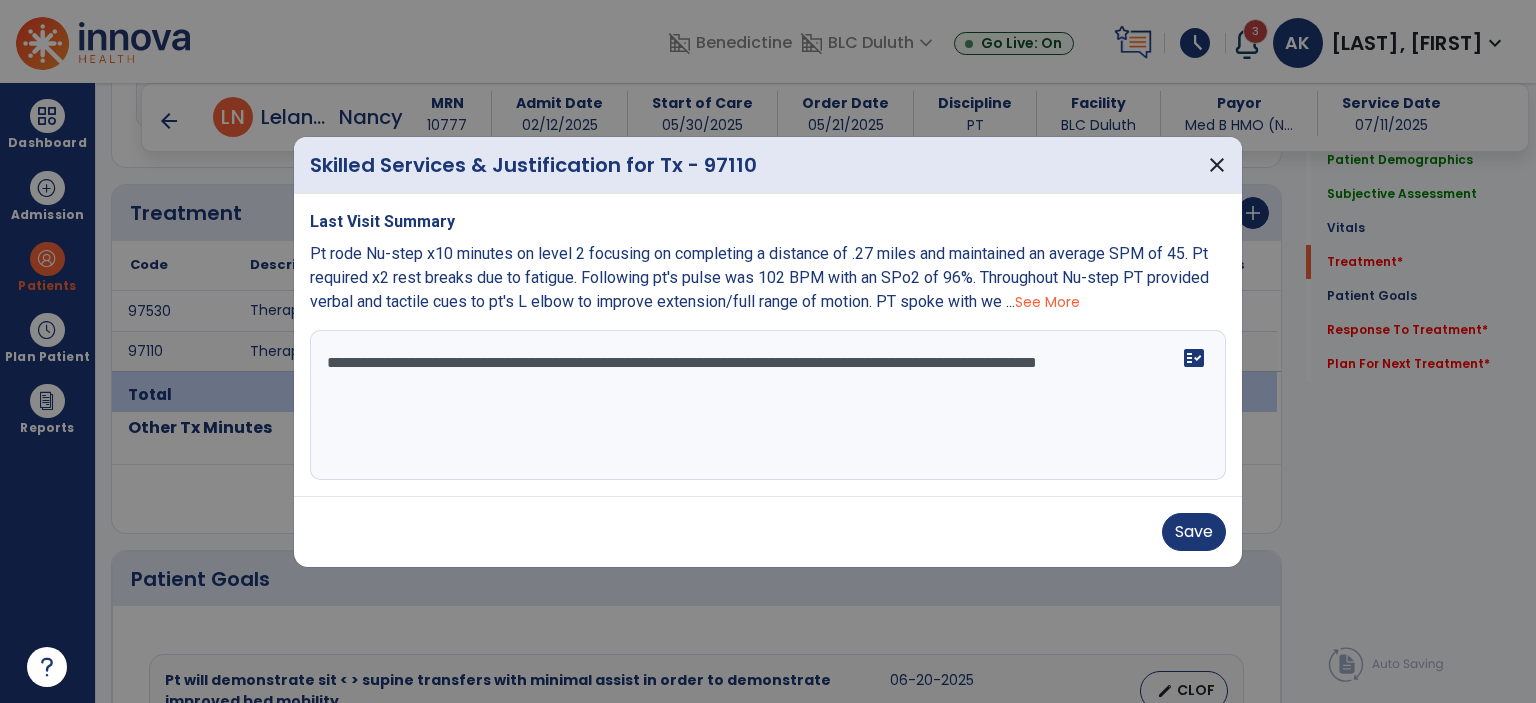 click on "**********" at bounding box center (768, 405) 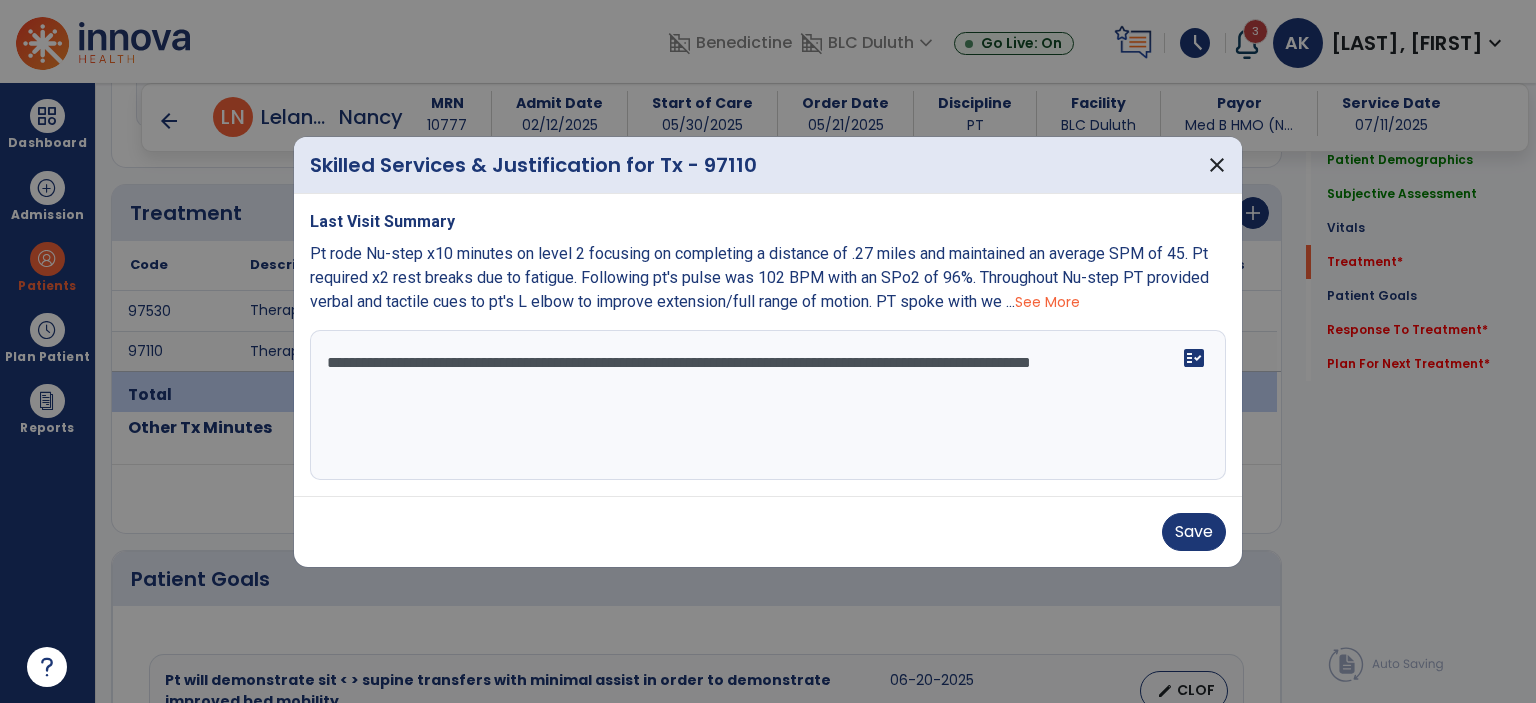 click on "**********" at bounding box center [768, 405] 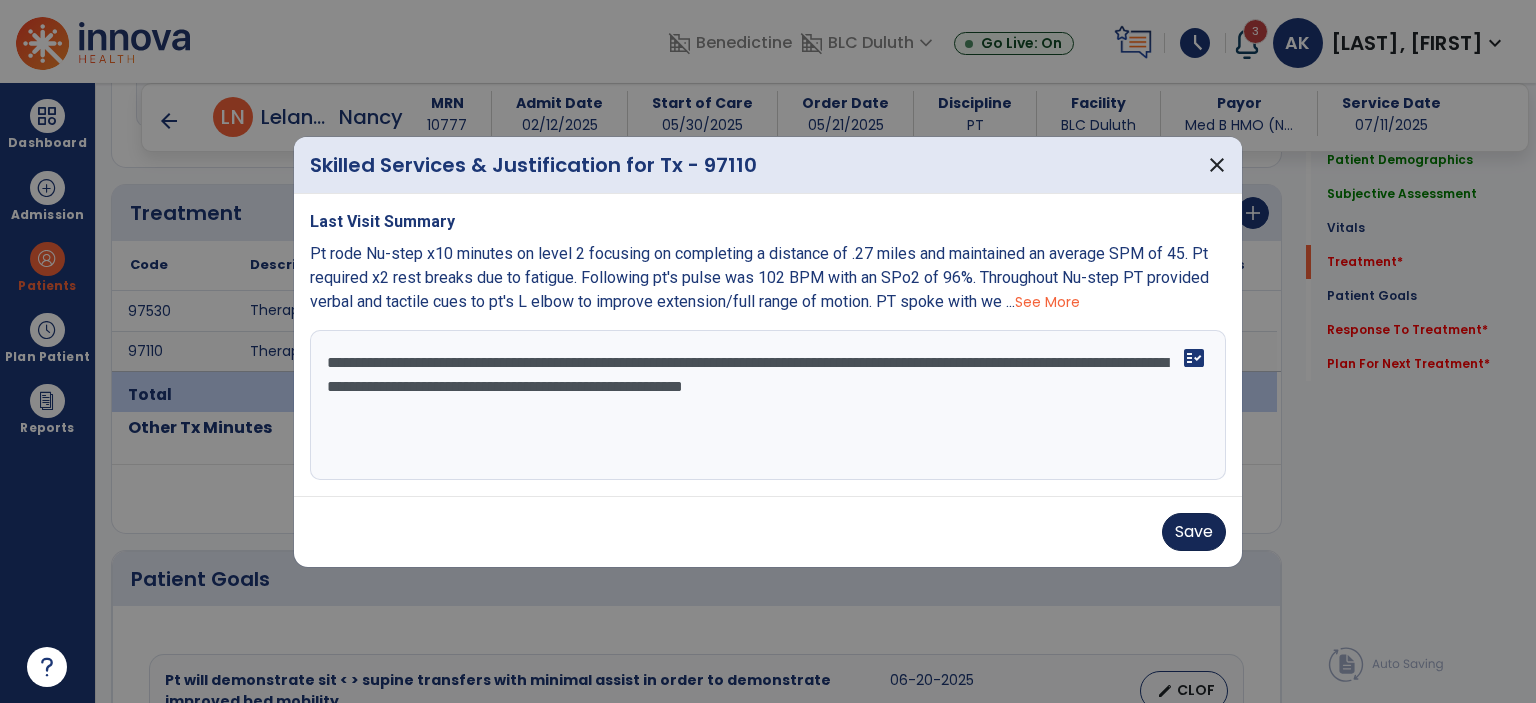 type on "**********" 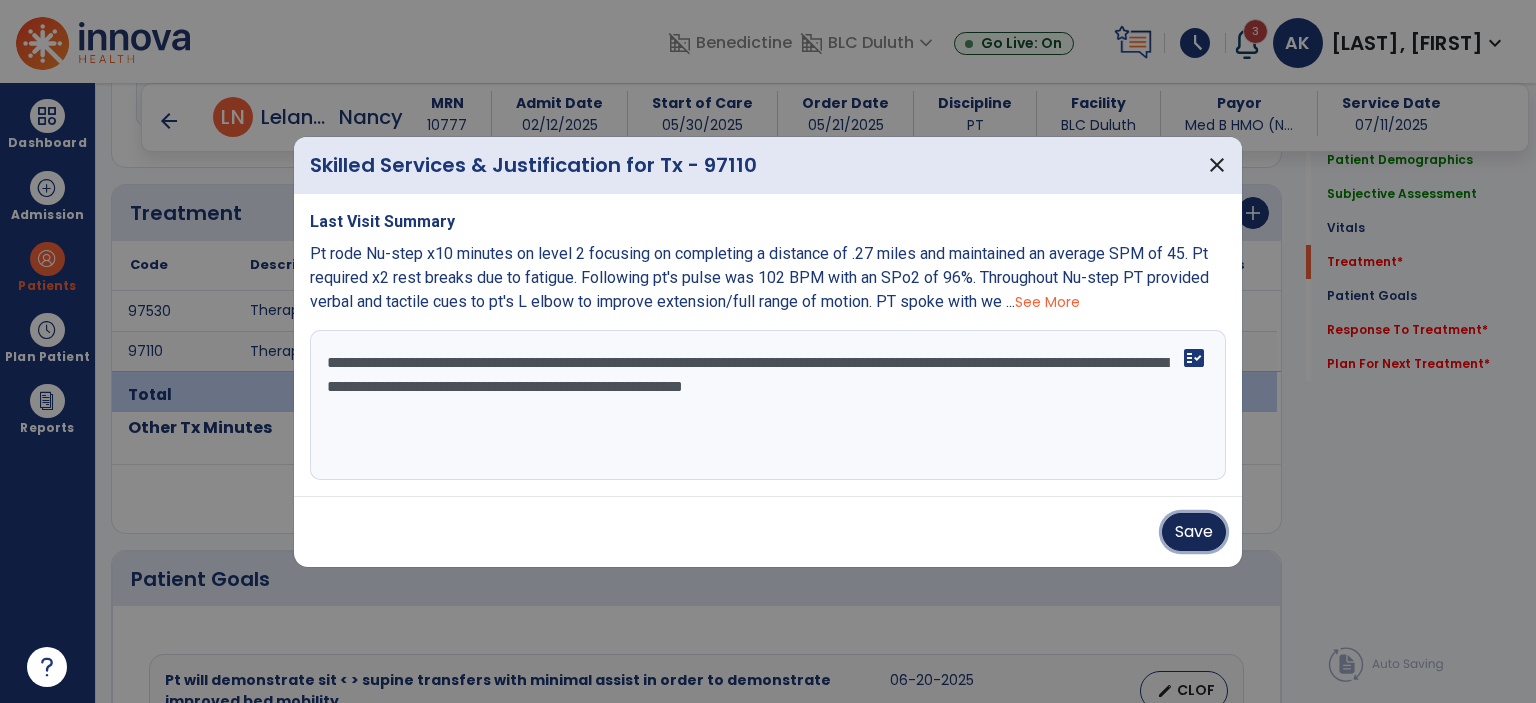 click on "Save" at bounding box center (1194, 532) 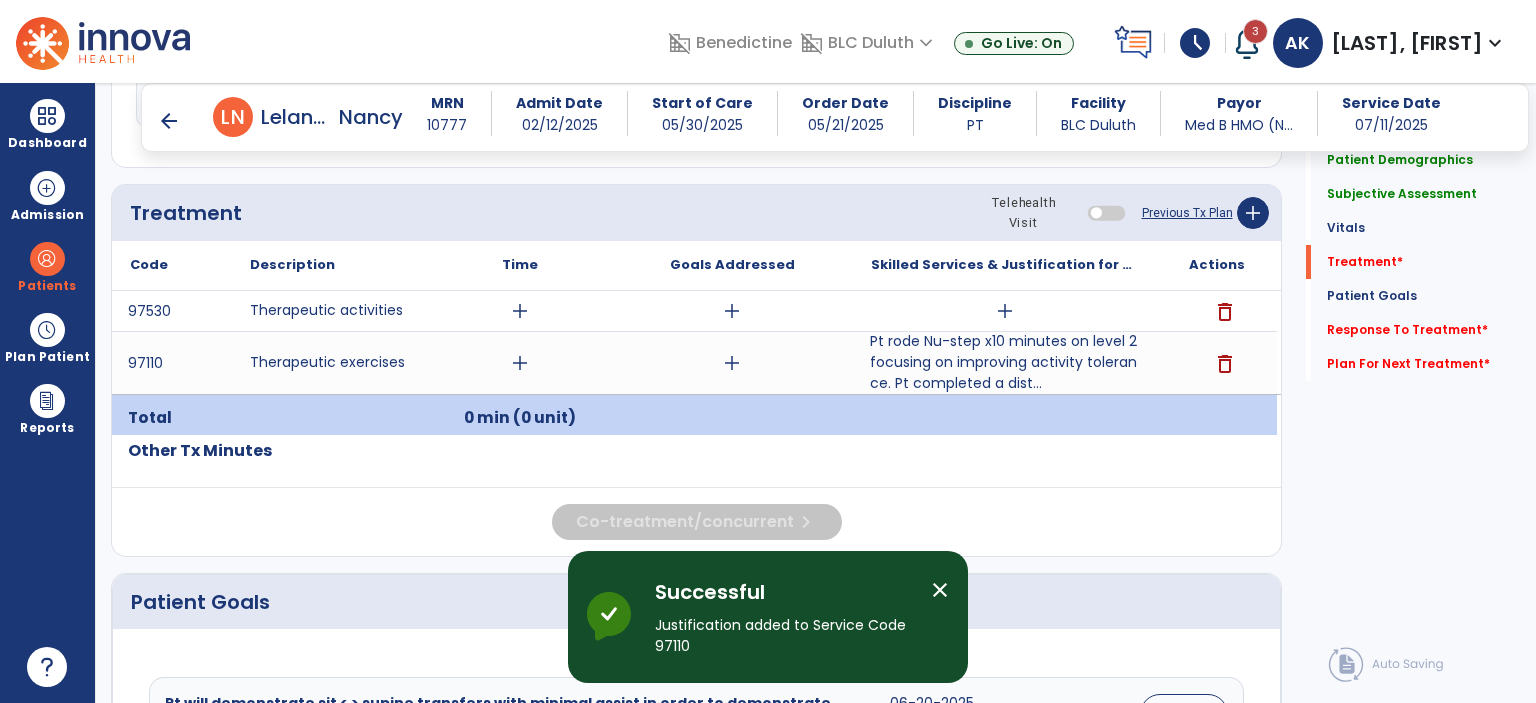 click on "close" at bounding box center [940, 590] 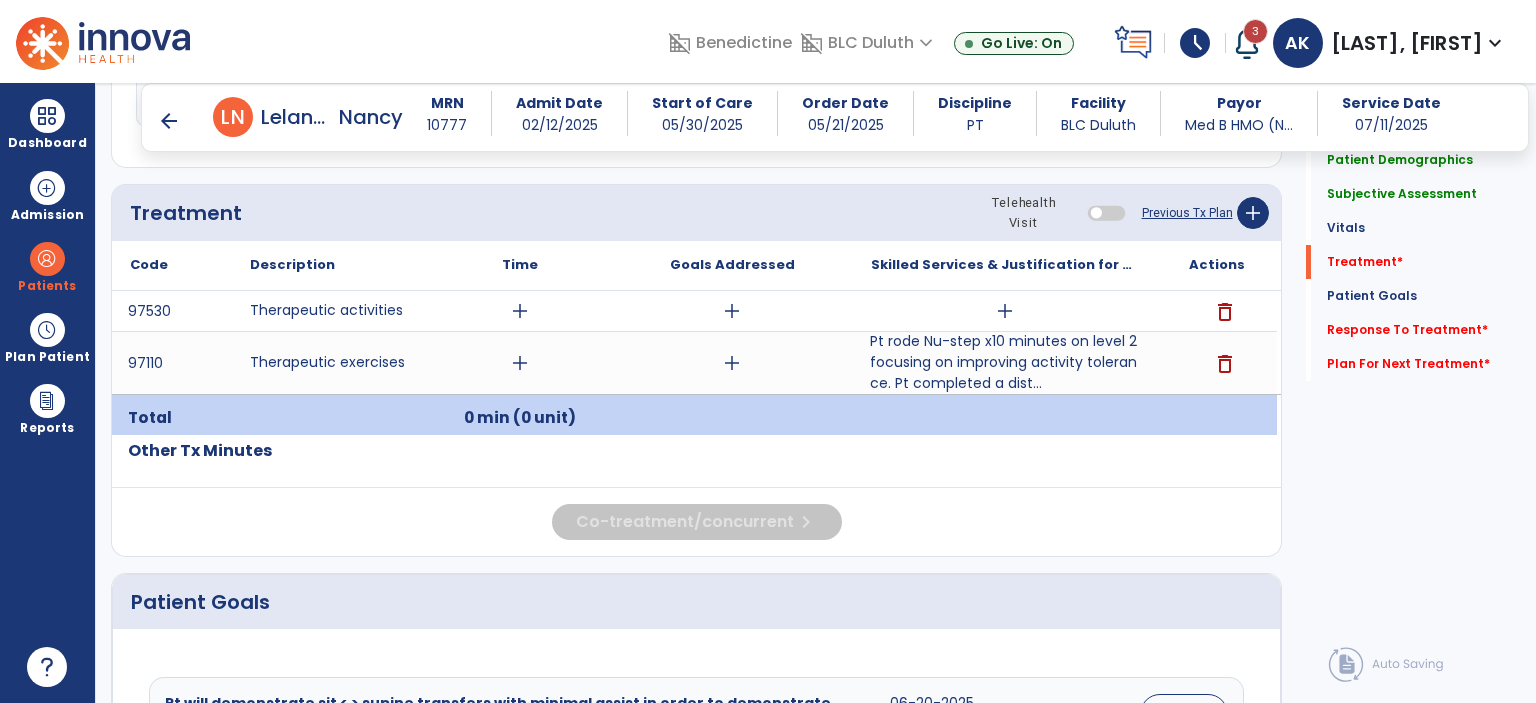 click on "Quick Links  Patient Demographics   Patient Demographics   Subjective Assessment   Subjective Assessment   Vitals   Vitals   Treatment   *  Treatment   *  Patient Goals   Patient Goals   Response To Treatment   *  Response To Treatment   *  Plan For Next Treatment   *  Plan For Next Treatment   *" 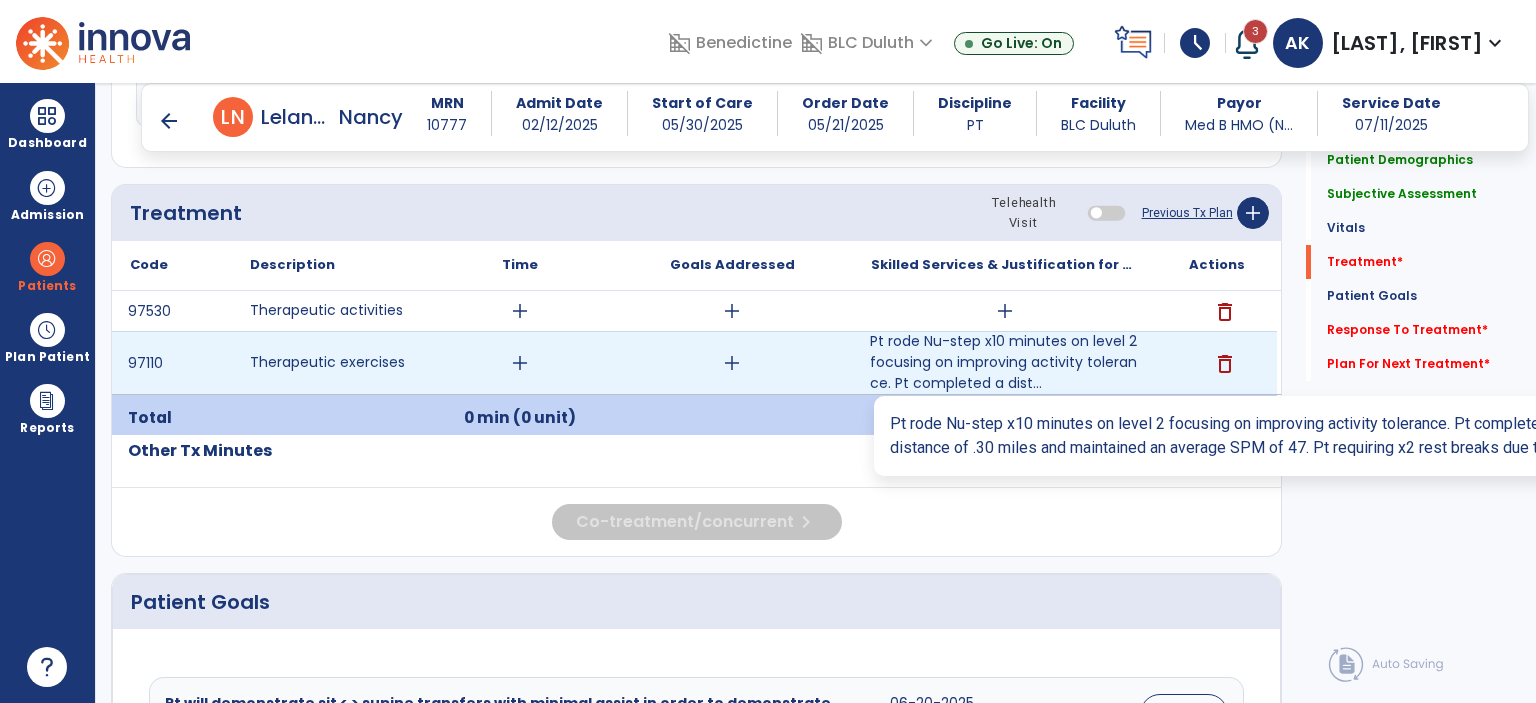 click on "Pt rode Nu-step x10 minutes on level 2 focusing on improving activity tolerance. Pt completed a dist..." at bounding box center (1004, 362) 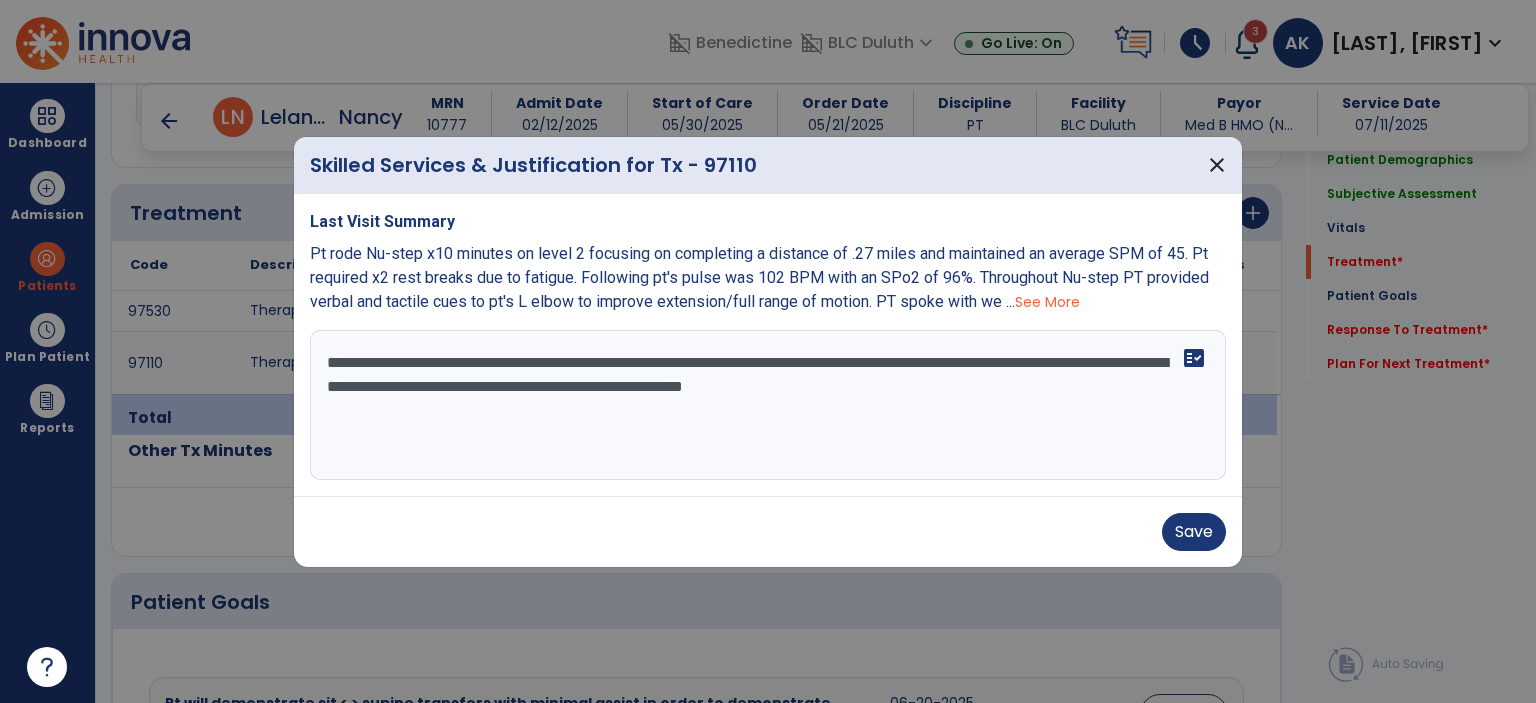 click on "**********" at bounding box center [768, 405] 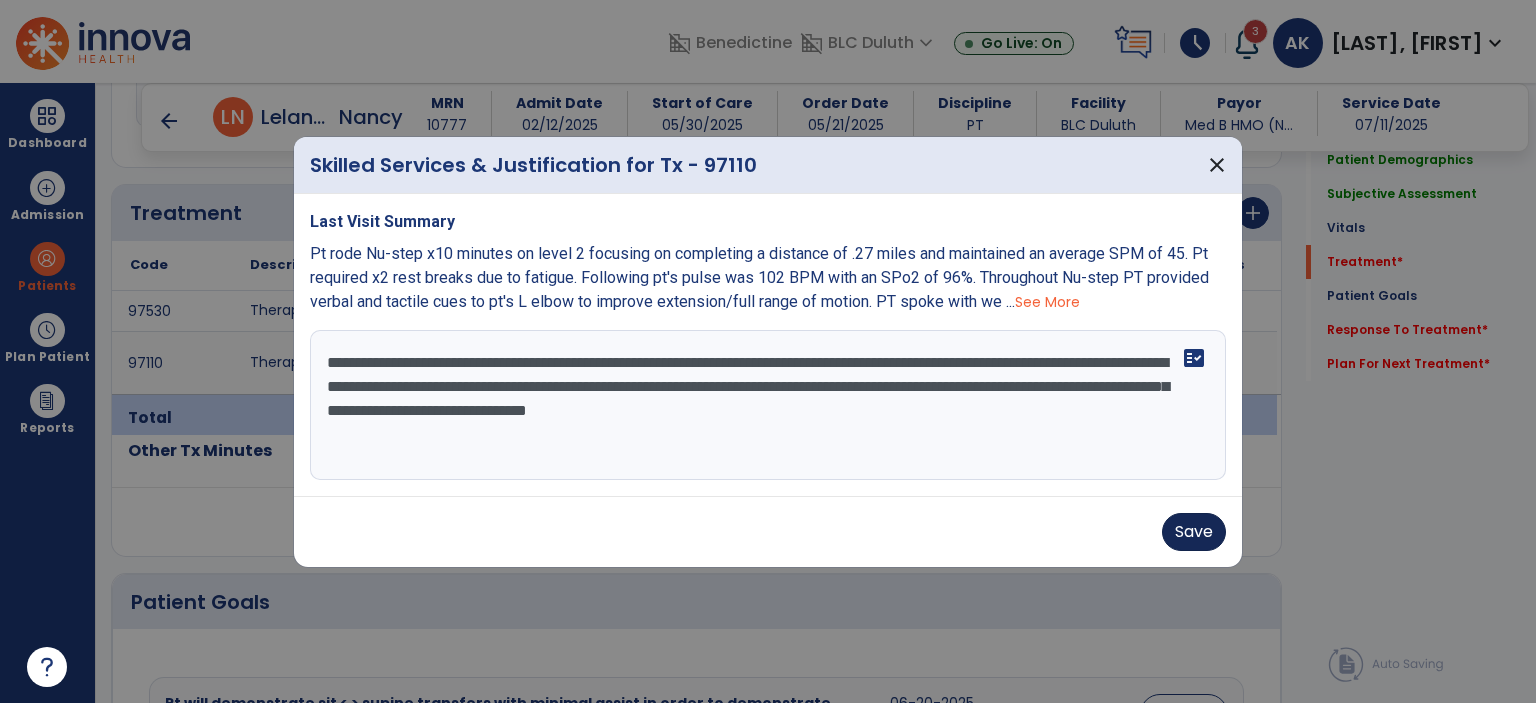 type on "**********" 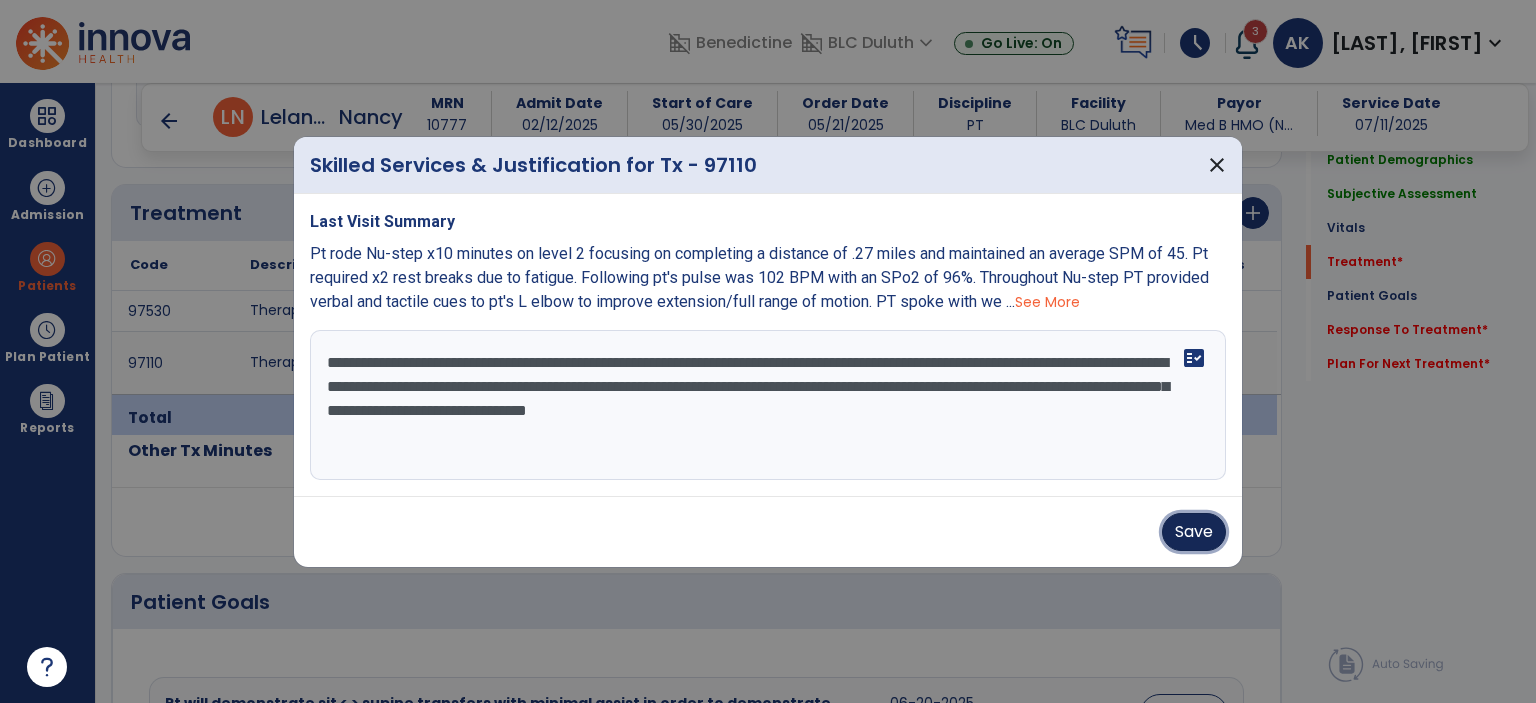 click on "Save" at bounding box center (1194, 532) 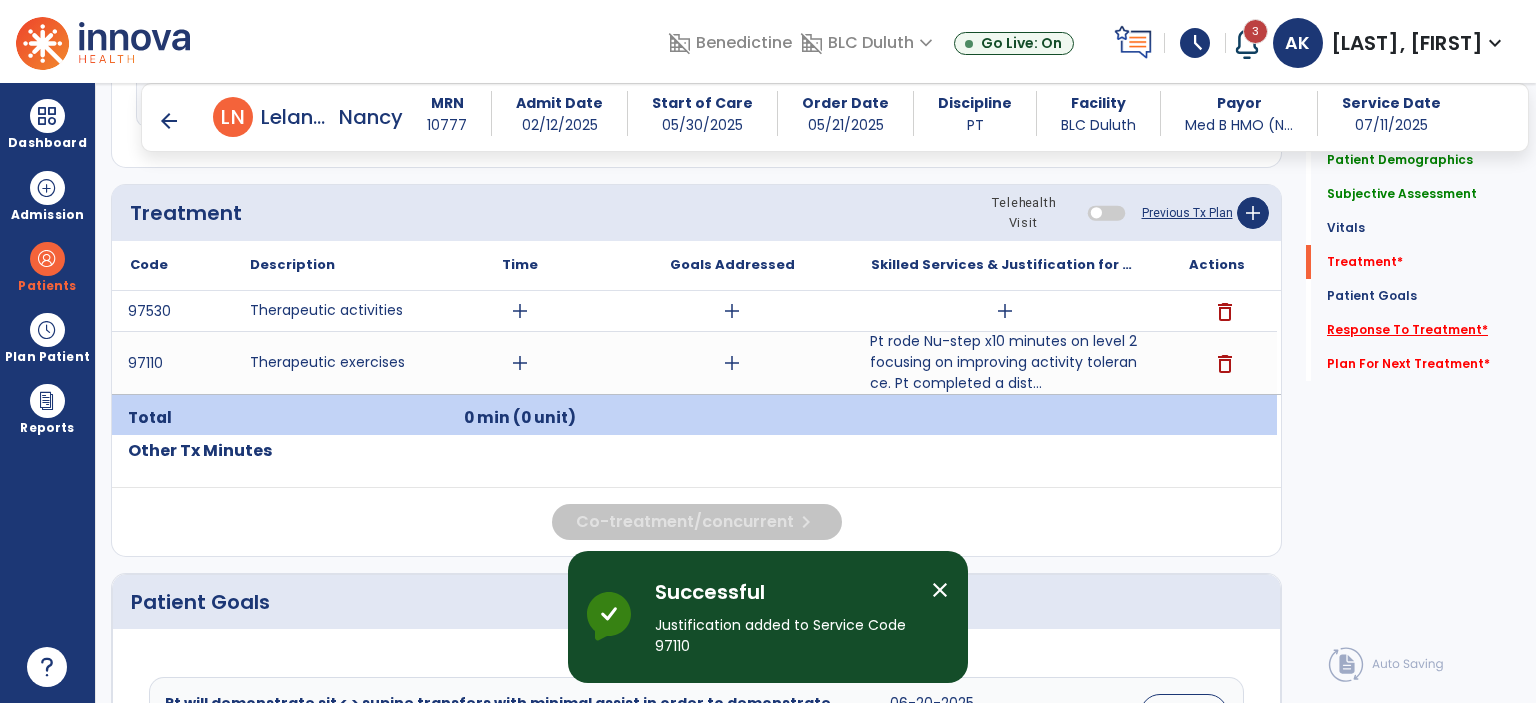 click on "Response To Treatment   *" 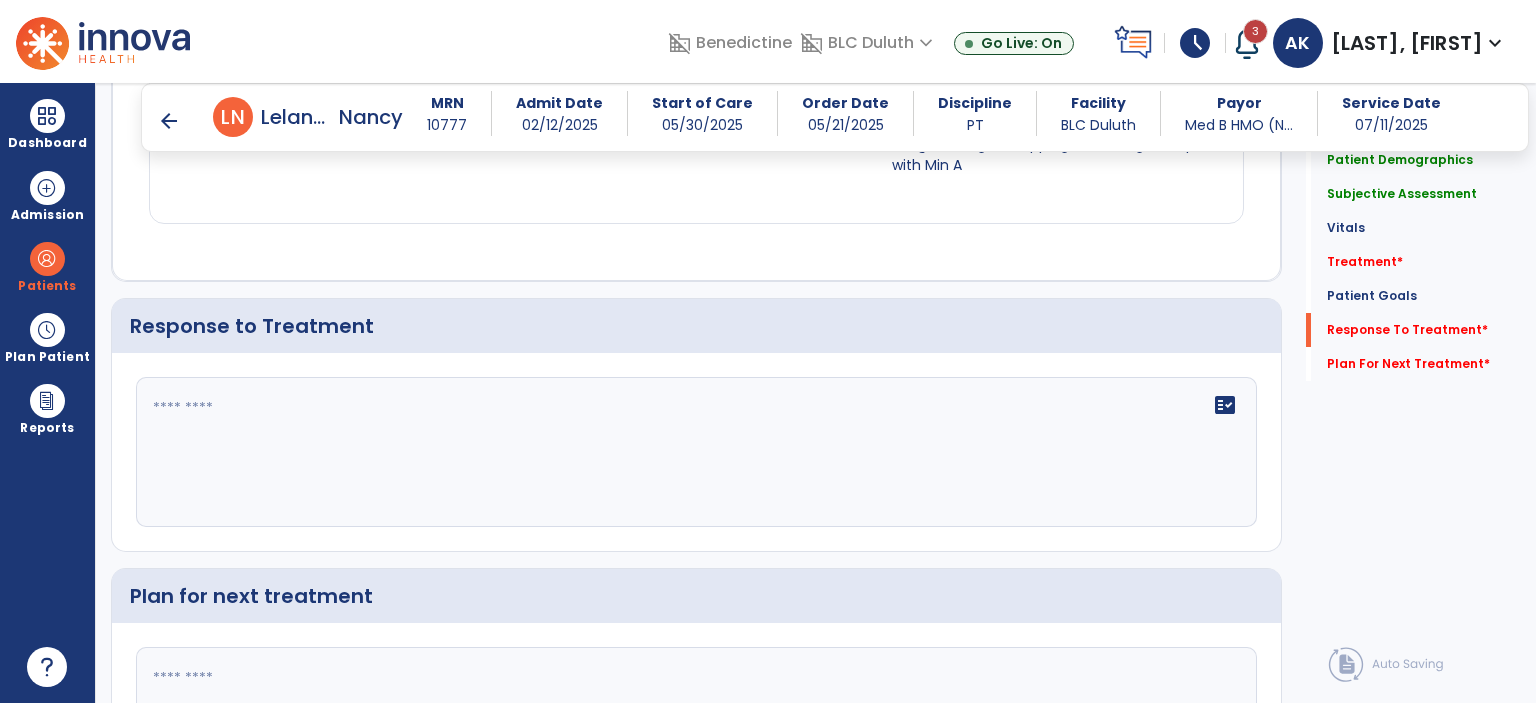 scroll, scrollTop: 2460, scrollLeft: 0, axis: vertical 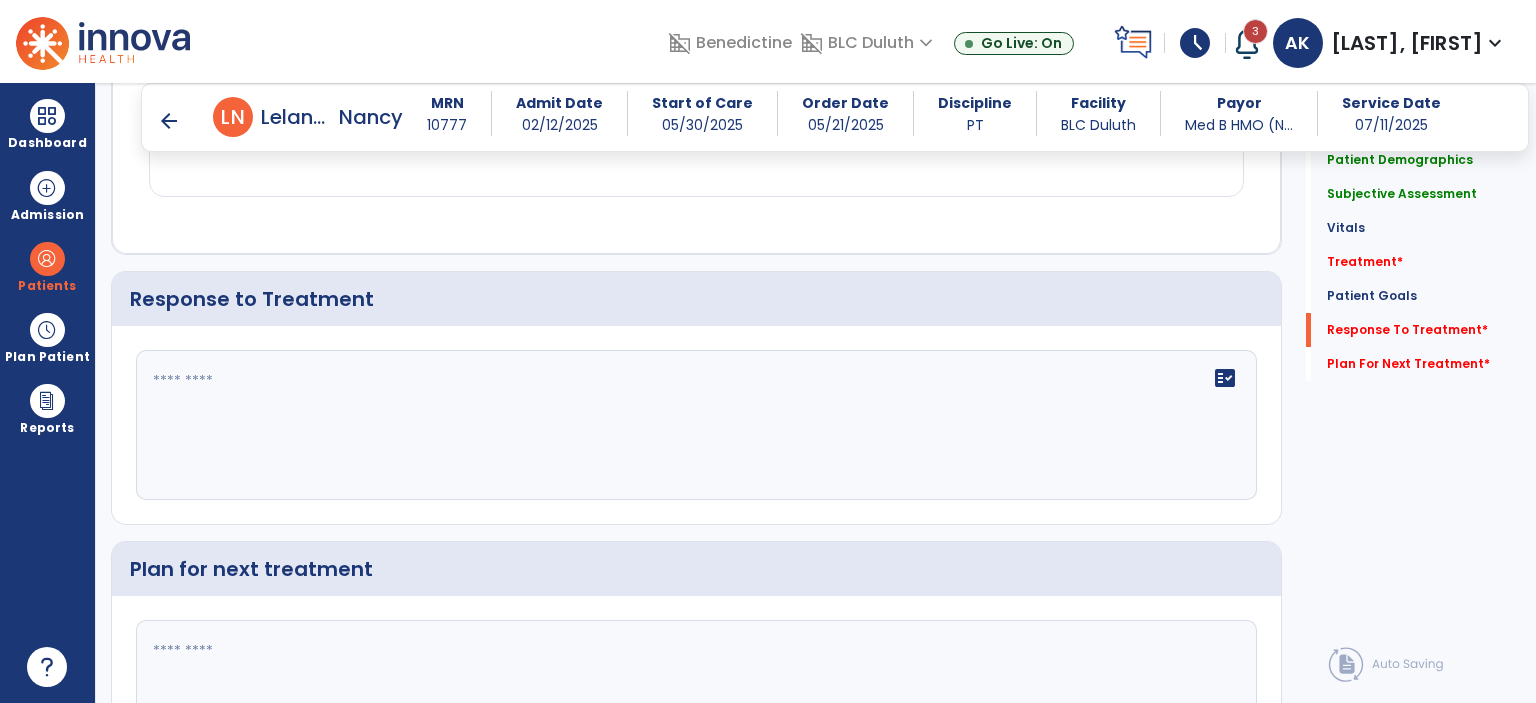 click on "fact_check" 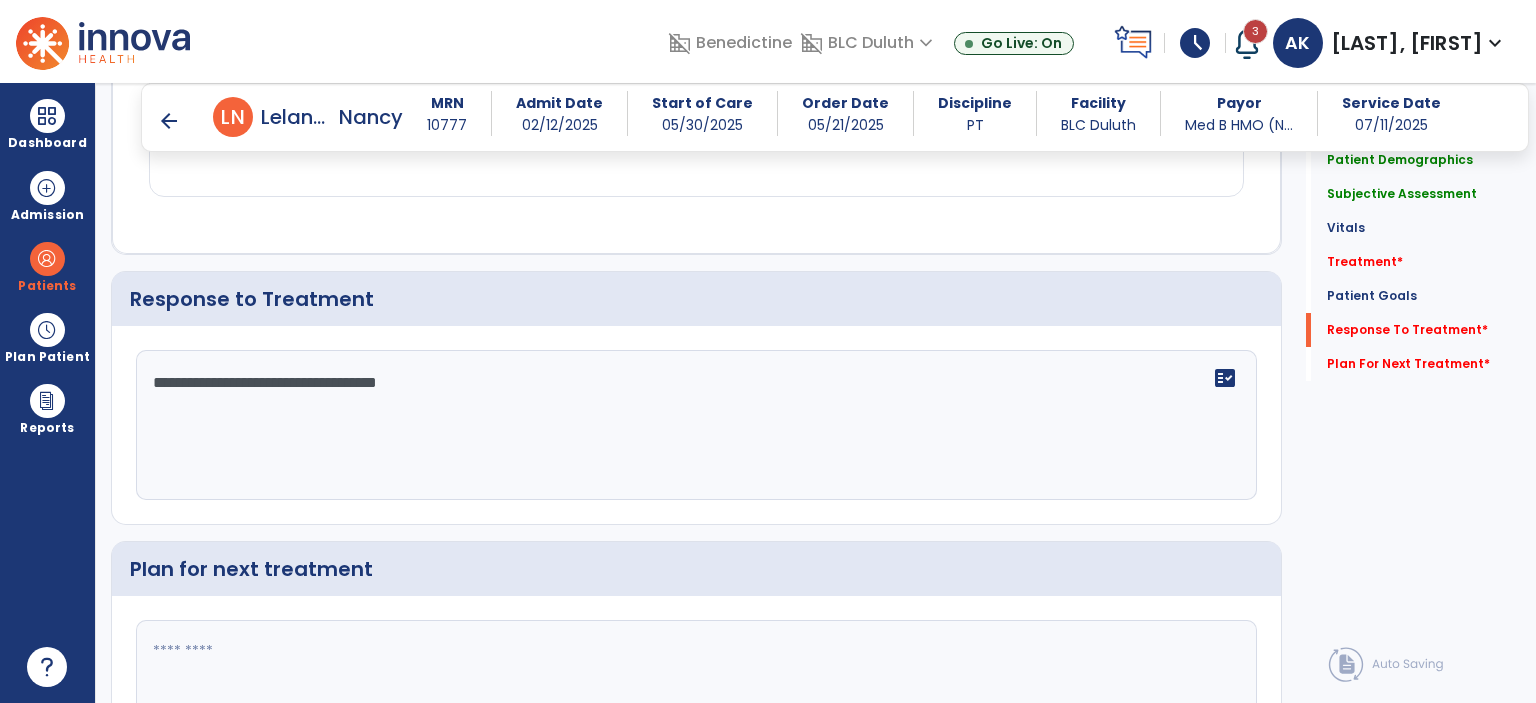 type on "**********" 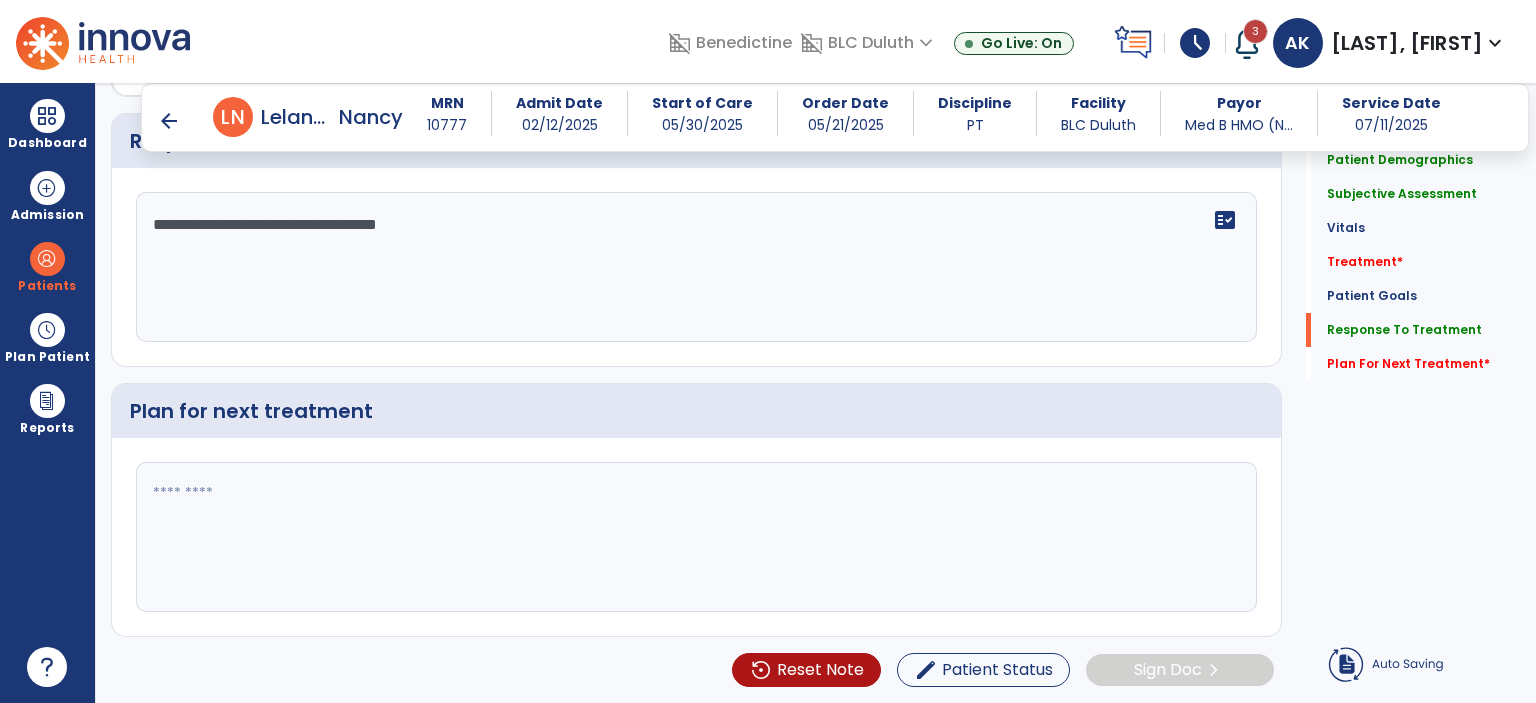 click 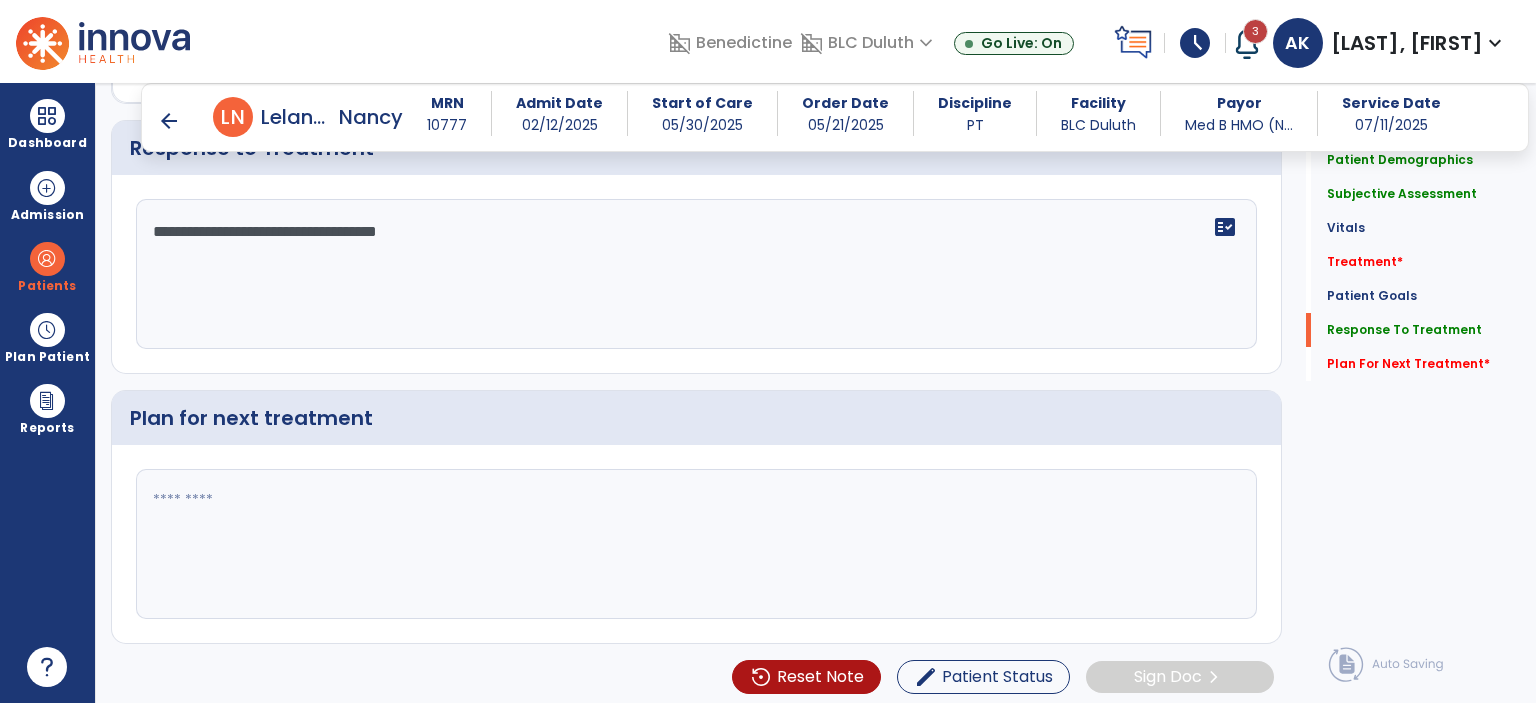 scroll, scrollTop: 2612, scrollLeft: 0, axis: vertical 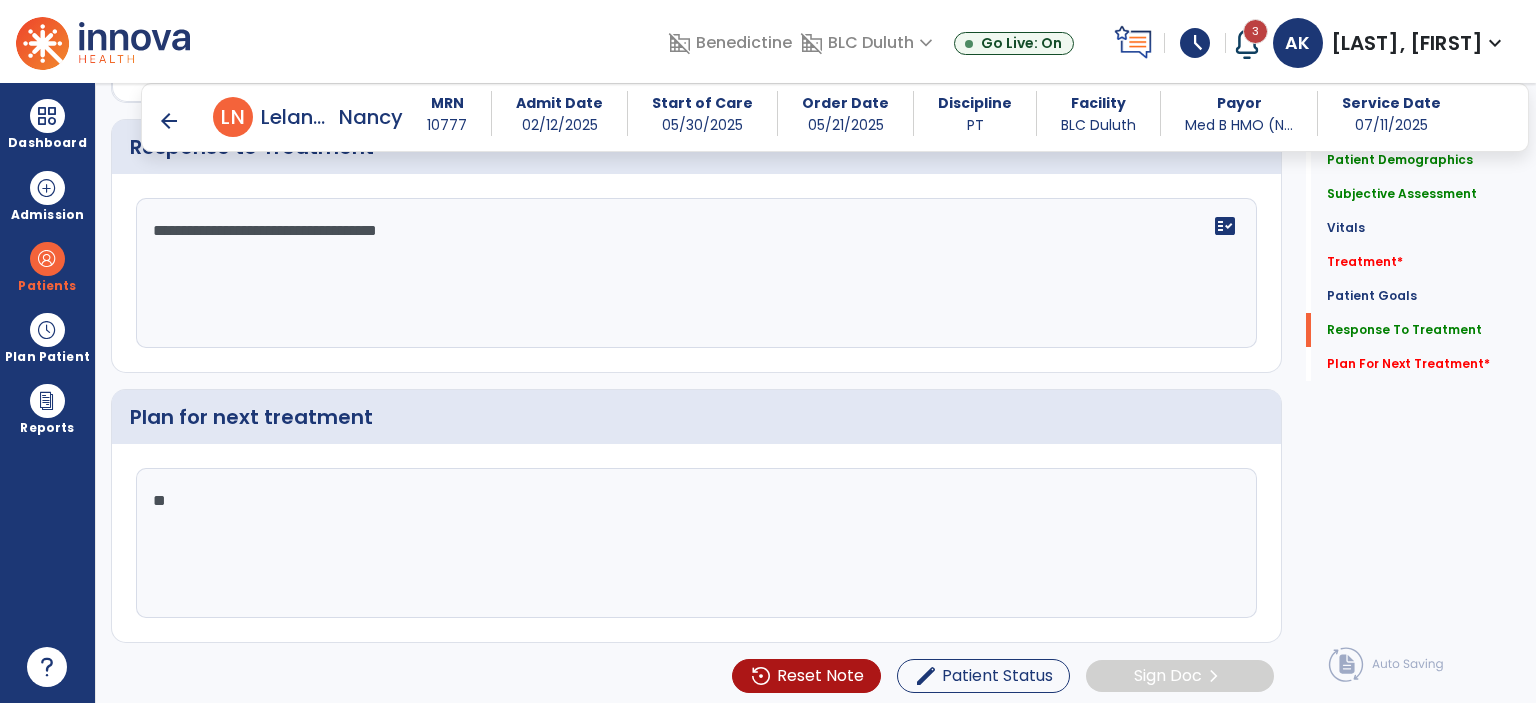 type on "*" 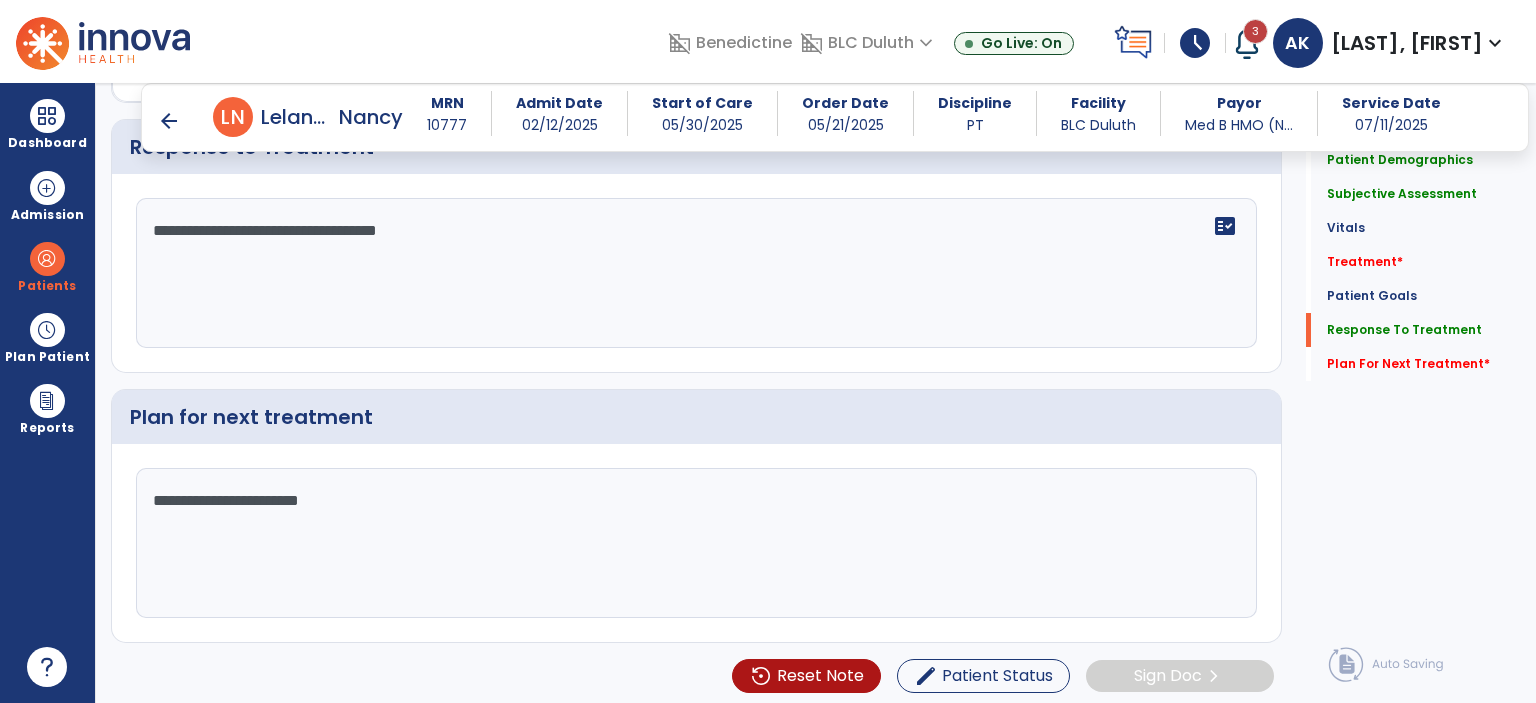 type on "**********" 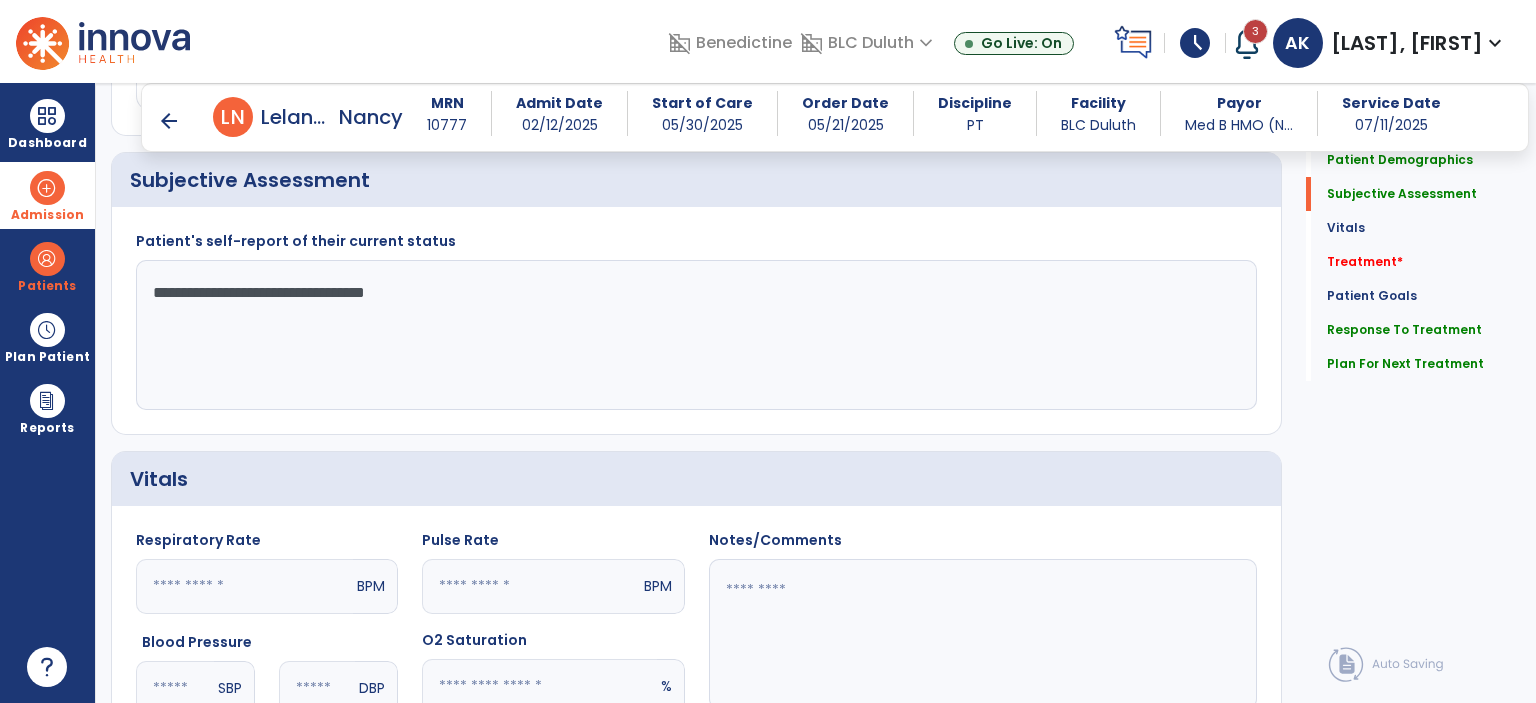scroll, scrollTop: 0, scrollLeft: 0, axis: both 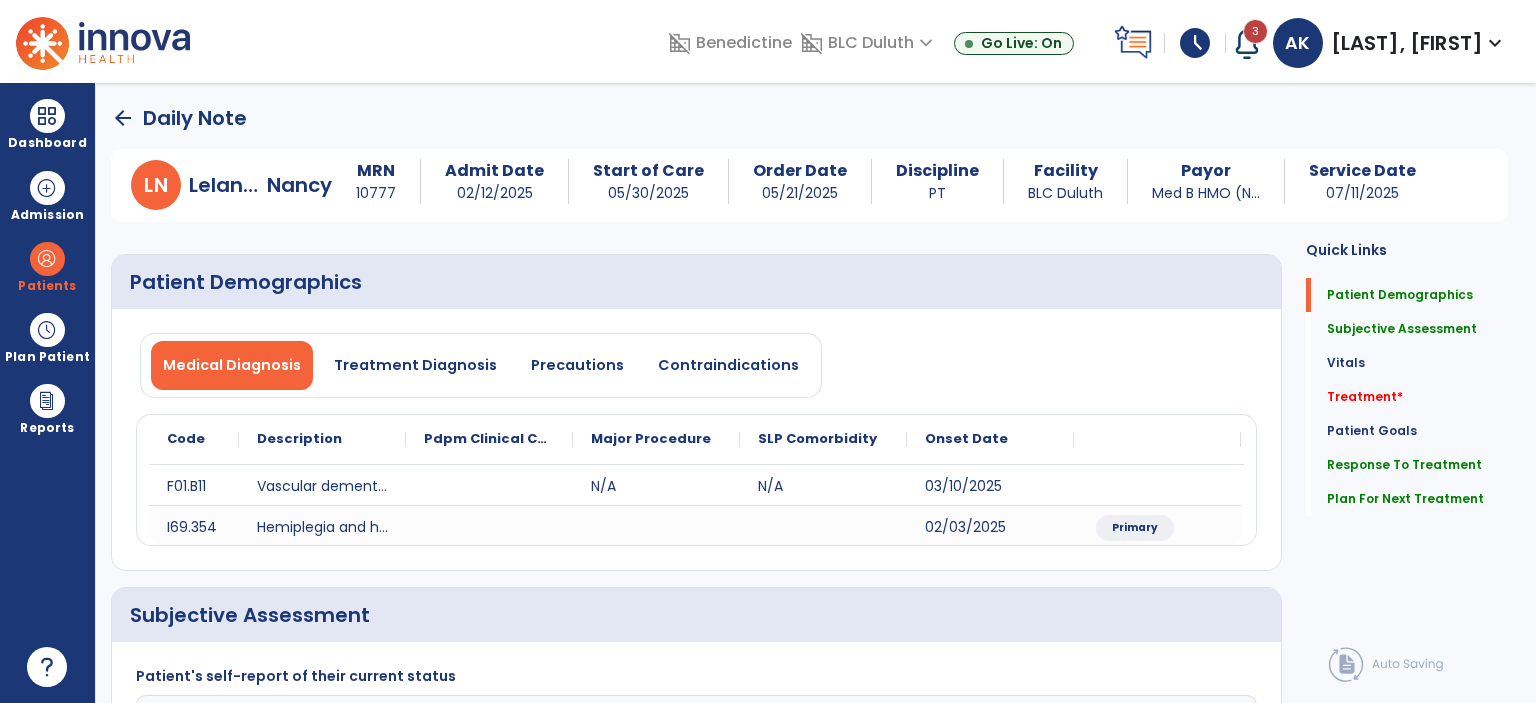 click on "arrow_back" 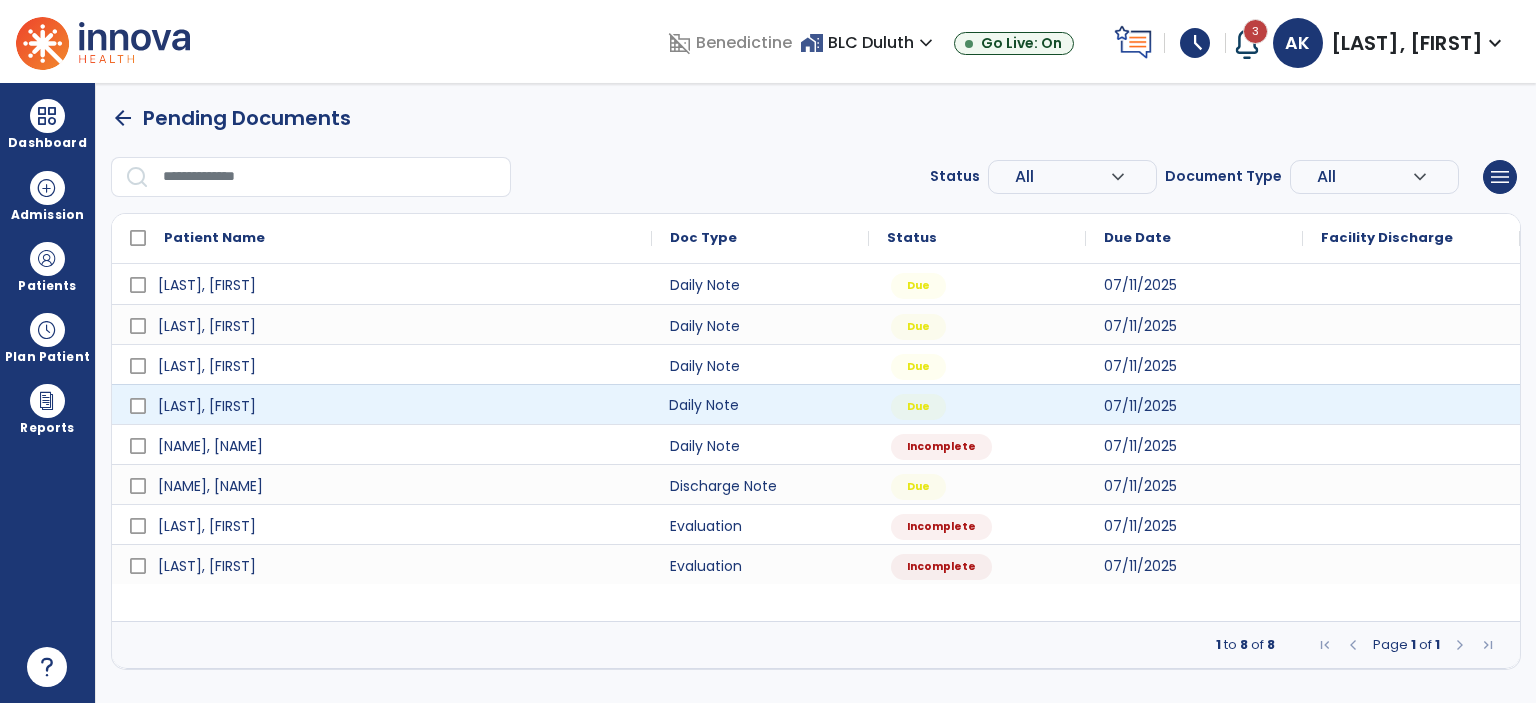 click on "Daily Note" at bounding box center [760, 404] 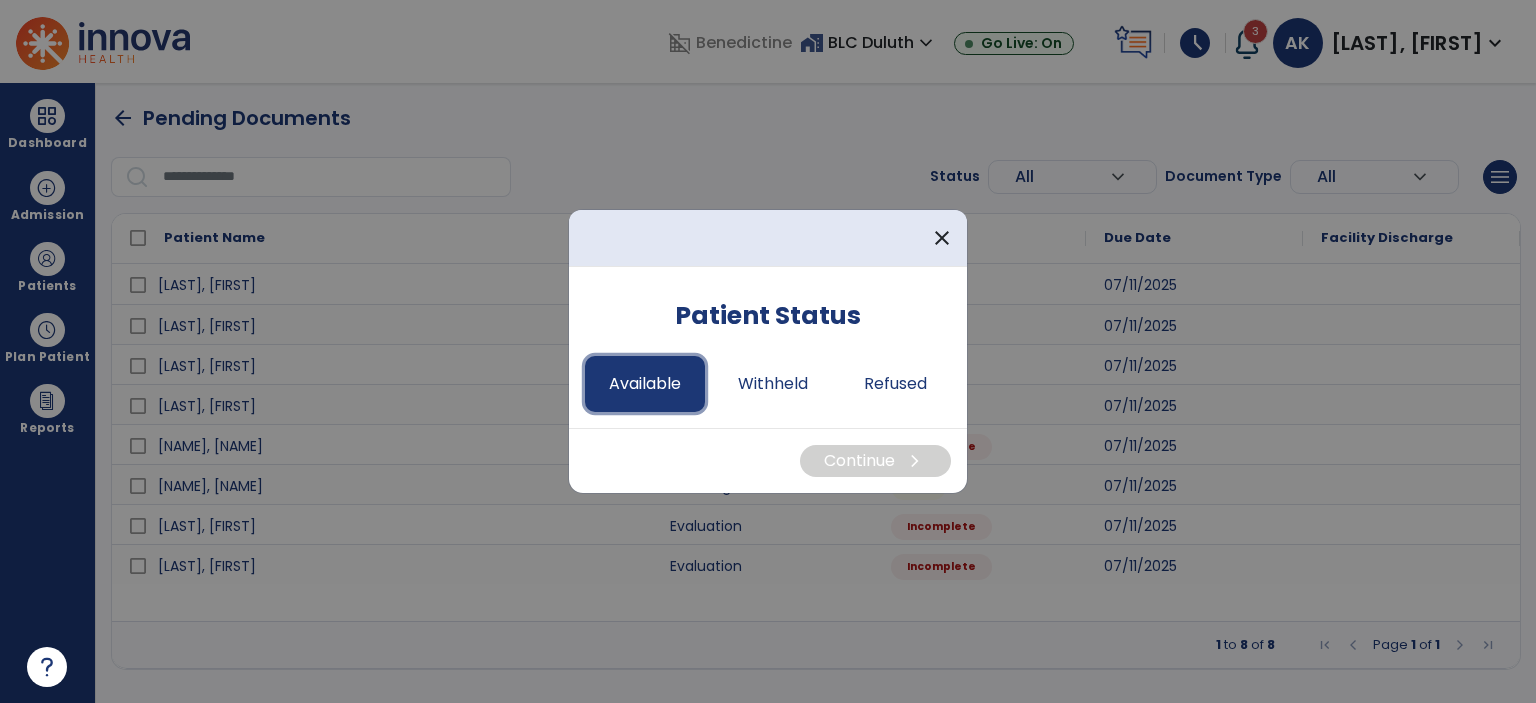 click on "Available" at bounding box center (645, 384) 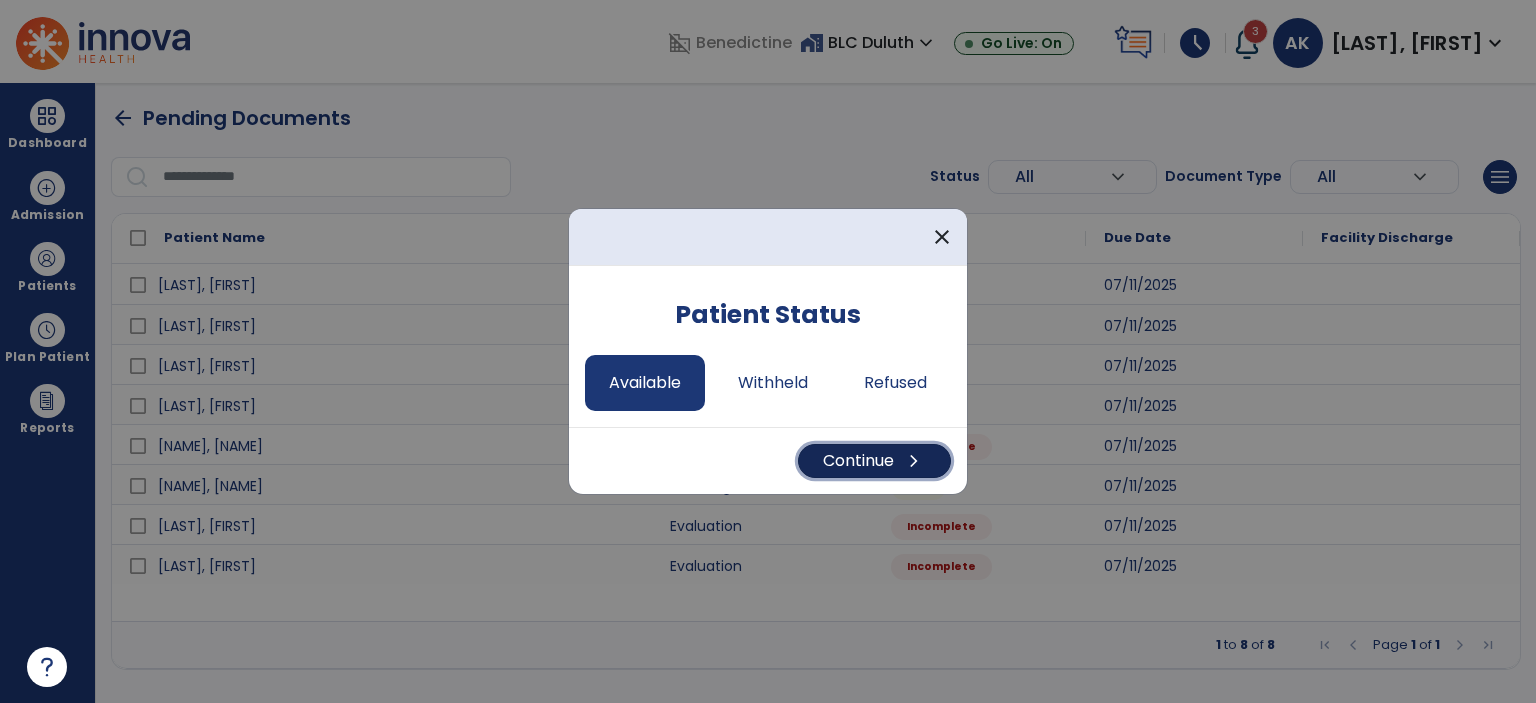 click on "Continue   chevron_right" at bounding box center (874, 461) 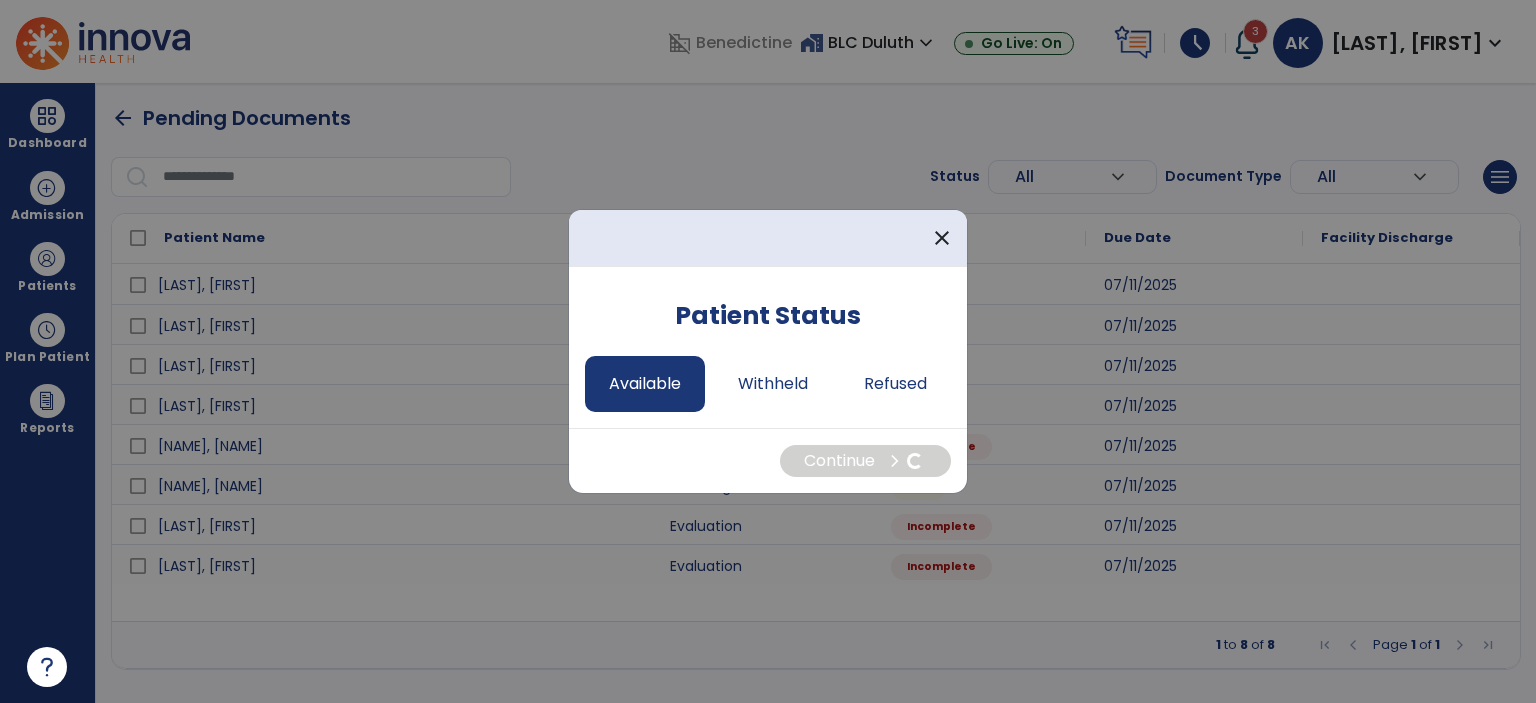 select on "*" 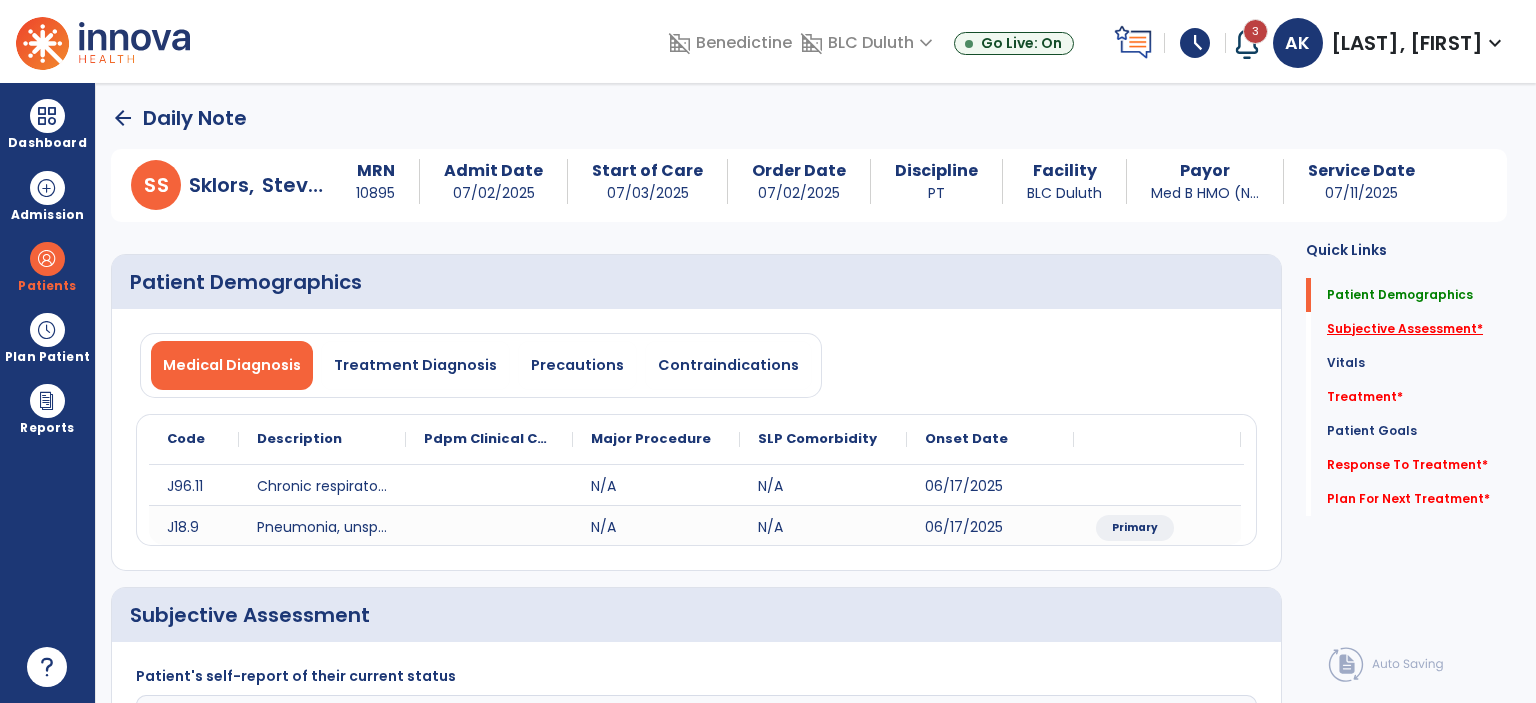 click on "Subjective Assessment   *" 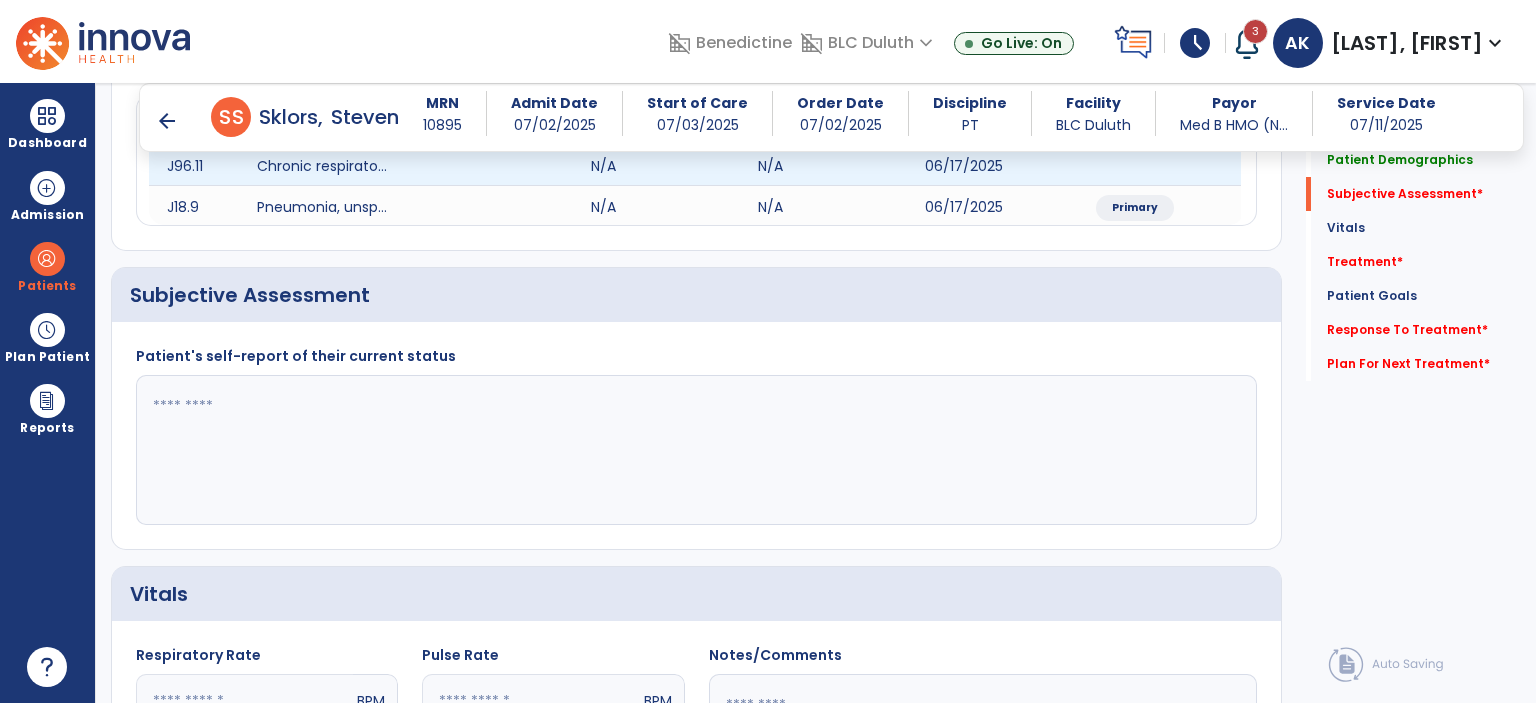 scroll, scrollTop: 334, scrollLeft: 0, axis: vertical 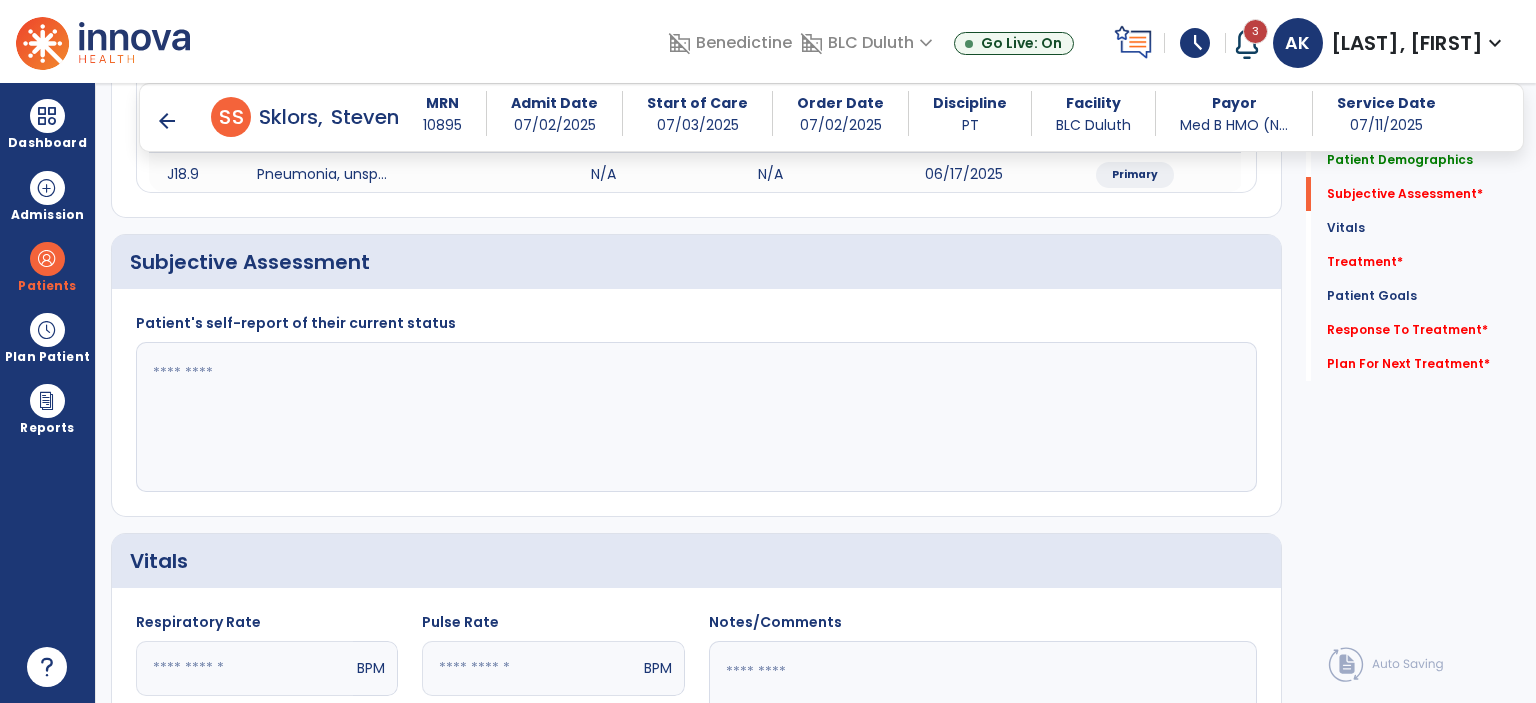 click 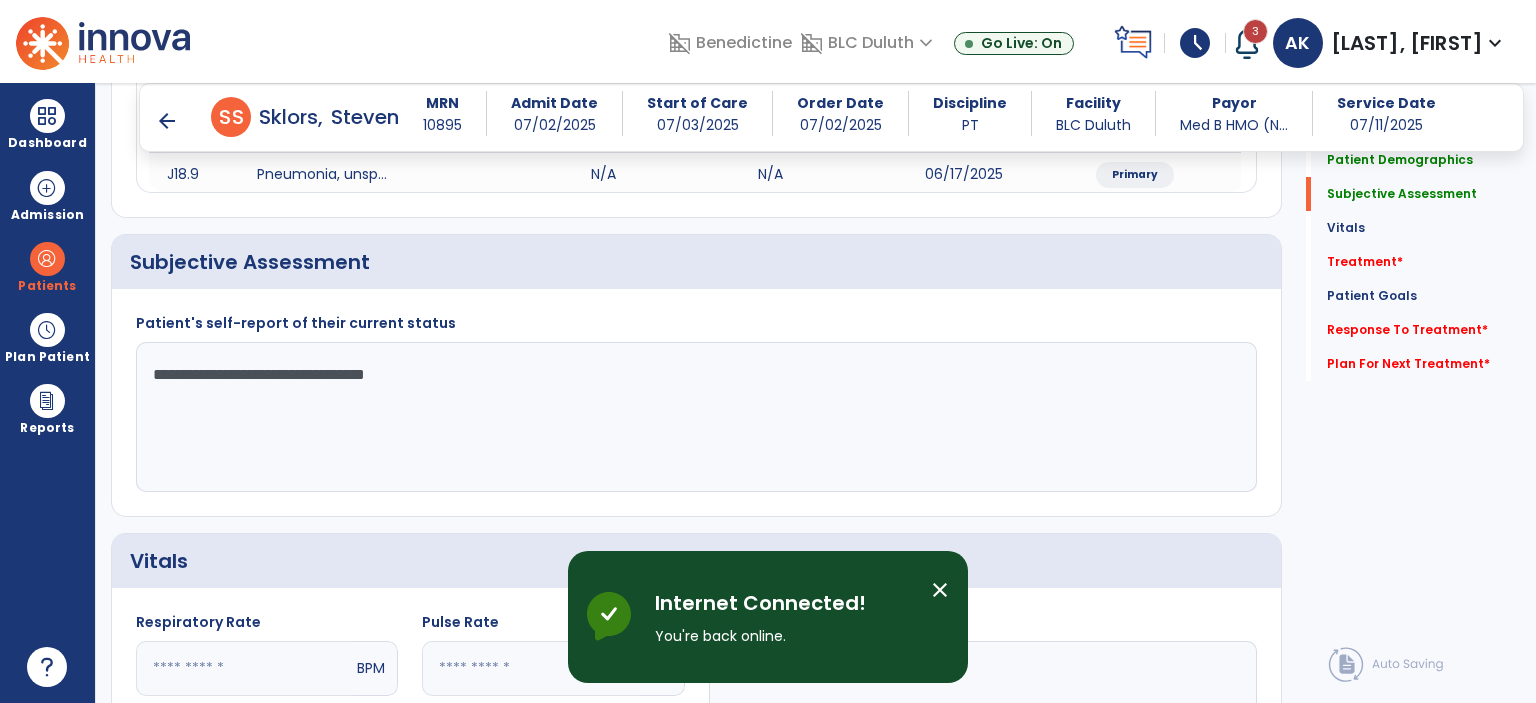 type on "**********" 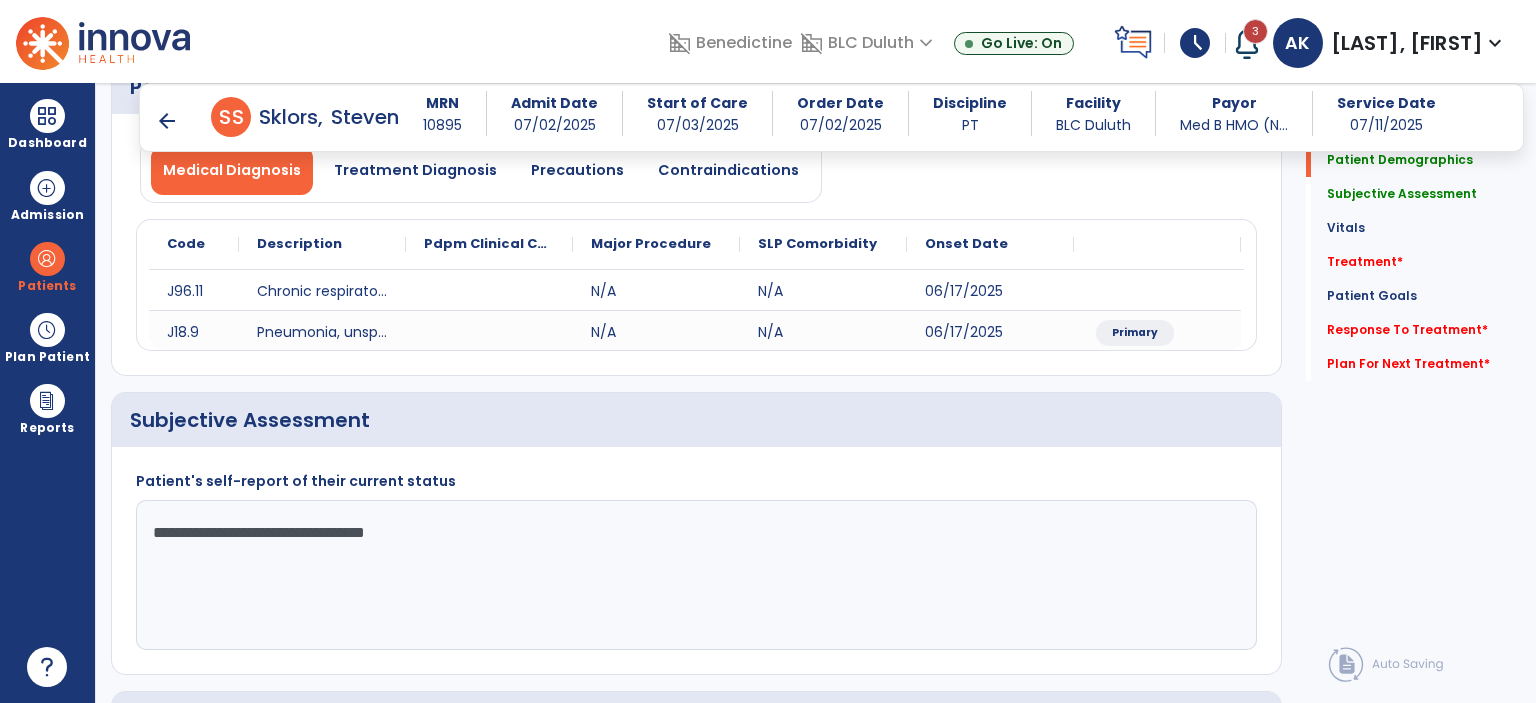 scroll, scrollTop: 0, scrollLeft: 0, axis: both 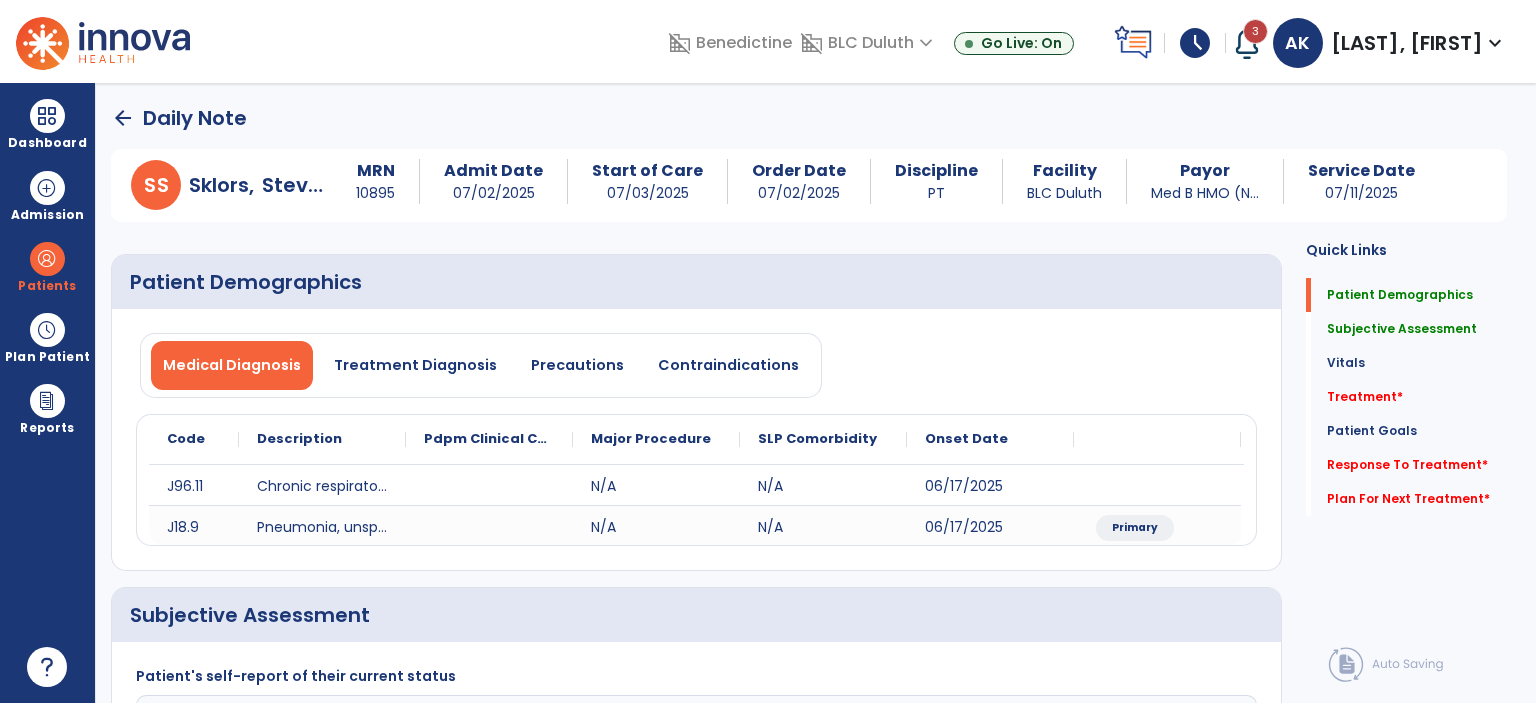 drag, startPoint x: 1356, startPoint y: 404, endPoint x: 1316, endPoint y: 415, distance: 41.484936 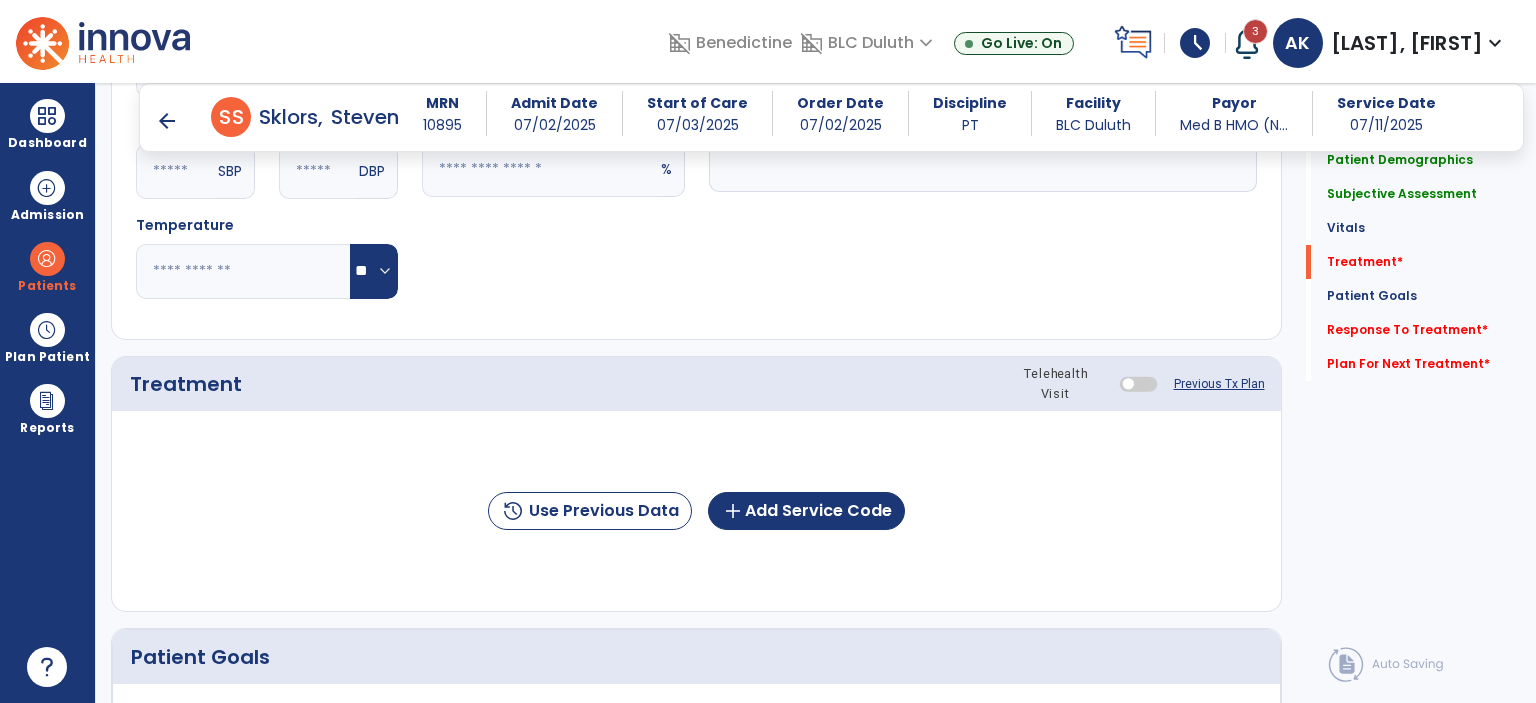 scroll, scrollTop: 1041, scrollLeft: 0, axis: vertical 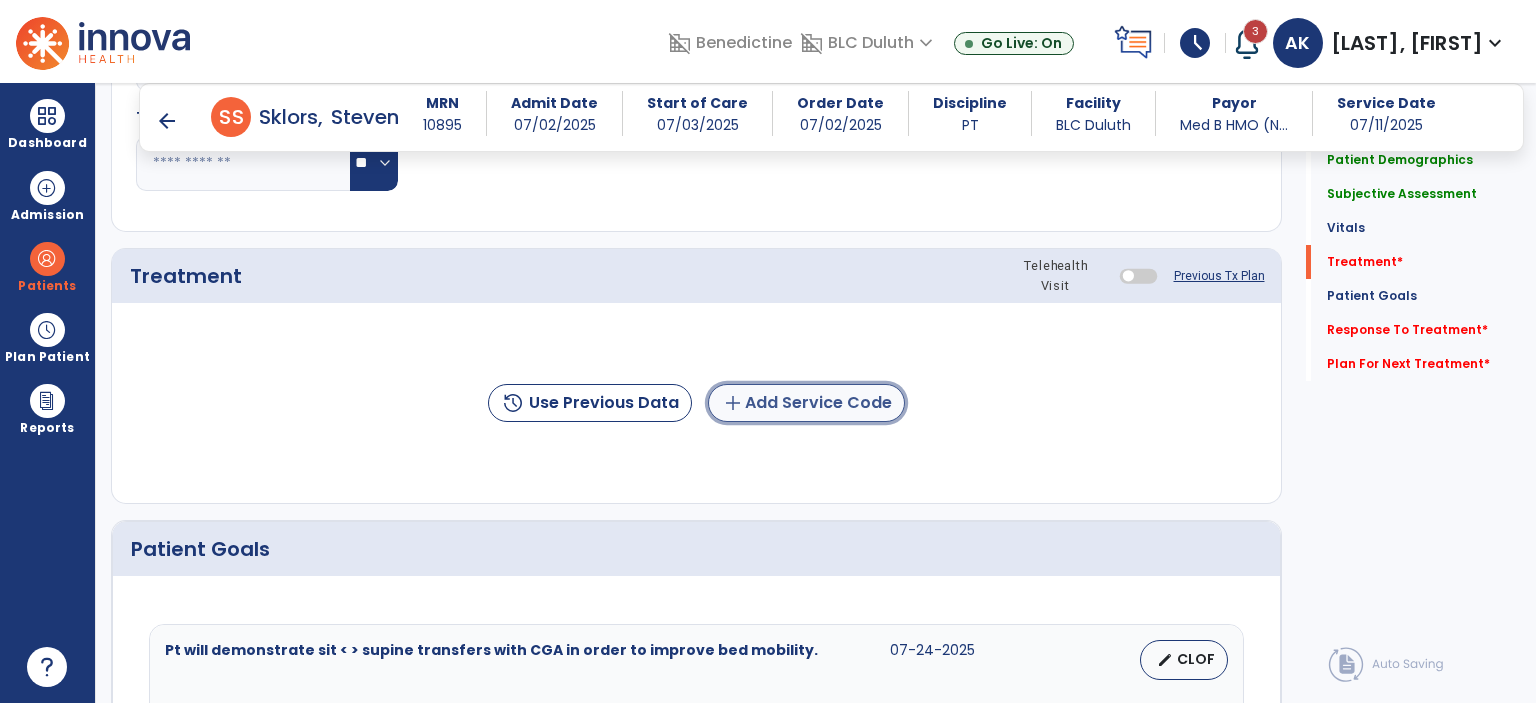 click on "add  Add Service Code" 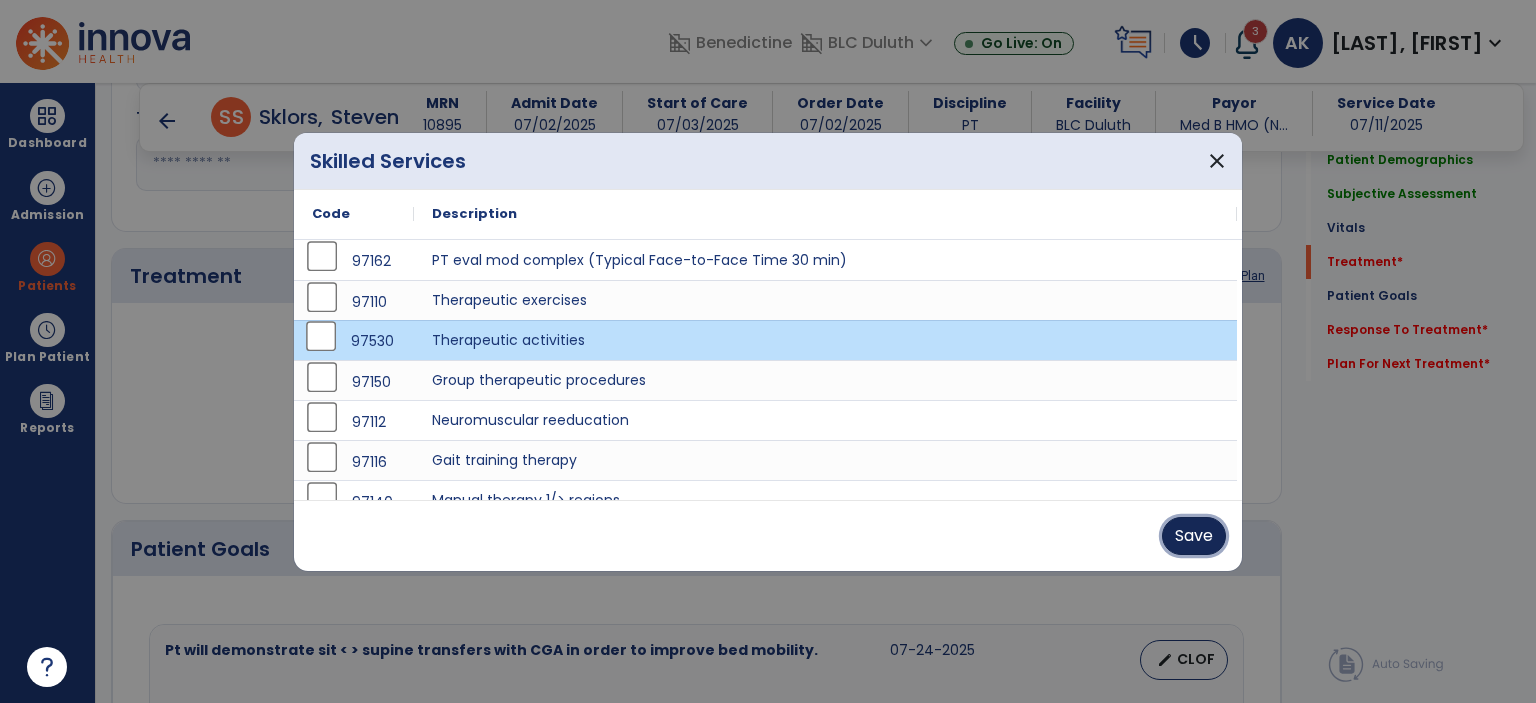 drag, startPoint x: 1208, startPoint y: 528, endPoint x: 1197, endPoint y: 528, distance: 11 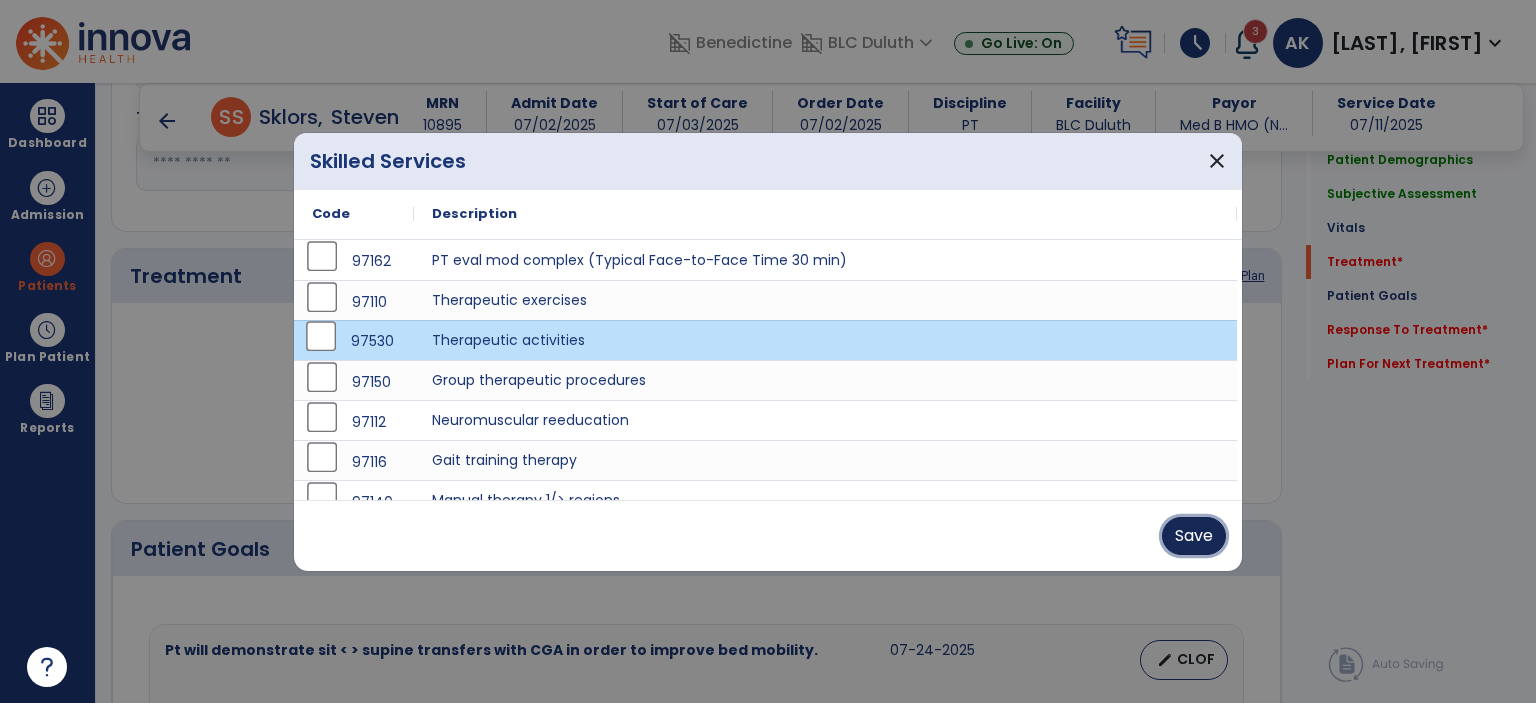 click on "Save" at bounding box center [1194, 536] 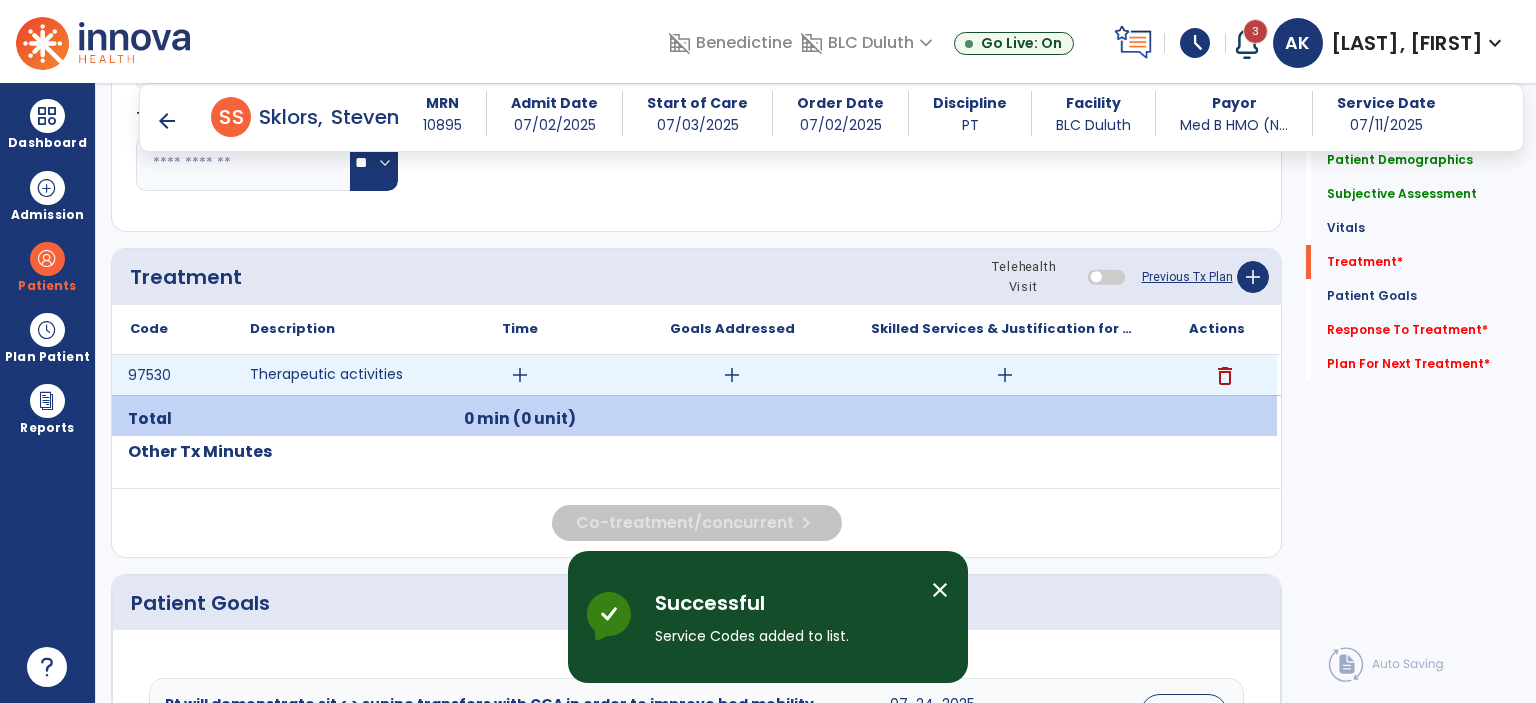 click on "add" at bounding box center (1005, 375) 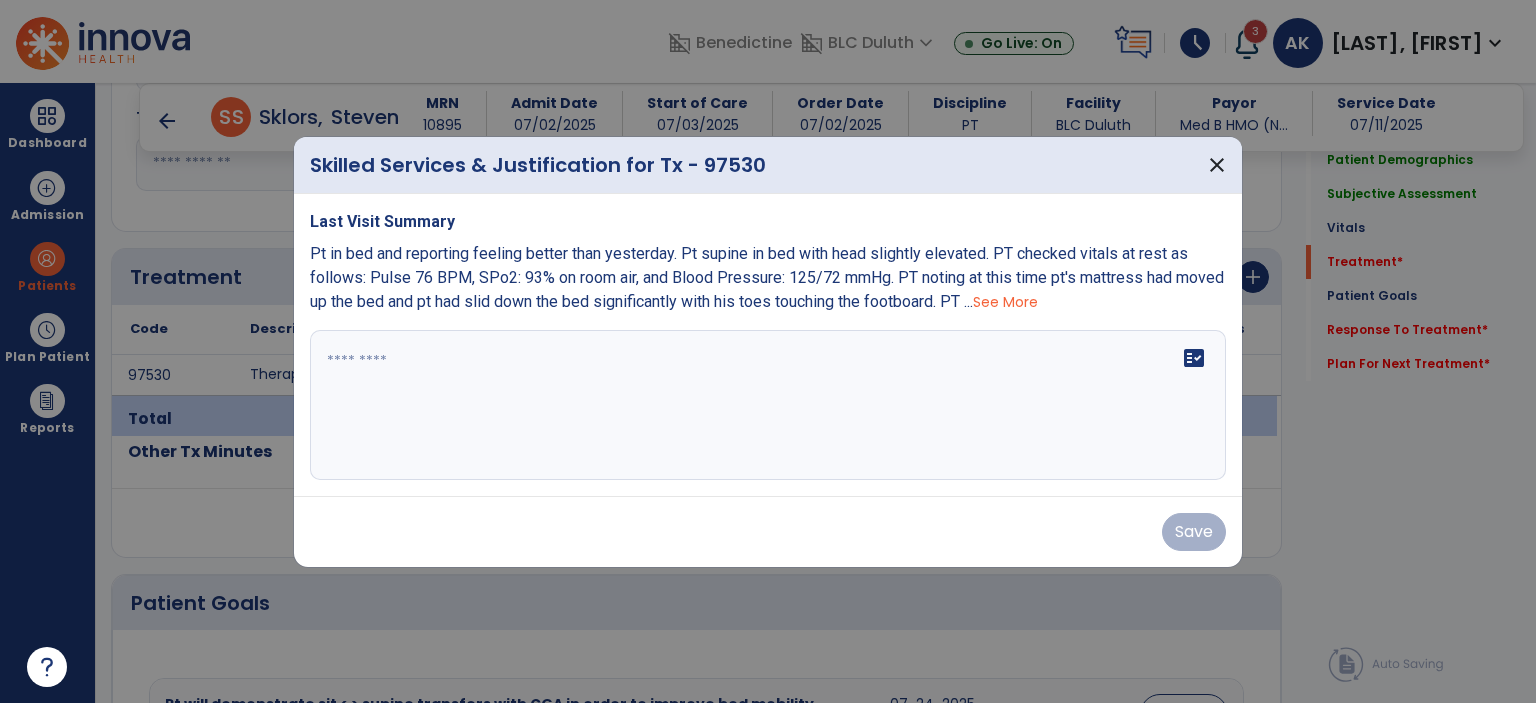 click on "Last Visit Summary Pt in bed and reporting feeling better than yesterday. Pt supine in bed with head slightly elevated. PT checked vitals at rest as follows: Pulse [PULSE] BPM, SPo2: [SPO2]% on room air, and Blood Pressure: [BP] mmHg. PT noting at this time pt's mattress had moved up the bed and pt had slid down the bed significantly with his toes touching the footboard. PT ...  See More   fact_check" at bounding box center [768, 345] 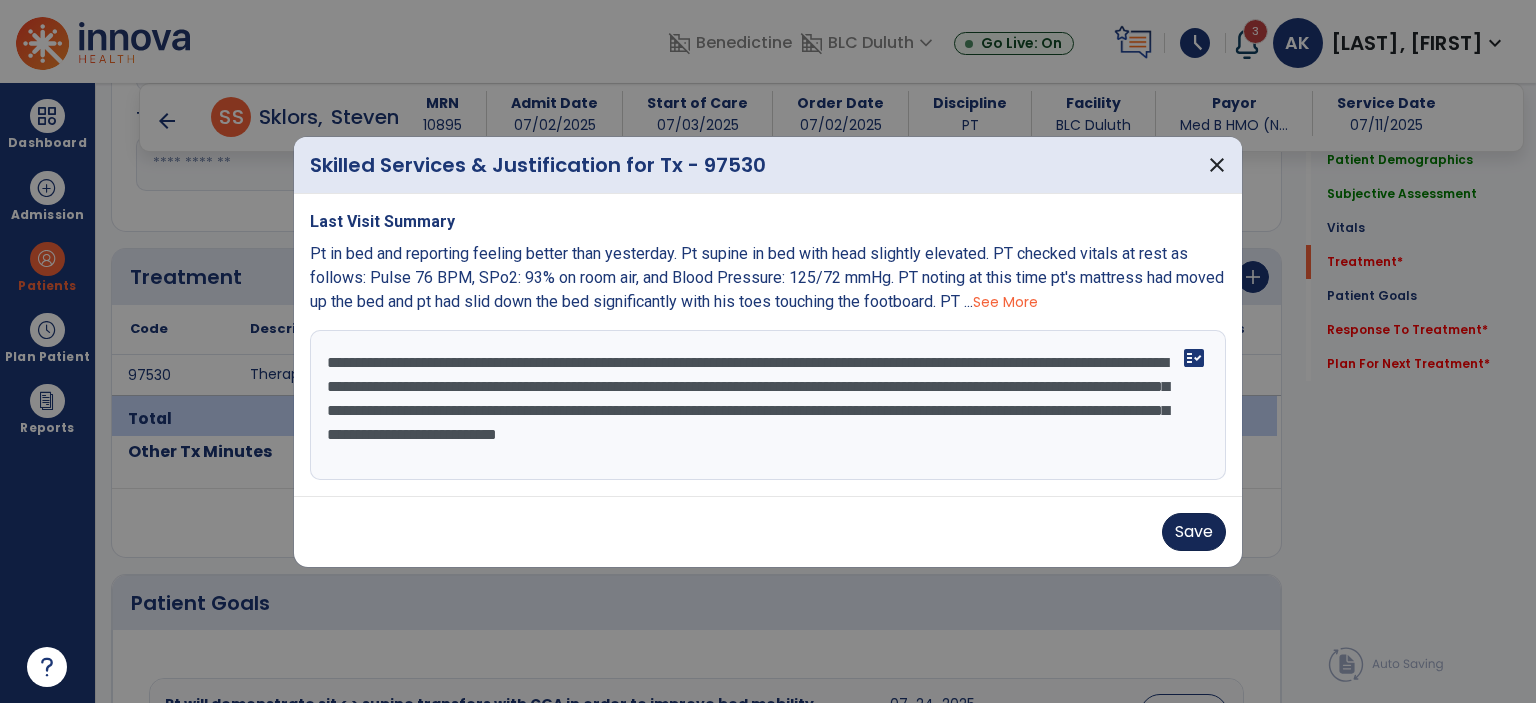 type on "**********" 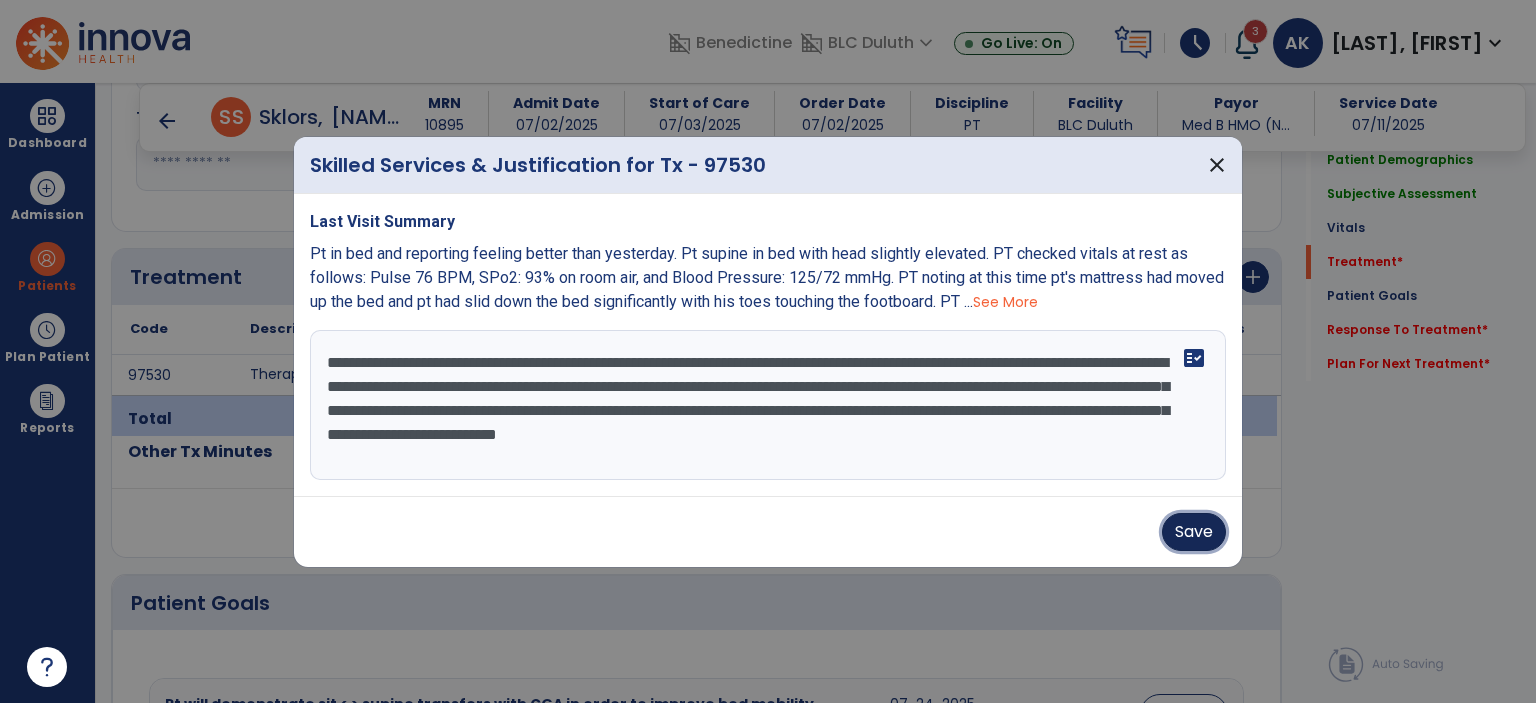 click on "Save" at bounding box center (1194, 532) 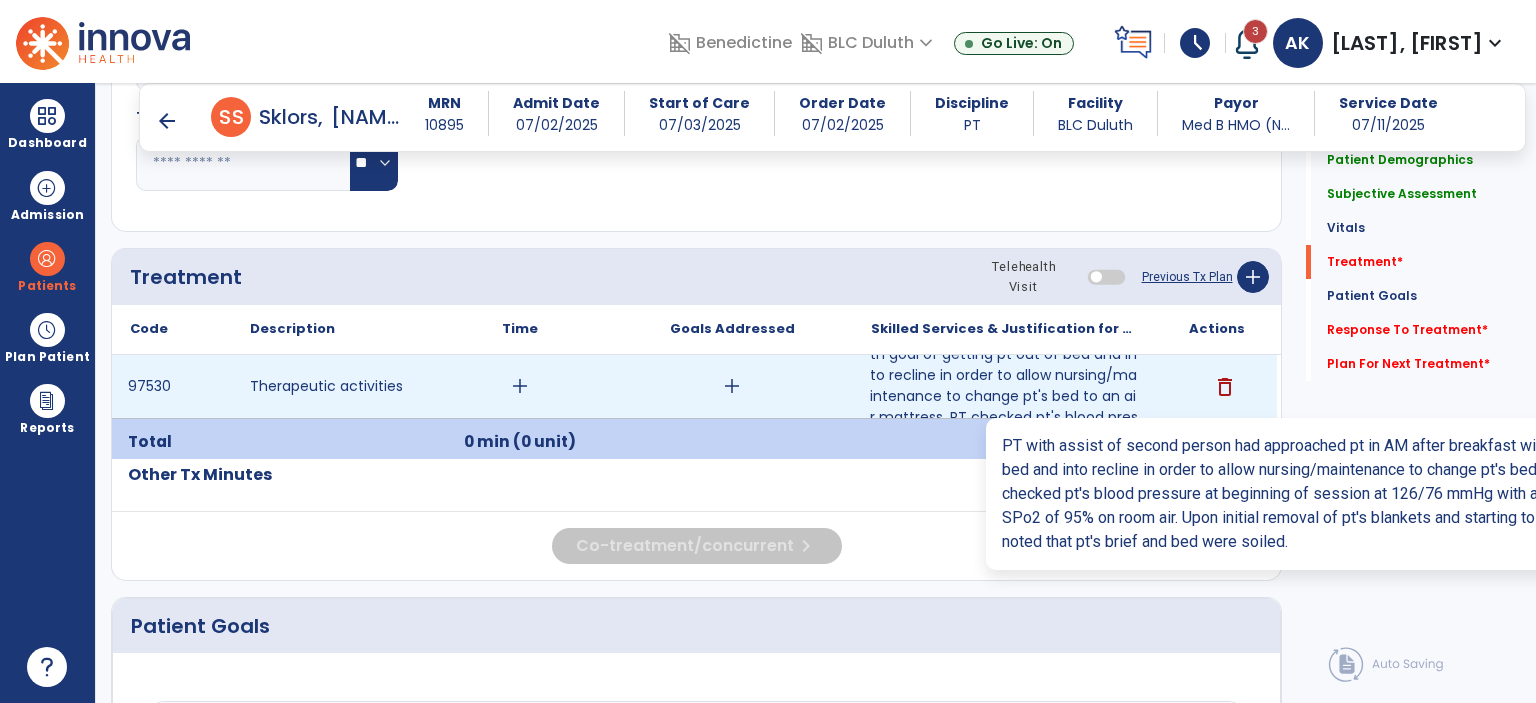 click on "PT with assist of second person had approached pt in AM after breakfast with goal of getting pt out of bed and into recline in order to allow nursing/maintenance to change pt's bed to an air mattress. PT checked pt's blood pressure at beginning of session at [BP] with a pulse of [PULSE]" at bounding box center [1004, 386] 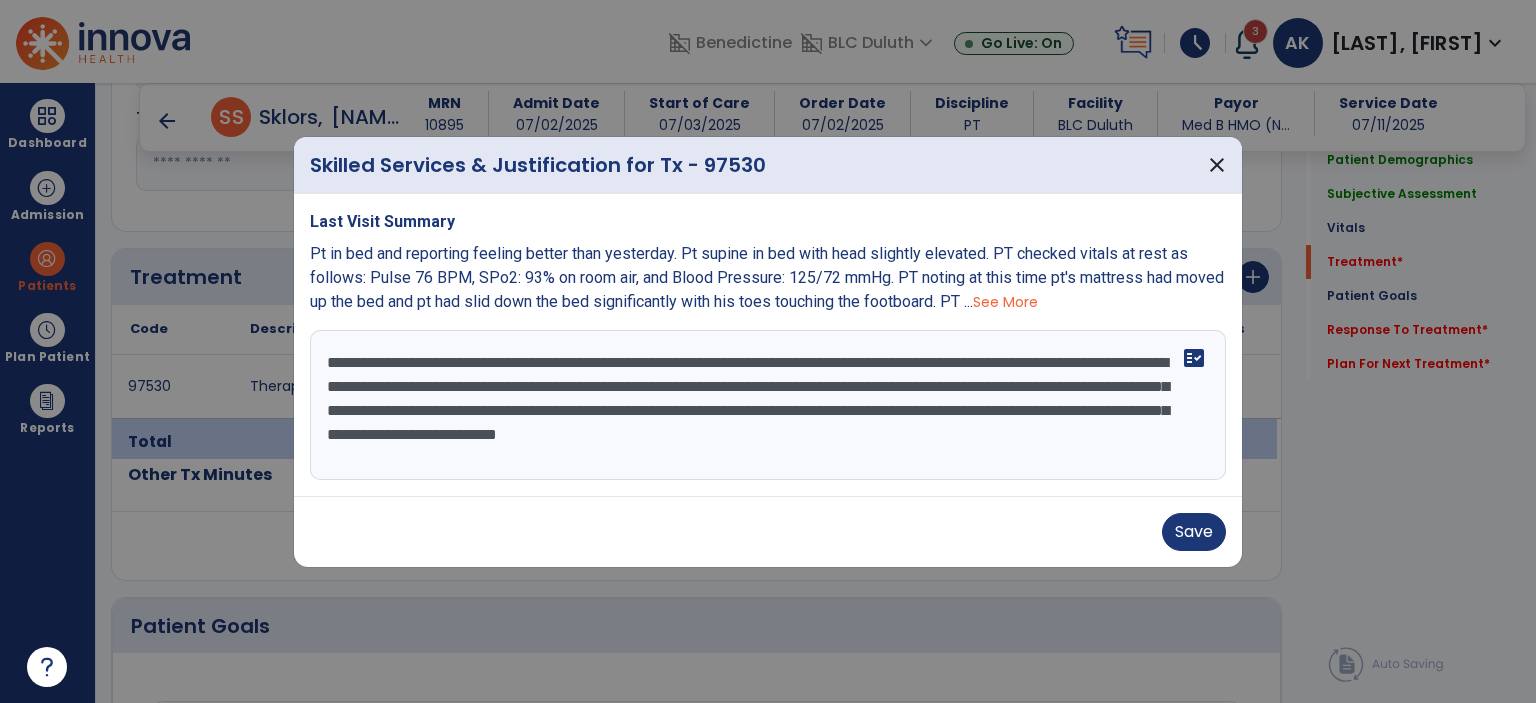 click on "**********" at bounding box center [768, 405] 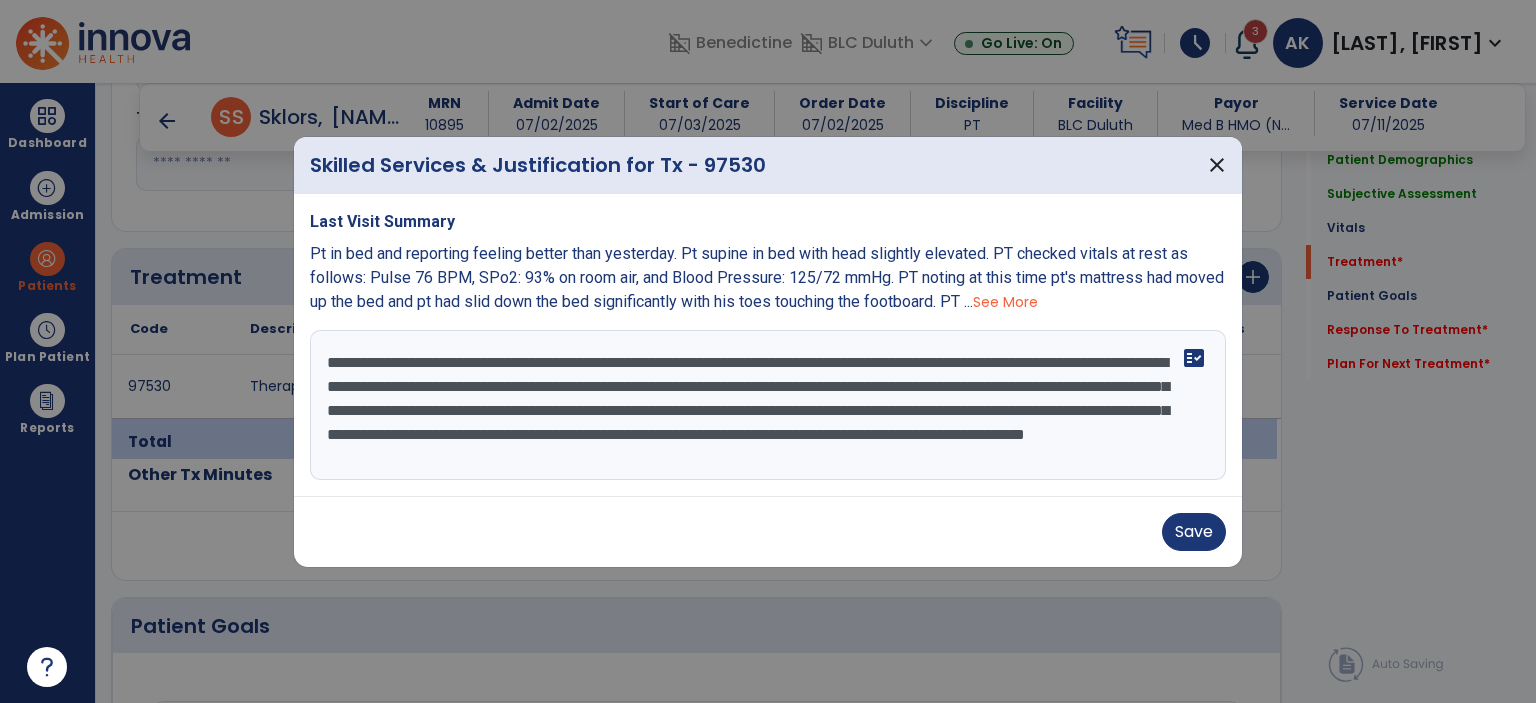 scroll, scrollTop: 15, scrollLeft: 0, axis: vertical 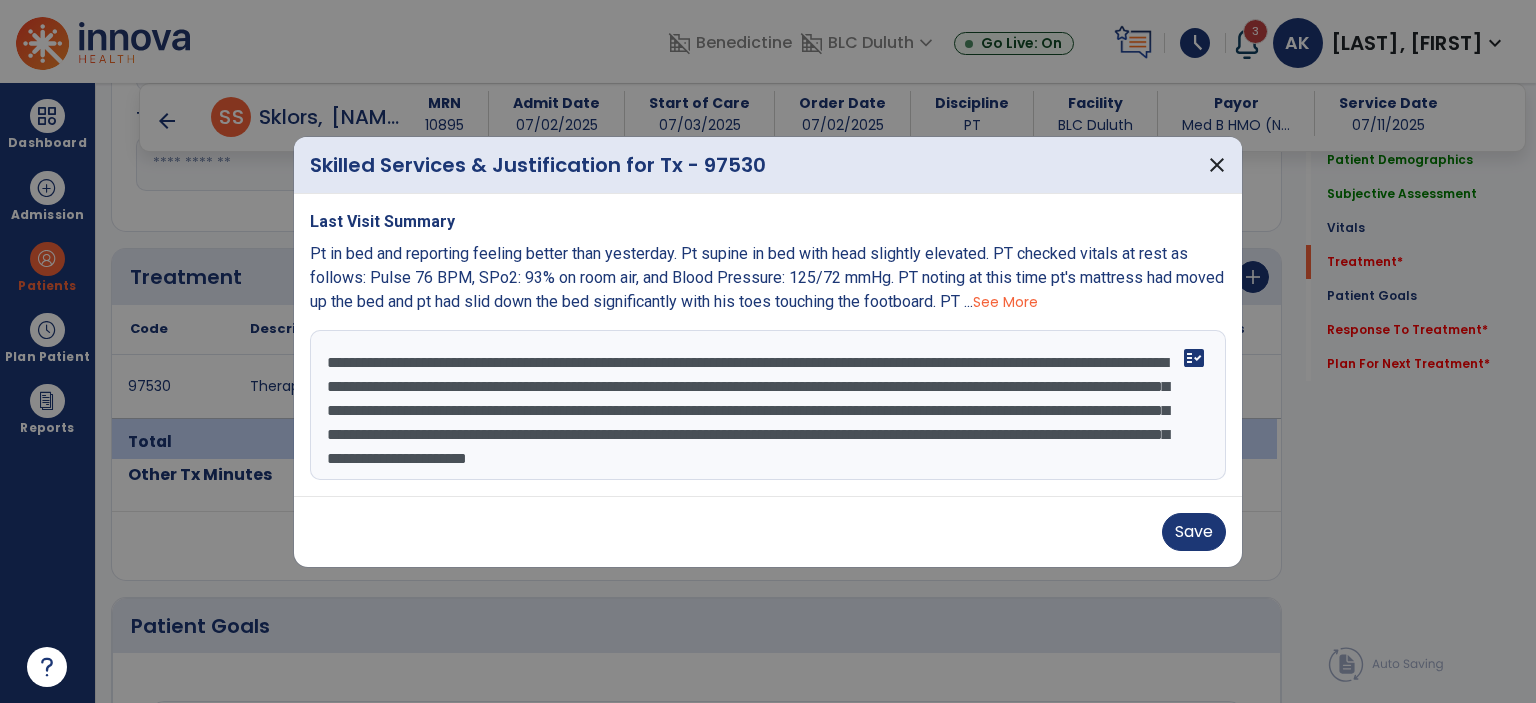 click on "**********" at bounding box center [768, 405] 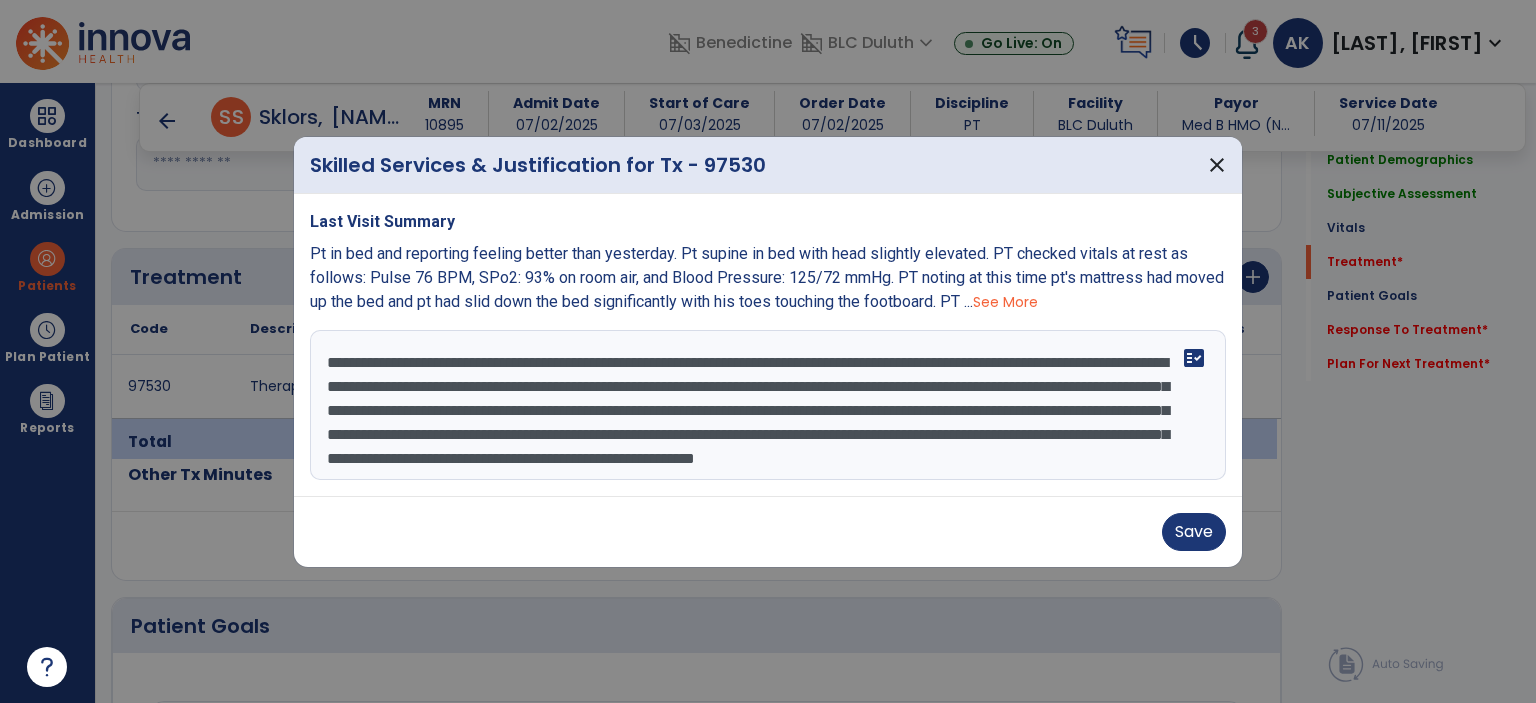 scroll, scrollTop: 39, scrollLeft: 0, axis: vertical 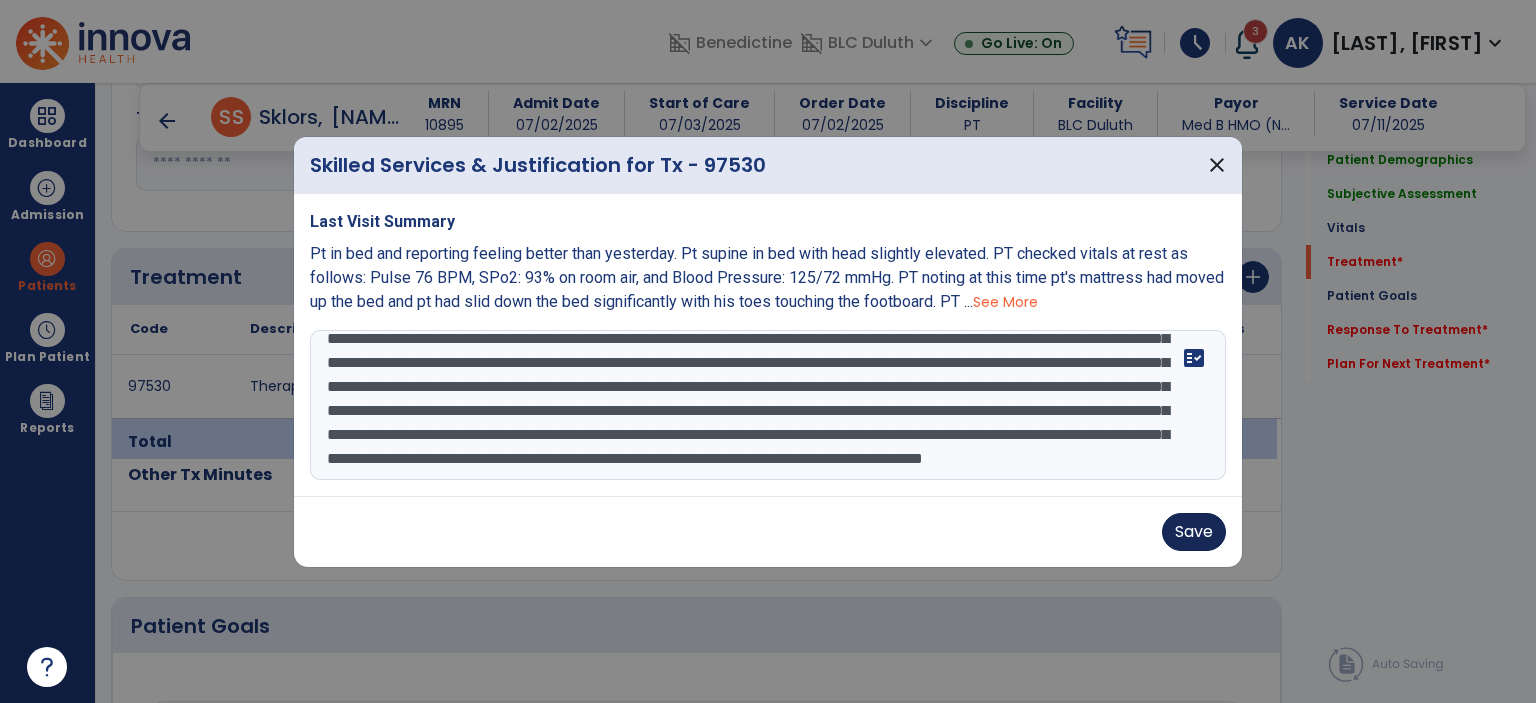 type on "**********" 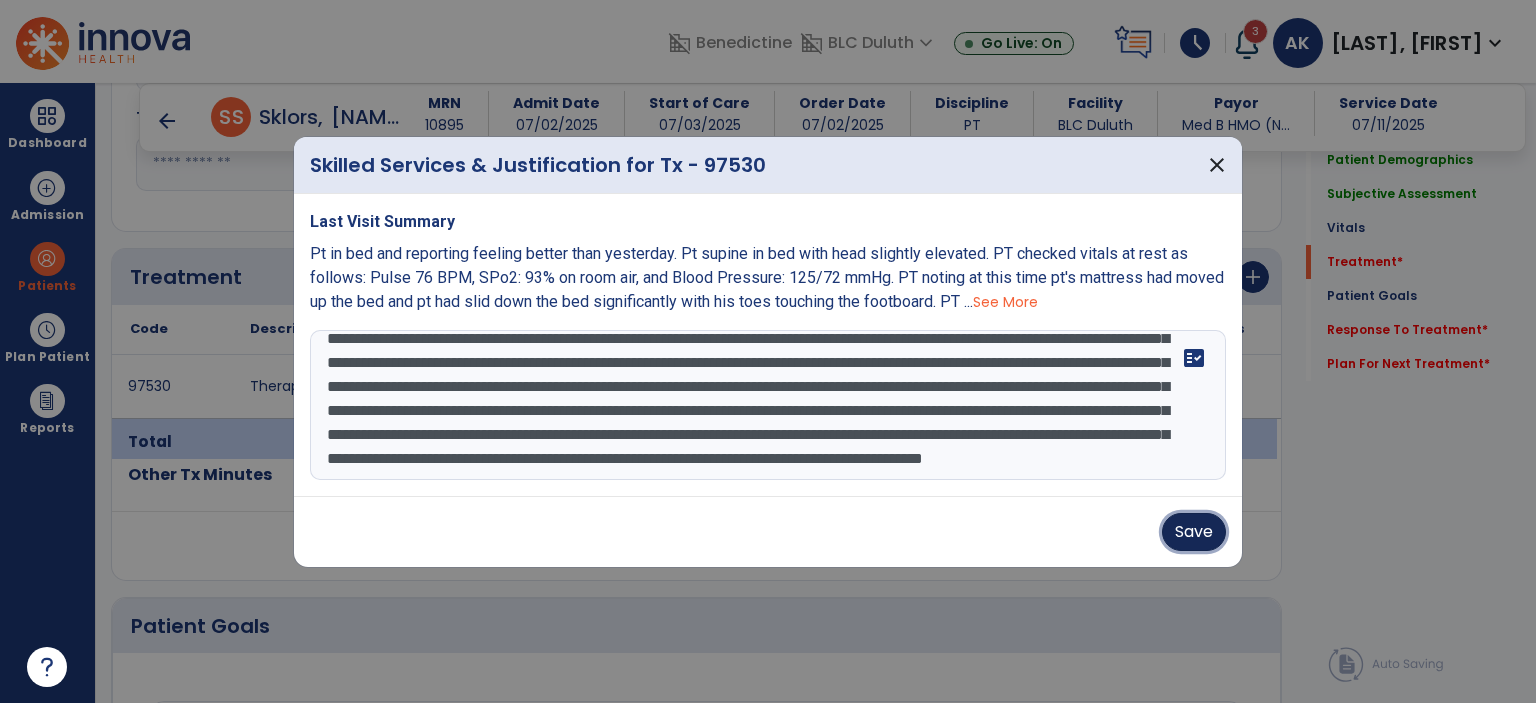 click on "Save" at bounding box center (1194, 532) 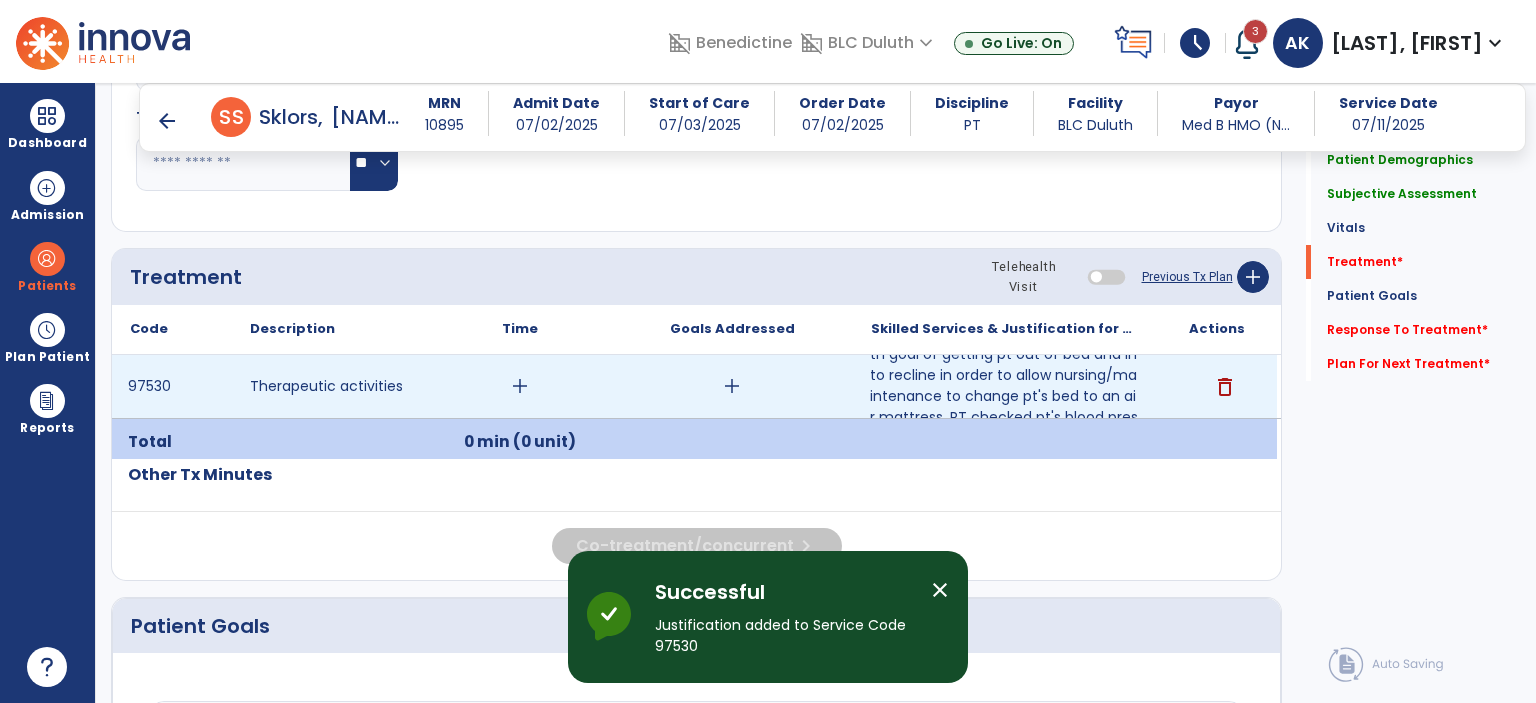 click on "add" at bounding box center (520, 386) 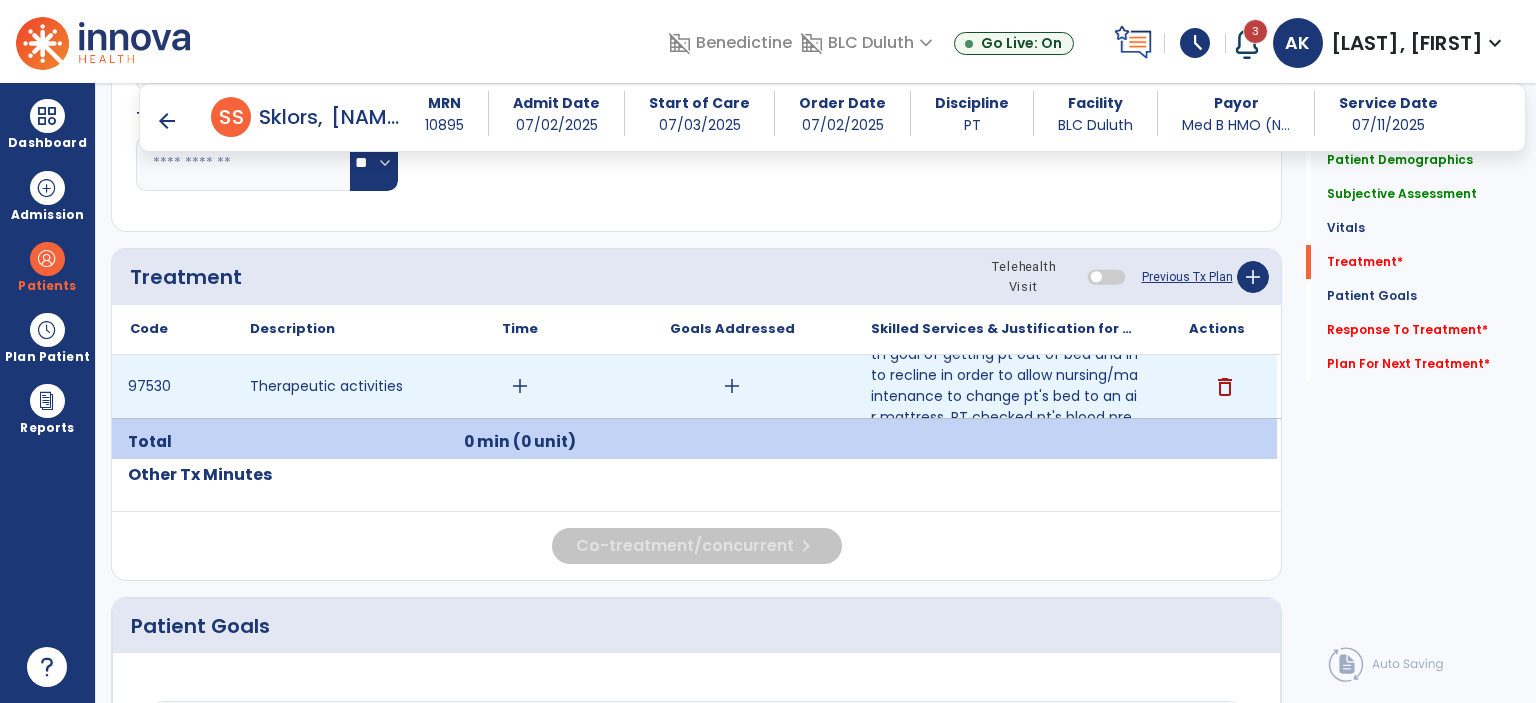 click on "add" at bounding box center [520, 386] 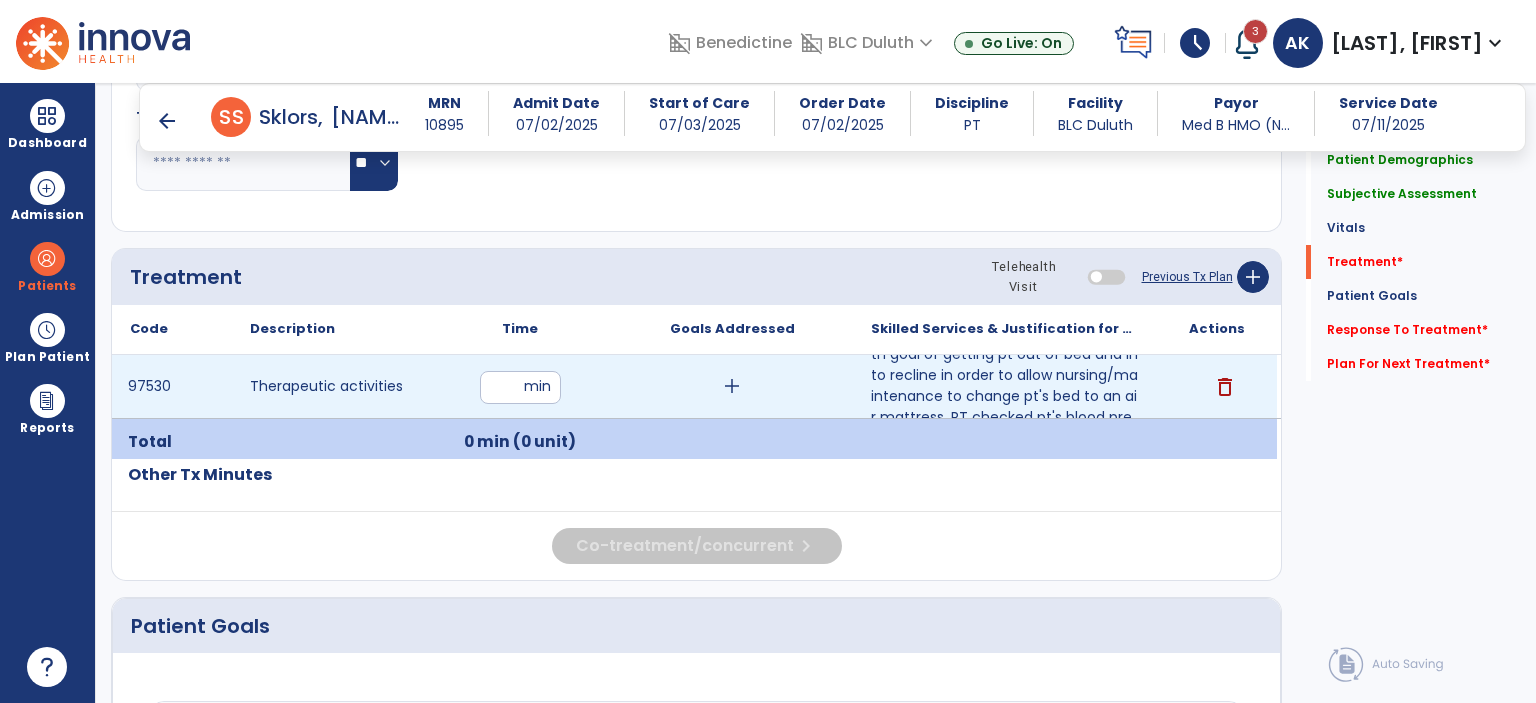 type on "**" 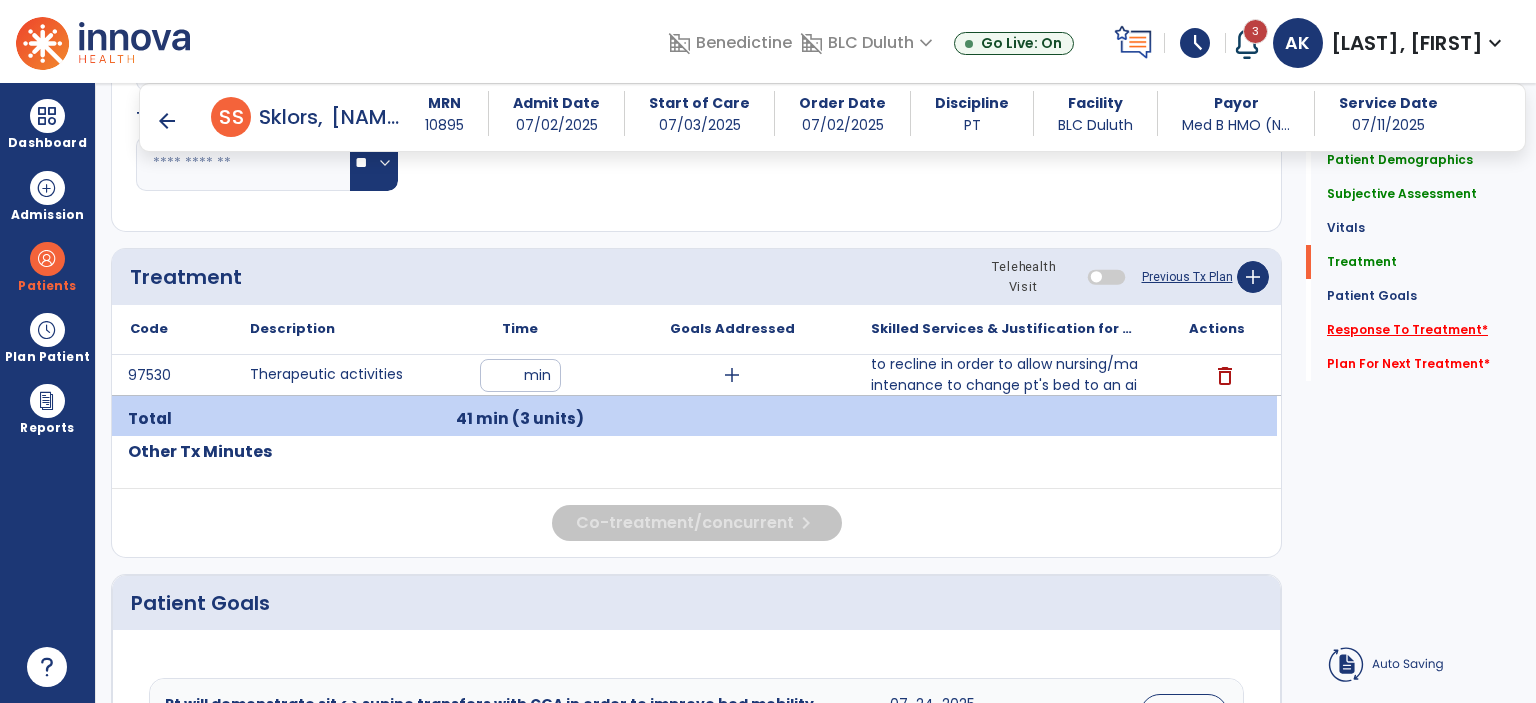 click on "Response To Treatment   *" 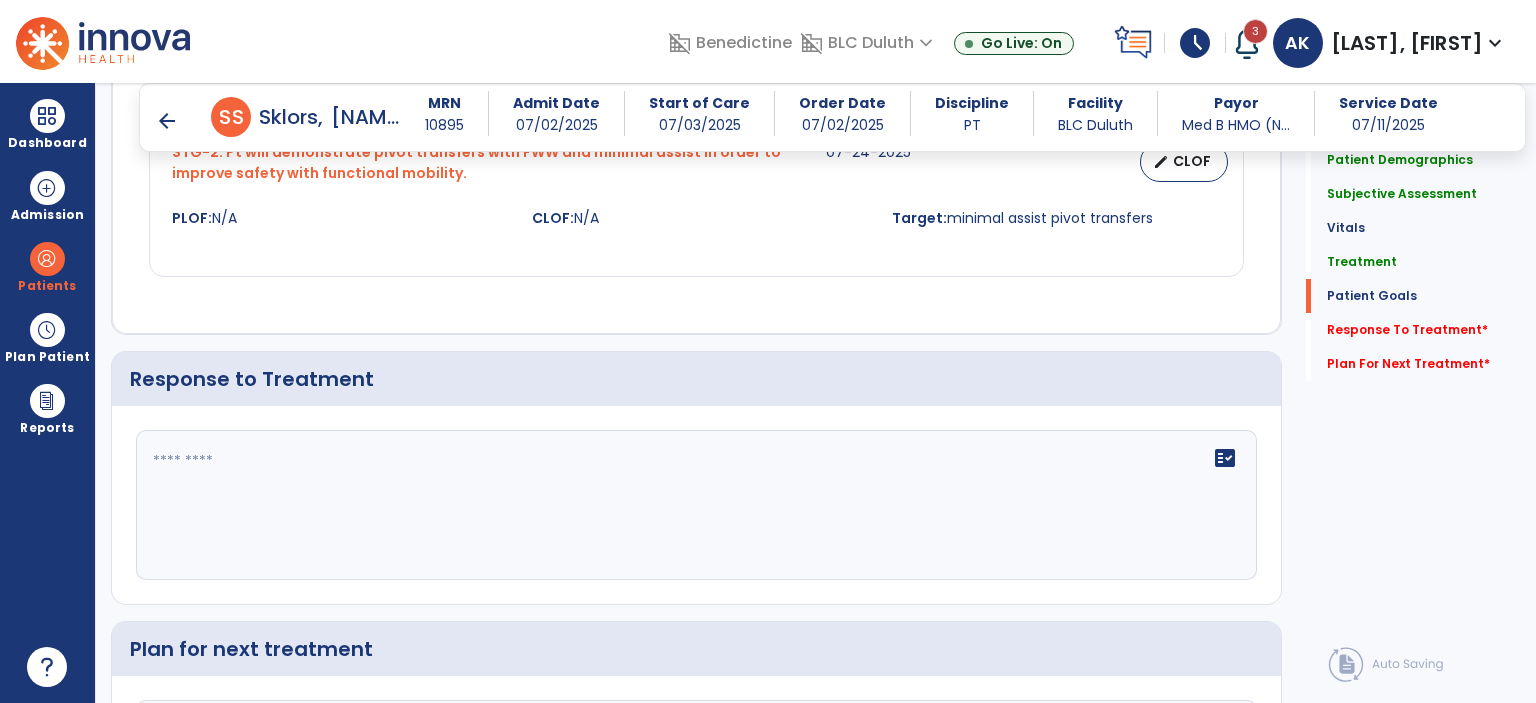 scroll, scrollTop: 2189, scrollLeft: 0, axis: vertical 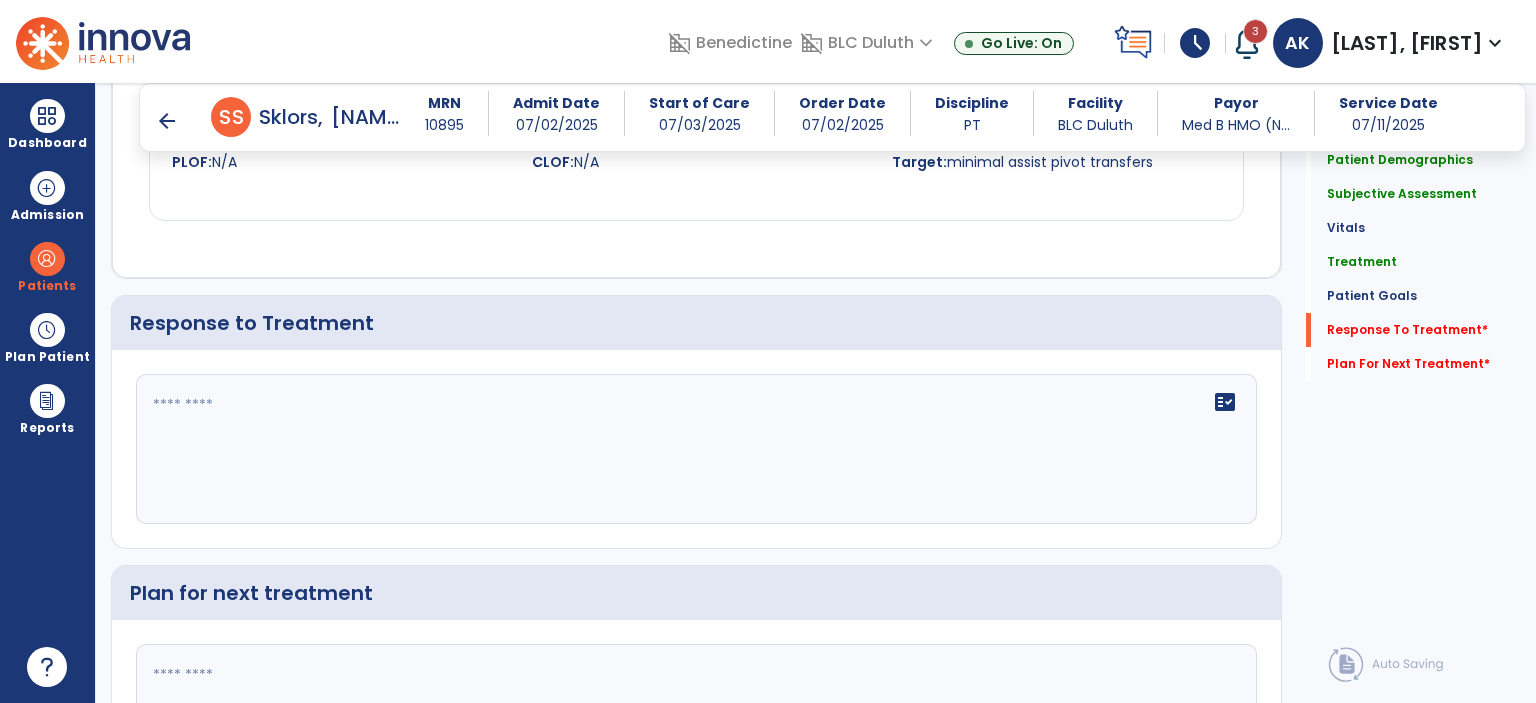 click on "fact_check" 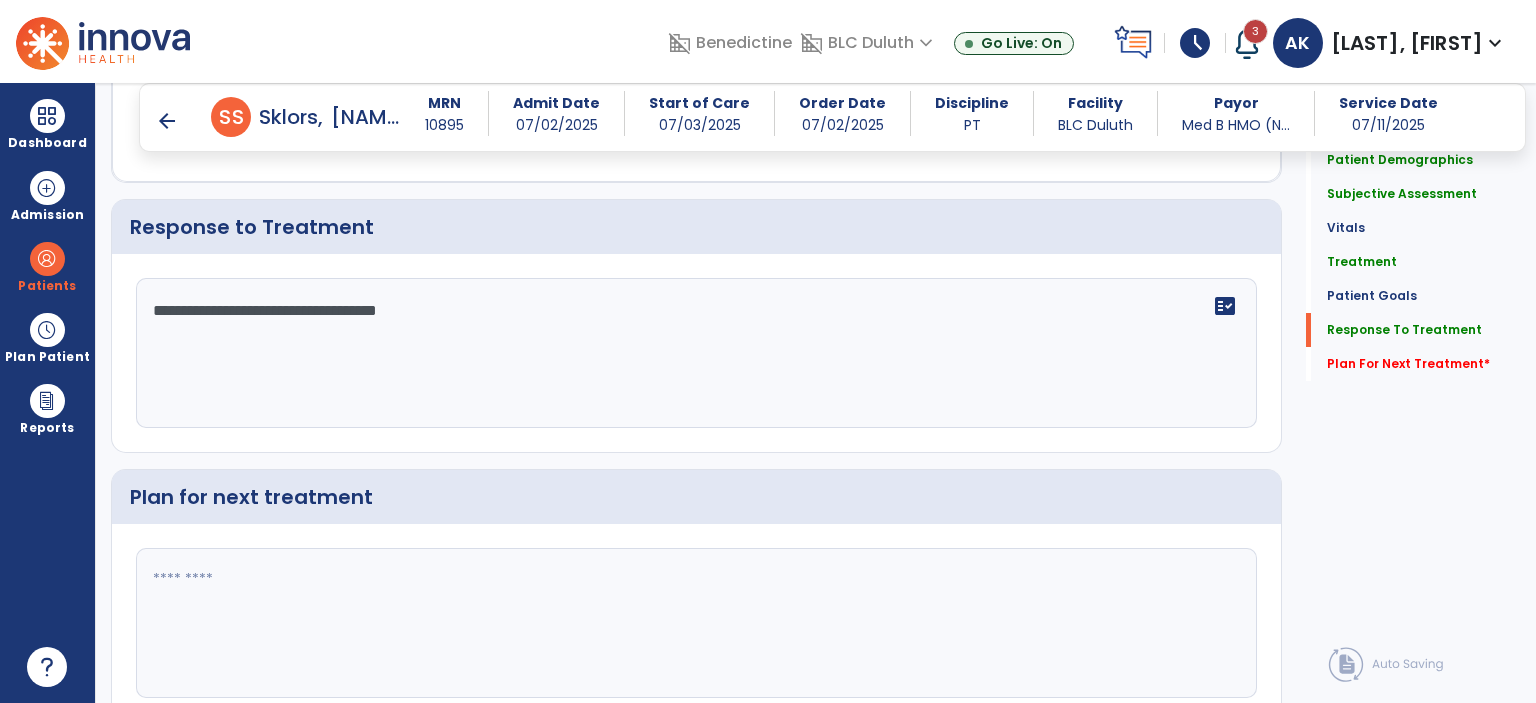 scroll, scrollTop: 2363, scrollLeft: 0, axis: vertical 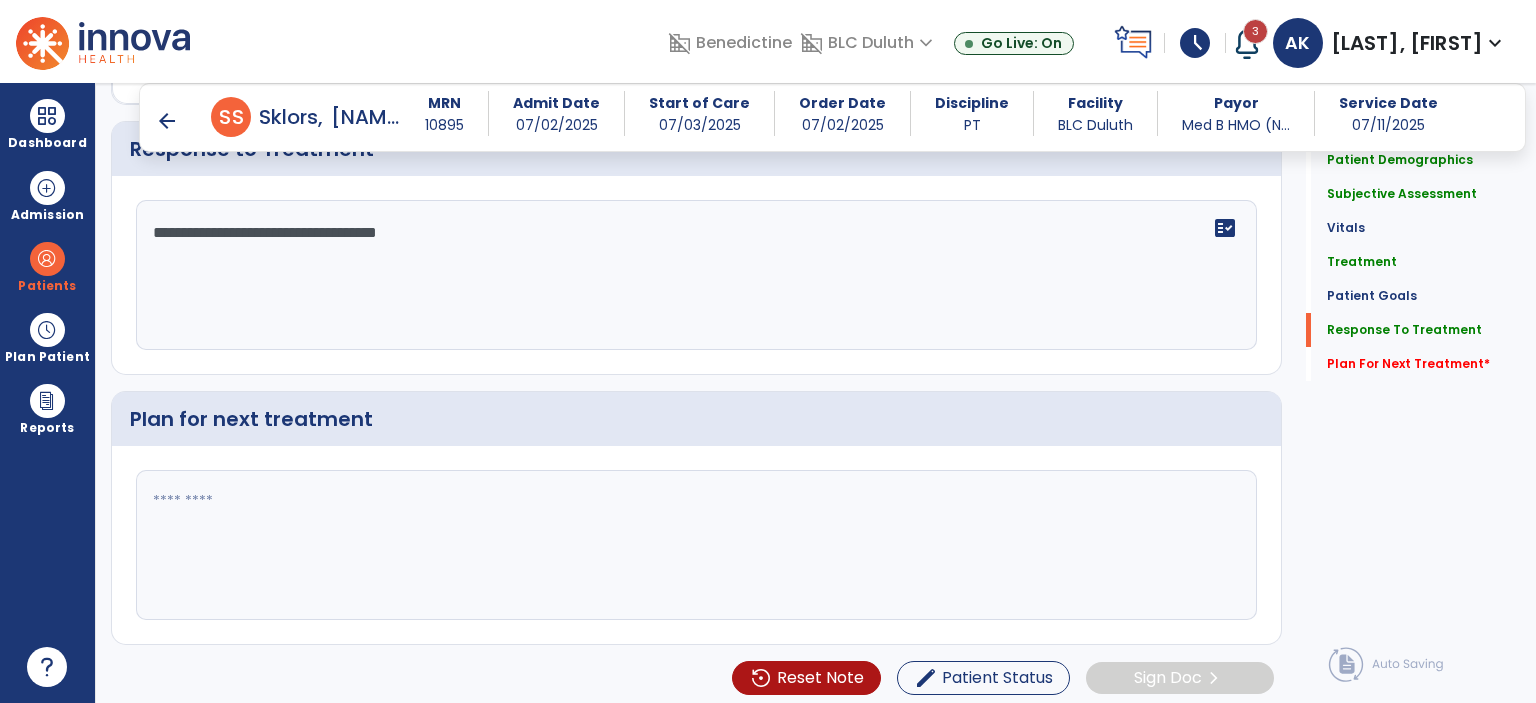 type on "**********" 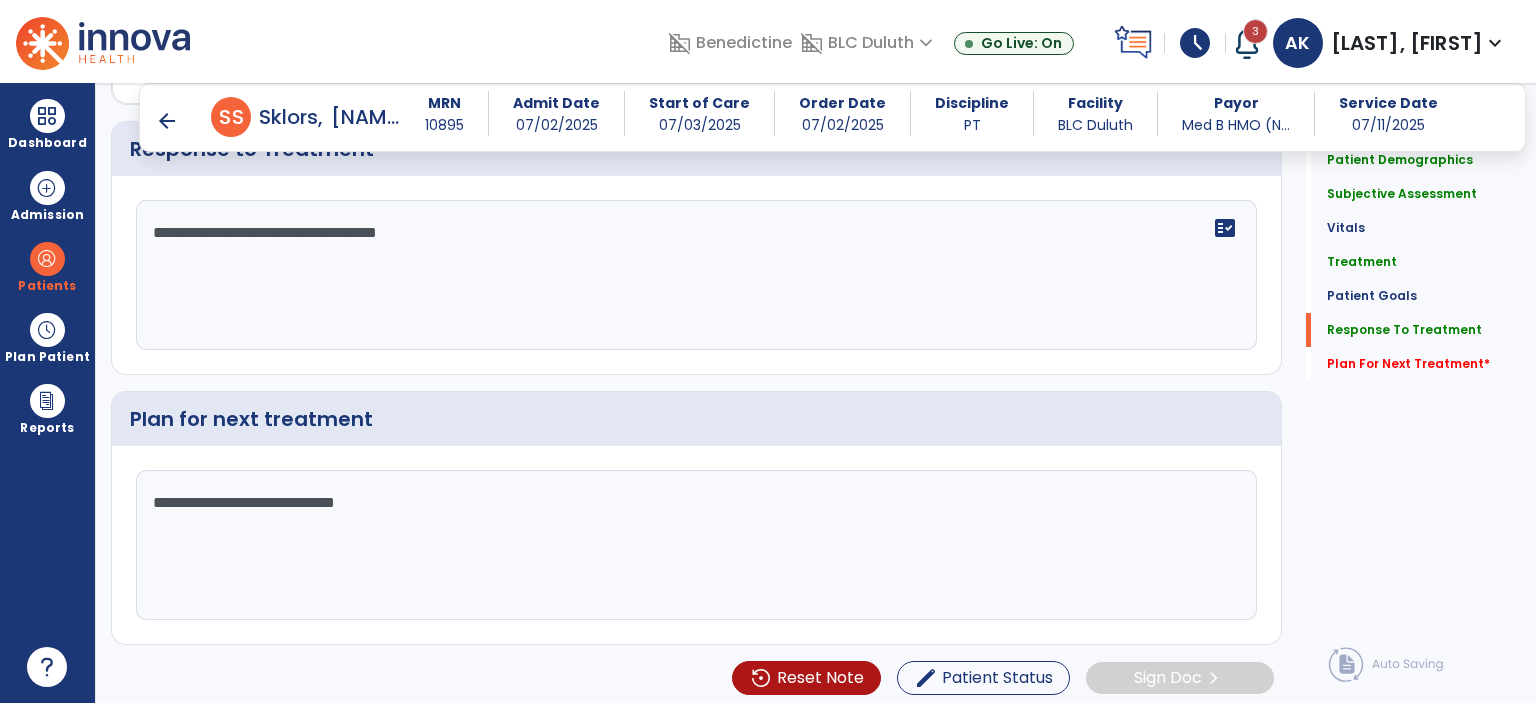 type on "**********" 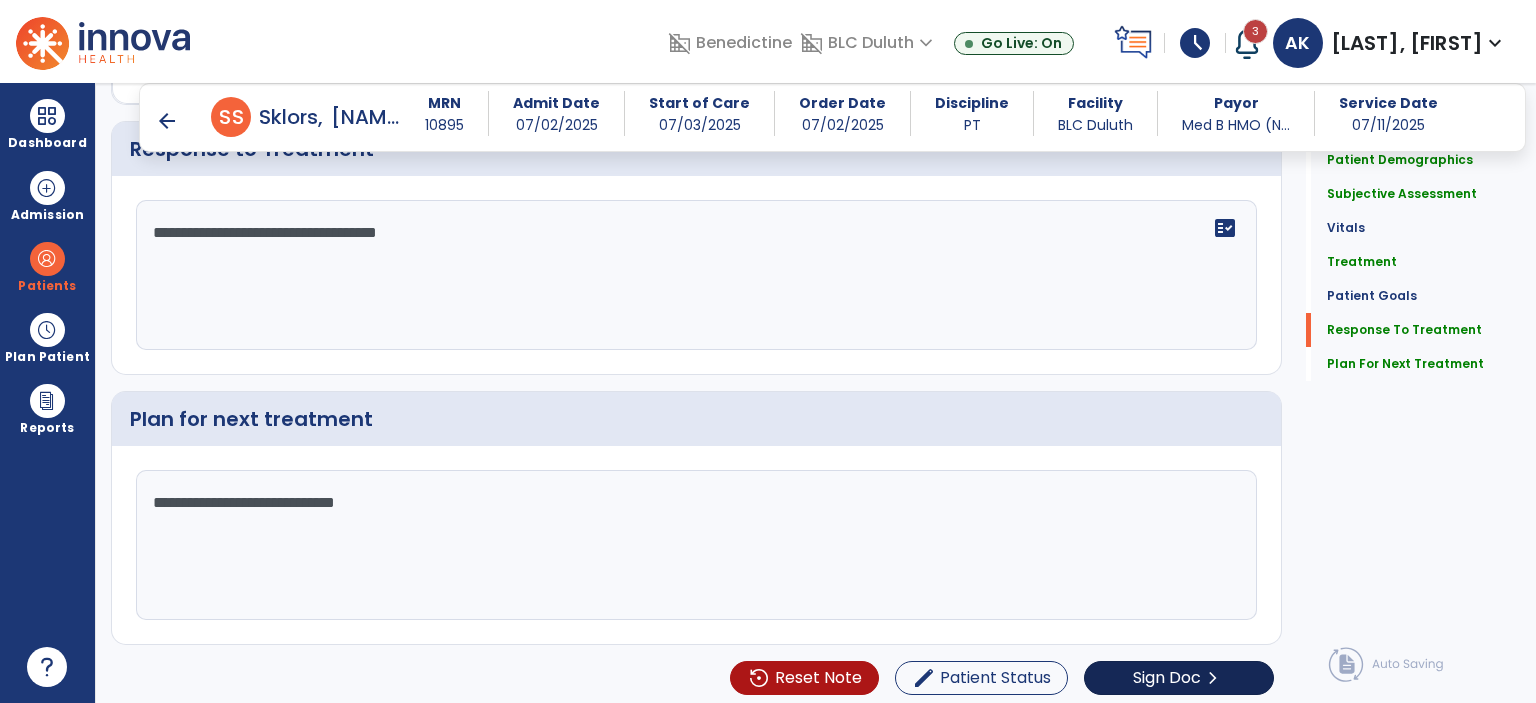 scroll, scrollTop: 2363, scrollLeft: 0, axis: vertical 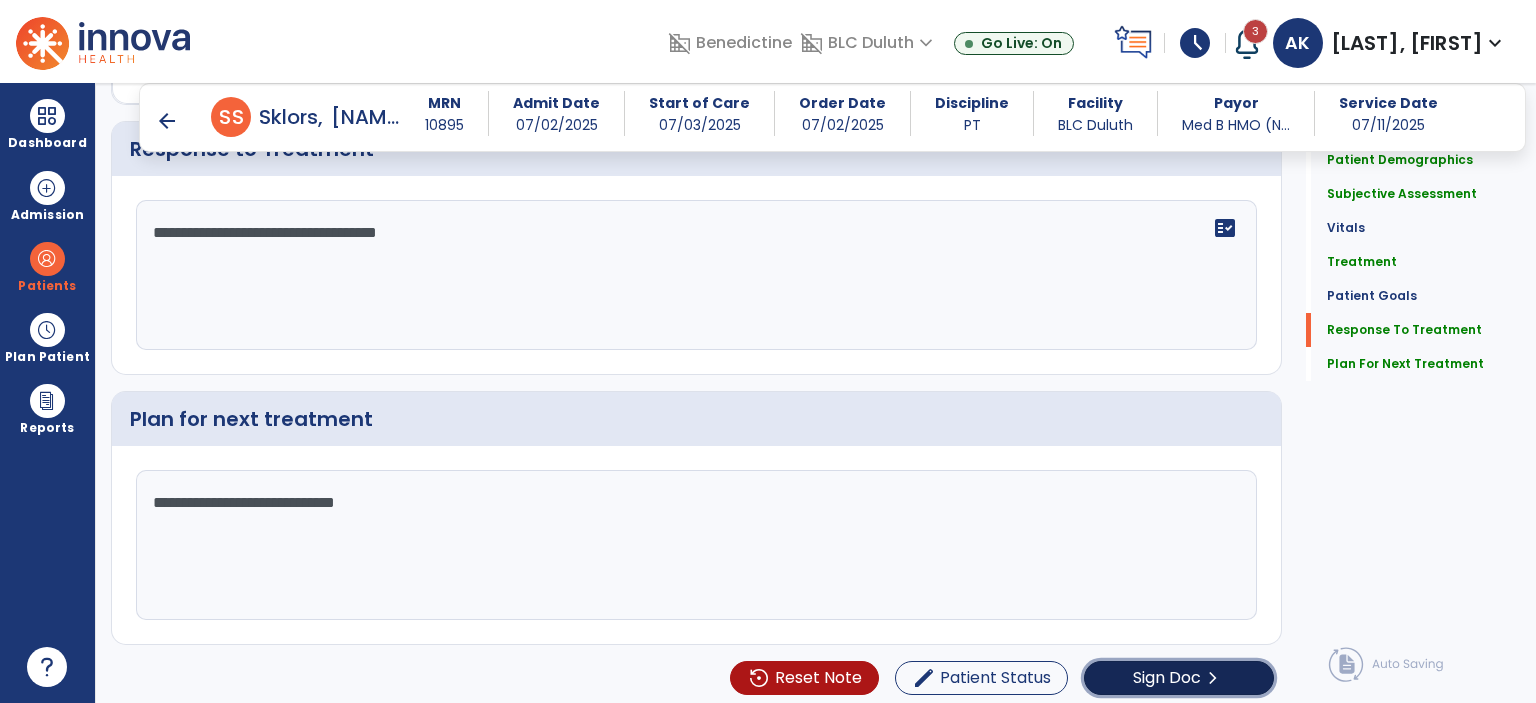 click on "Sign Doc  chevron_right" 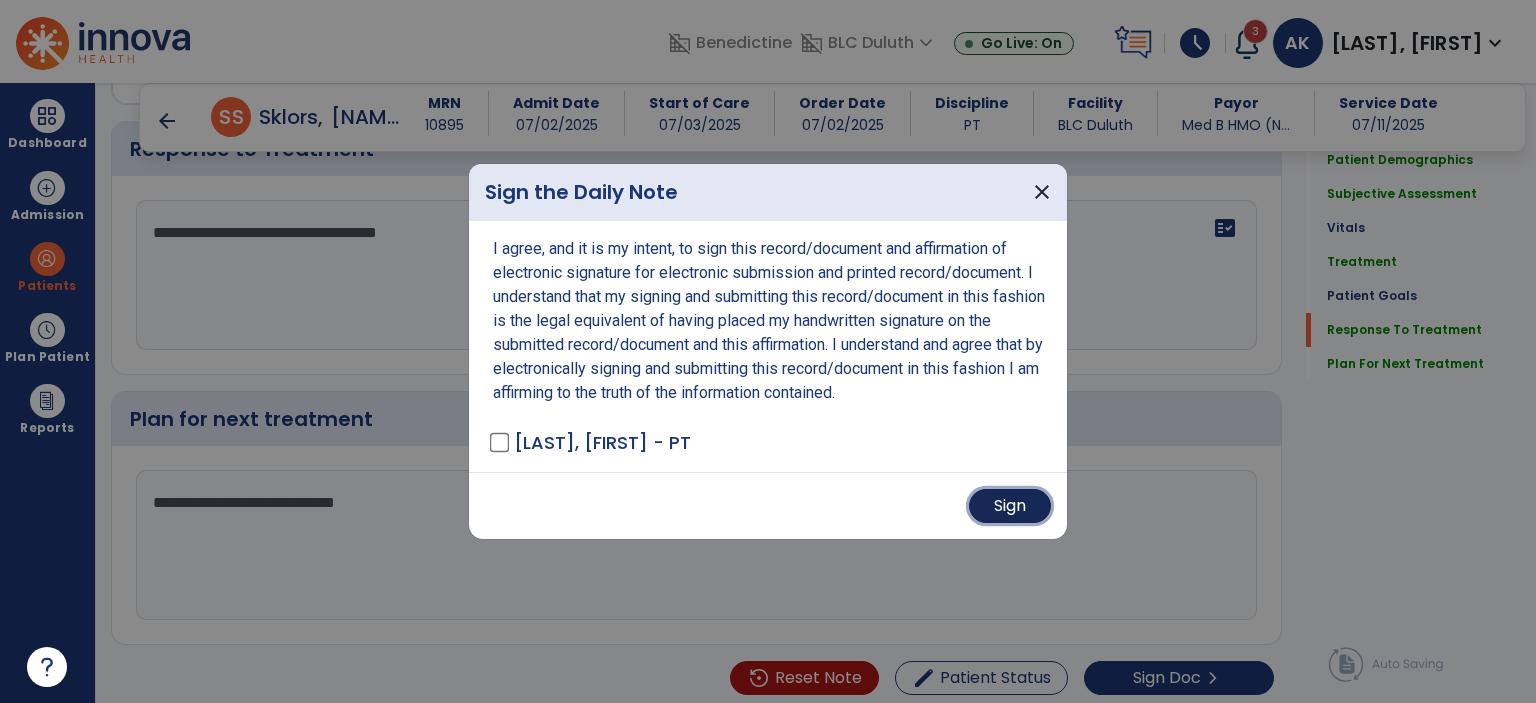 click on "Sign" at bounding box center [1010, 506] 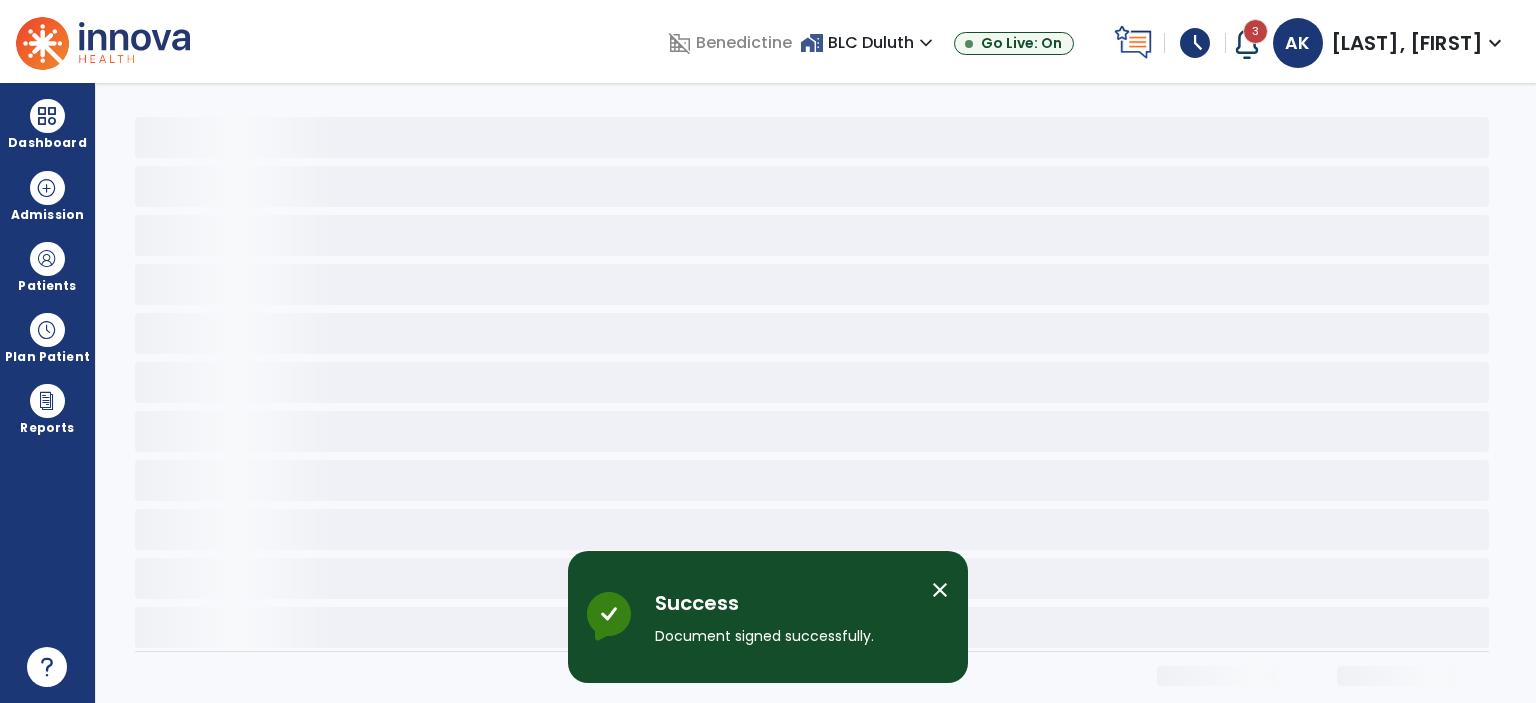 scroll, scrollTop: 0, scrollLeft: 0, axis: both 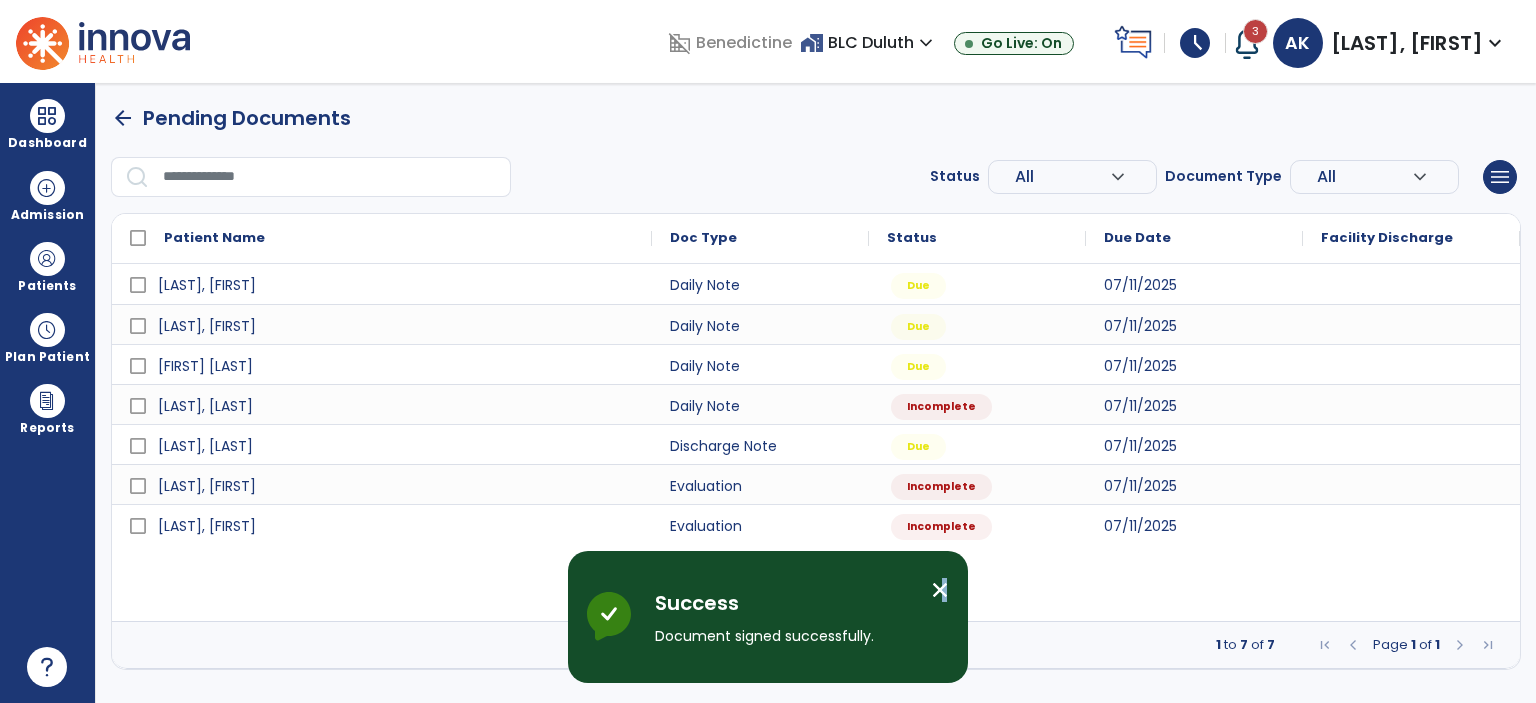 click on "close" at bounding box center (940, 590) 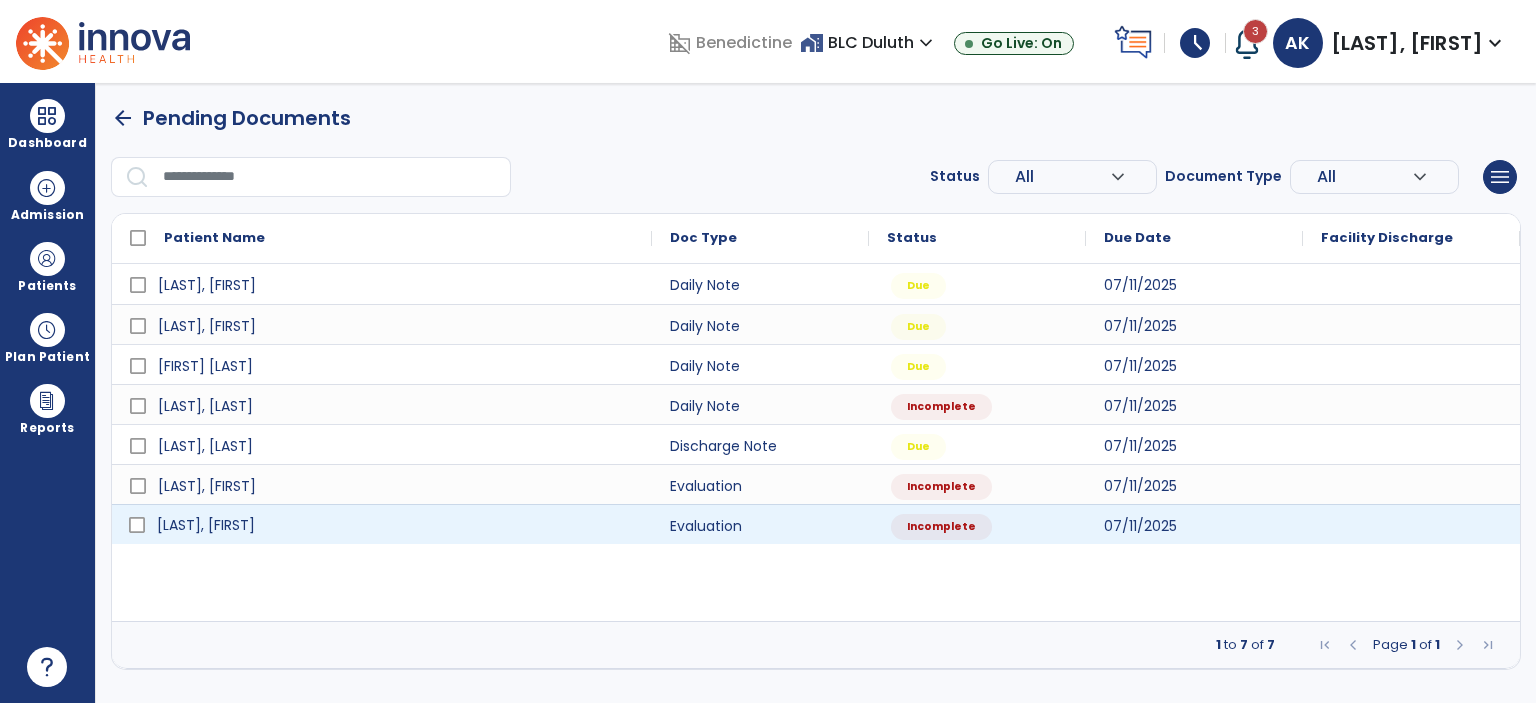 click on "[LAST], [FIRST]" at bounding box center (396, 525) 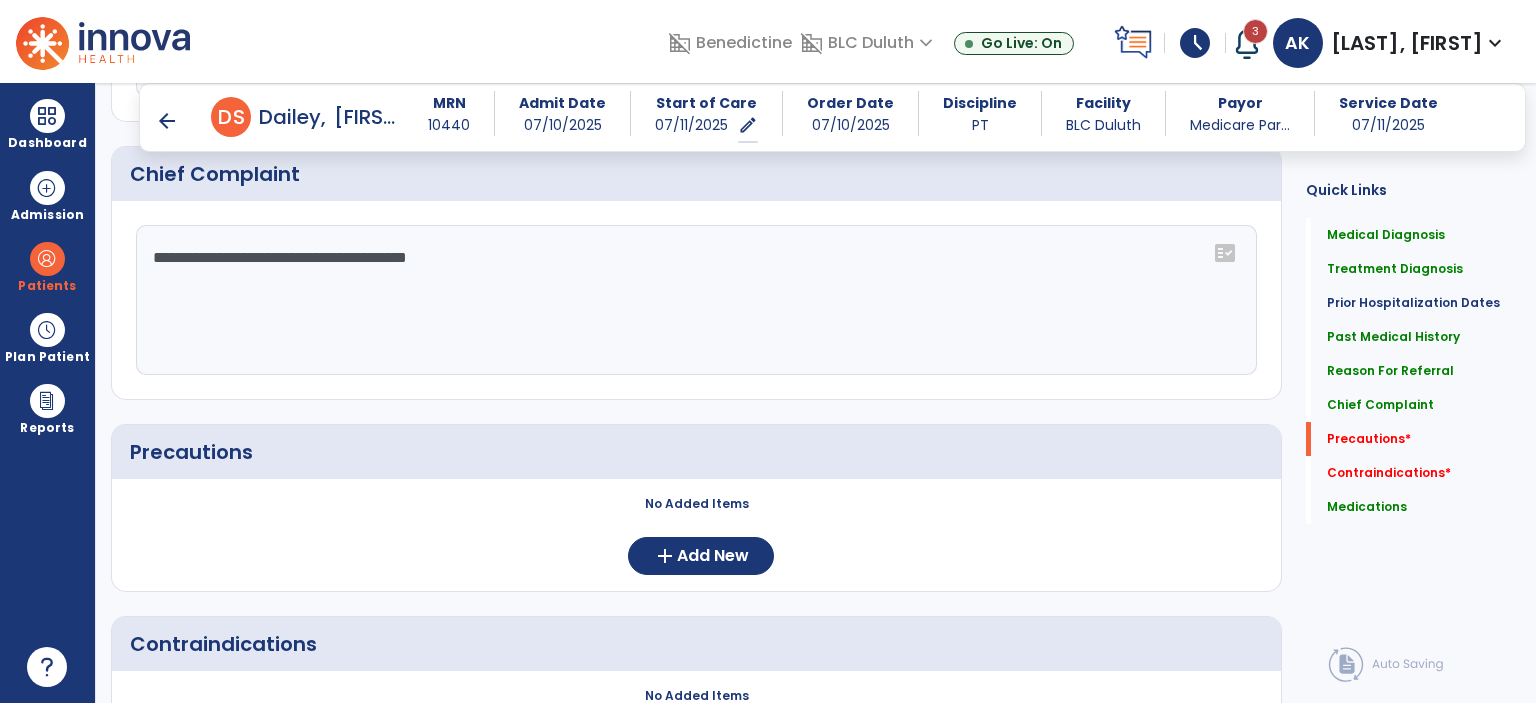 scroll, scrollTop: 1572, scrollLeft: 0, axis: vertical 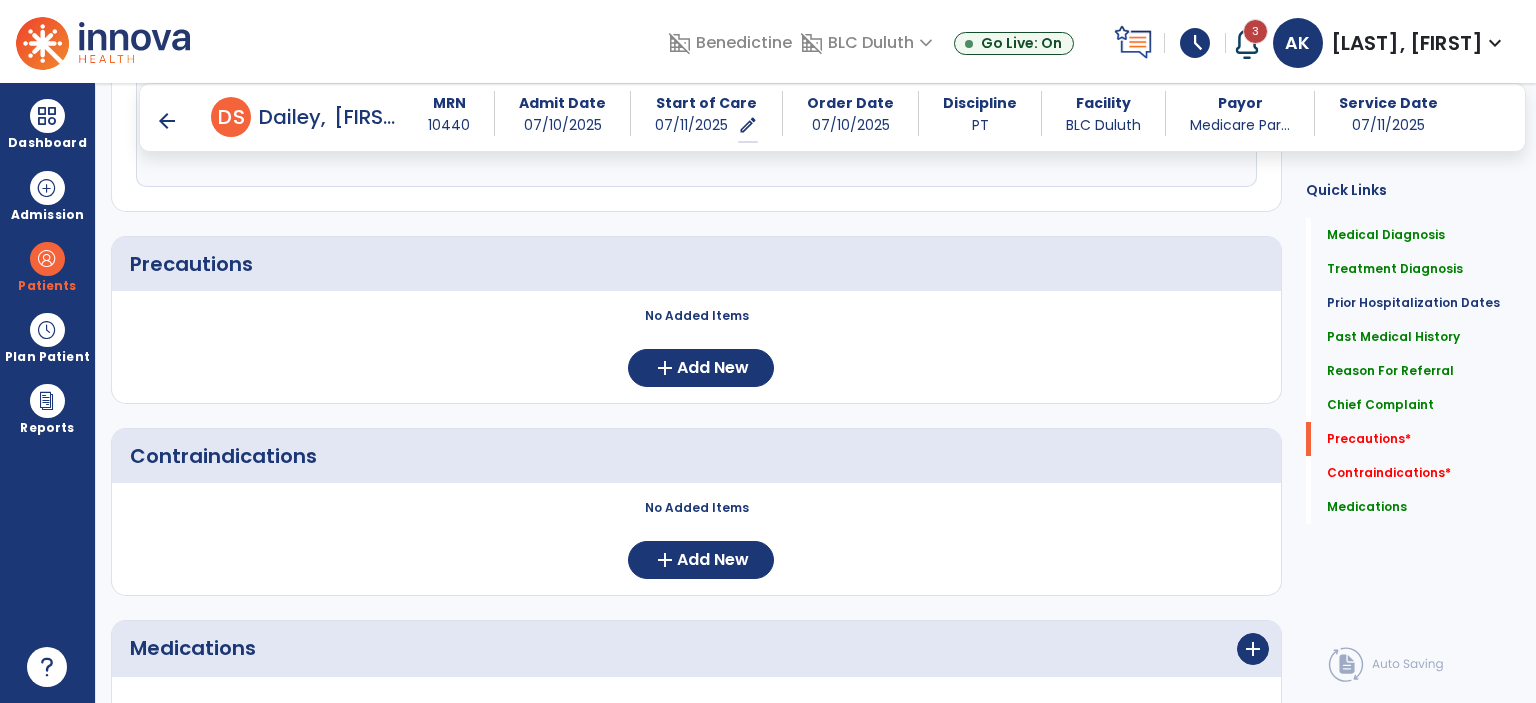 click on "No Added Items  add  Add New" 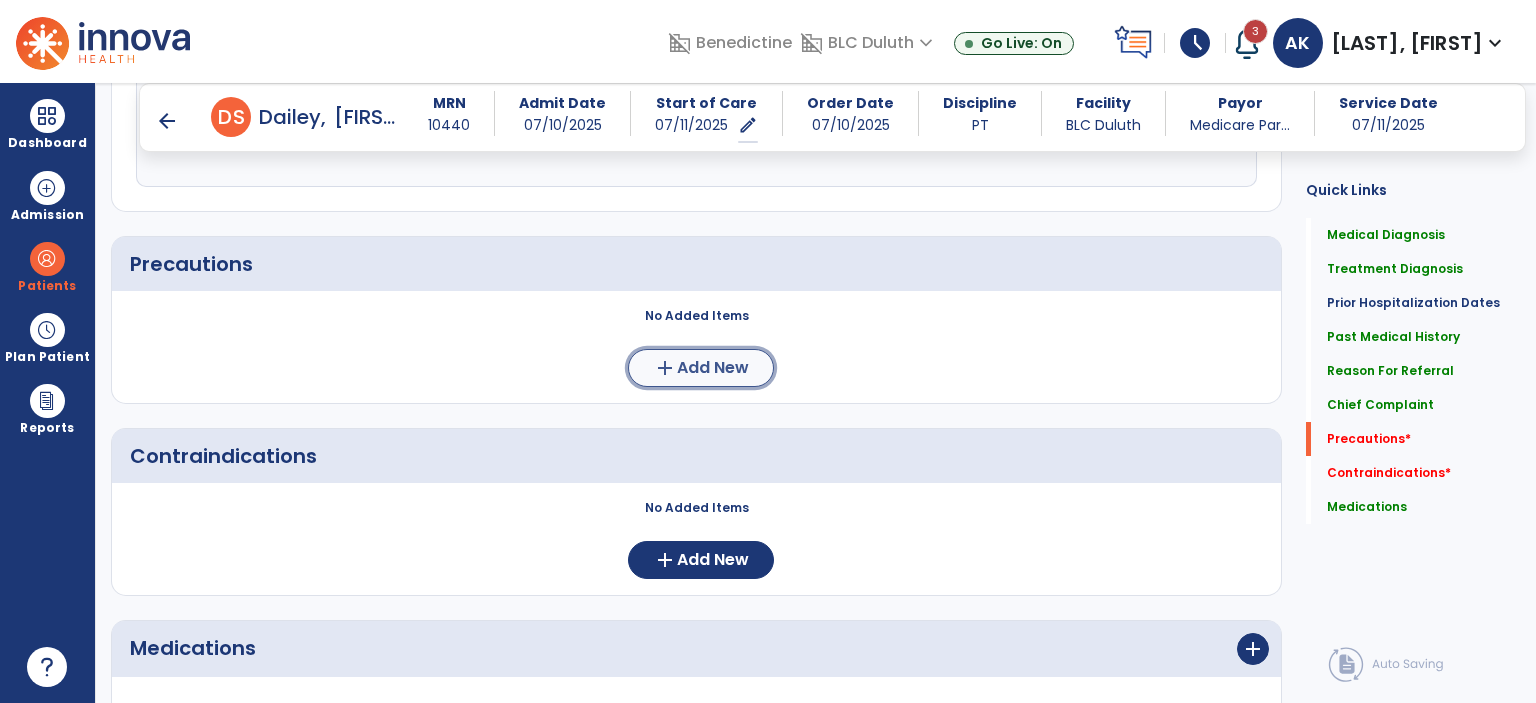 click on "Add New" 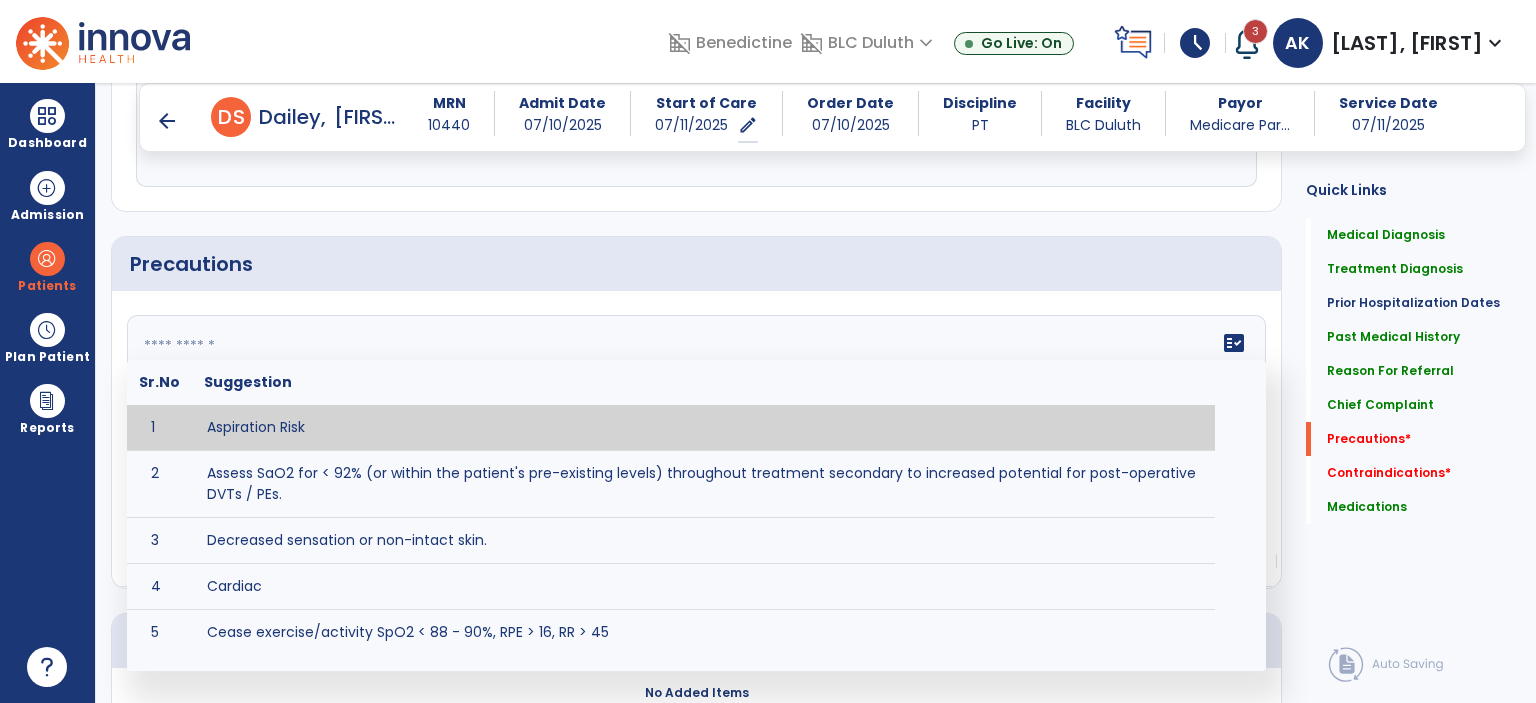 click on "fact_check  Sr.No Suggestion 1 Aspiration Risk 2 Assess SaO2 for < 92% (or within the patient's pre-existing levels) throughout treatment secondary to increased potential for post-operative DVTs / PEs. 3 Decreased sensation or non-intact skin. 4 Cardiac 5 Cease exercise/activity SpO2 < 88 - 90%, RPE > 16, RR > 45 6 Check for modified diet / oral intake restrictions related to swallowing impairments. Consult ST as appropriate. 7 Check INR lab results prior to activity if patient on blood thinners. 8 Closely monitor anxiety or stress due to increased SOB/dyspnea and cease activity/exercise until patient is able to control this response 9 Code Status:  10 Confirm surgical approach and discoloration or other precautions. 11 Confirm surgical procedure and specific precautions based on procedure (e.g., no twisting/bending/lifting, need for post-op brace, limiting time in sitting, etc.). 12 Confirm weight bearing status as defined by the surgeon. 13 14 Precautions for exercise include:  15 Depression 16 17 18 19 20" 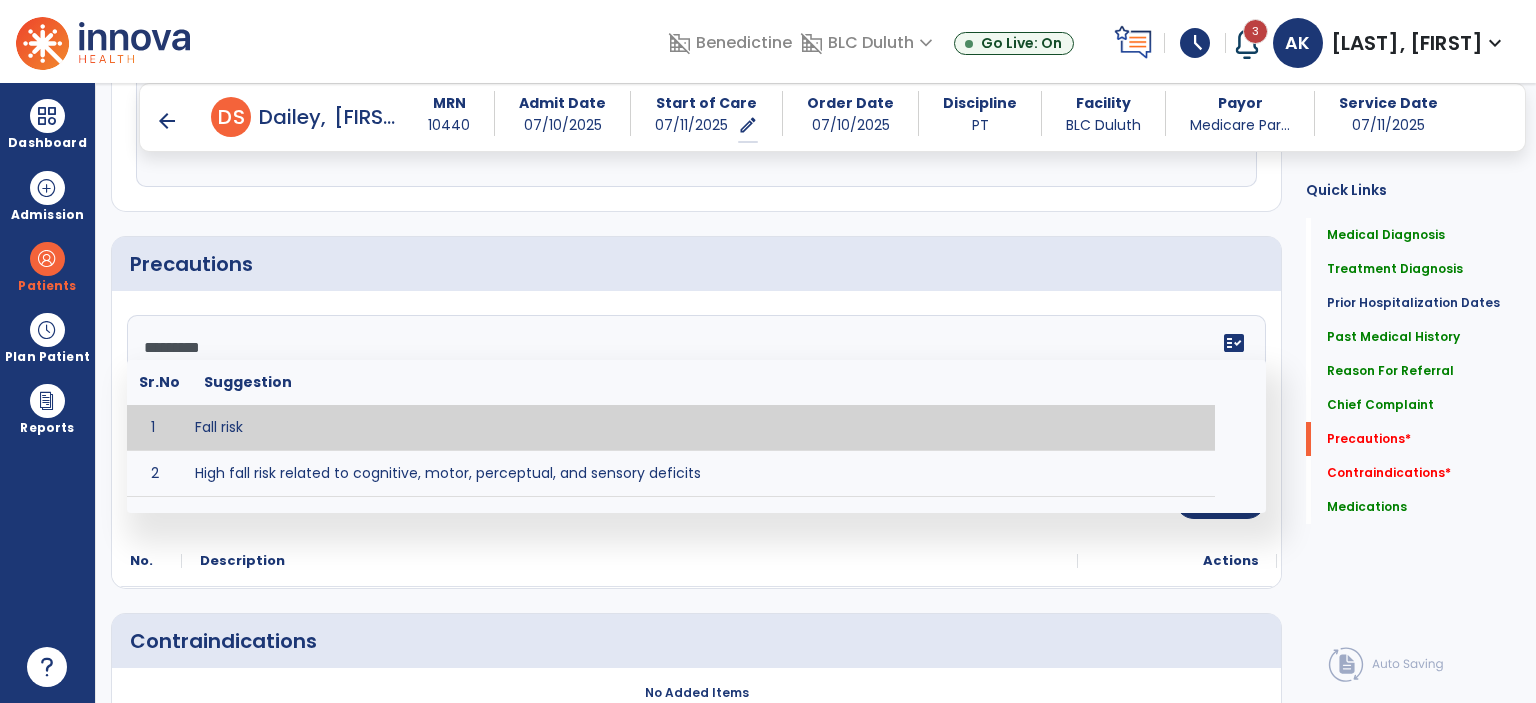 type on "*********" 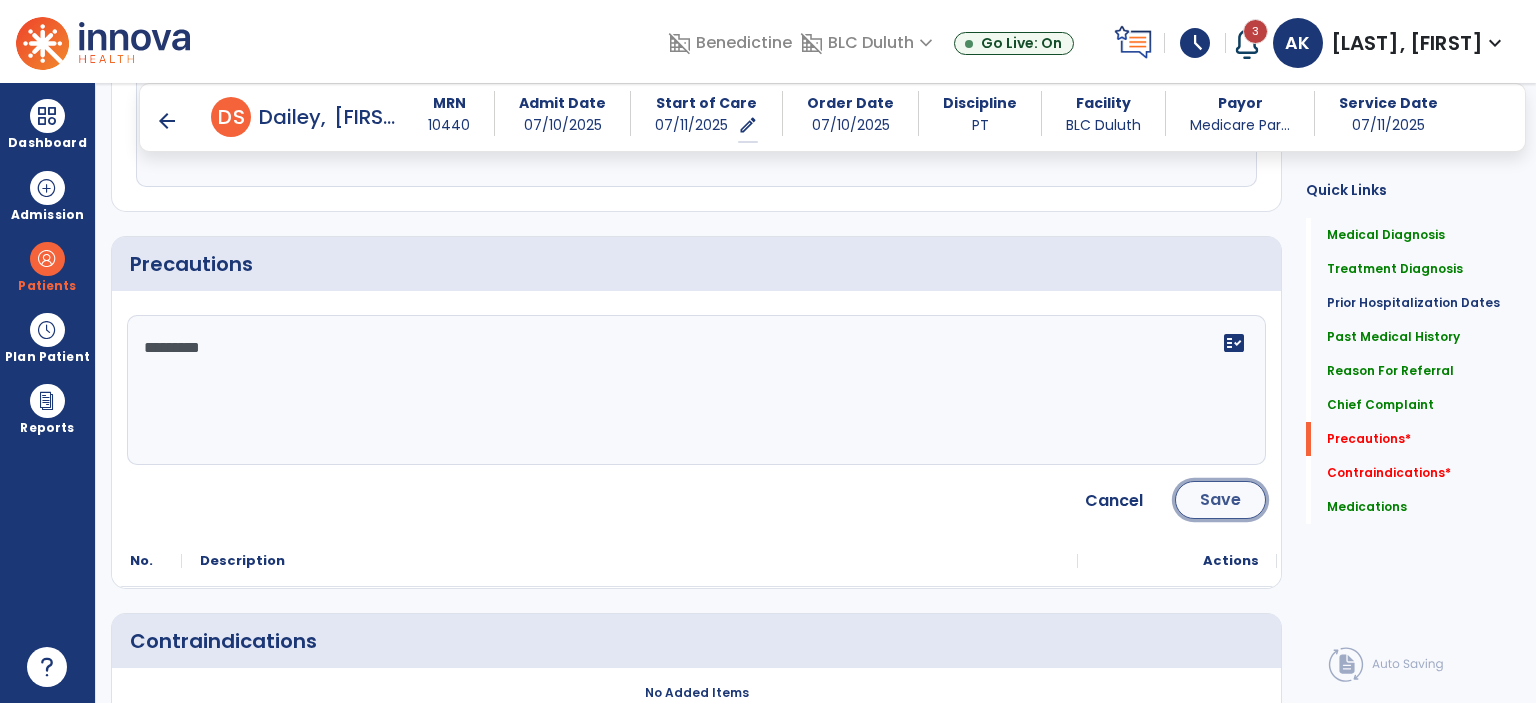 click on "Save" 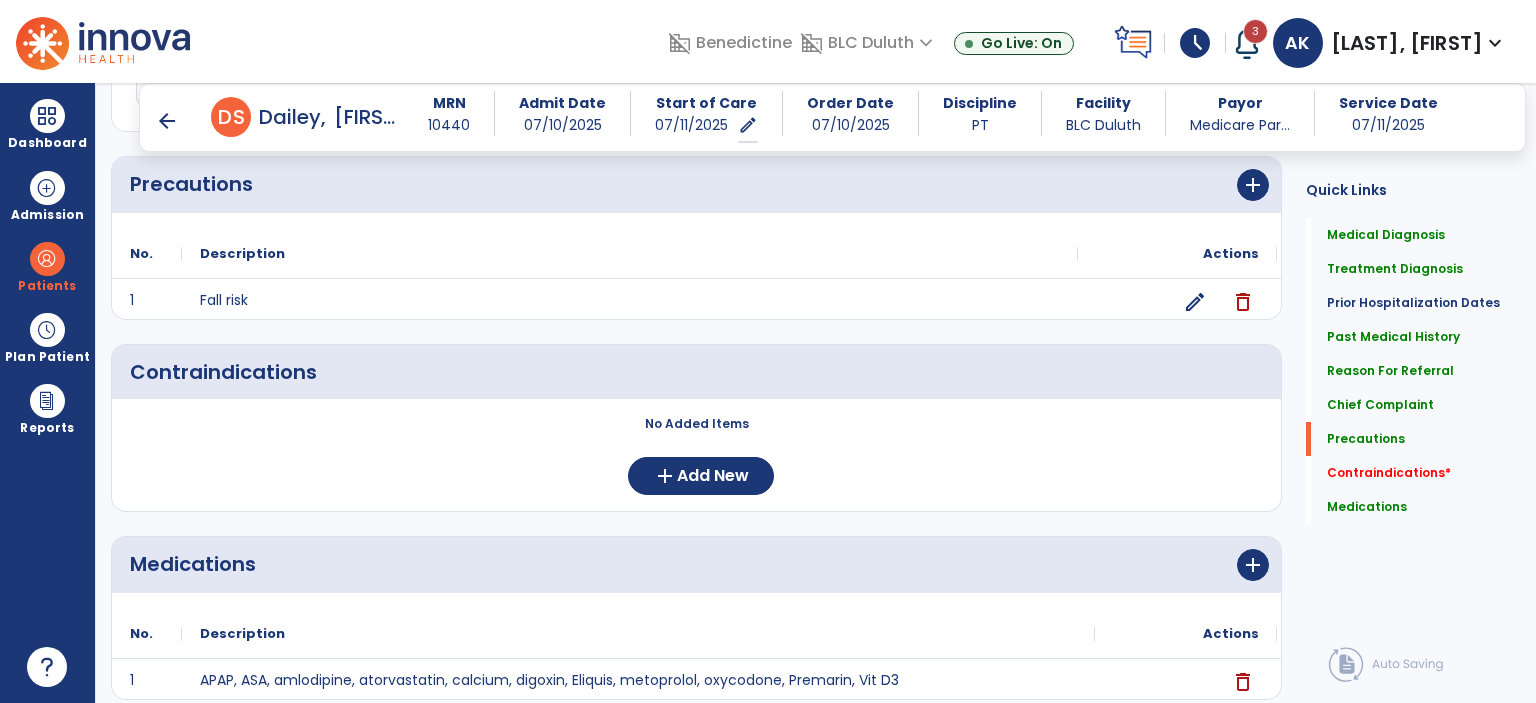 scroll, scrollTop: 1628, scrollLeft: 0, axis: vertical 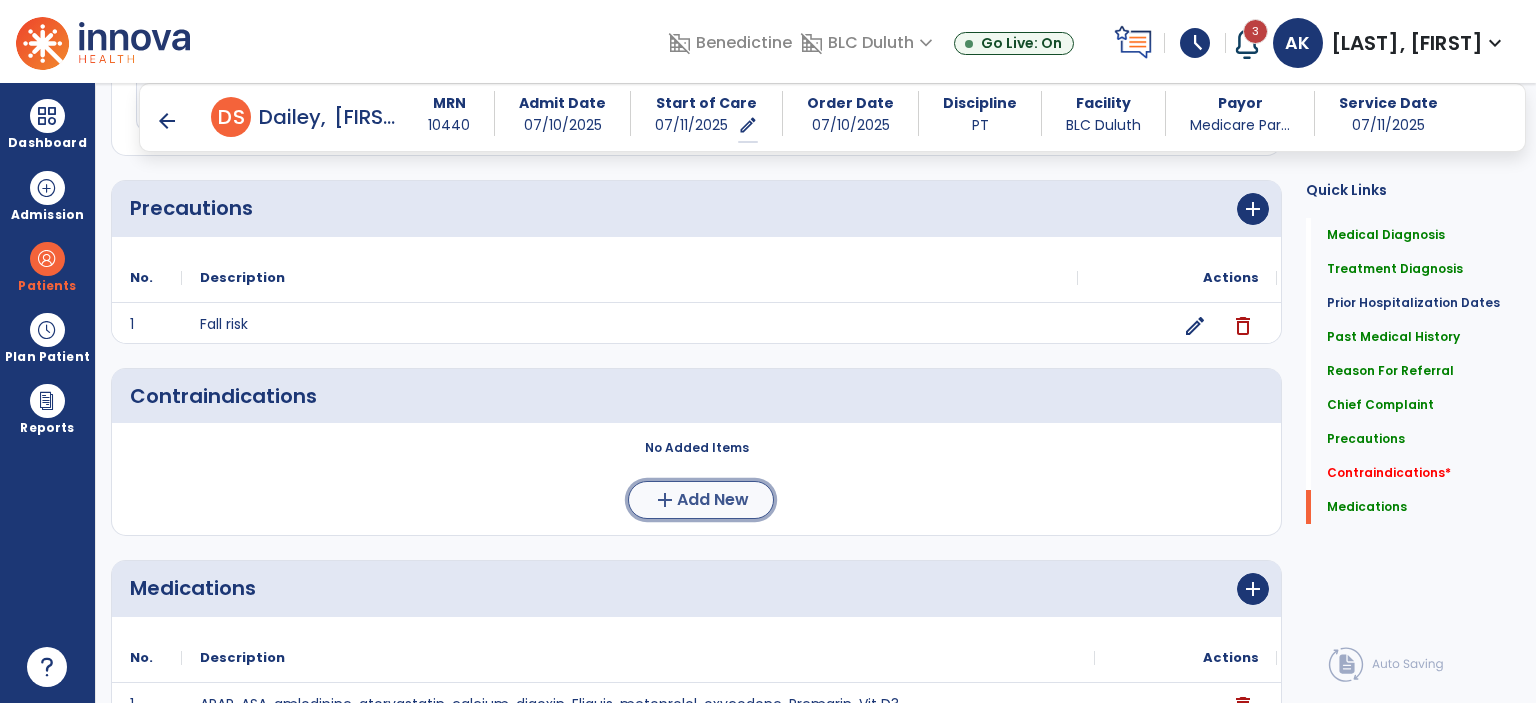 click on "add" 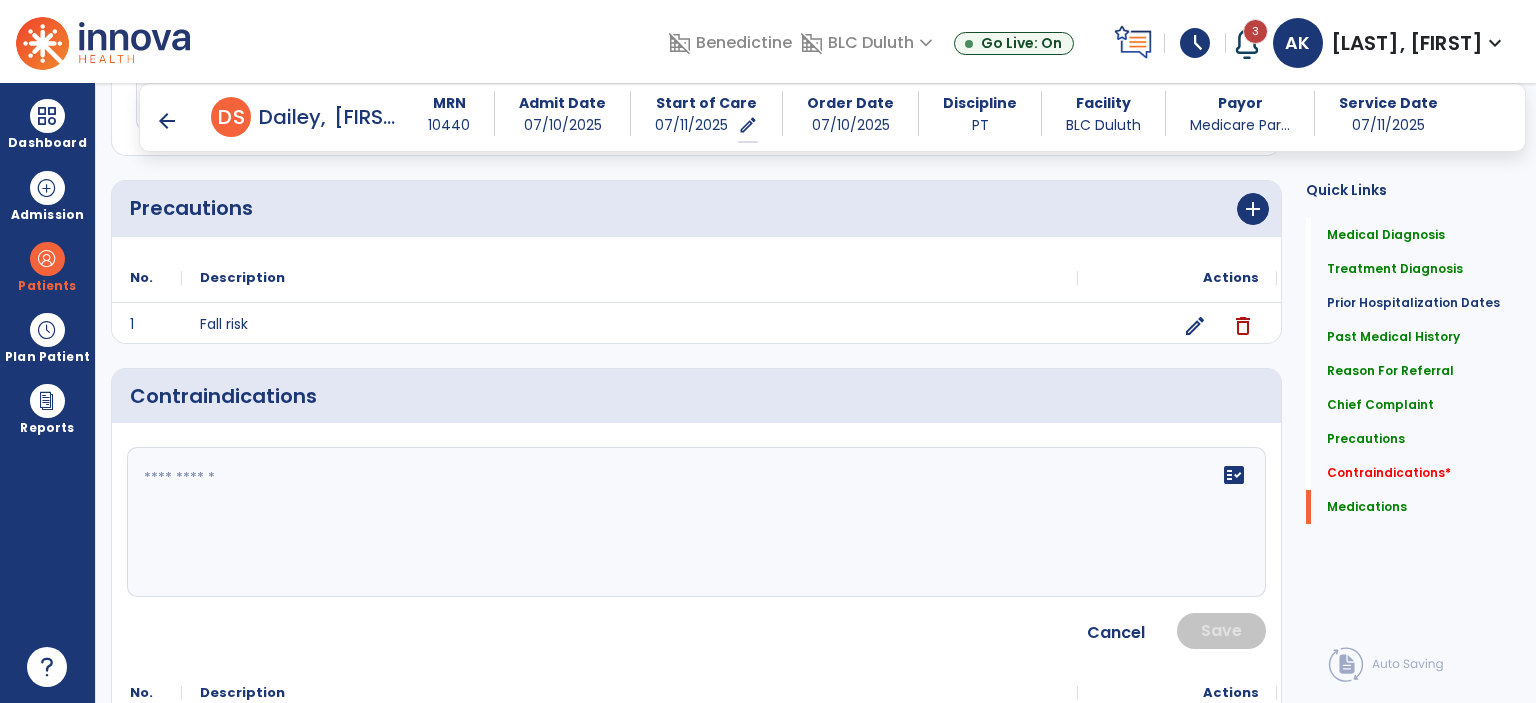 click on "fact_check" 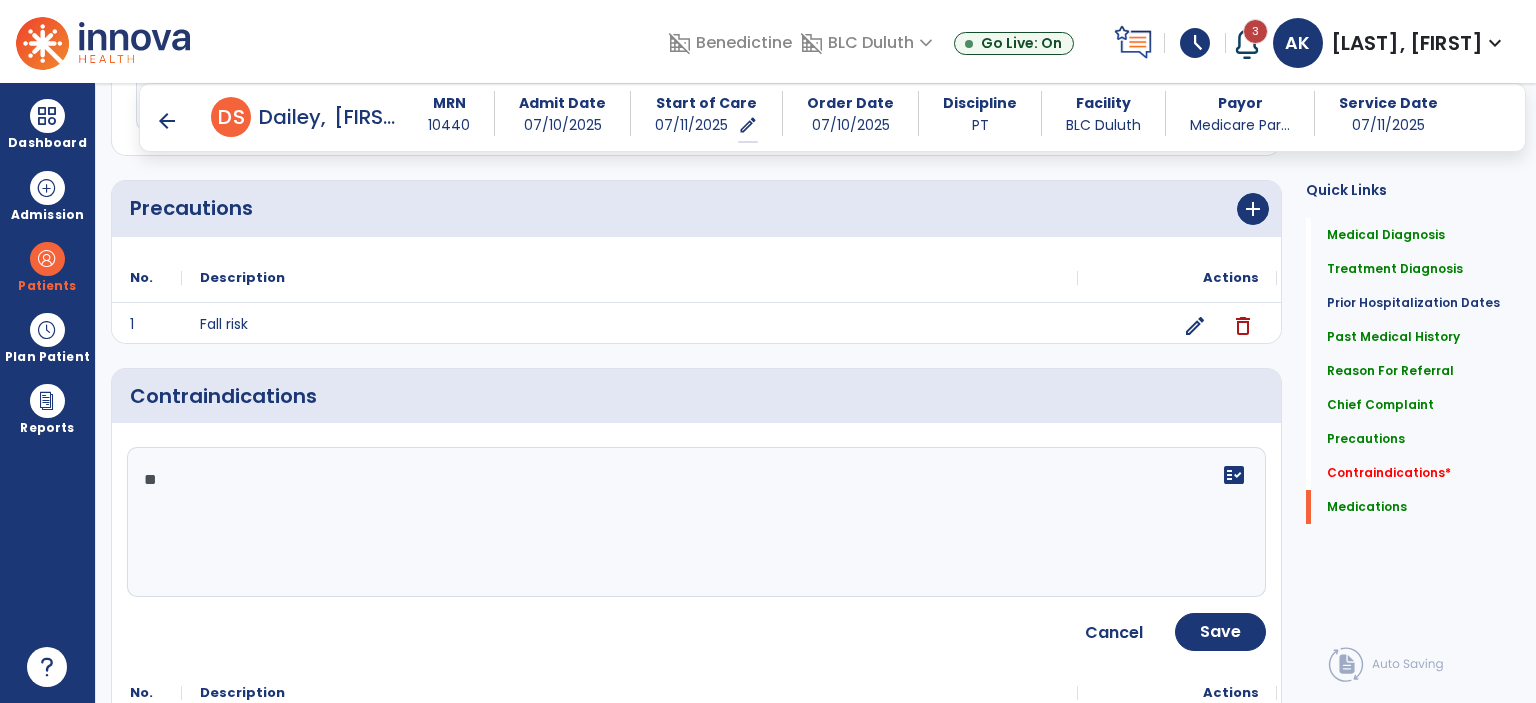 type on "***" 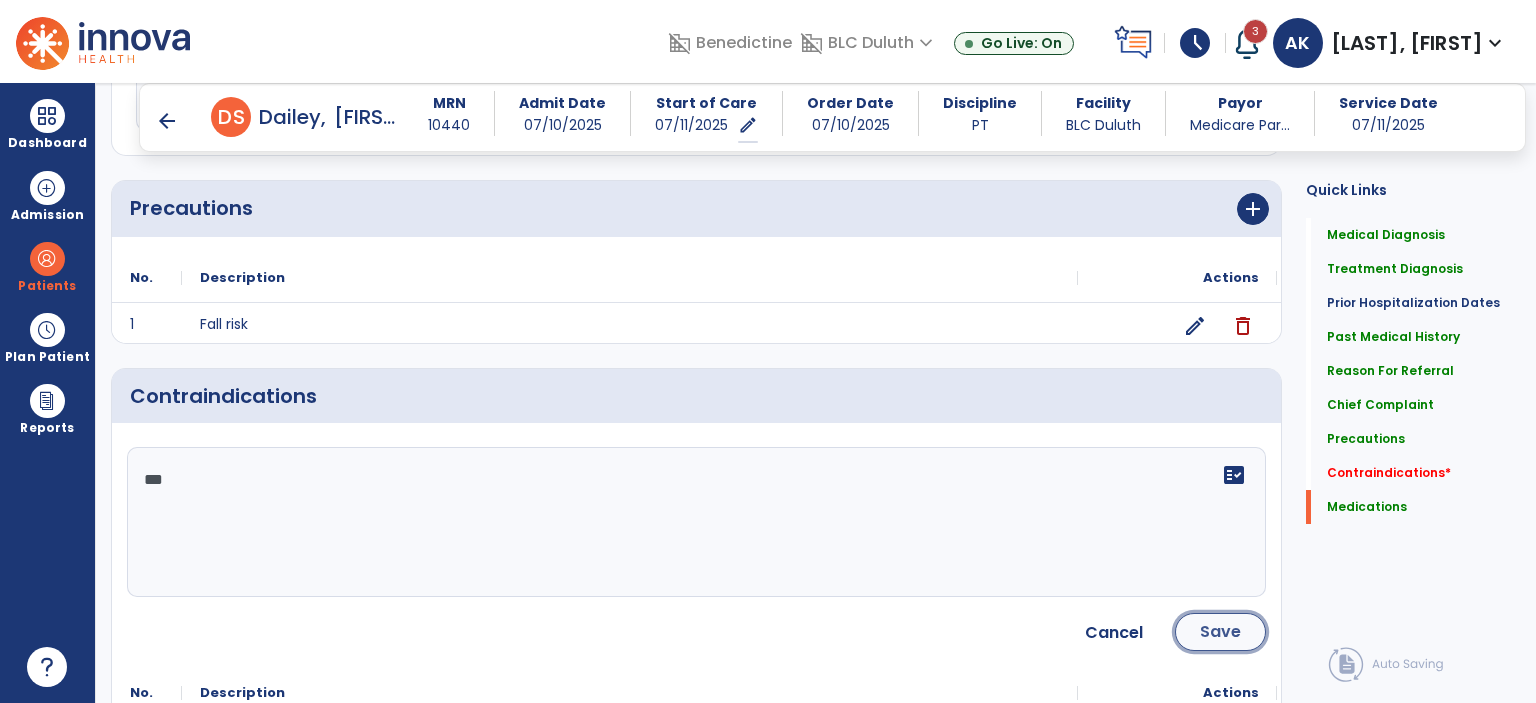 click on "Save" 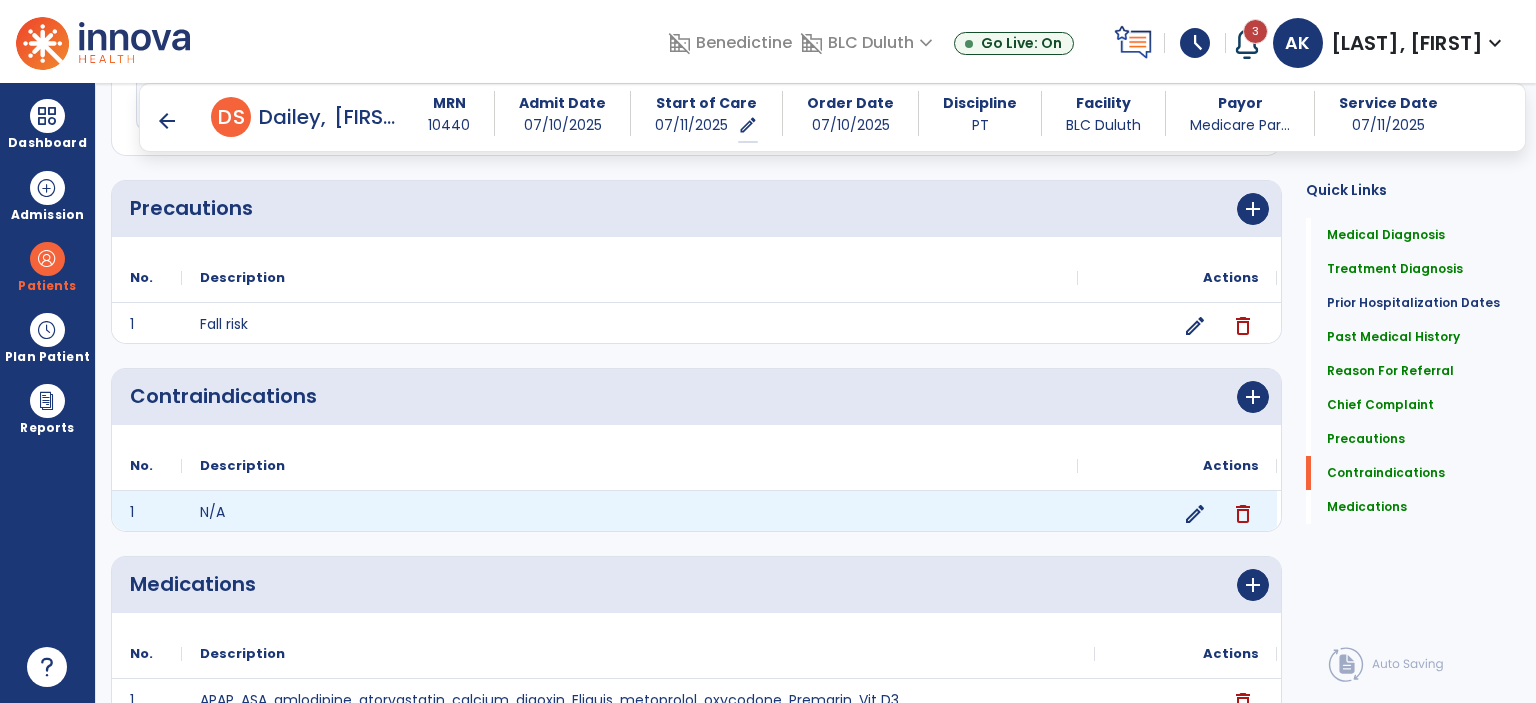 scroll, scrollTop: 1709, scrollLeft: 0, axis: vertical 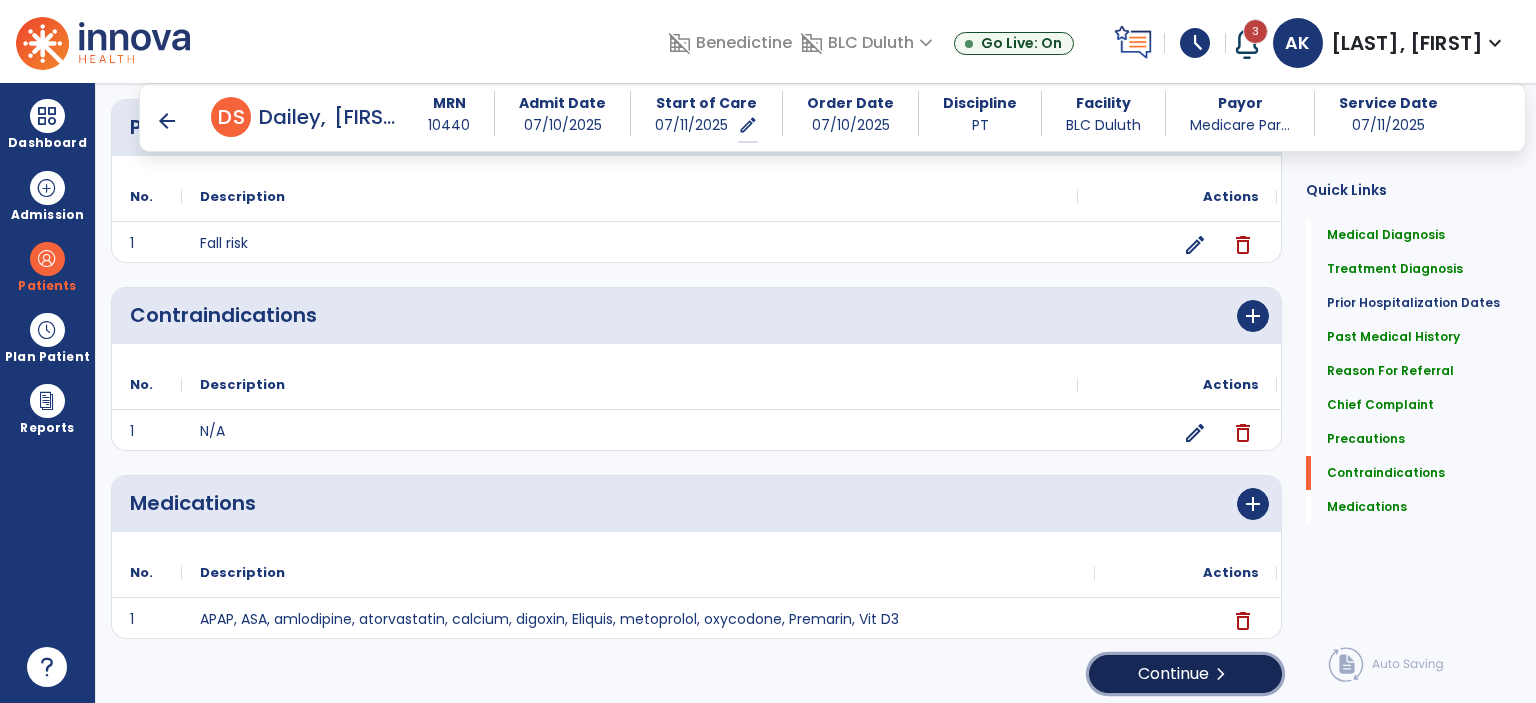click on "Continue  chevron_right" 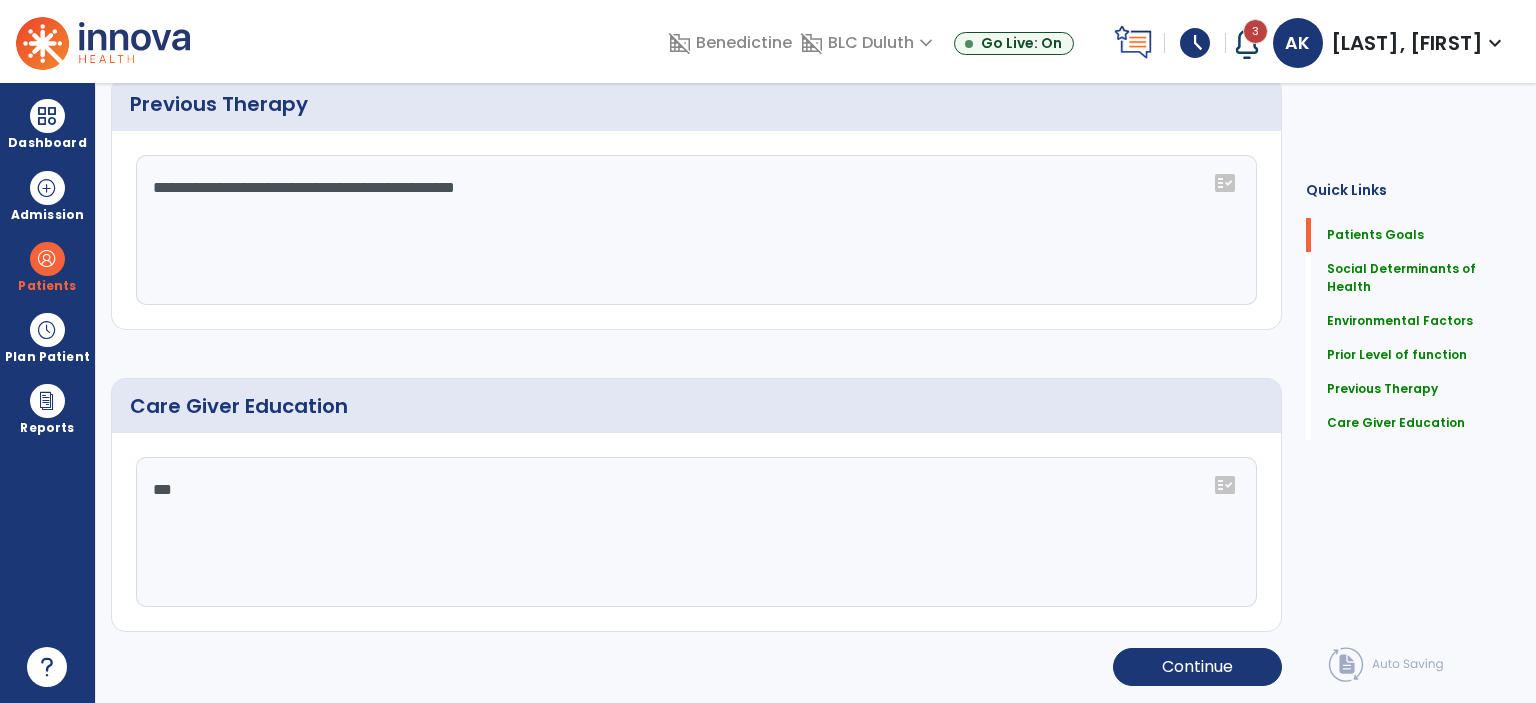 scroll, scrollTop: 0, scrollLeft: 0, axis: both 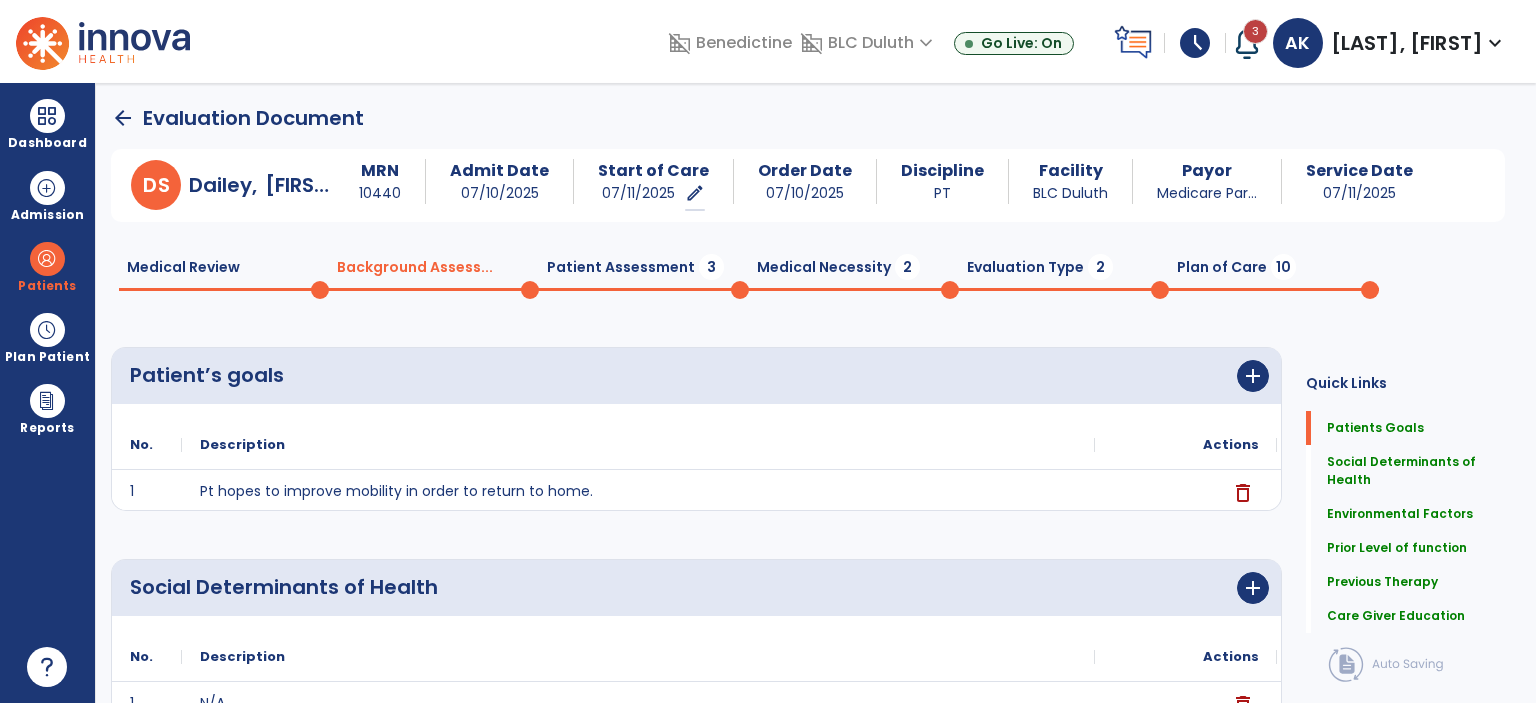 click 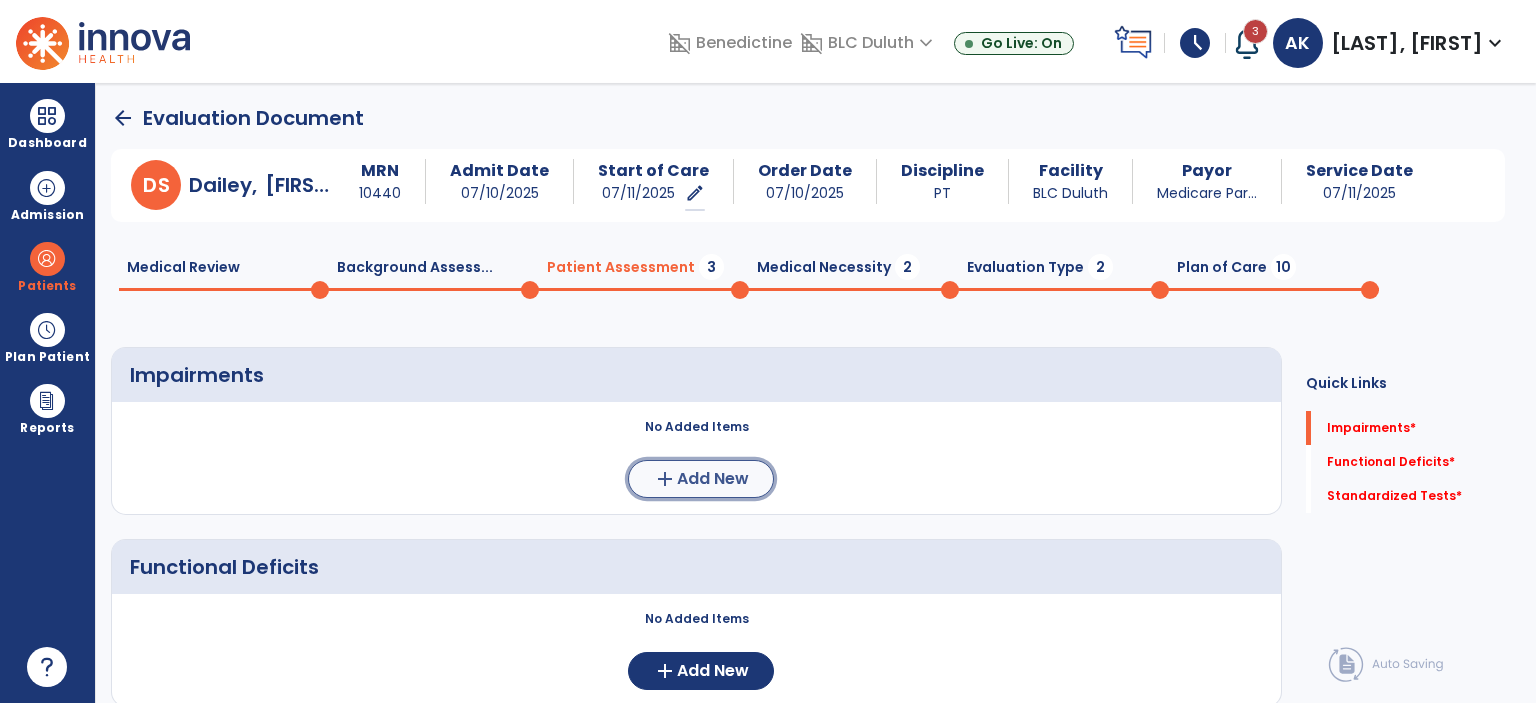 click on "Add New" 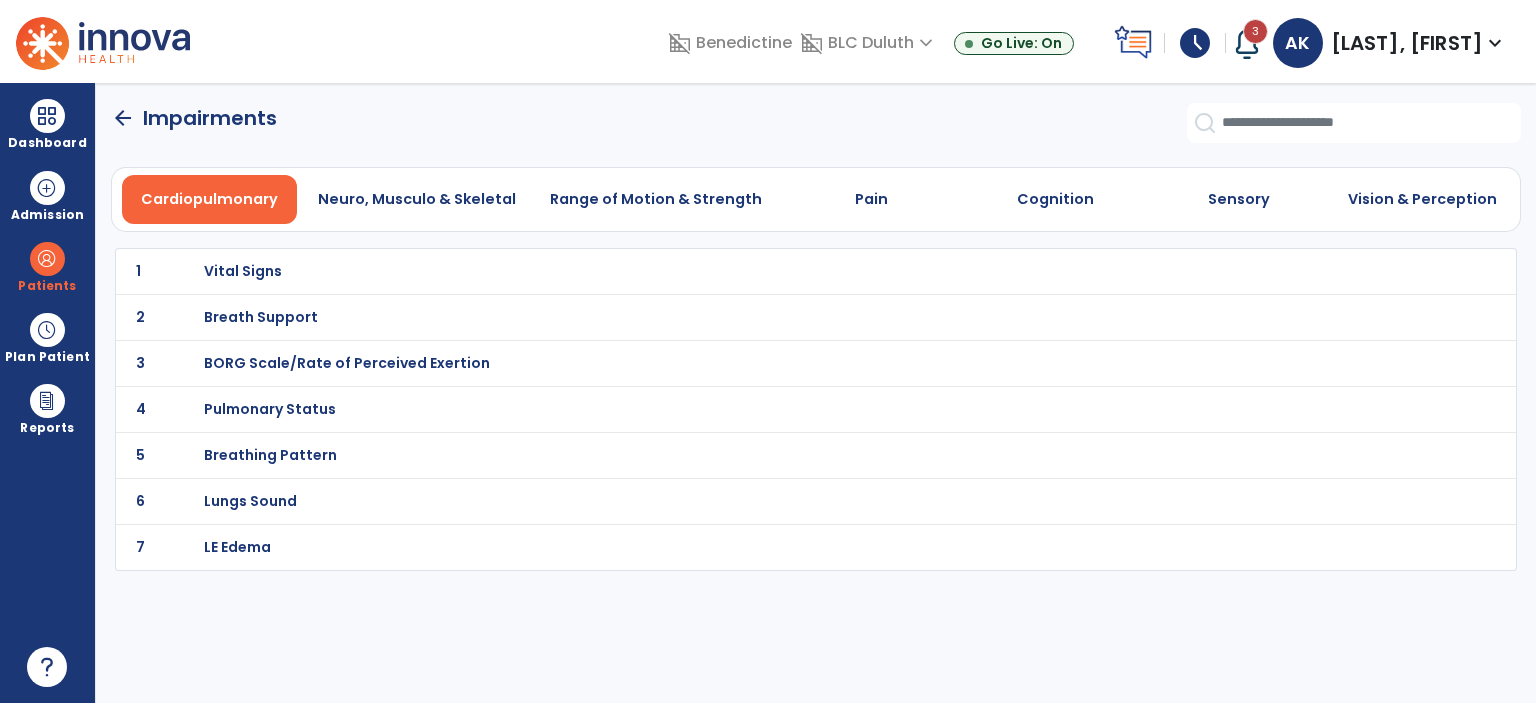 click on "1 Vital Signs" 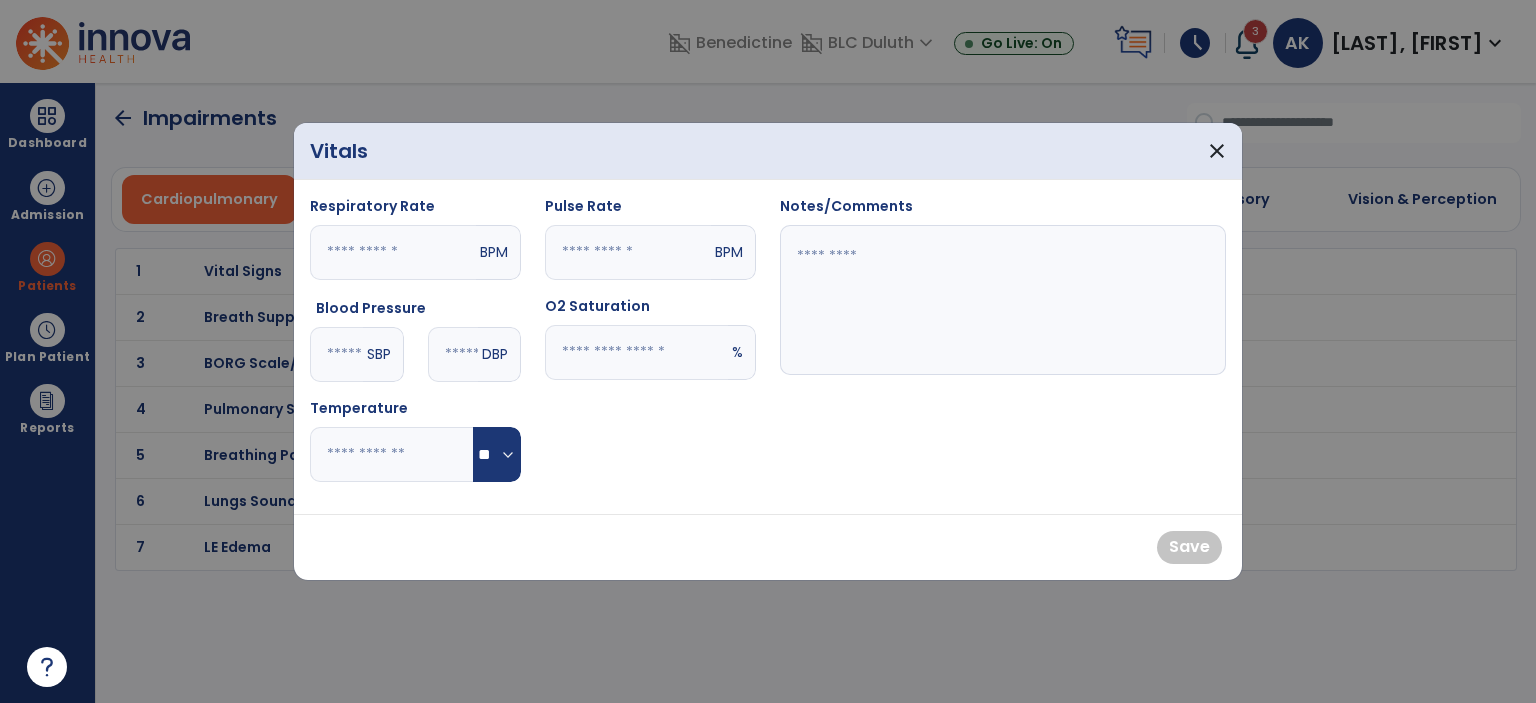 click at bounding box center [628, 252] 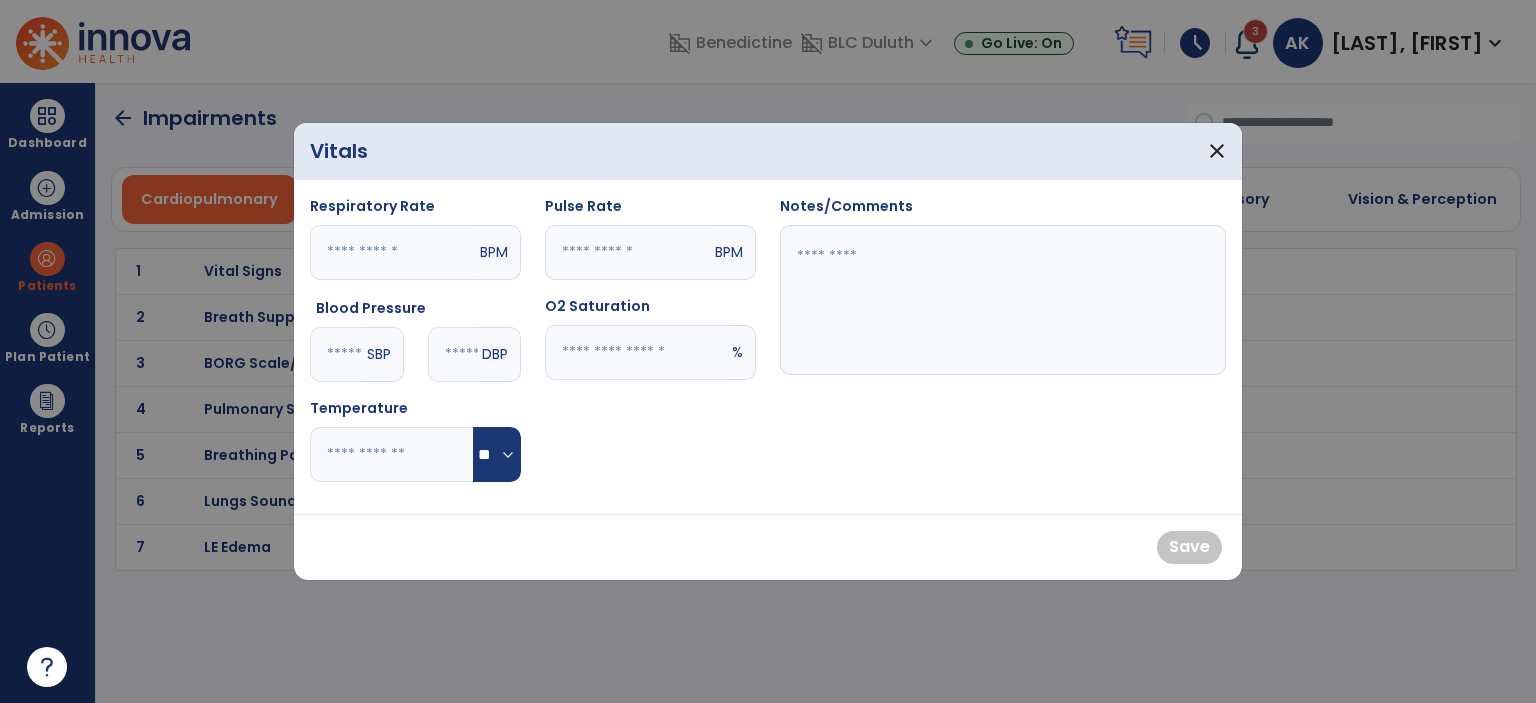 click at bounding box center (636, 352) 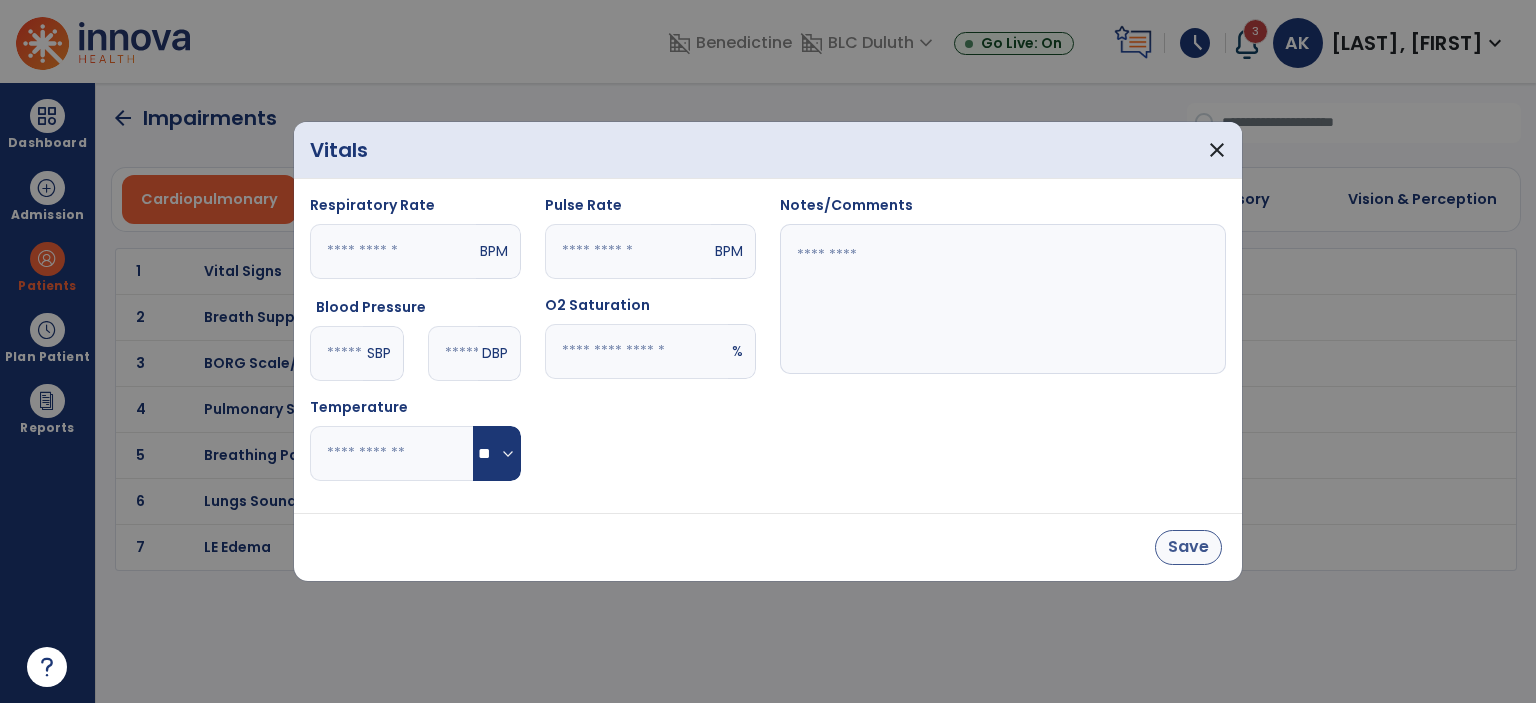 type on "**" 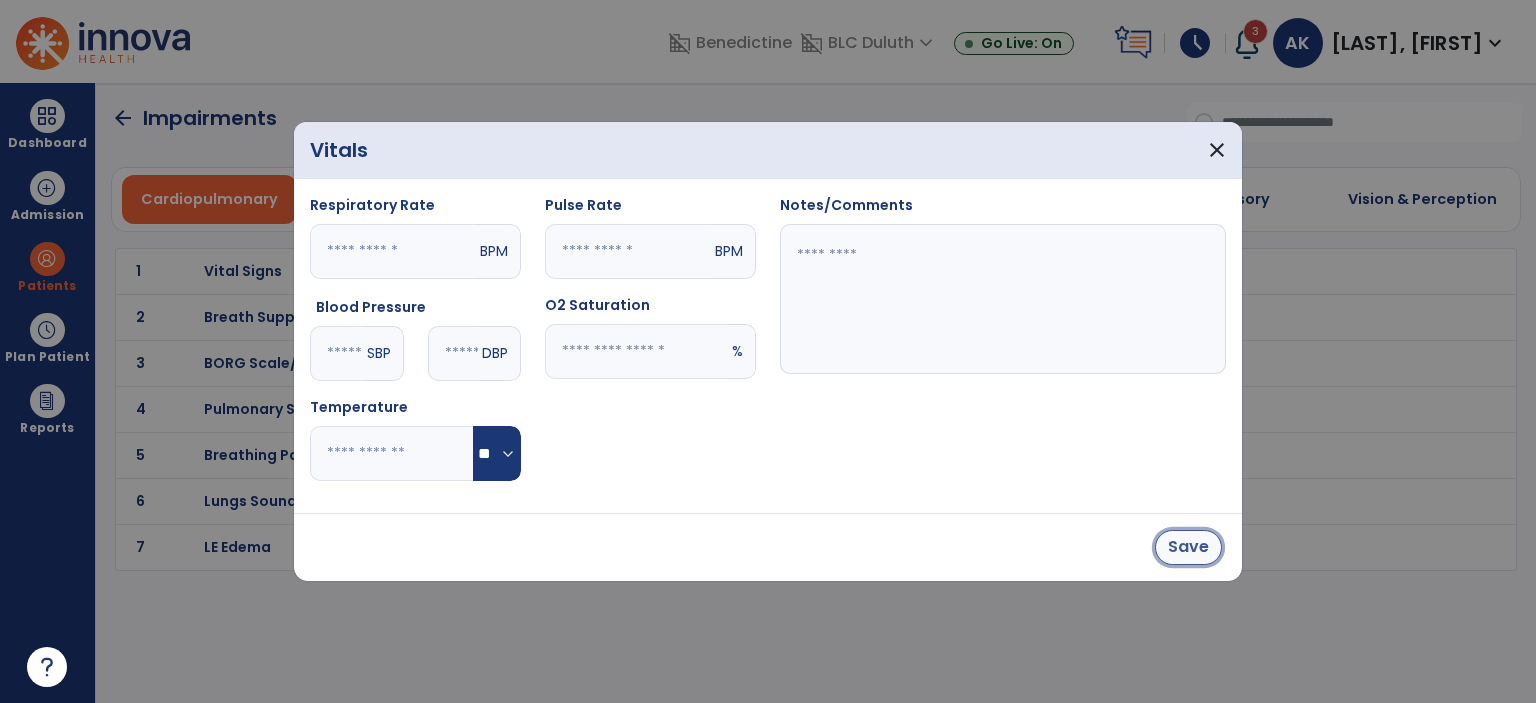 click on "Save" at bounding box center [1188, 547] 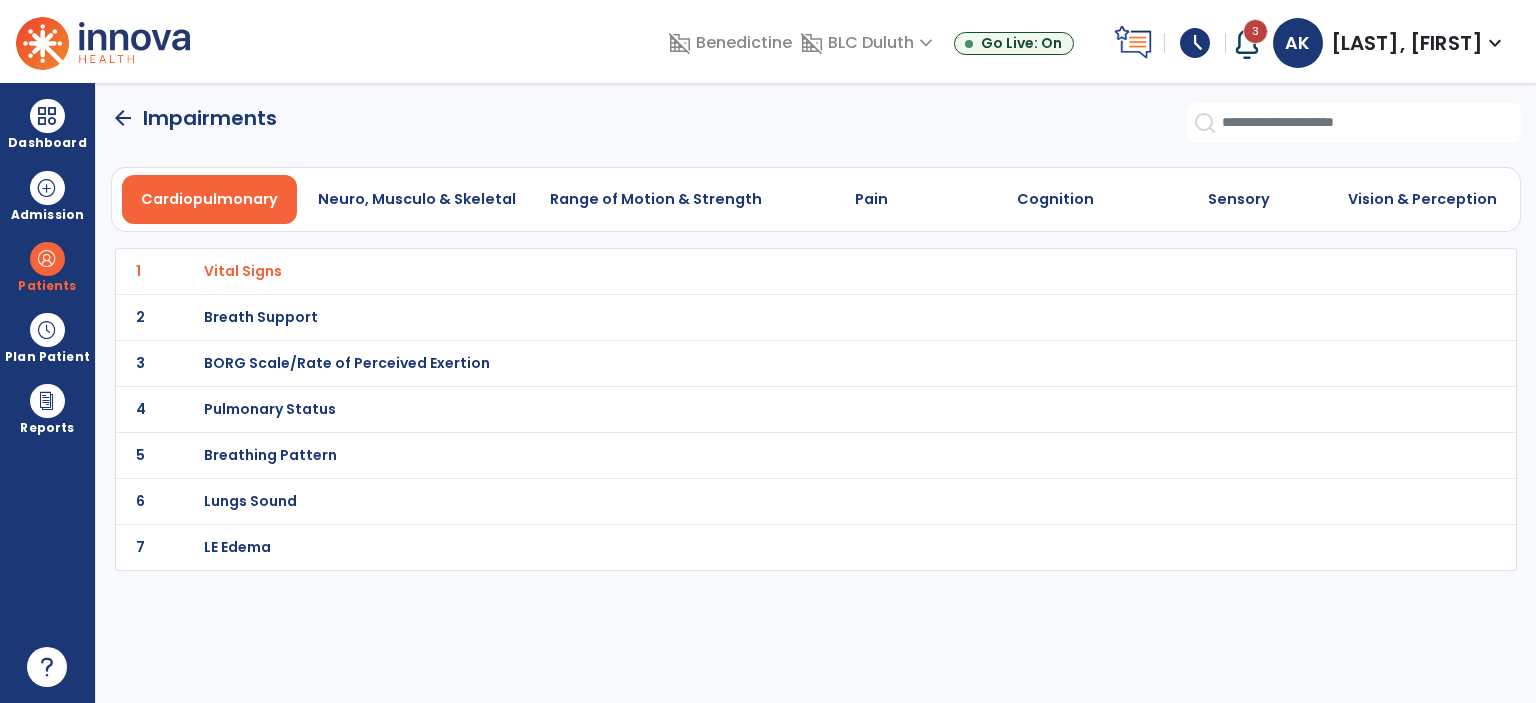 click on "arrow_back" 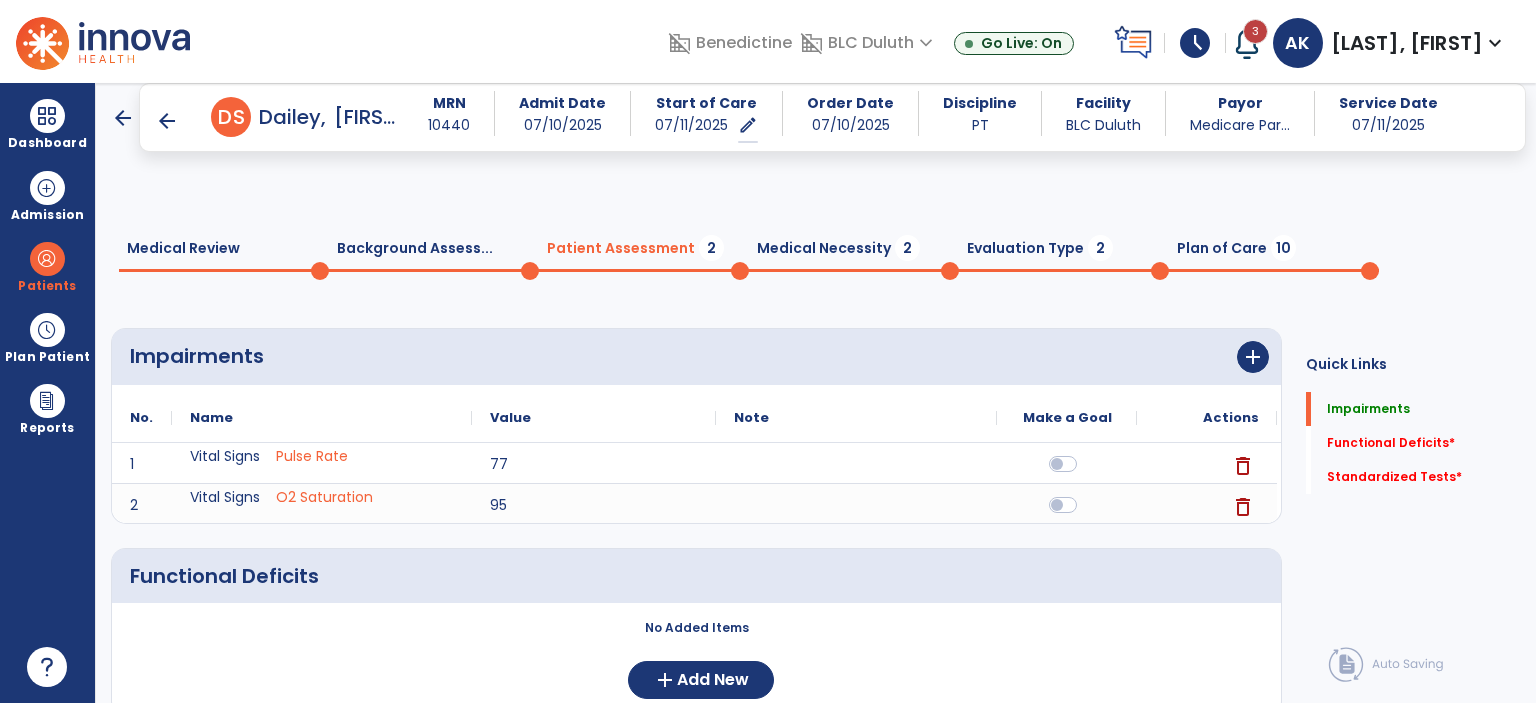 scroll, scrollTop: 272, scrollLeft: 0, axis: vertical 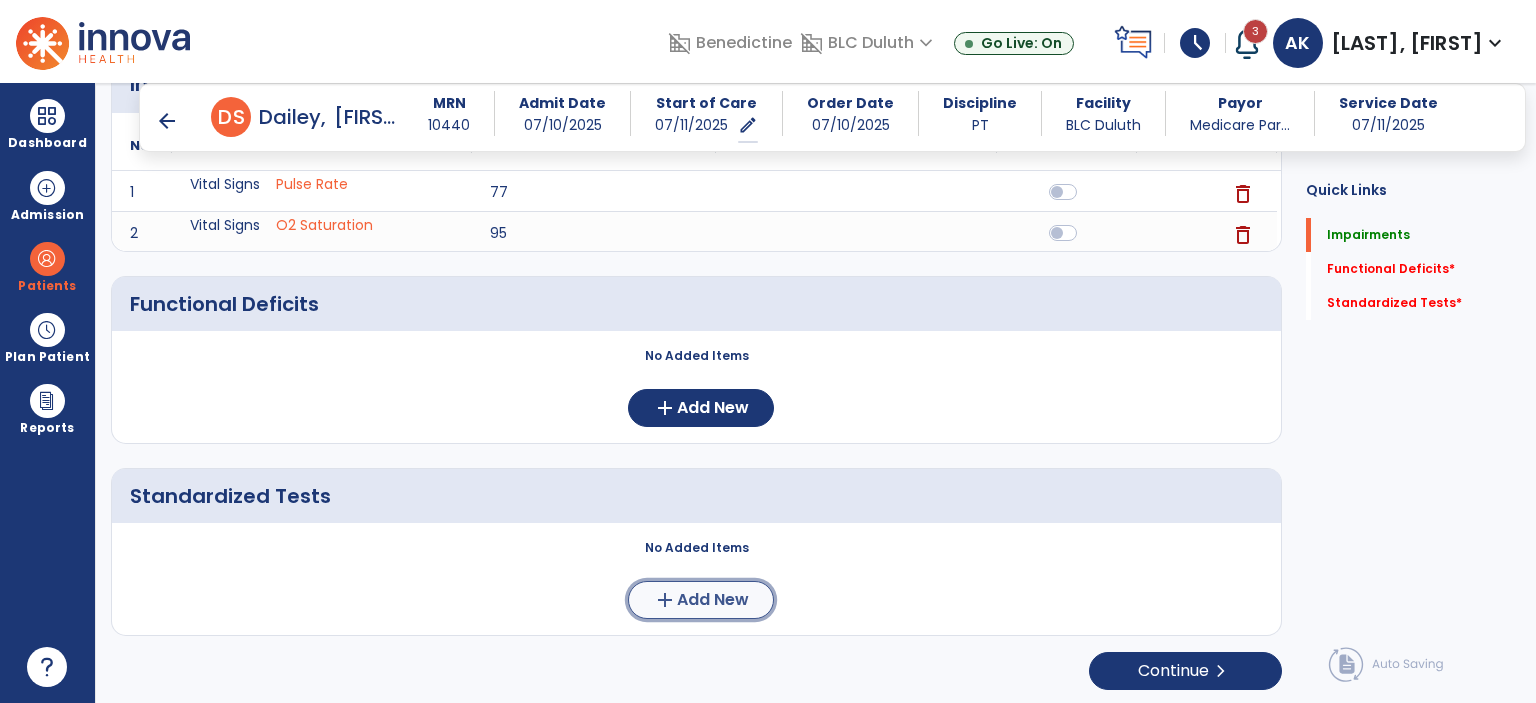 click on "add  Add New" 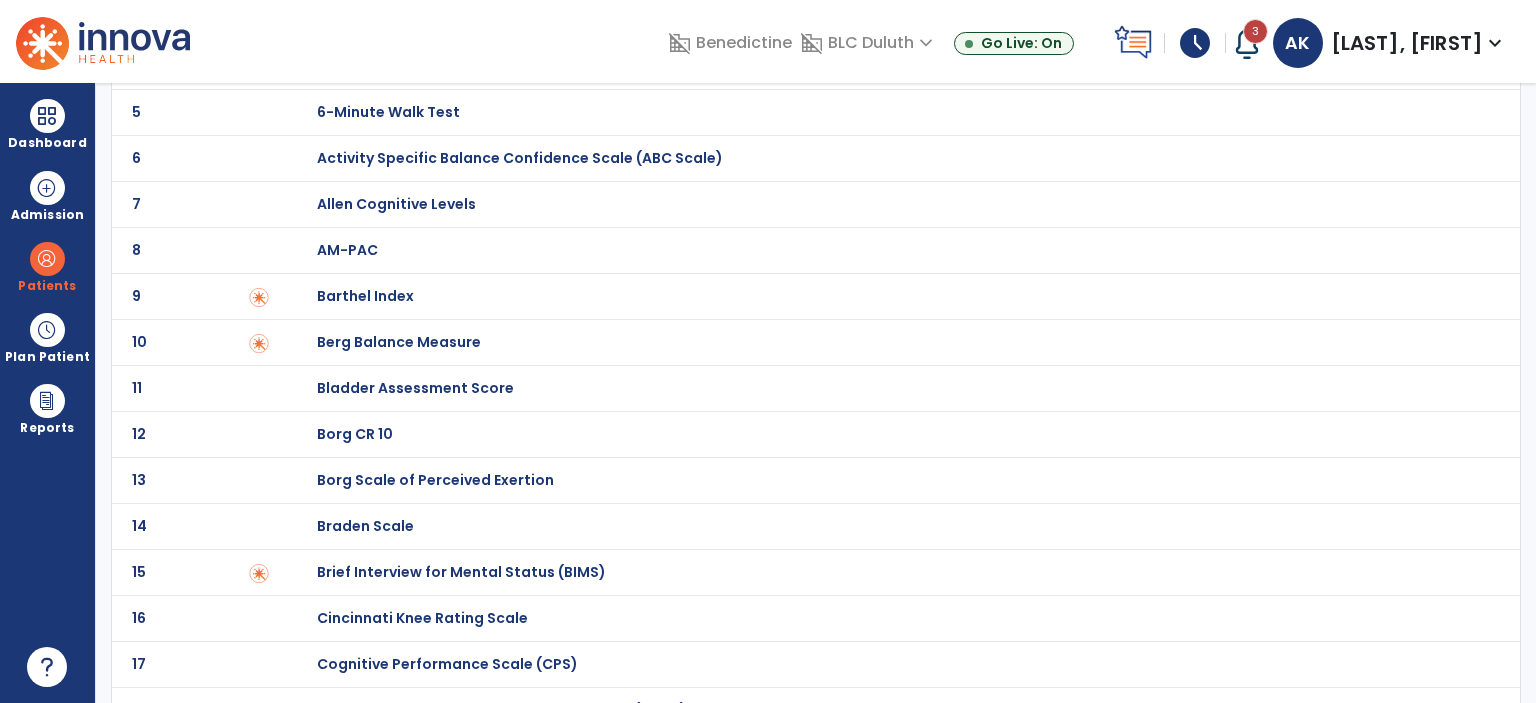 scroll, scrollTop: 0, scrollLeft: 0, axis: both 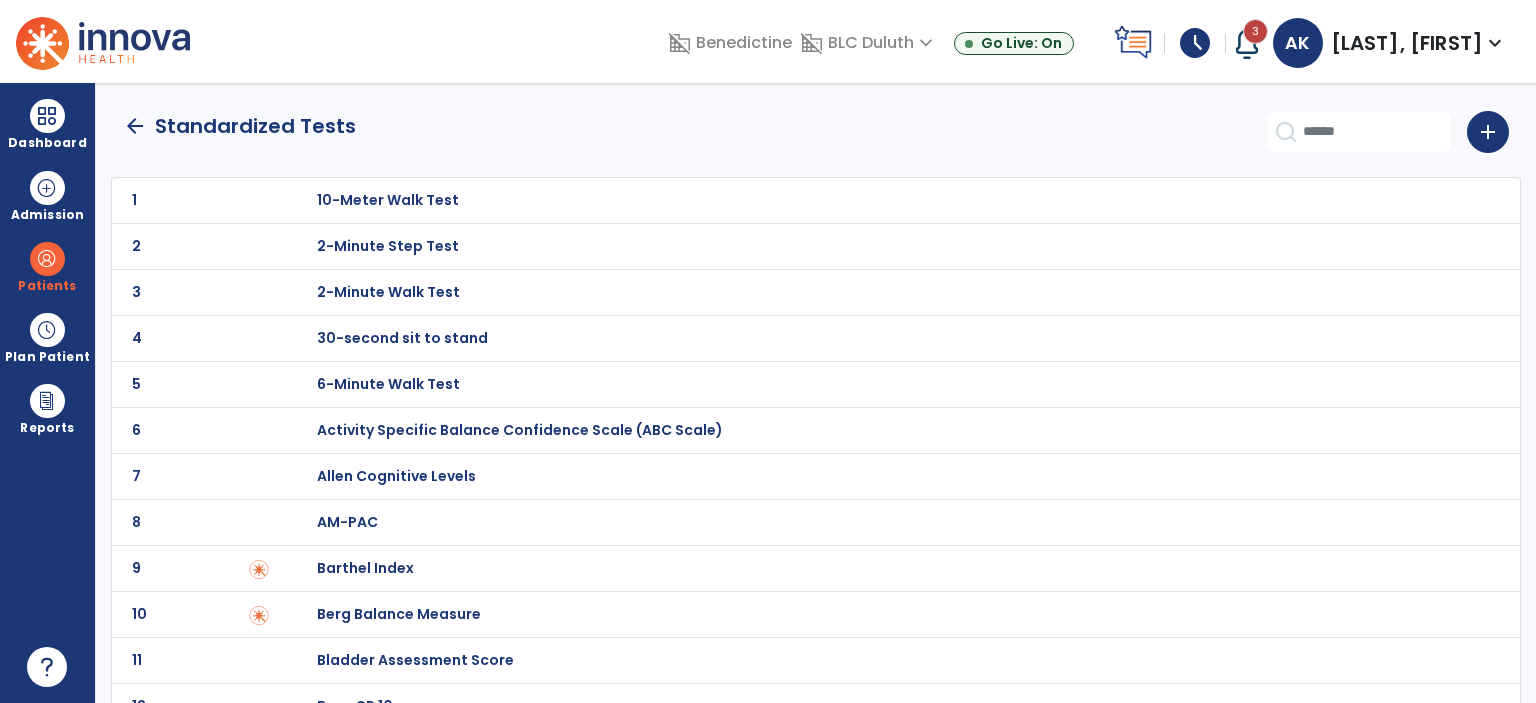 click on "Berg Balance Measure" at bounding box center (388, 200) 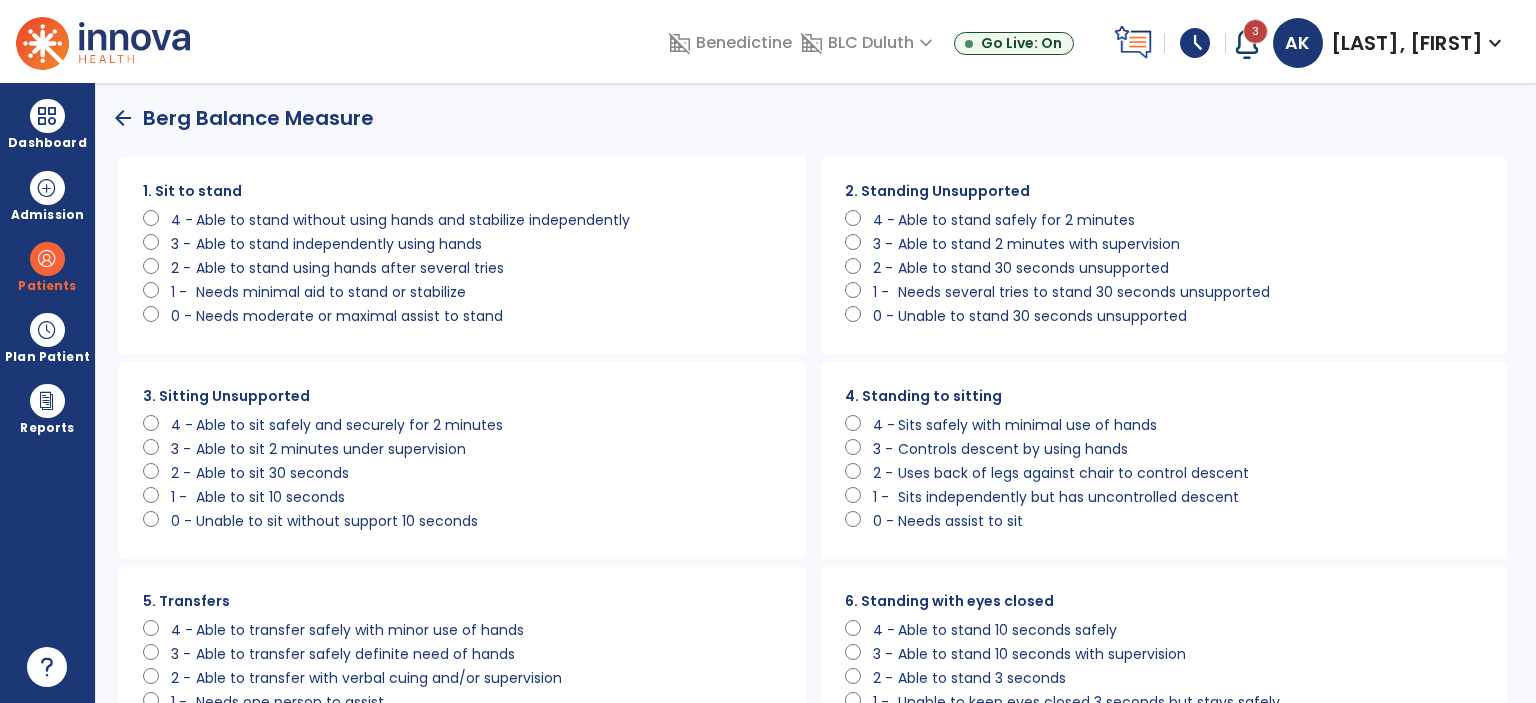 scroll, scrollTop: 0, scrollLeft: 0, axis: both 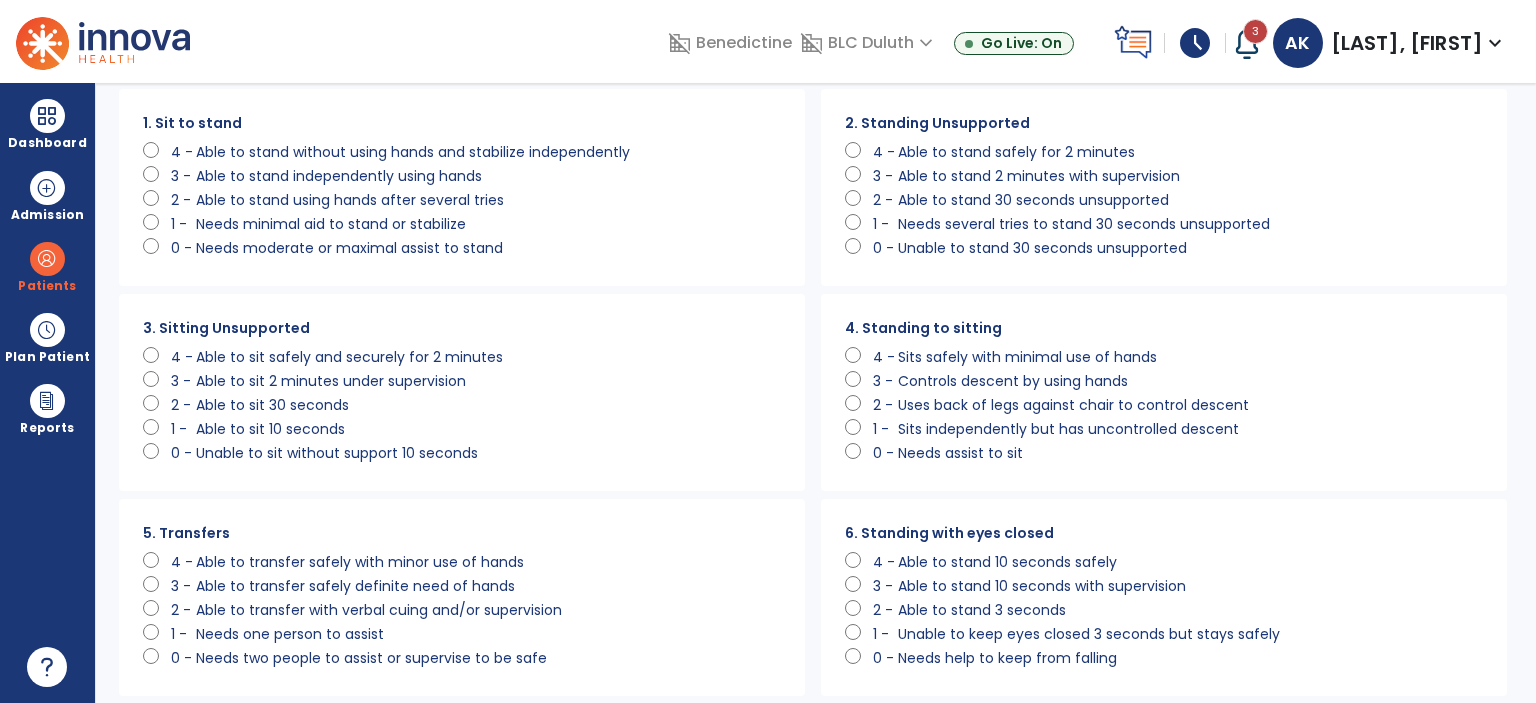 click on "1 -   Sits independently but has uncontrolled descent" 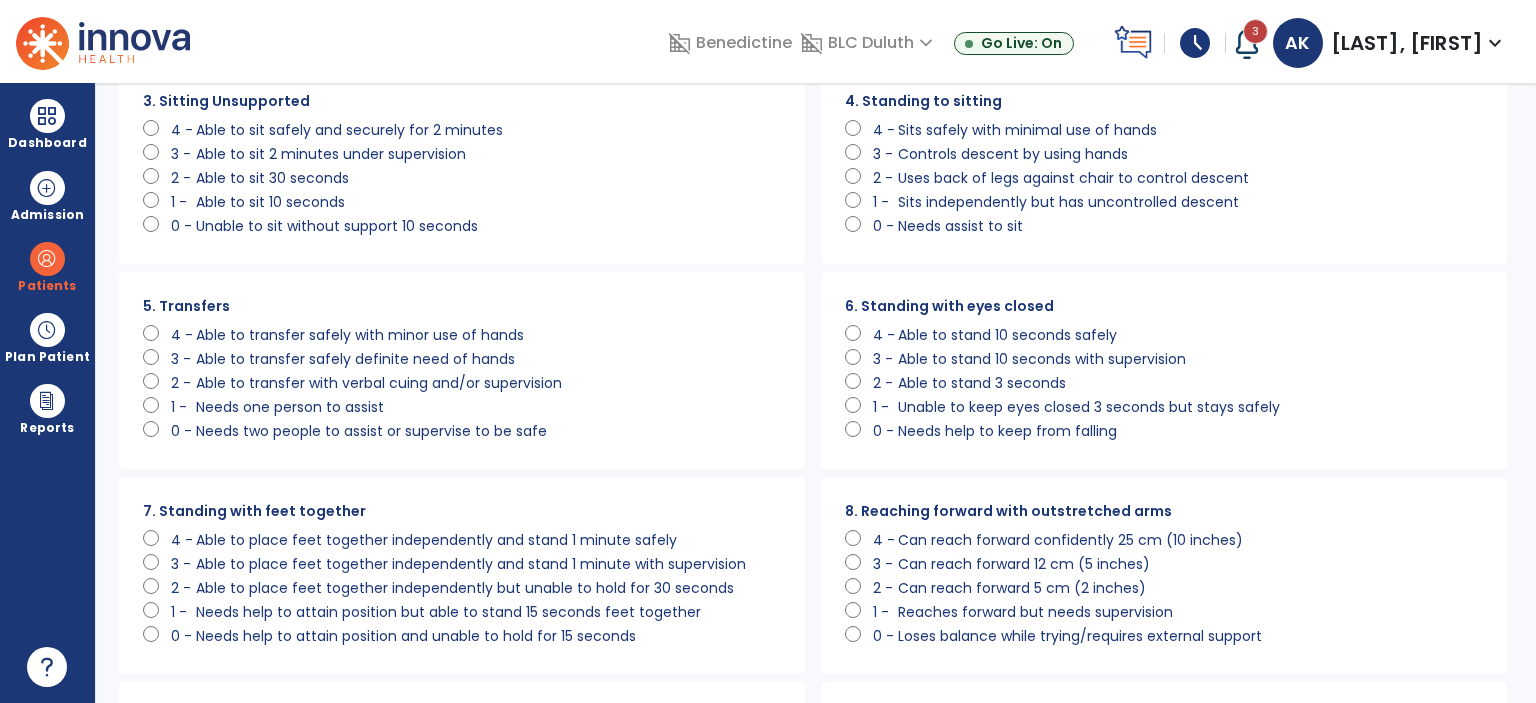 scroll, scrollTop: 404, scrollLeft: 0, axis: vertical 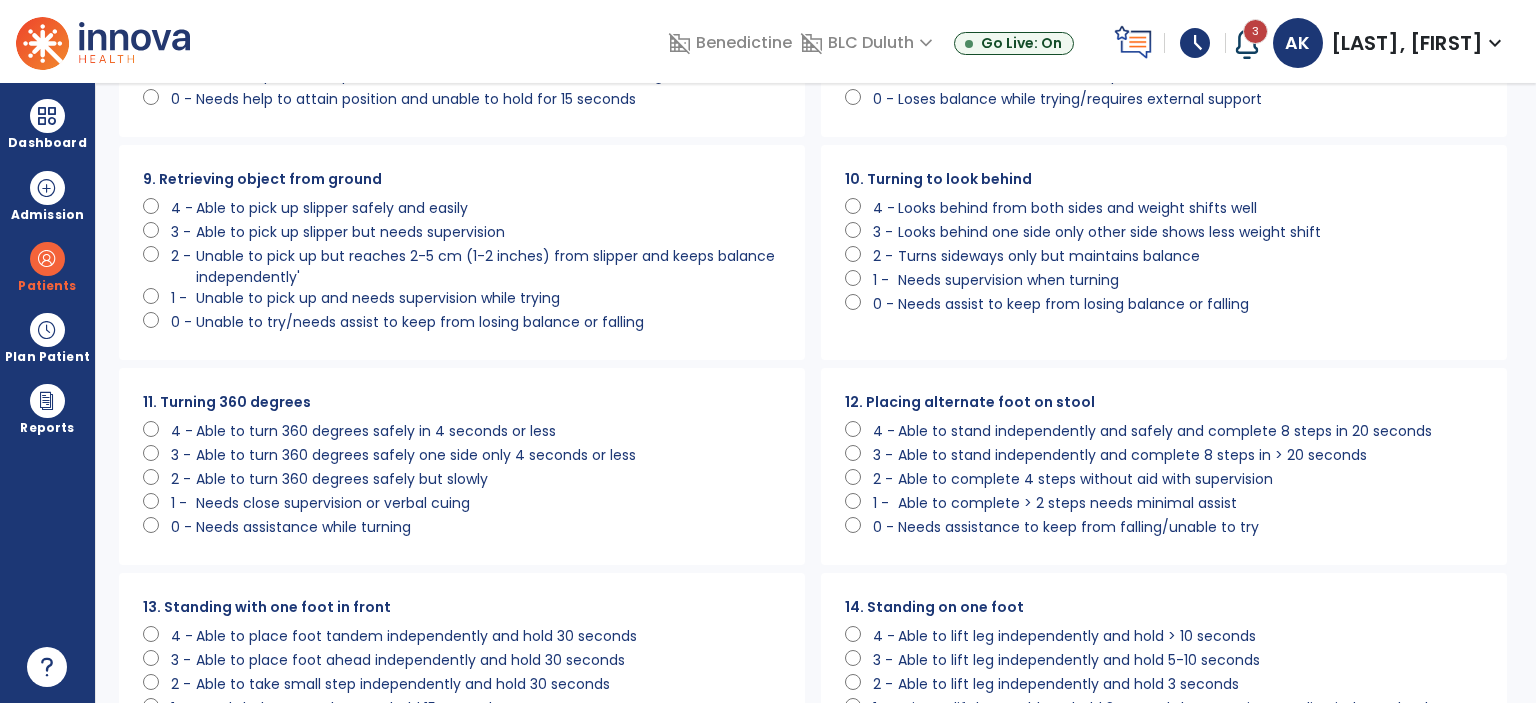 click on "0 -   Unable to try/needs assist to keep from losing balance or falling" 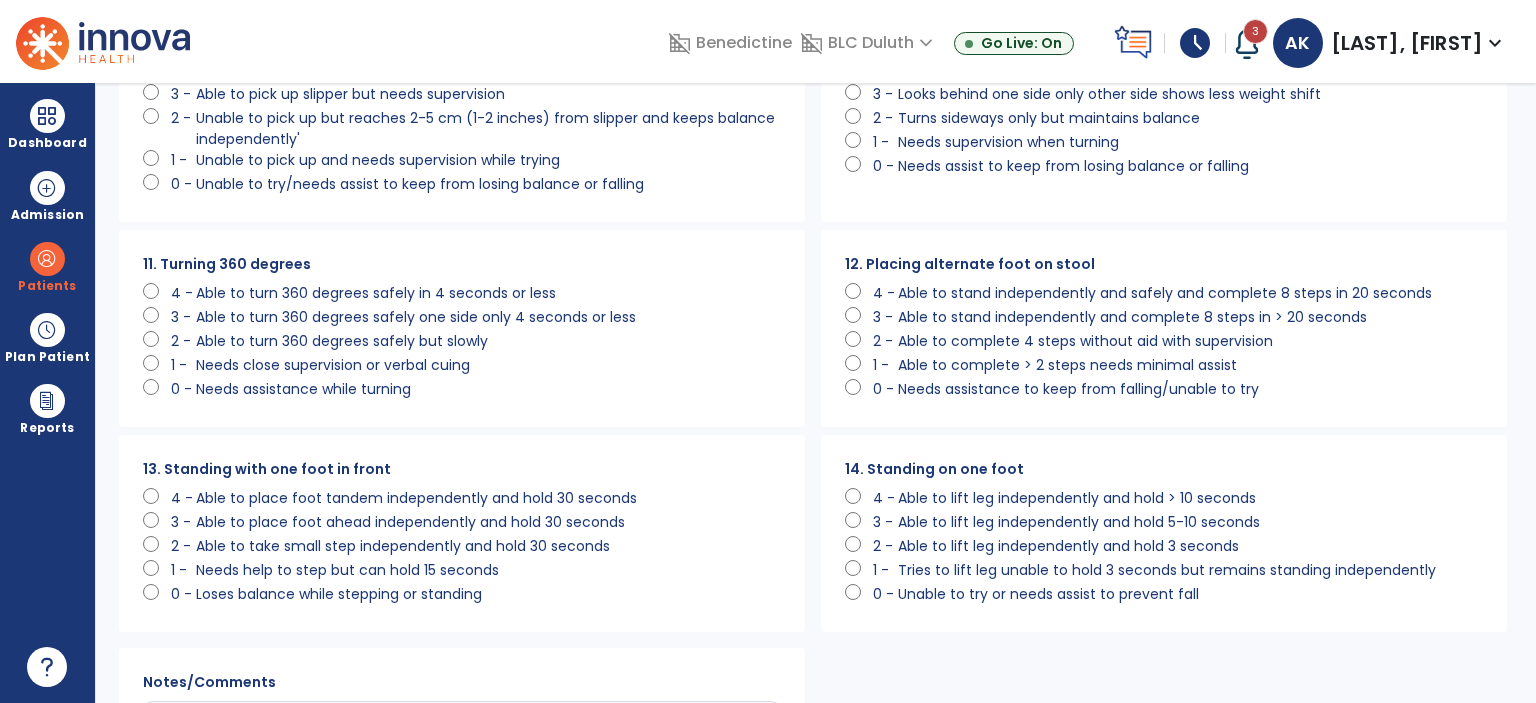 scroll, scrollTop: 971, scrollLeft: 0, axis: vertical 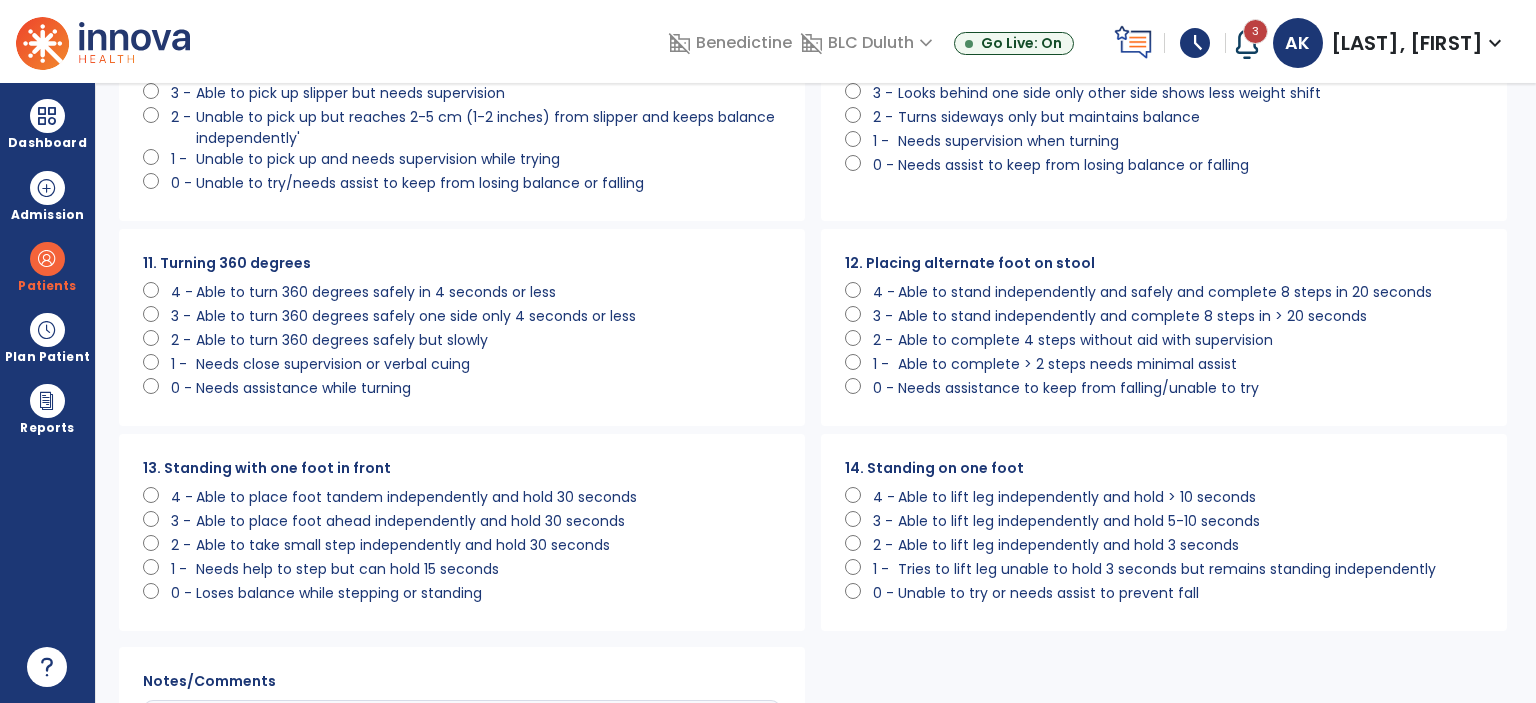 click on "[NUMBER] -    Needs assistance while turning" 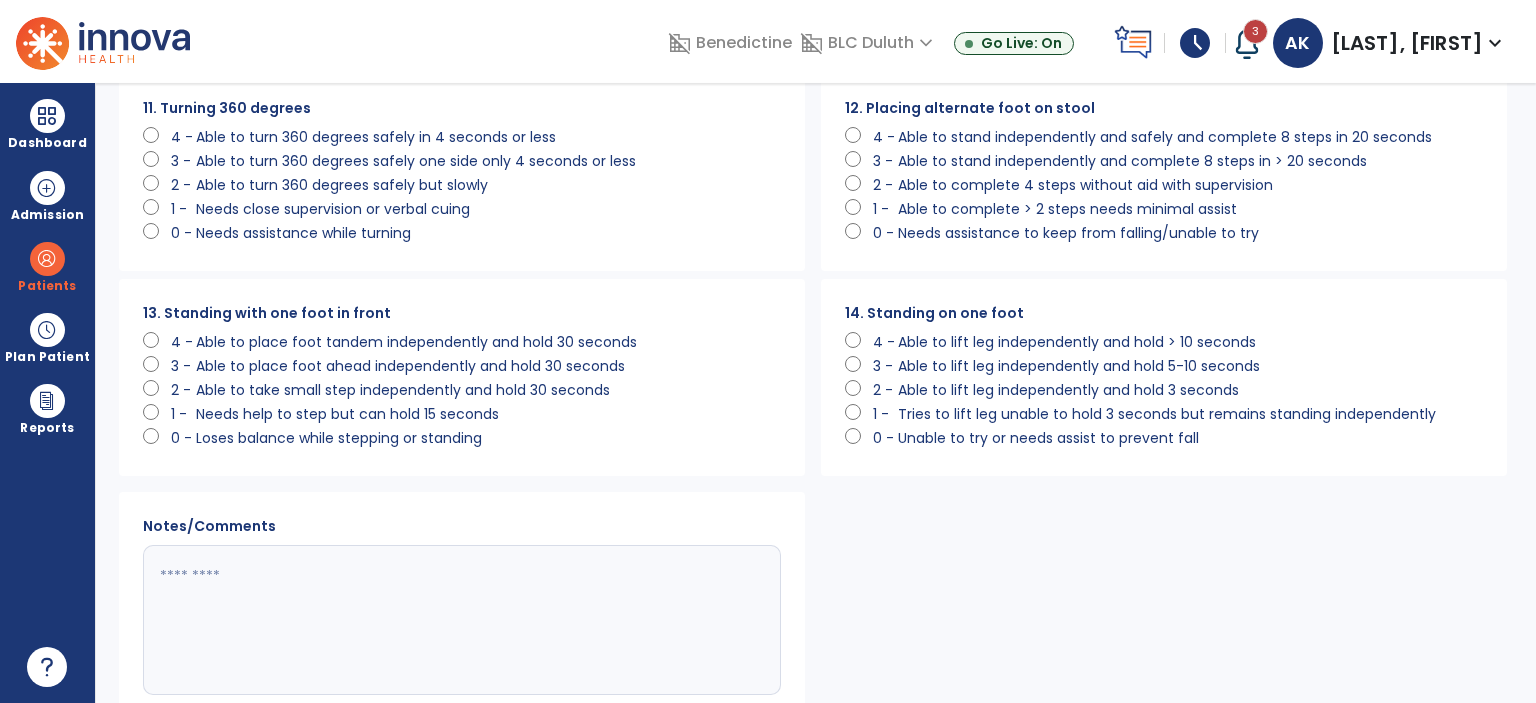 scroll, scrollTop: 1224, scrollLeft: 0, axis: vertical 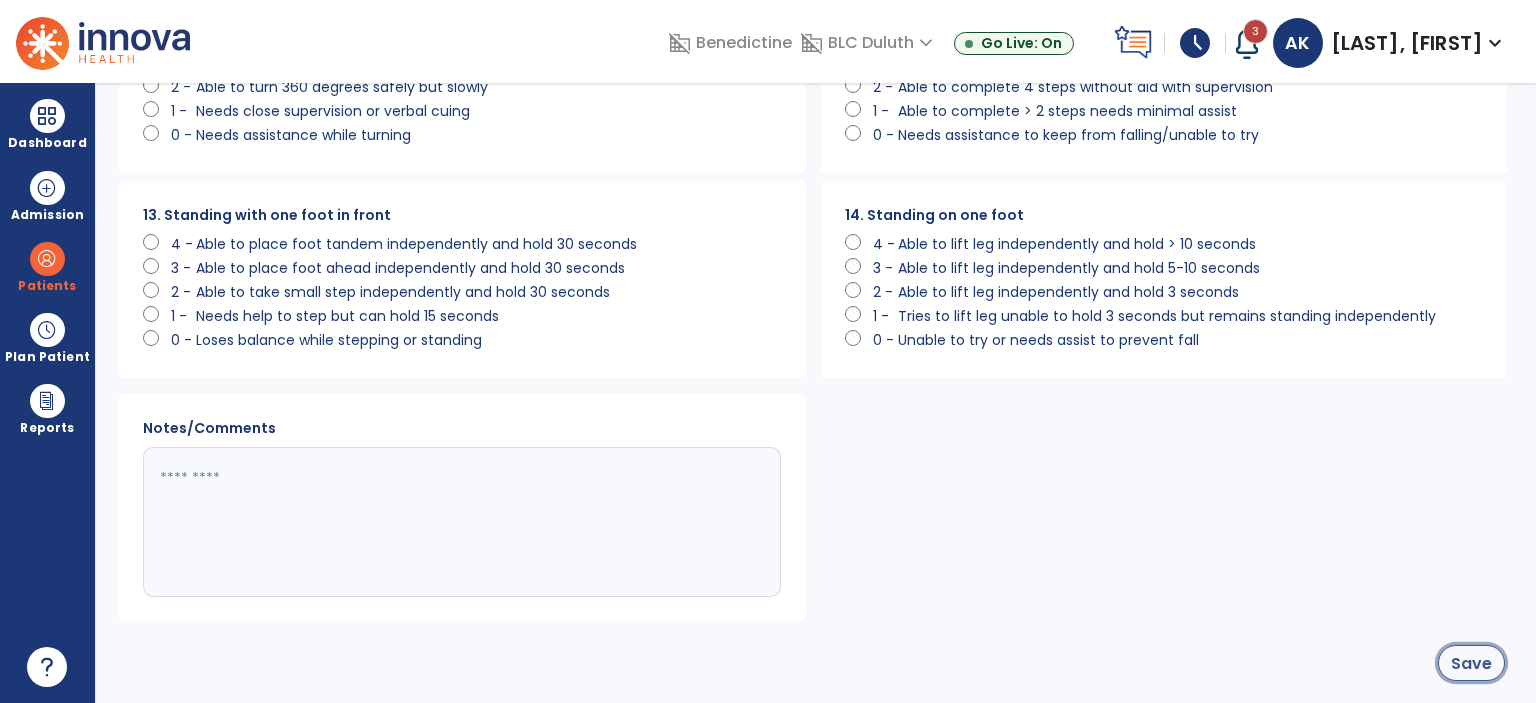 click on "Save" 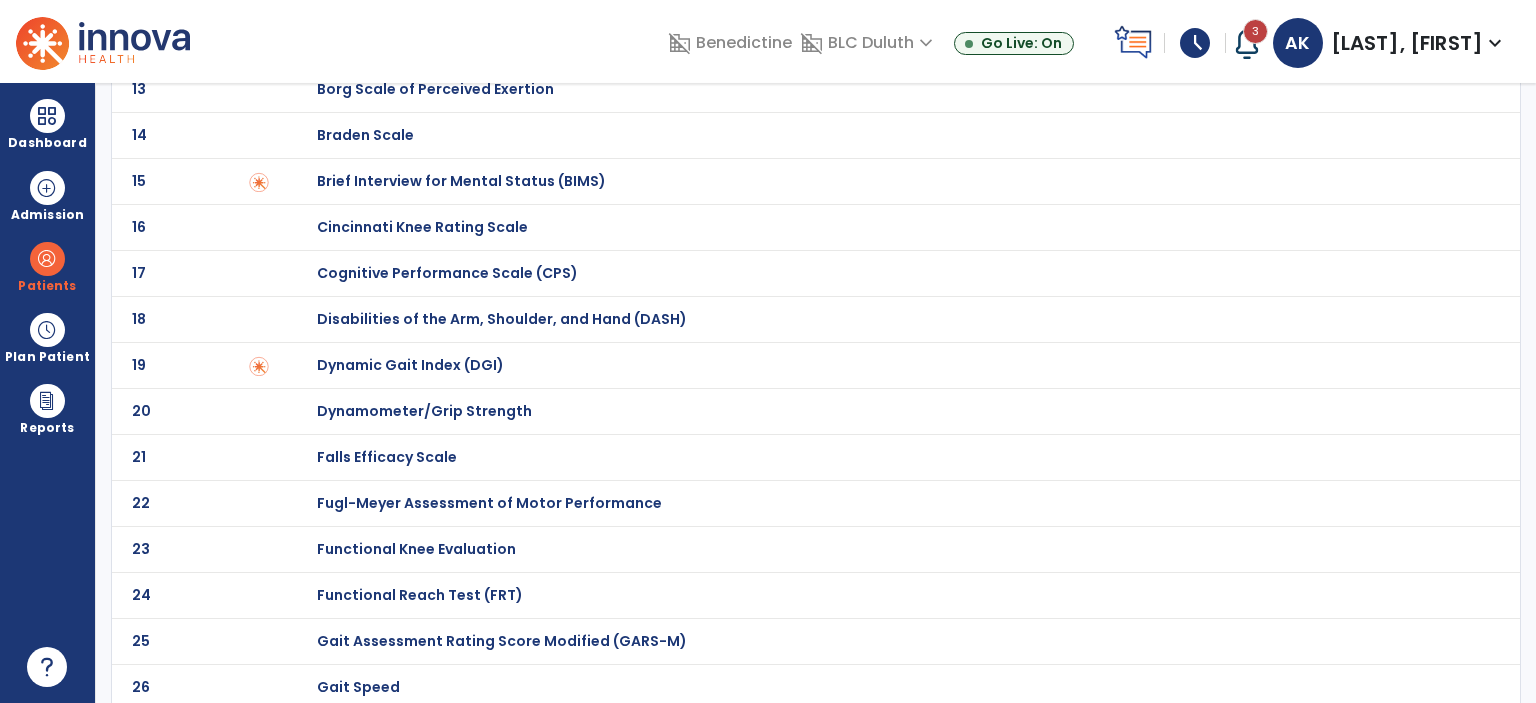 scroll, scrollTop: 0, scrollLeft: 0, axis: both 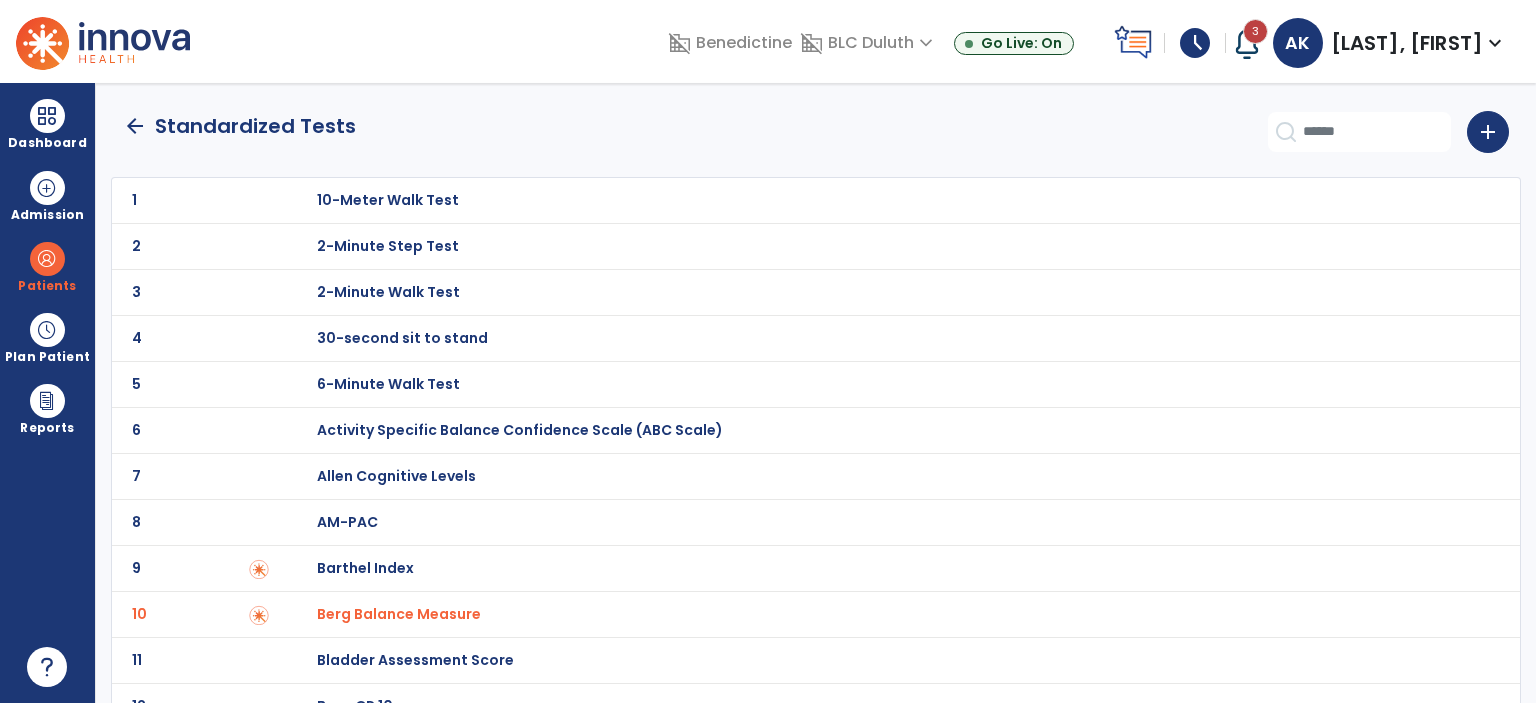 click on "arrow_back" 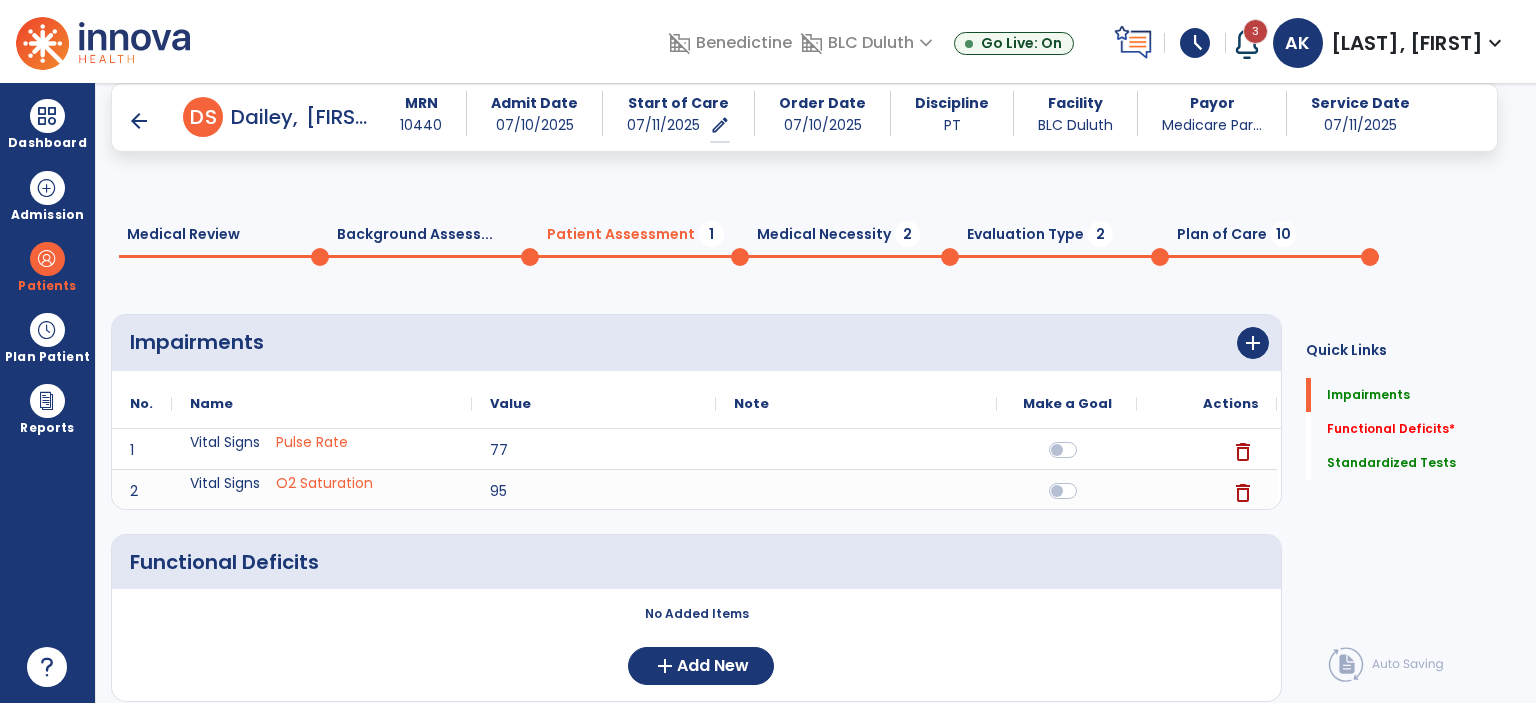 scroll, scrollTop: 300, scrollLeft: 0, axis: vertical 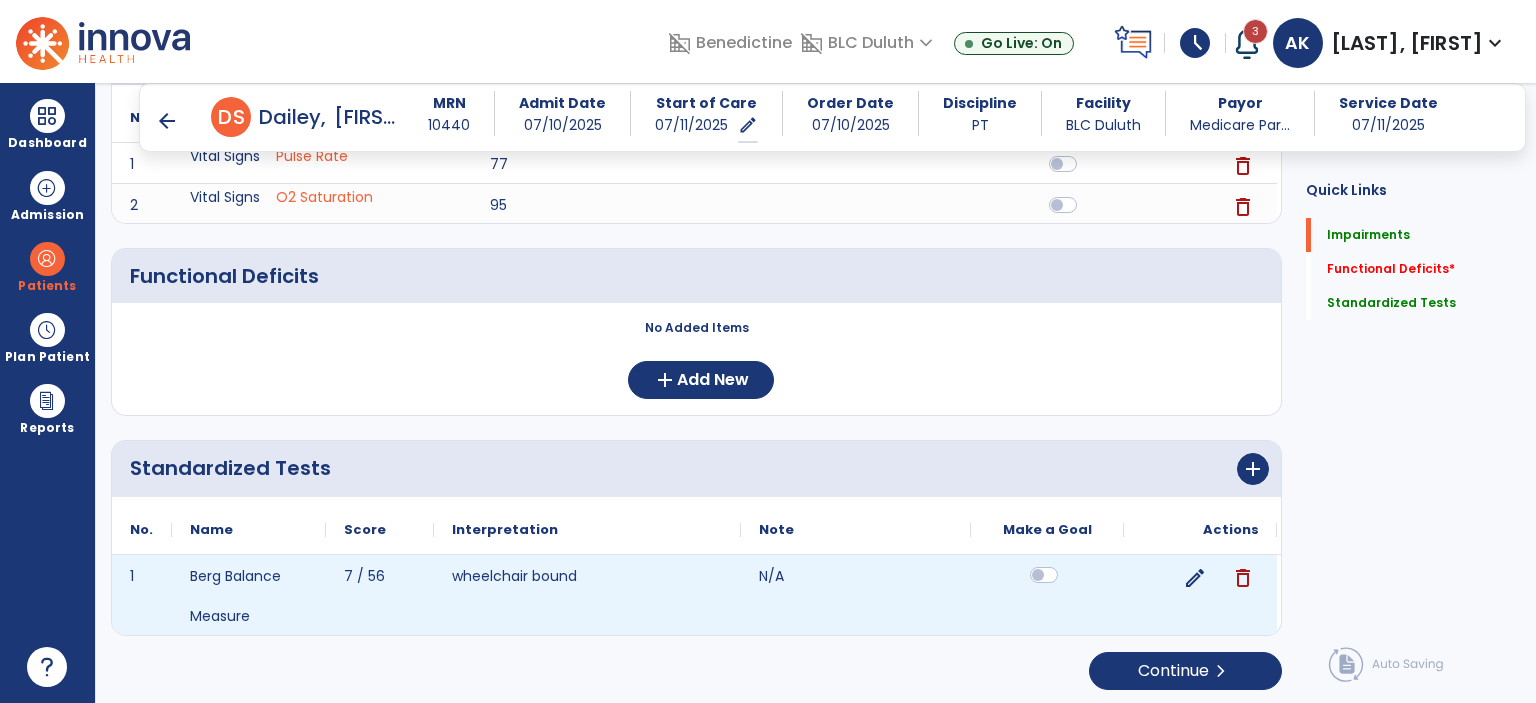 click 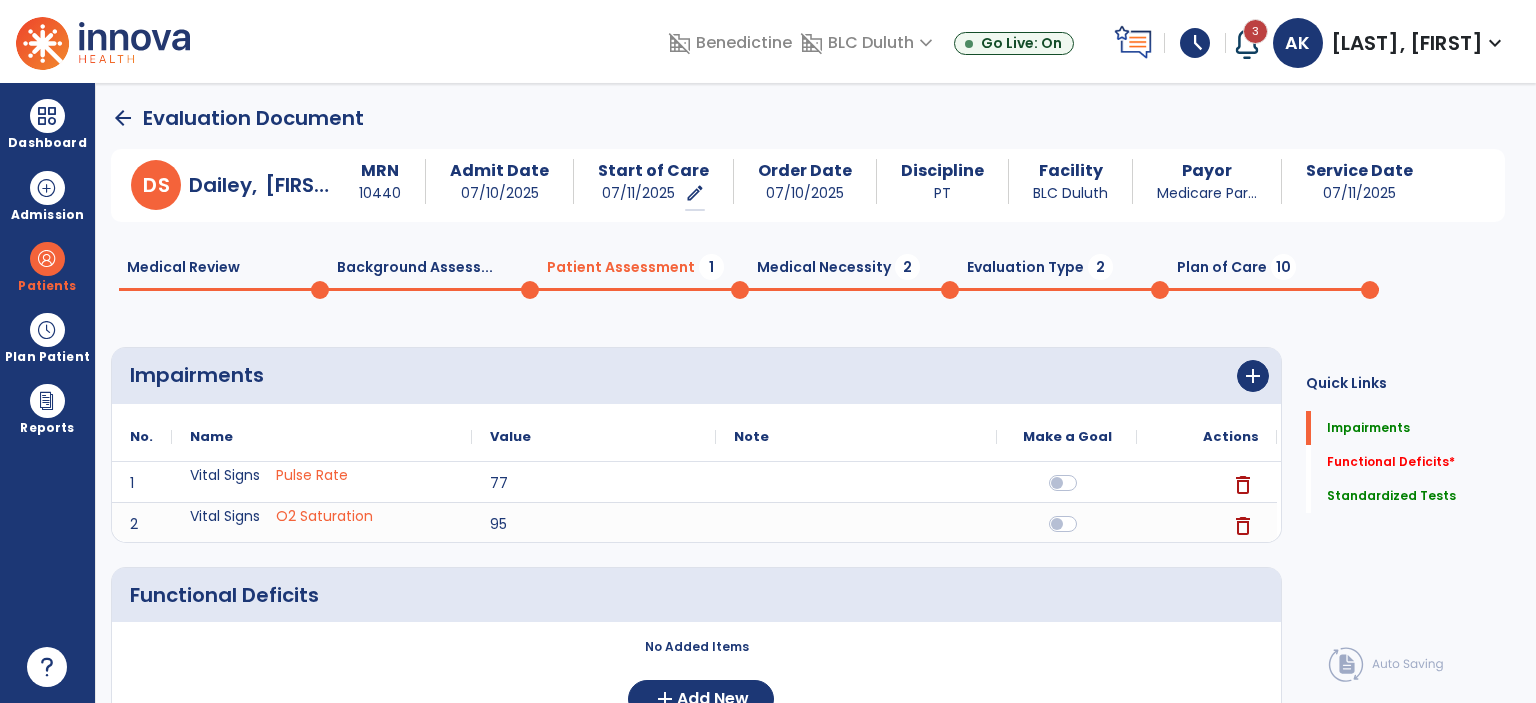 scroll, scrollTop: 300, scrollLeft: 0, axis: vertical 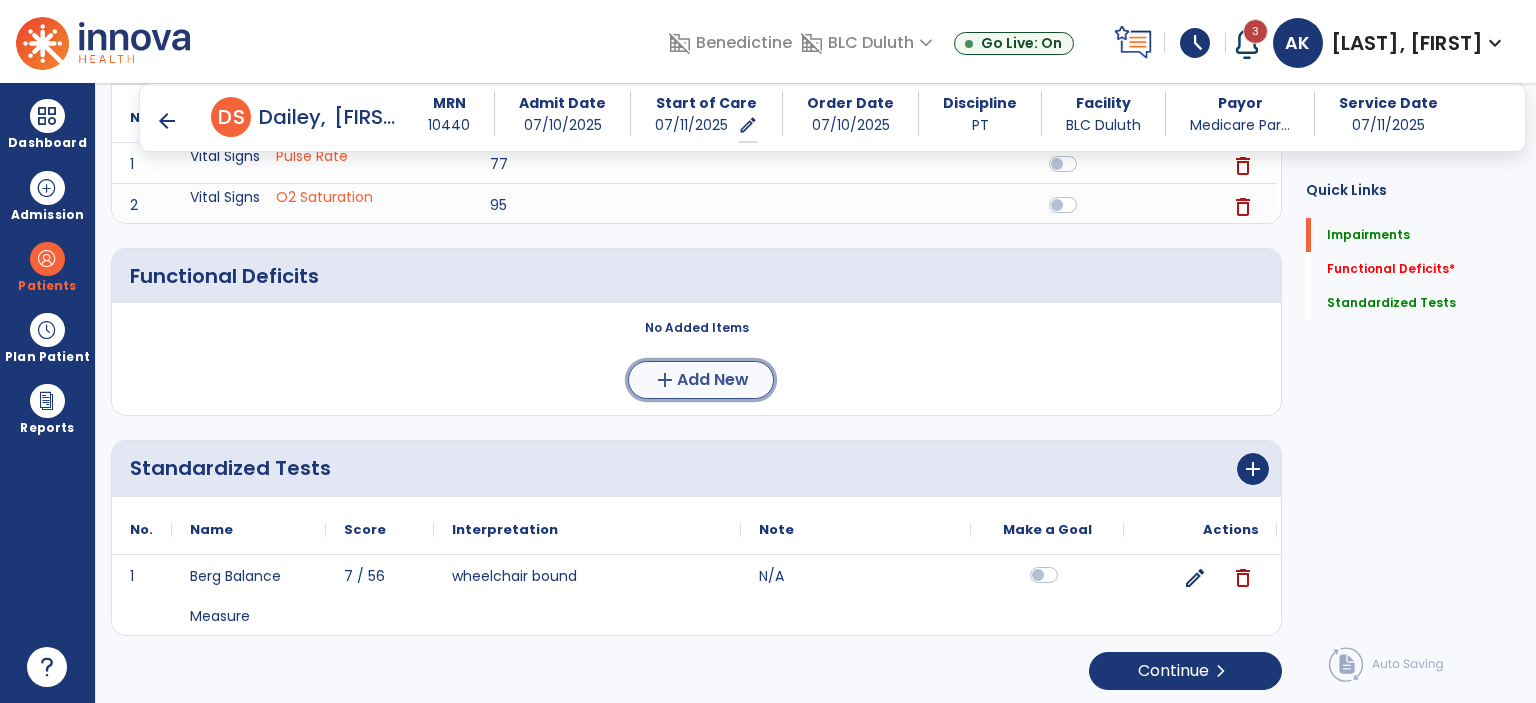 click on "Add New" 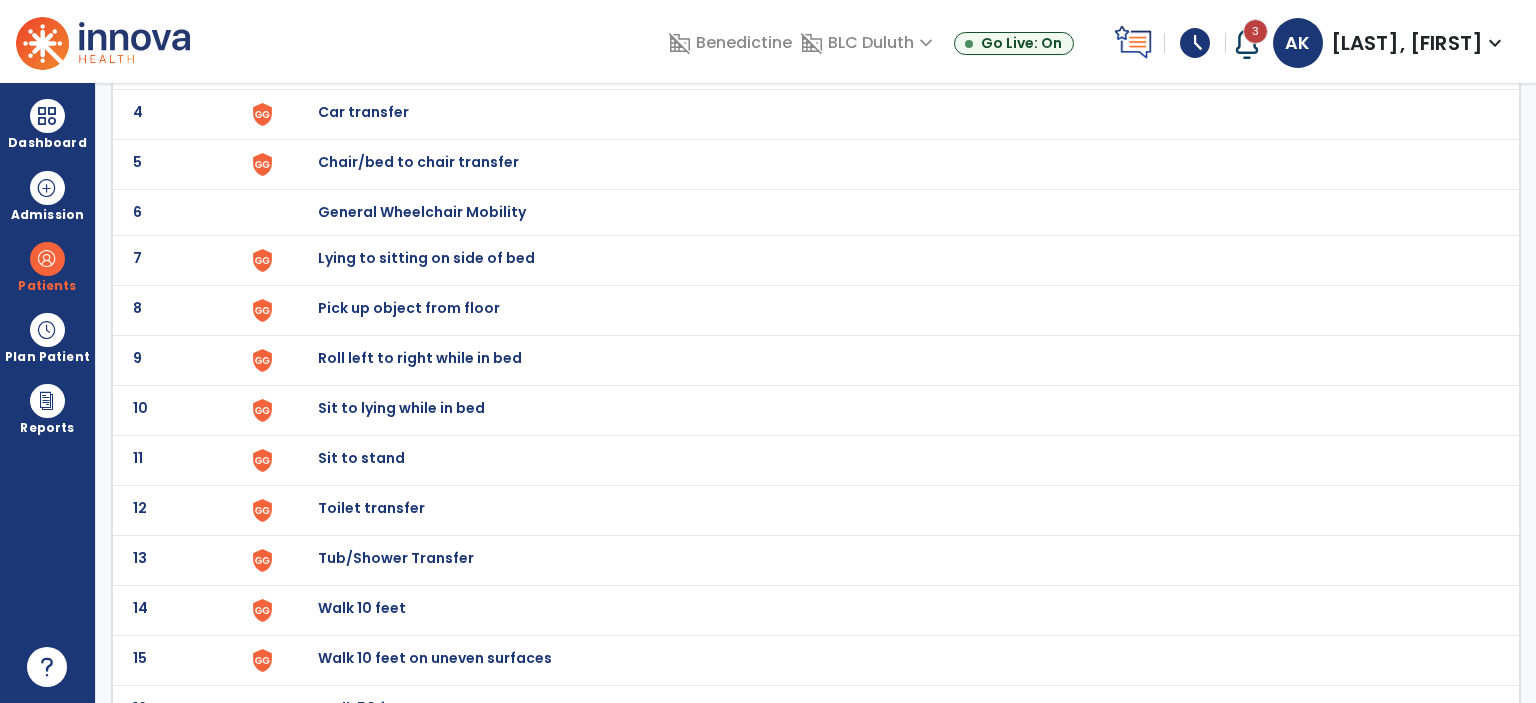 scroll, scrollTop: 0, scrollLeft: 0, axis: both 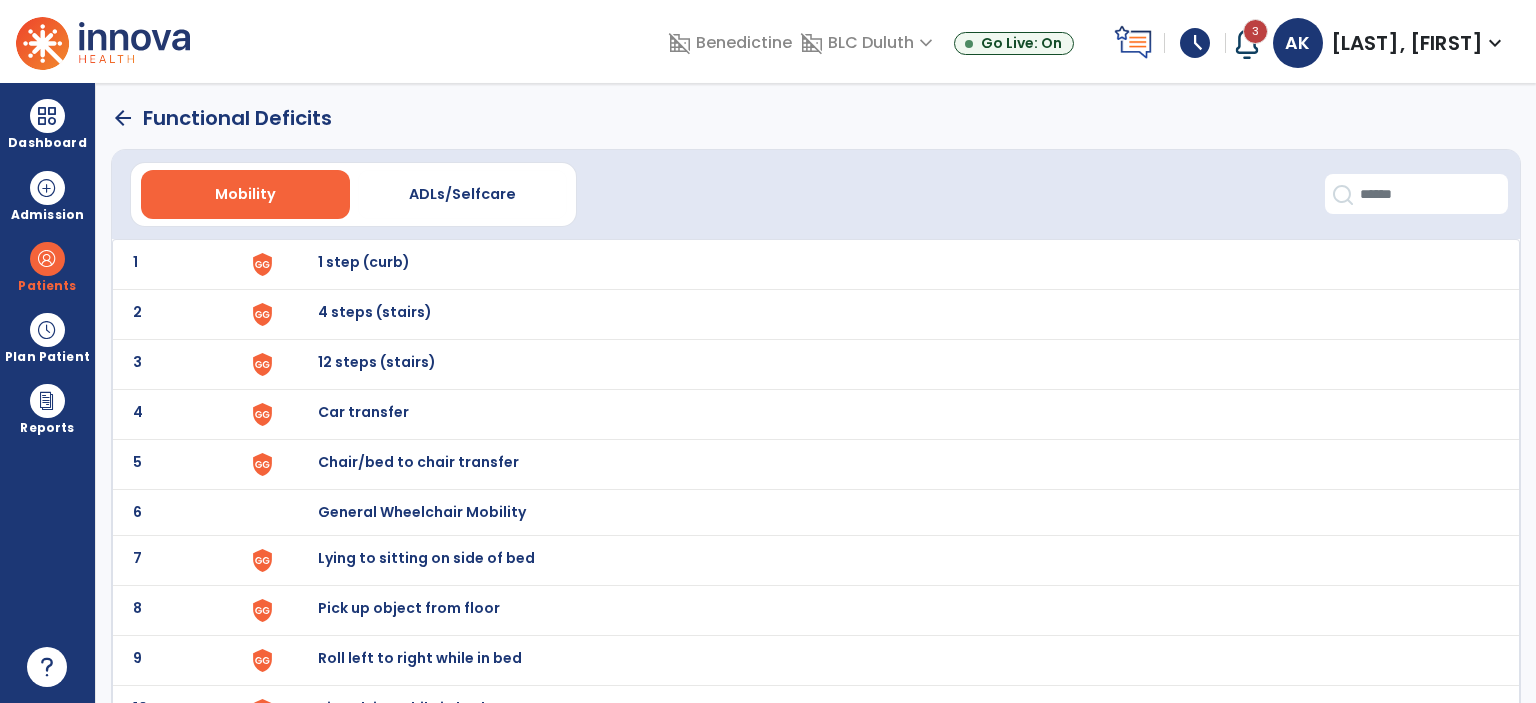 click on "1 step (curb)" at bounding box center [888, 264] 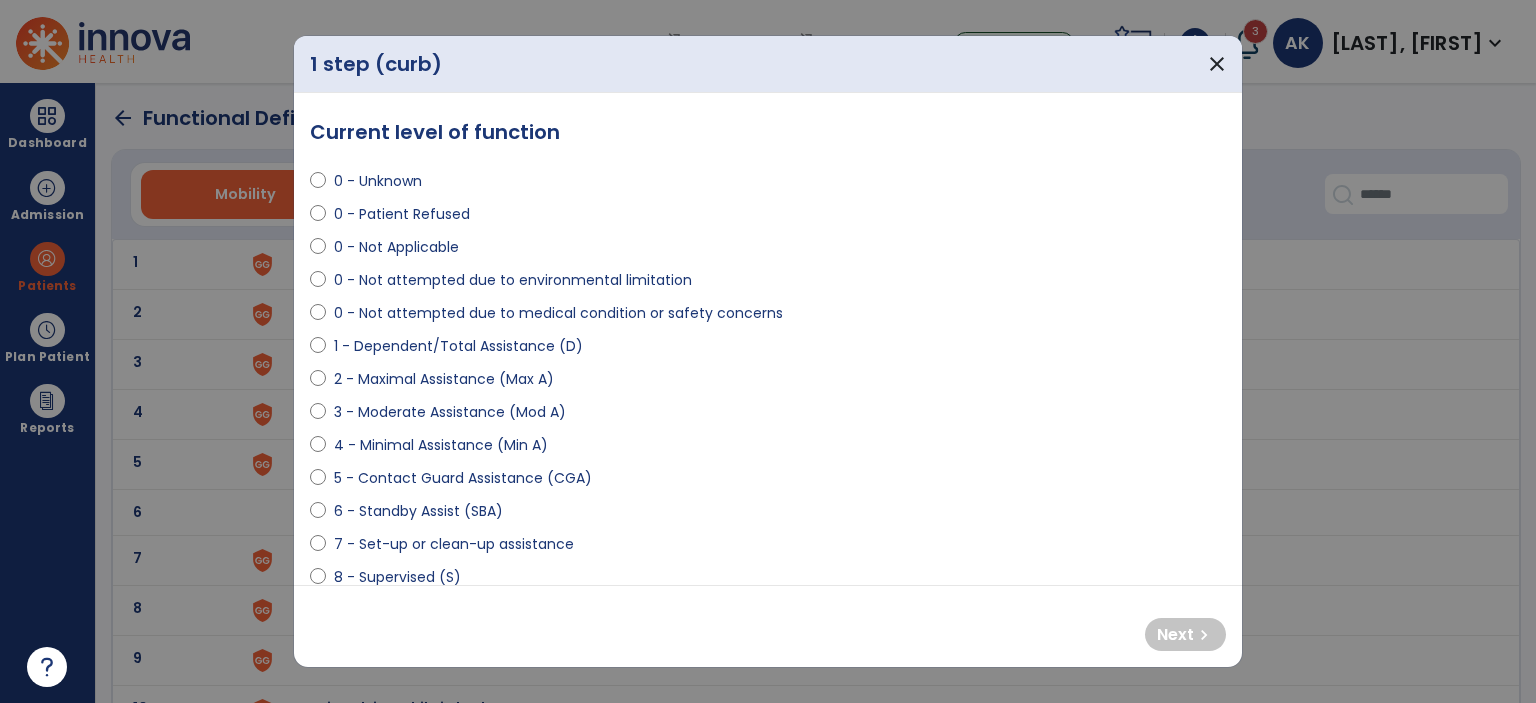click on "0 - Not Applicable" at bounding box center (396, 247) 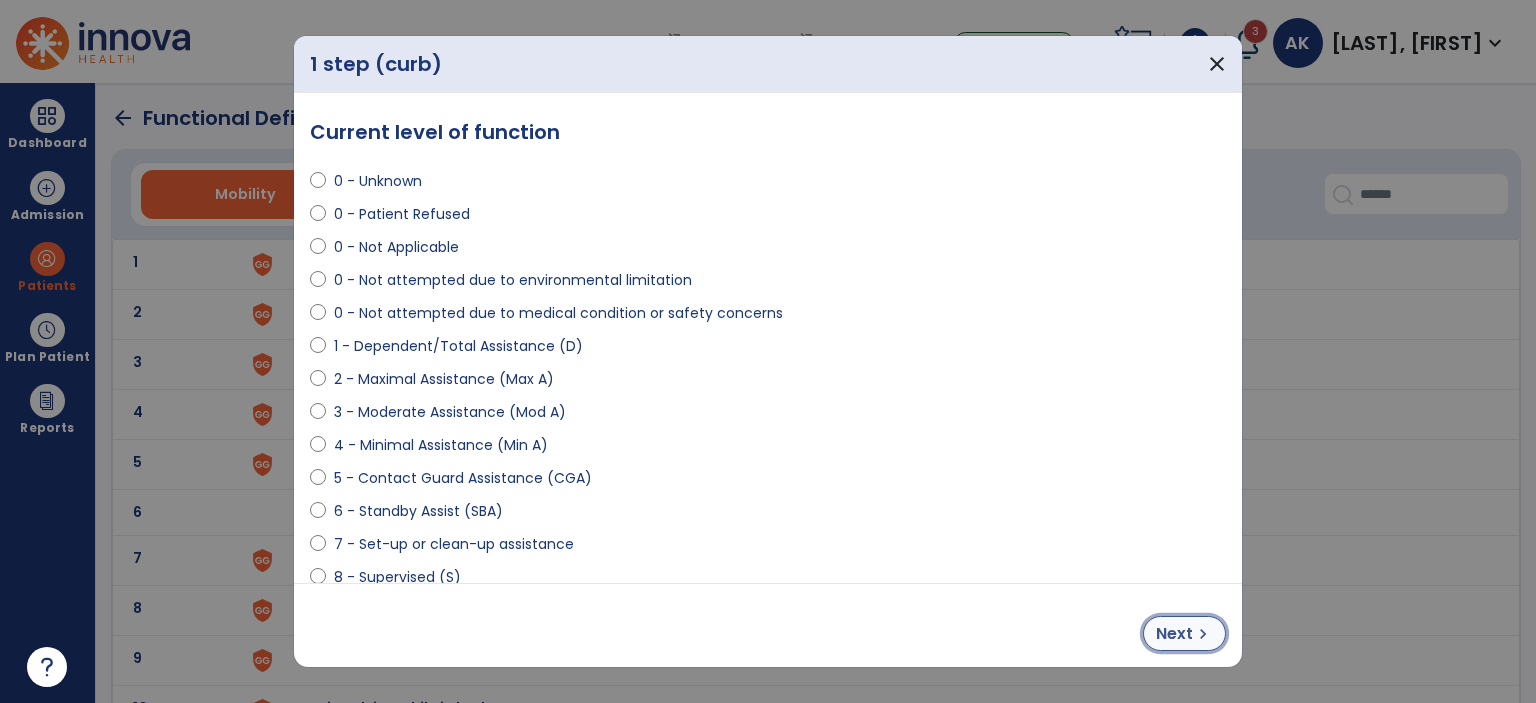 click on "Next  chevron_right" at bounding box center [1184, 633] 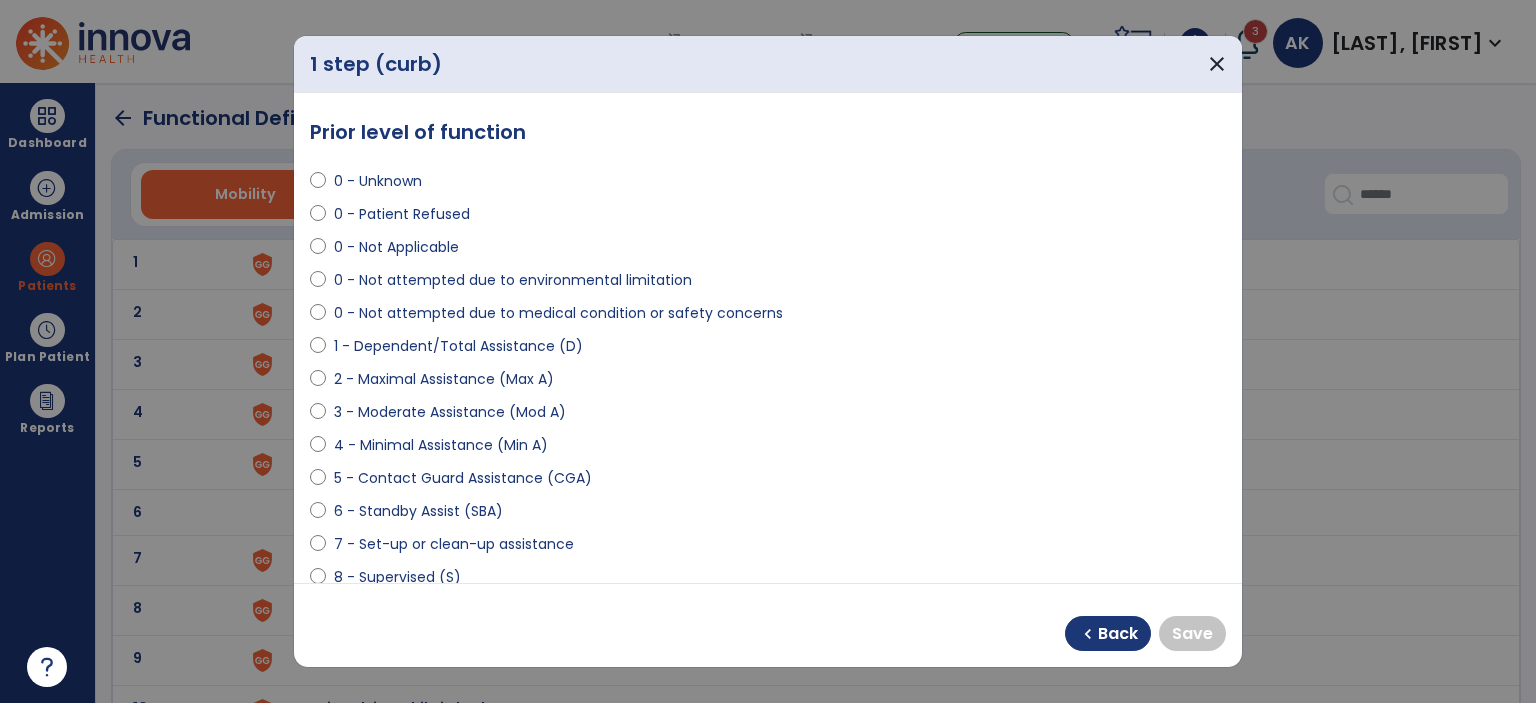 click on "0 - Not attempted due to environmental limitation" at bounding box center (513, 280) 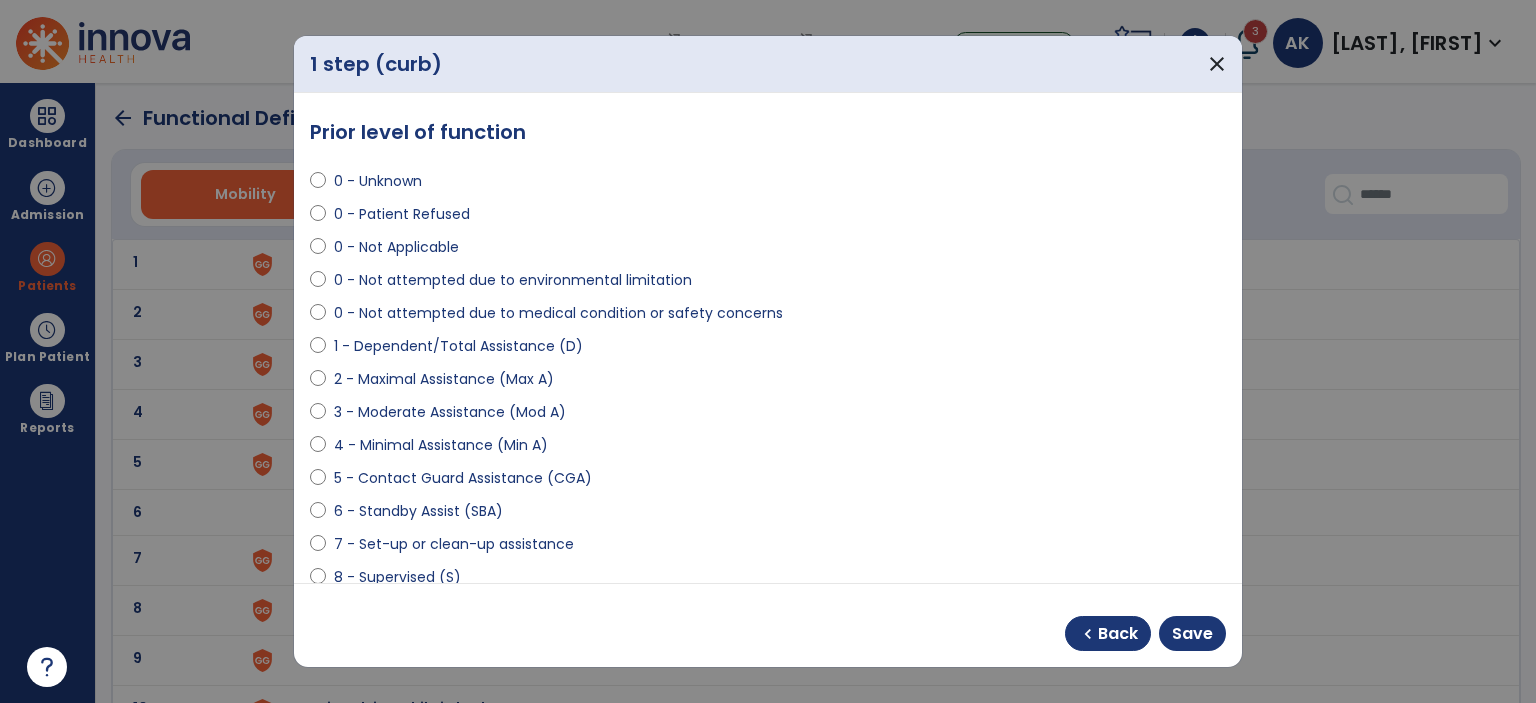 click on "0 - Unknown 0 - Patient Refused 0 - Not Applicable 0 - Not attempted due to environmental limitation 0 - Not attempted due to medical condition or safety concerns 1 - Dependent/Total Assistance (D) 2 - Maximal Assistance (Max A) 3 - Moderate Assistance (Mod A) 4 - Minimal Assistance (Min A) 5 - Contact Guard Assistance (CGA) 6 - Standby Assist (SBA) 7 - Set-up or clean-up assistance 8 - Supervised (S) 9 - Modified Independent (Mod I) 10 - Independent (I)" at bounding box center [768, 404] 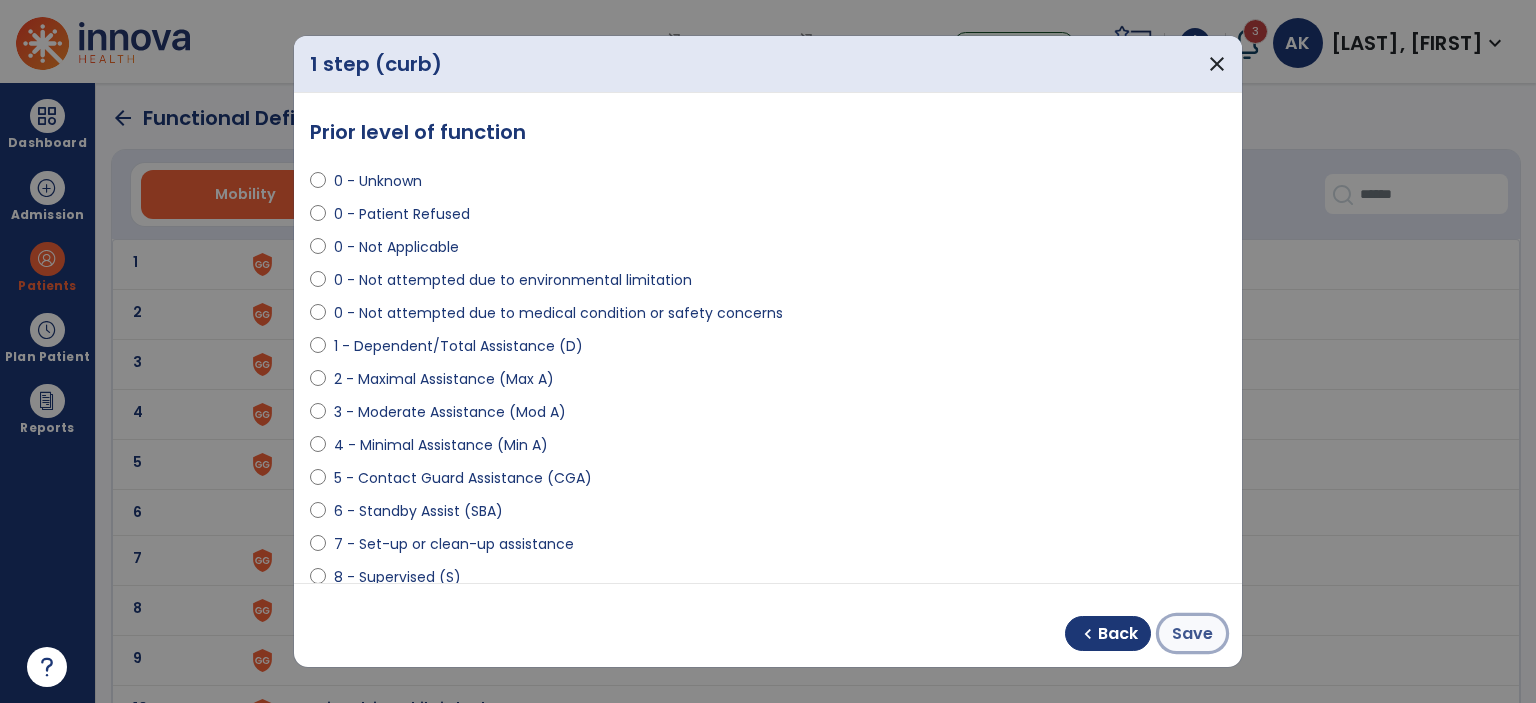 click on "Save" at bounding box center [1192, 634] 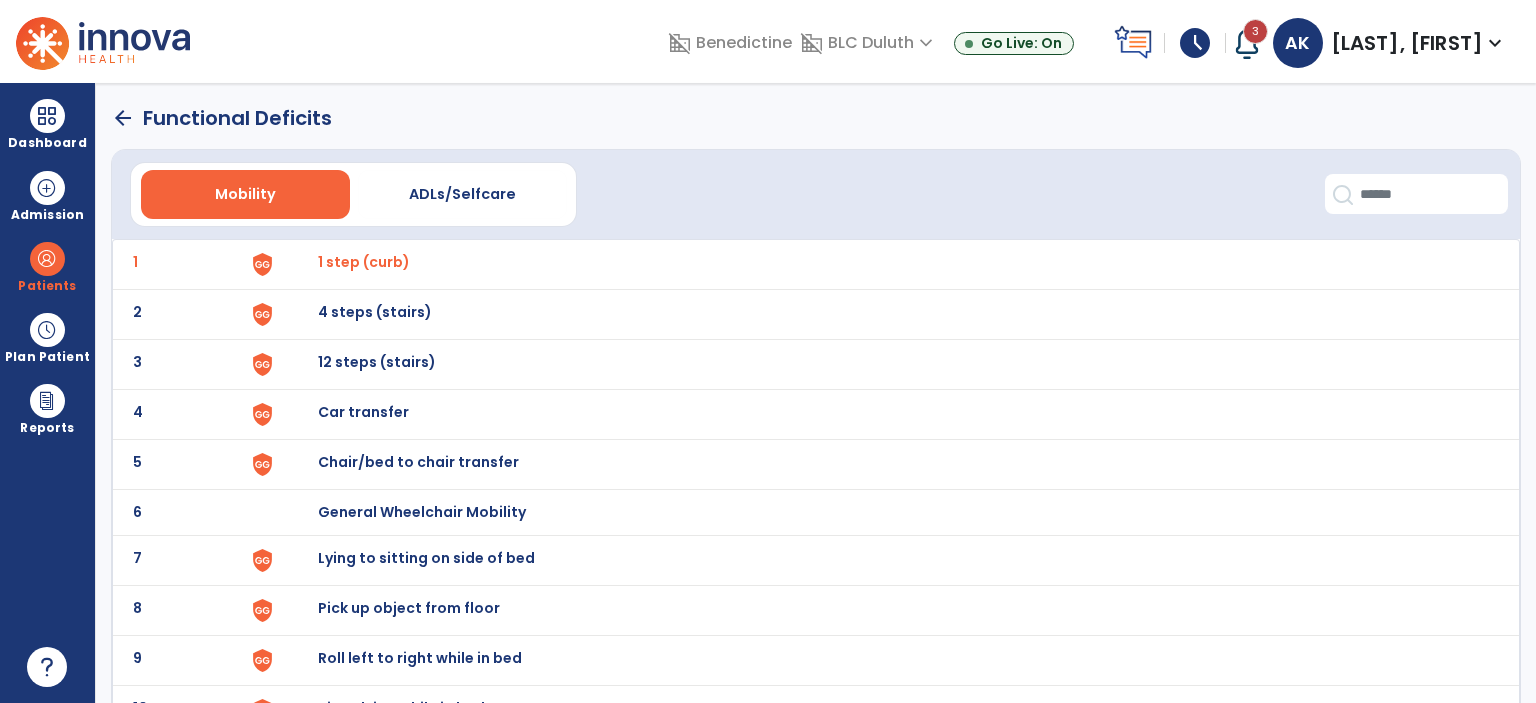 click on "4 steps (stairs)" at bounding box center [364, 262] 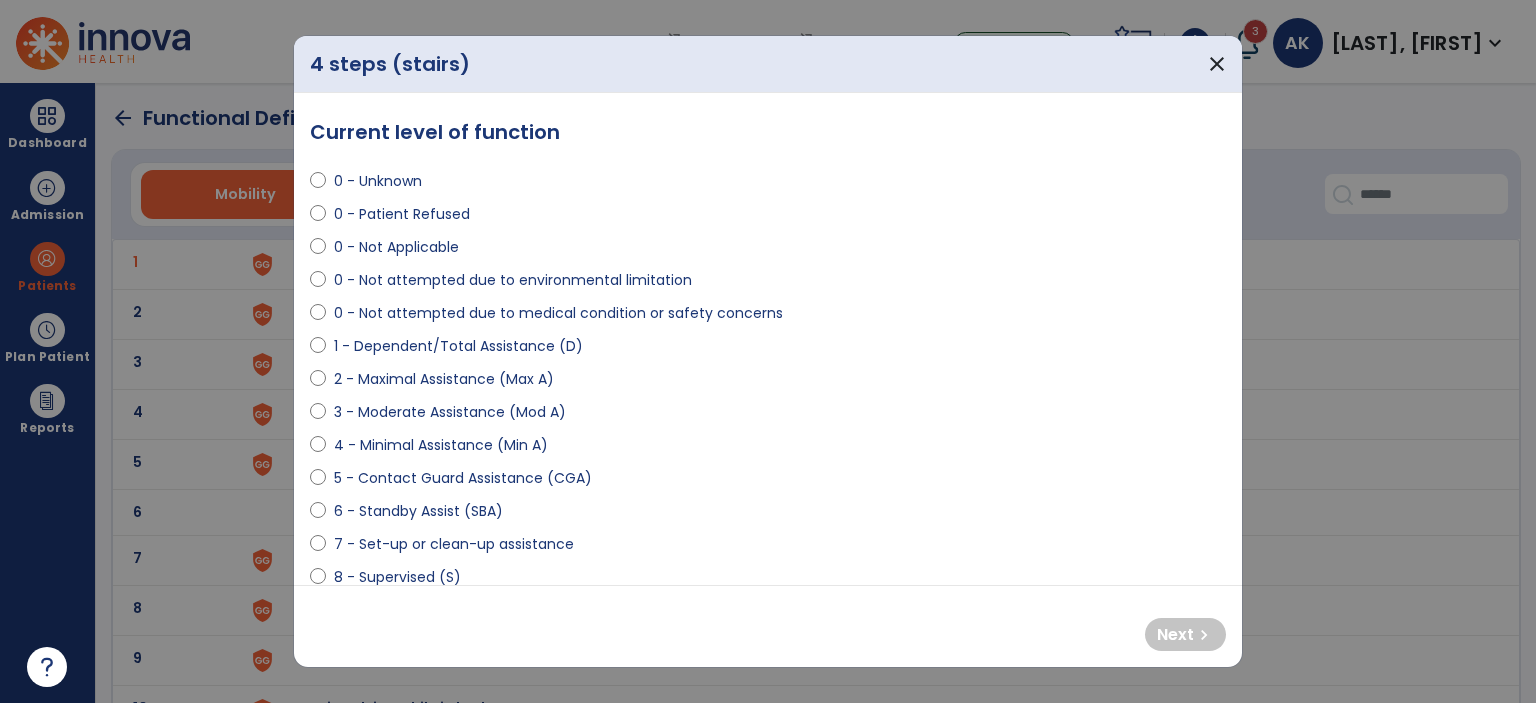 click on "0 - Not Applicable" at bounding box center [396, 247] 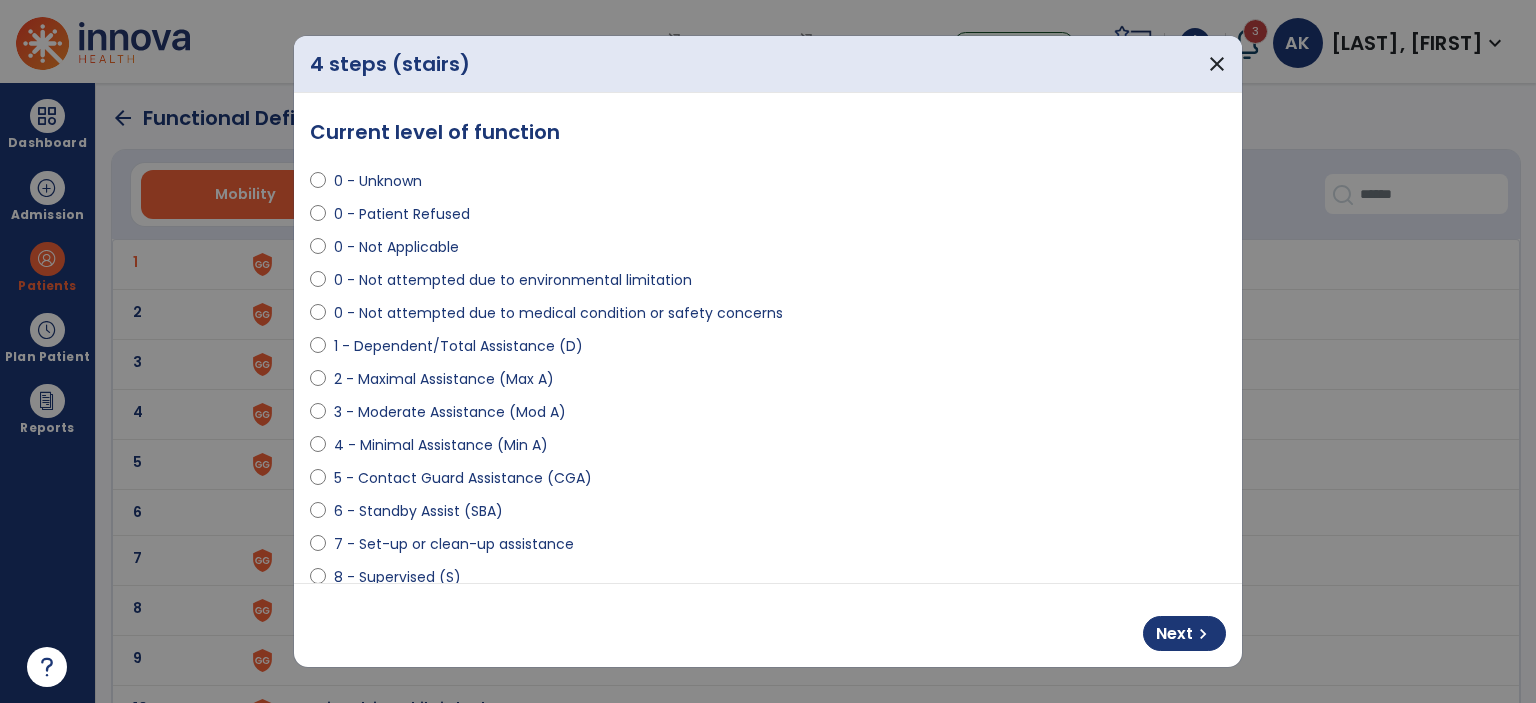 click on "Next  chevron_right" at bounding box center [768, 625] 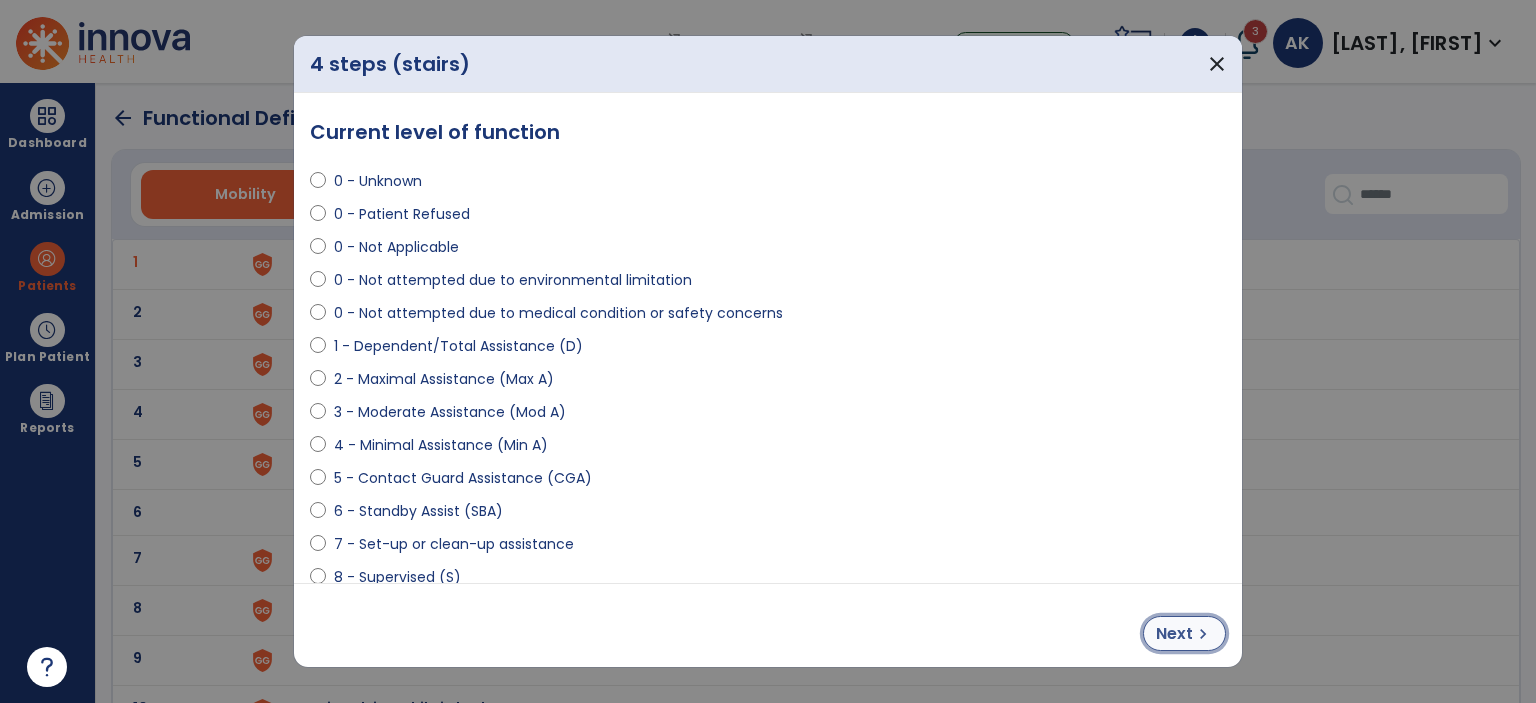 click on "Next" at bounding box center [1174, 634] 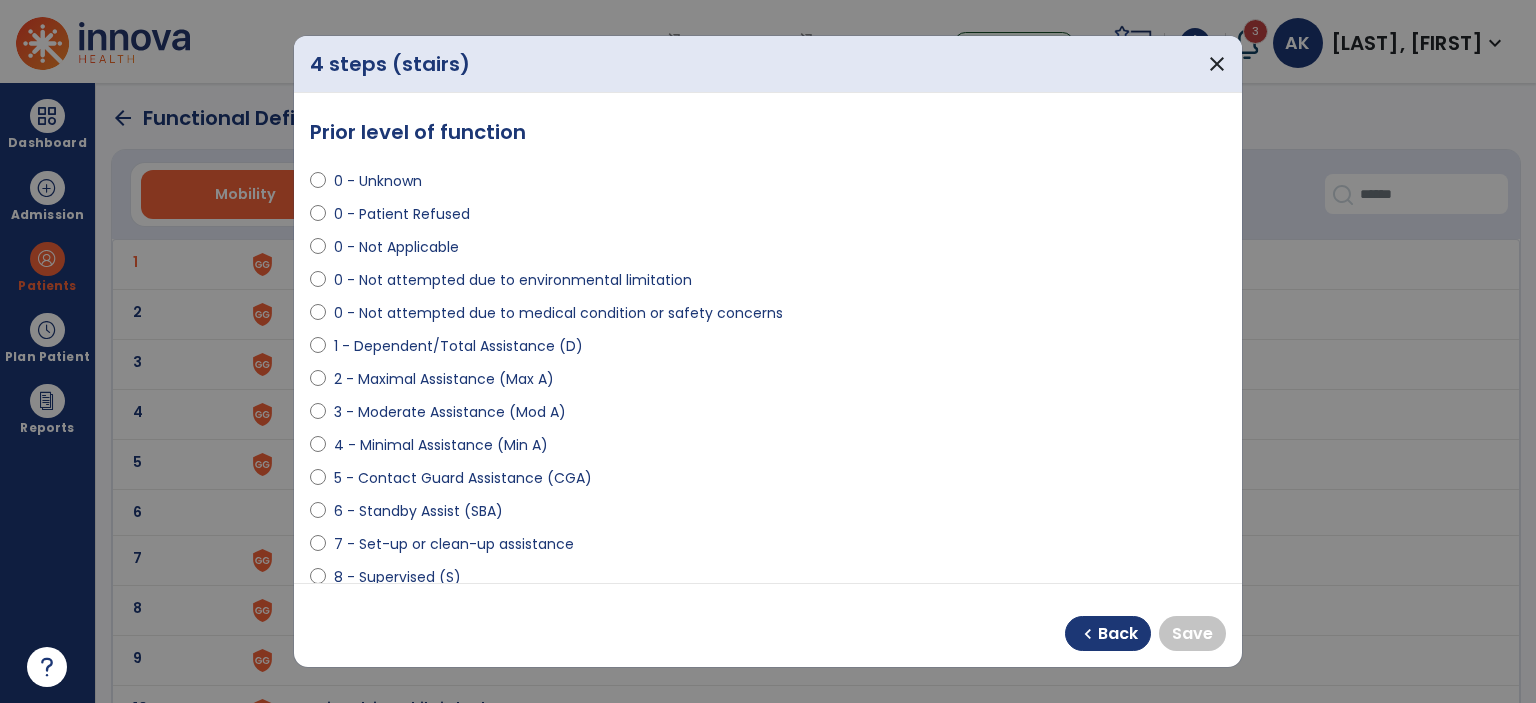 click on "0 - Not Applicable" at bounding box center (396, 247) 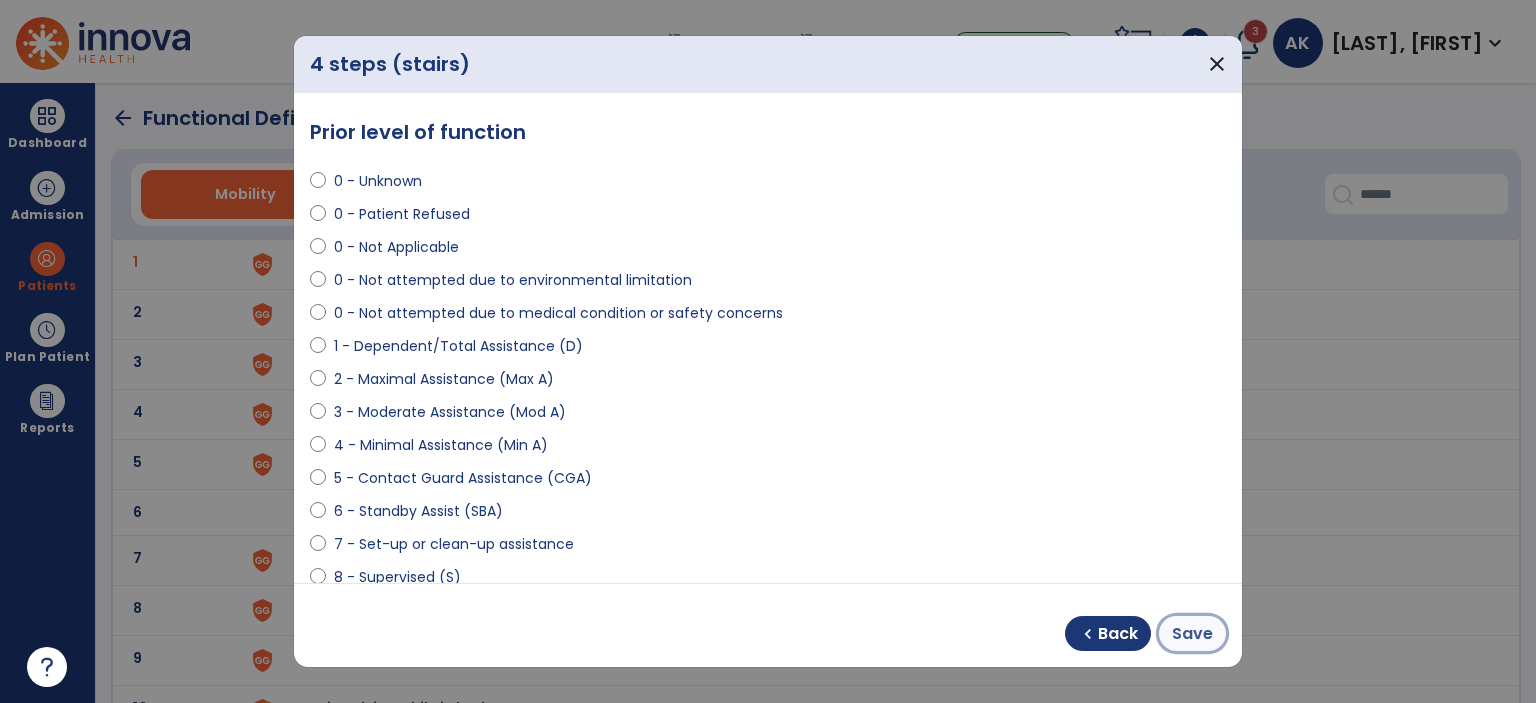 click on "Save" at bounding box center [1192, 634] 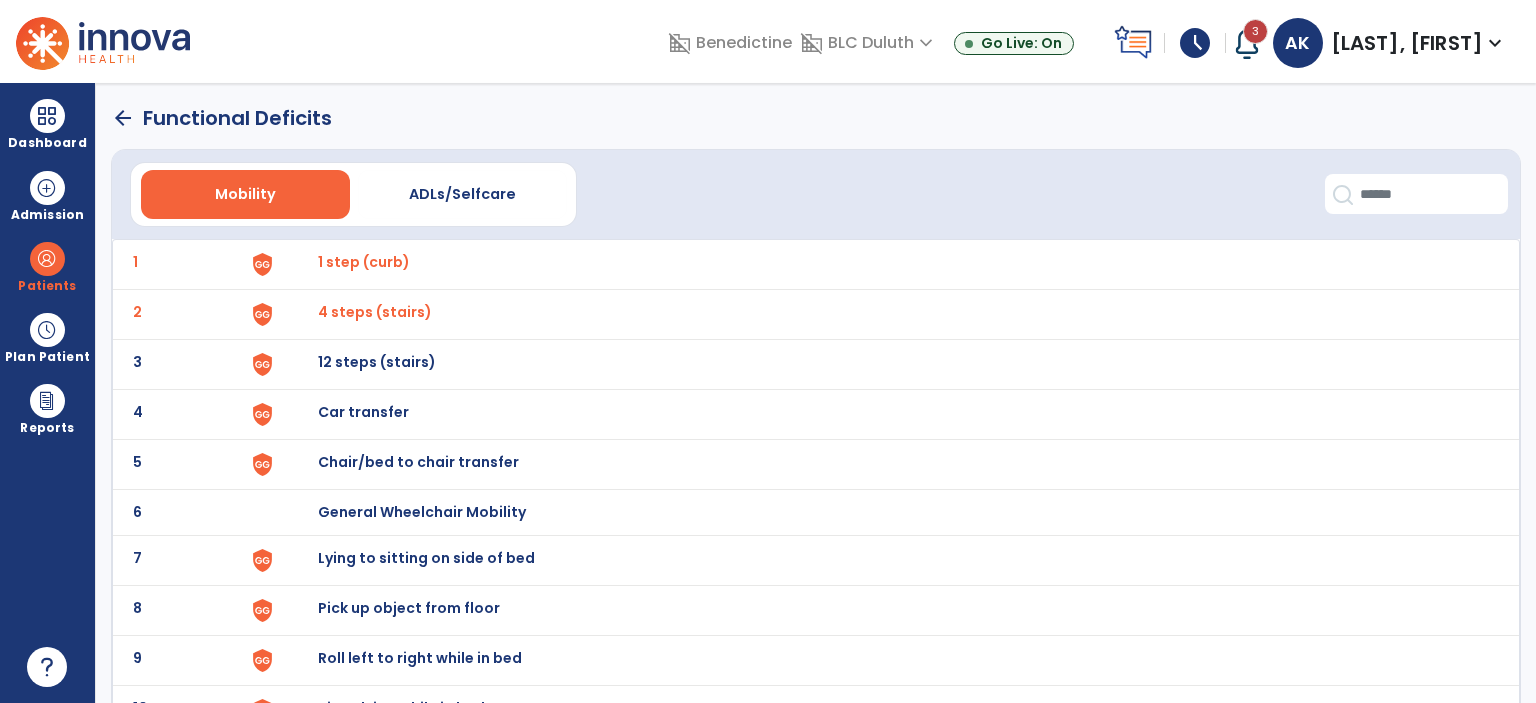 click on "12 steps (stairs)" at bounding box center [364, 262] 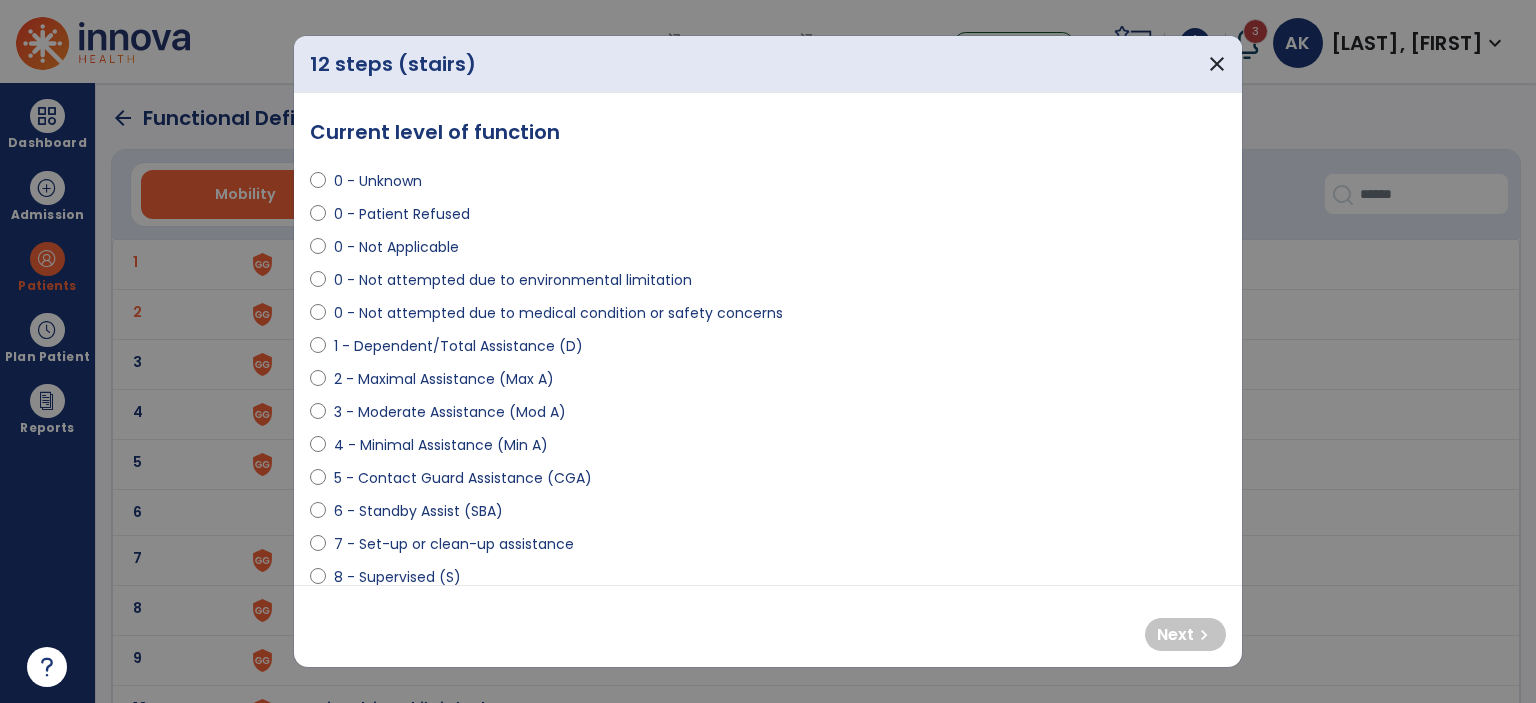 click on "0 - Not Applicable" at bounding box center [396, 247] 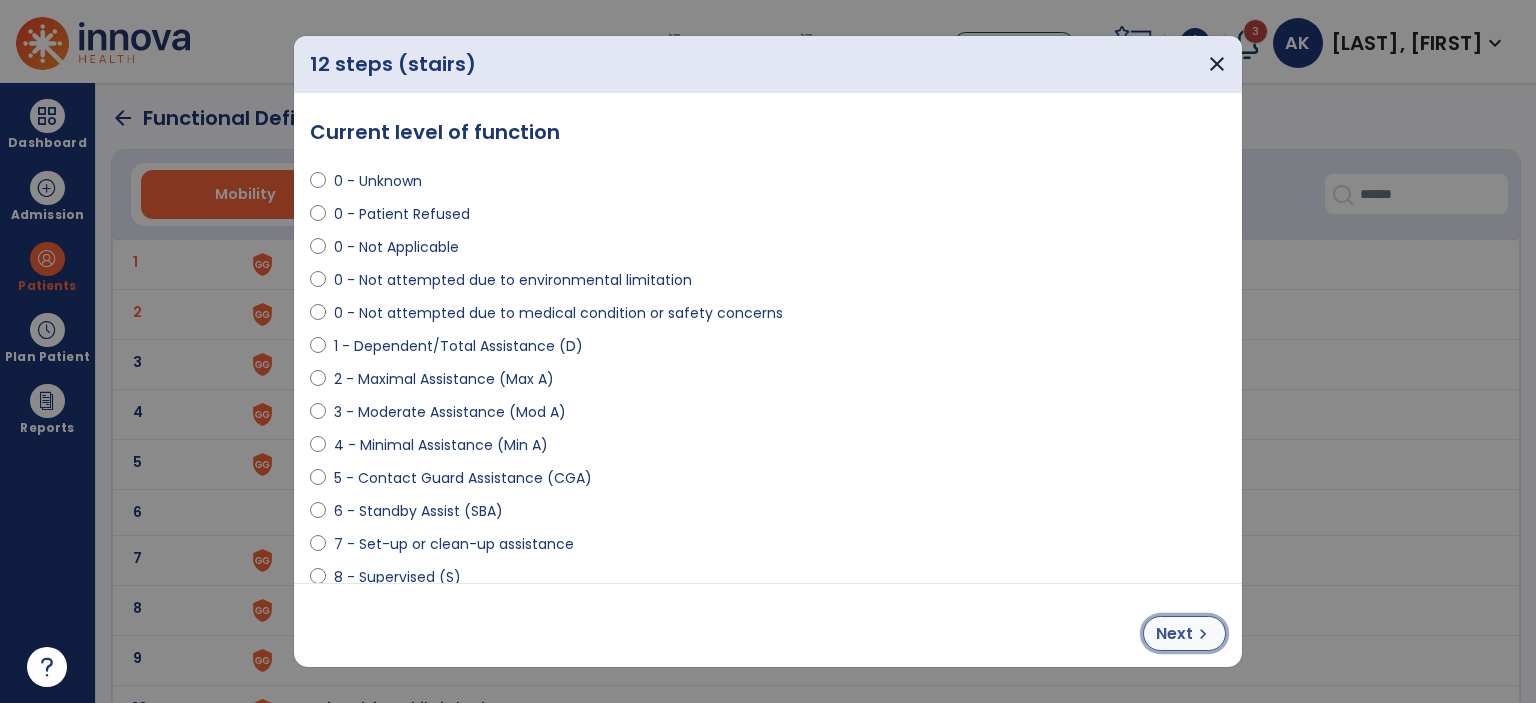 click on "Next" at bounding box center [1174, 634] 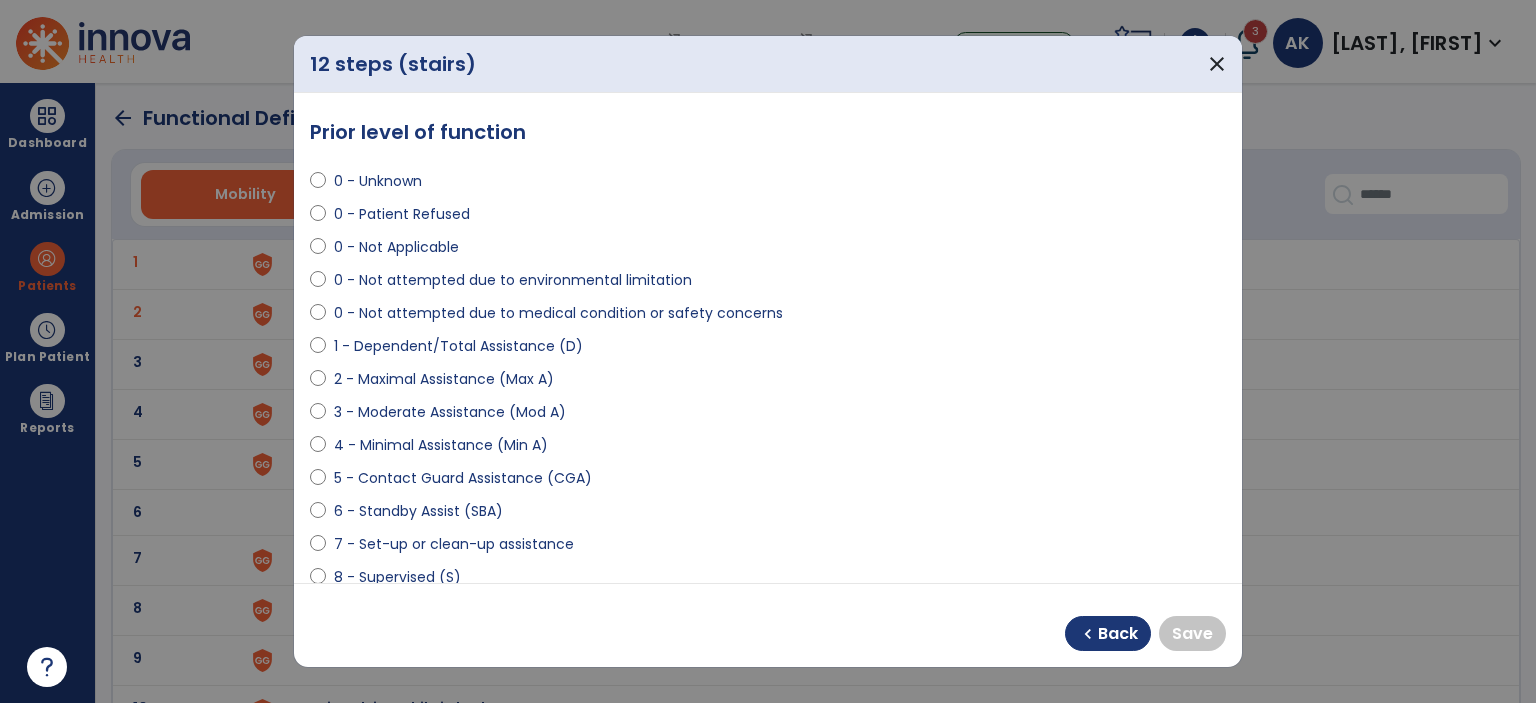 click on "0 - Not Applicable" at bounding box center [396, 247] 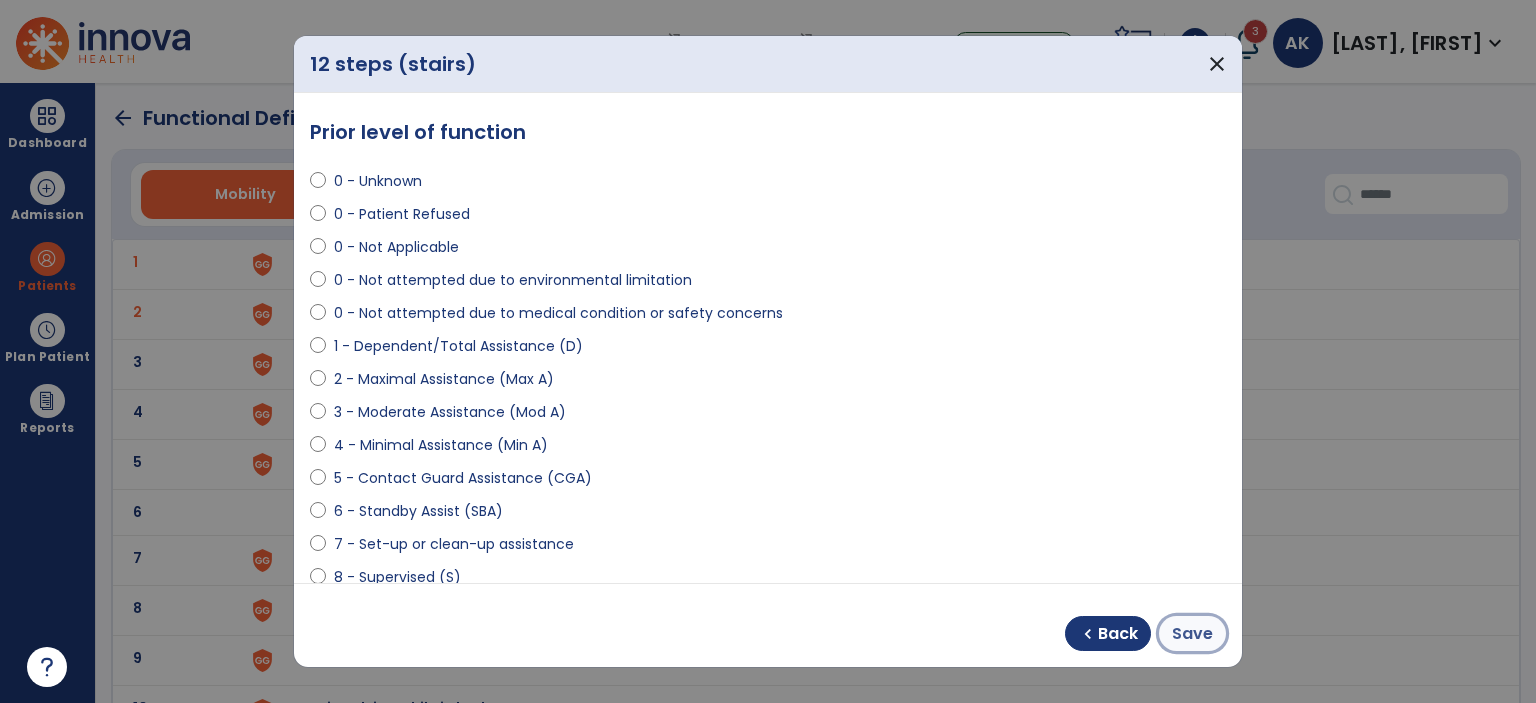 click on "Save" at bounding box center (1192, 633) 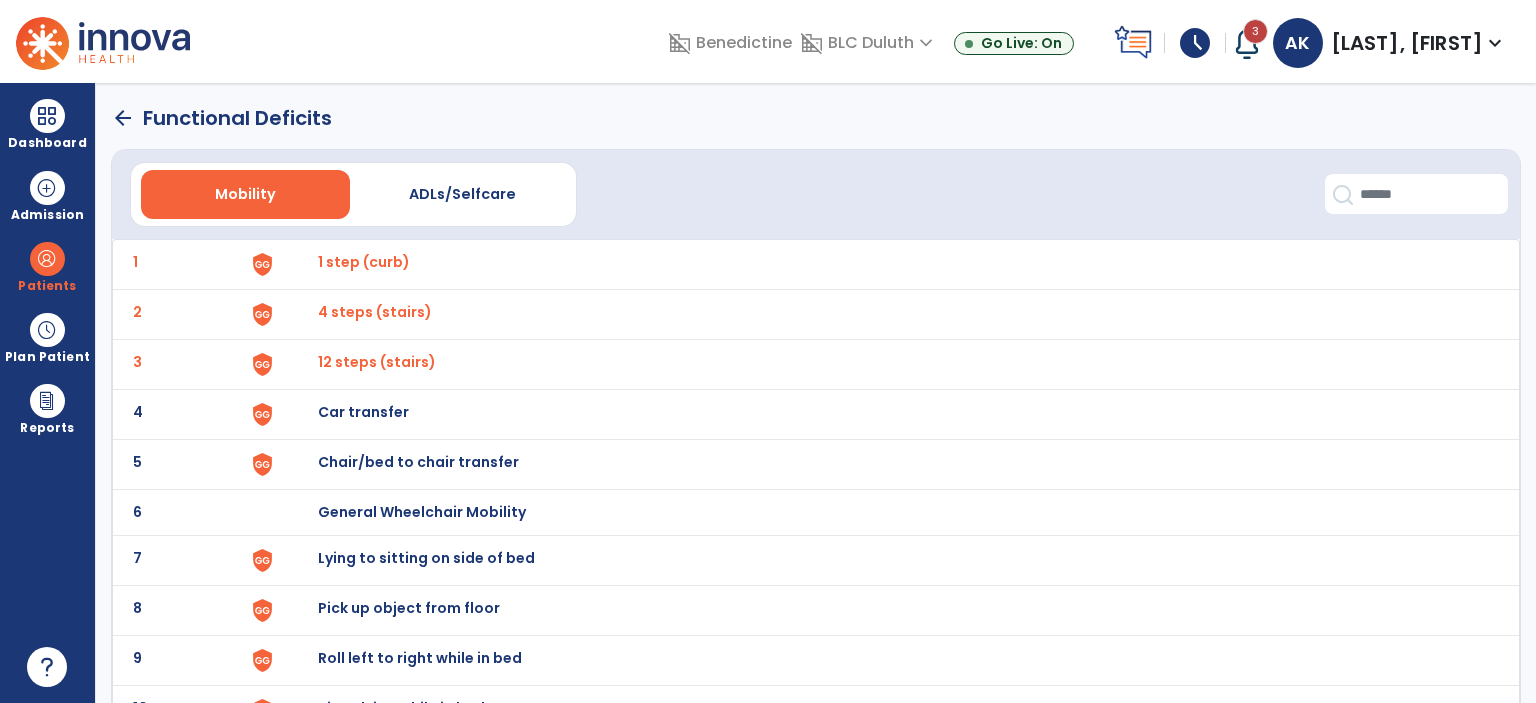 click on "Car transfer" at bounding box center (364, 262) 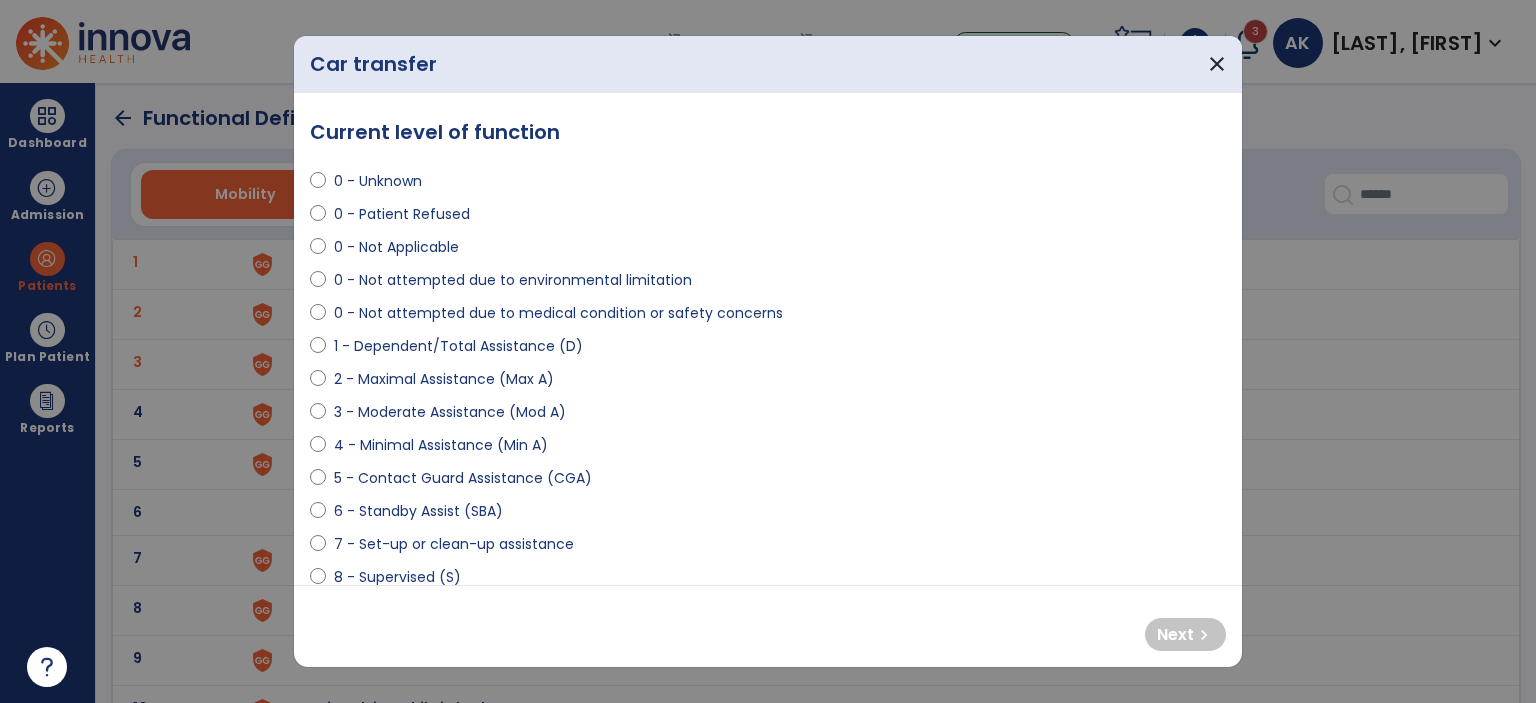 click on "0 - Not attempted due to medical condition or safety concerns" at bounding box center (558, 313) 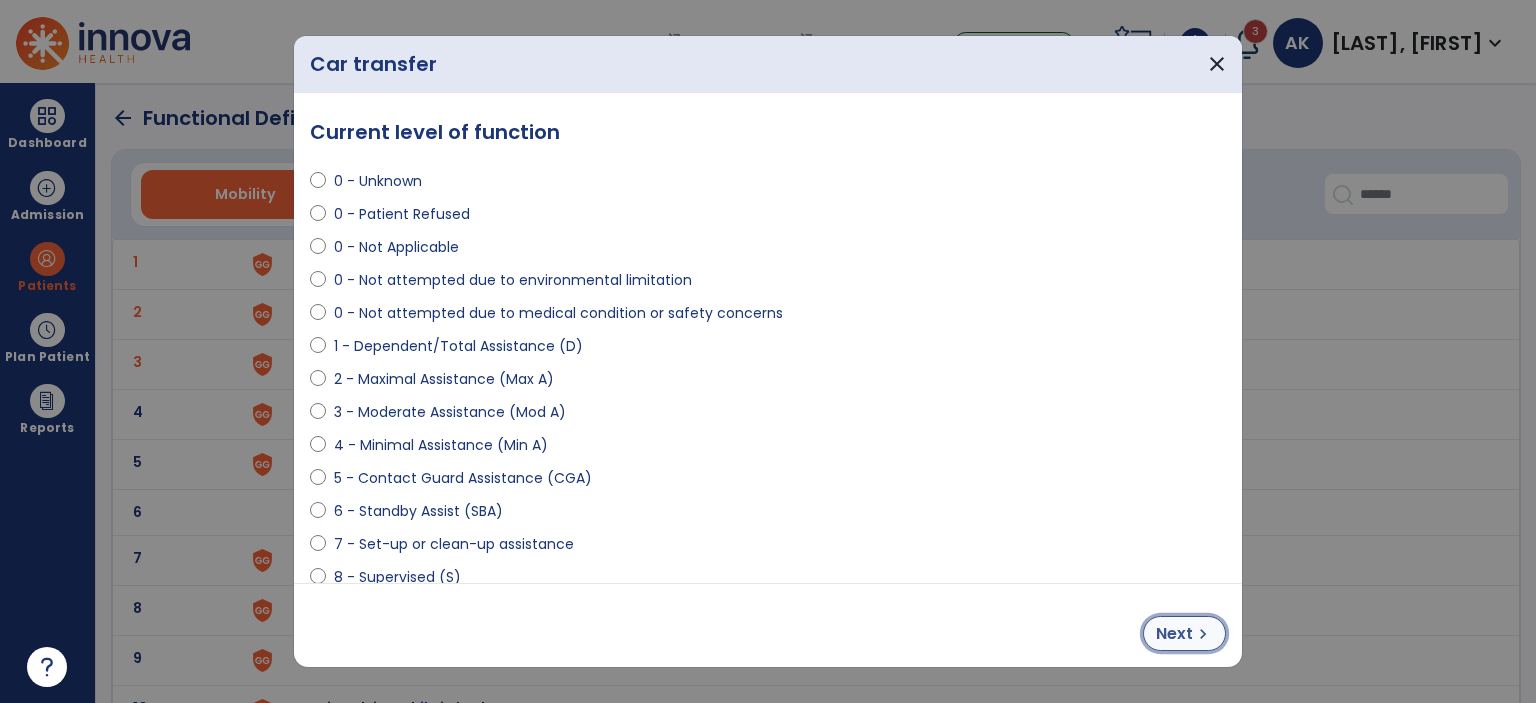 click on "Next" at bounding box center [1174, 634] 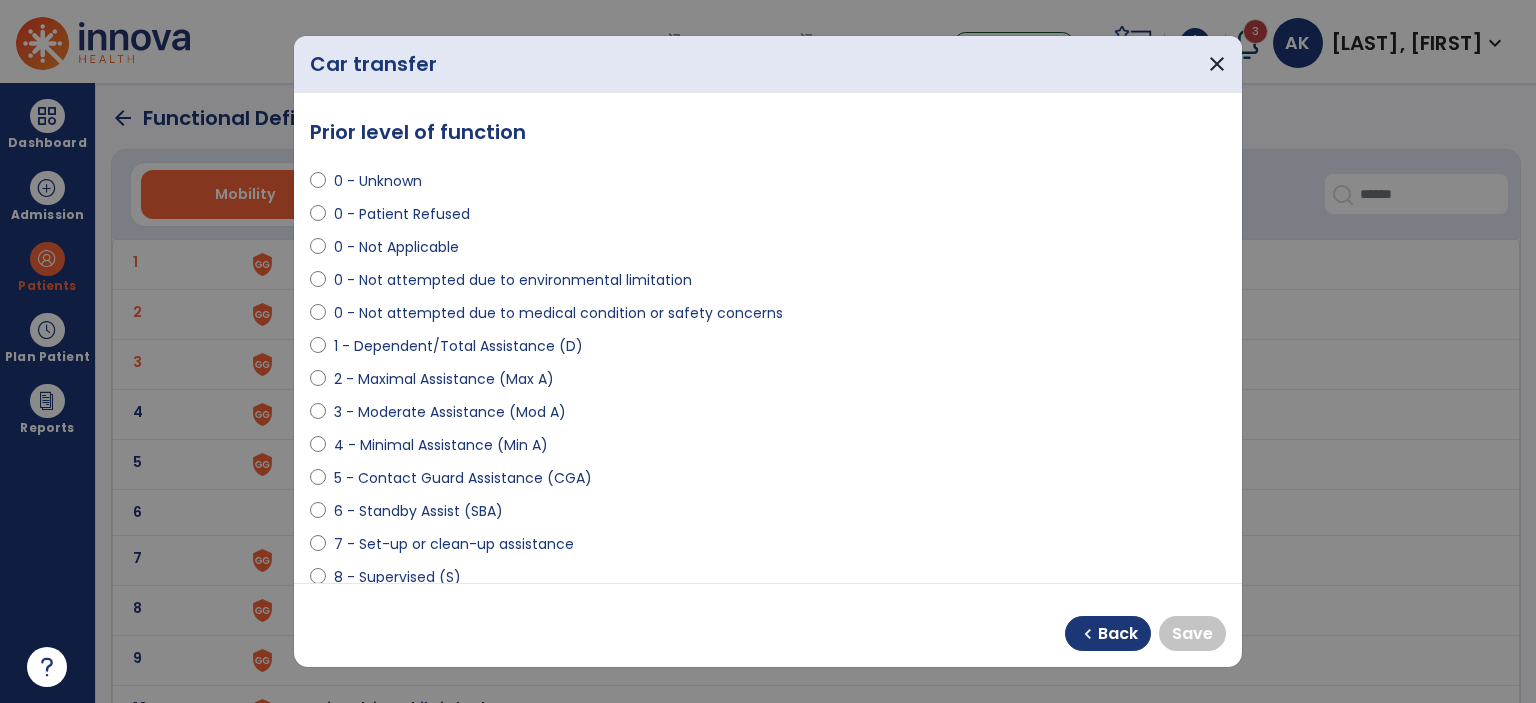 scroll, scrollTop: 8, scrollLeft: 0, axis: vertical 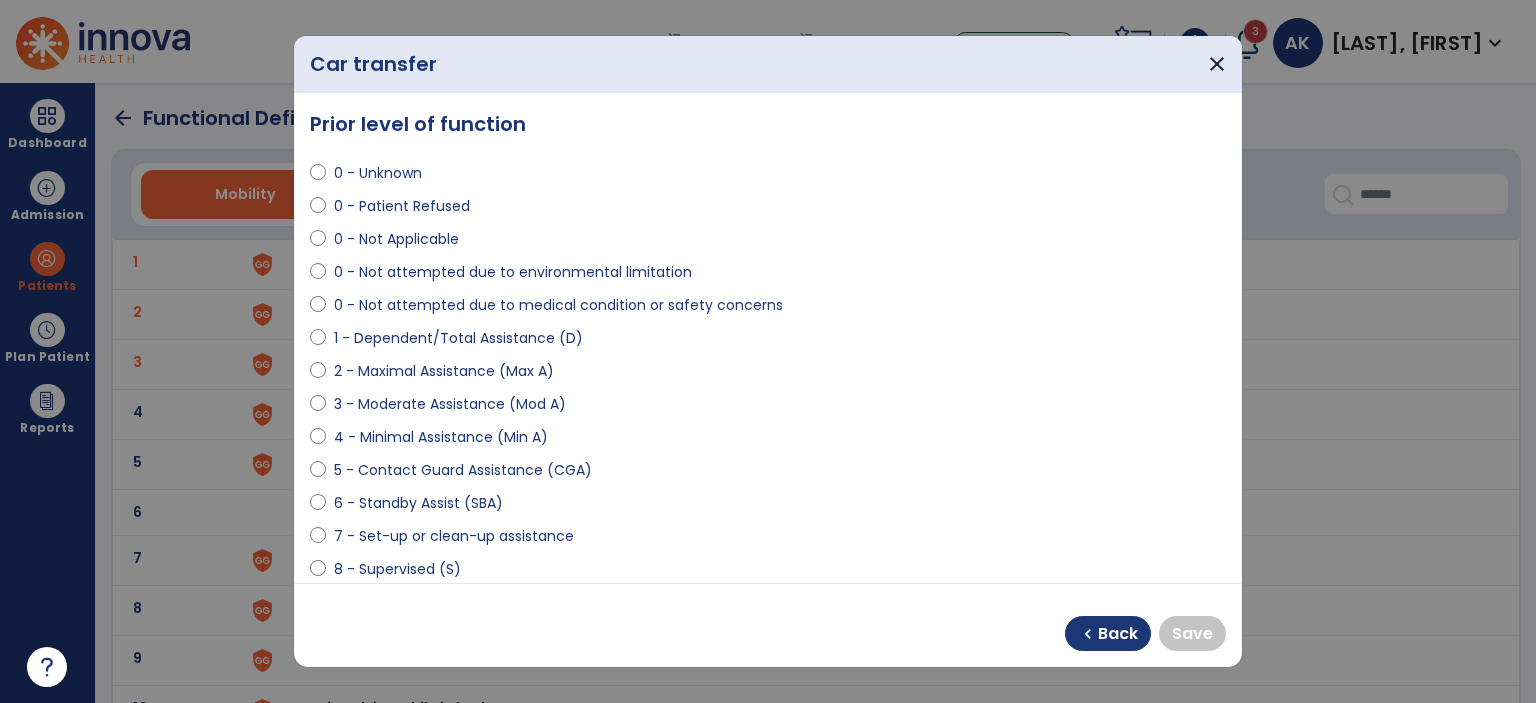 click on "5 - Contact Guard Assistance (CGA)" at bounding box center (463, 470) 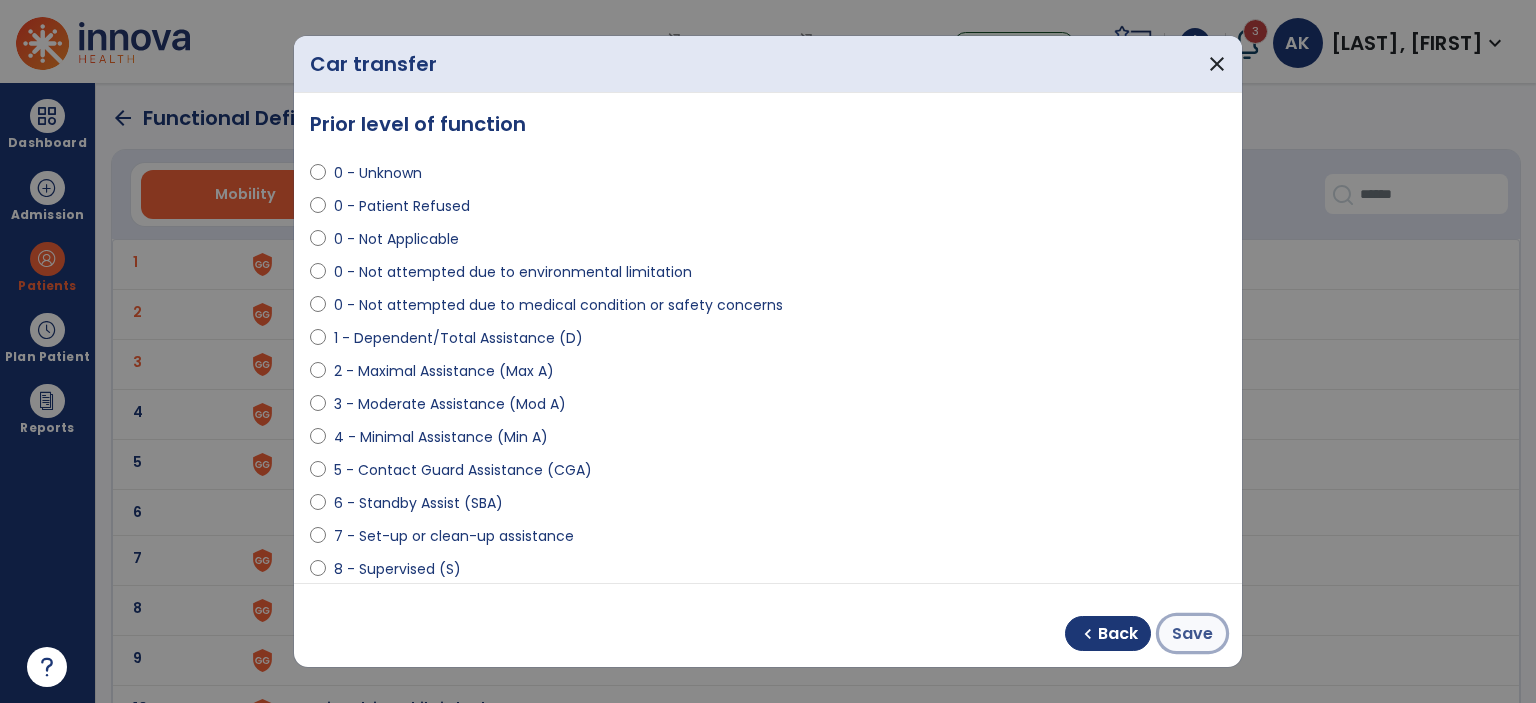 click on "Save" at bounding box center [1192, 634] 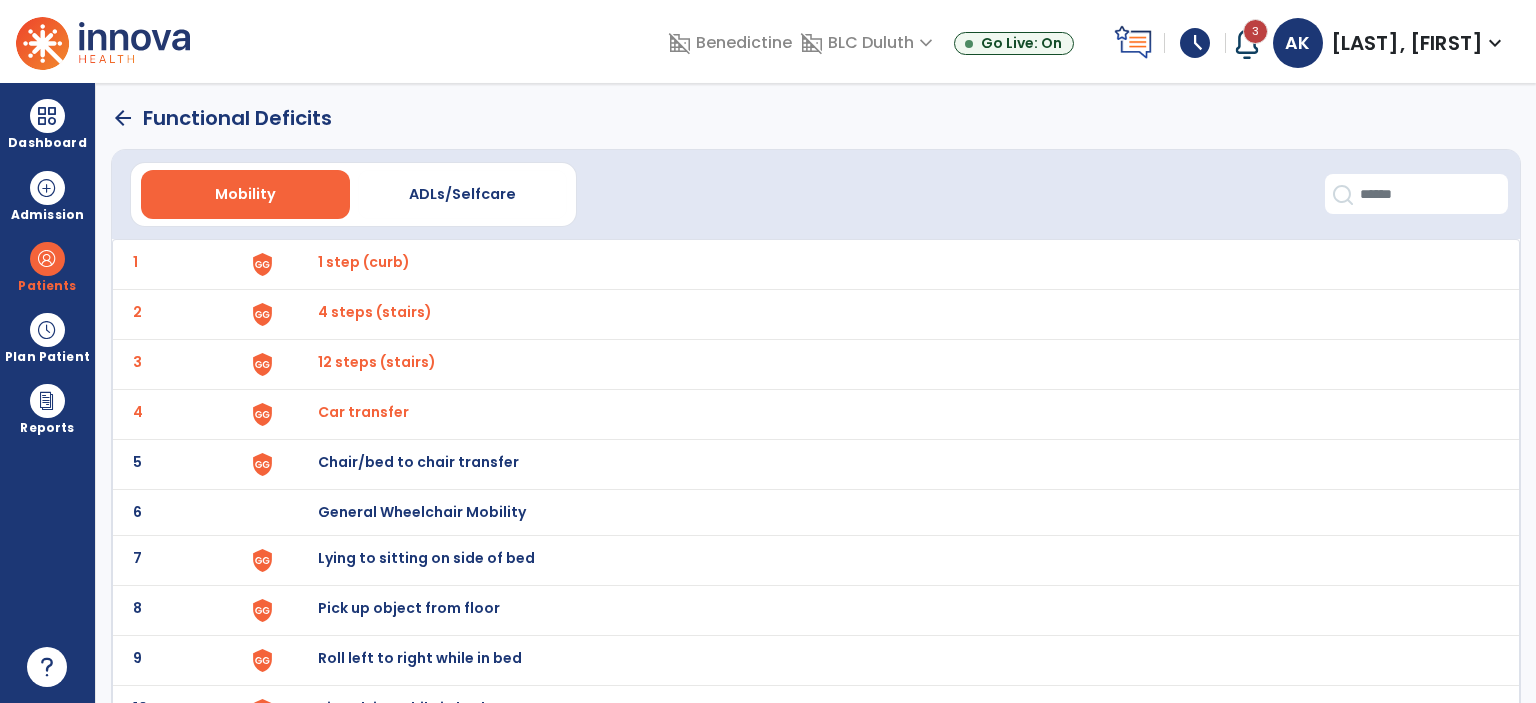 click on "Chair/bed to chair transfer" at bounding box center [364, 262] 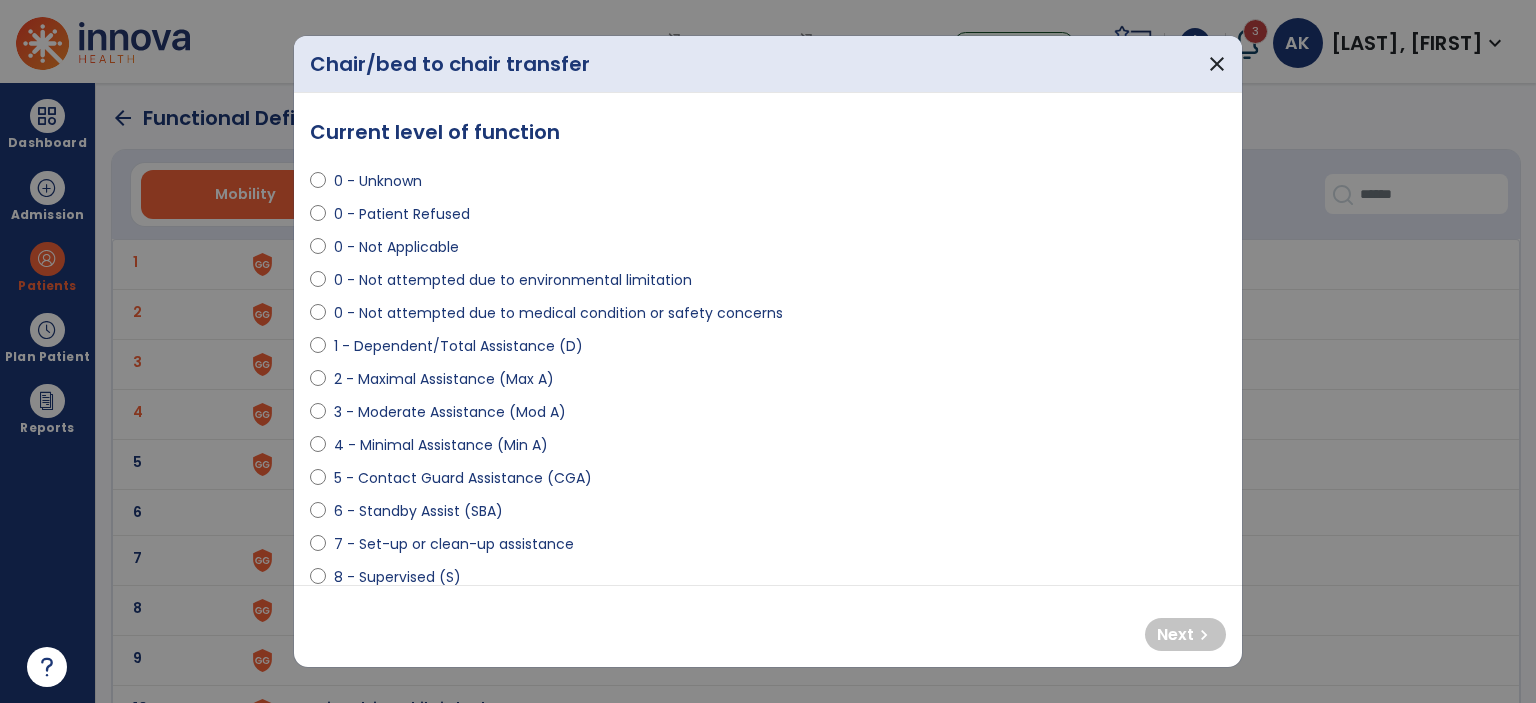 click on "4 - Minimal Assistance (Min A)" at bounding box center (441, 445) 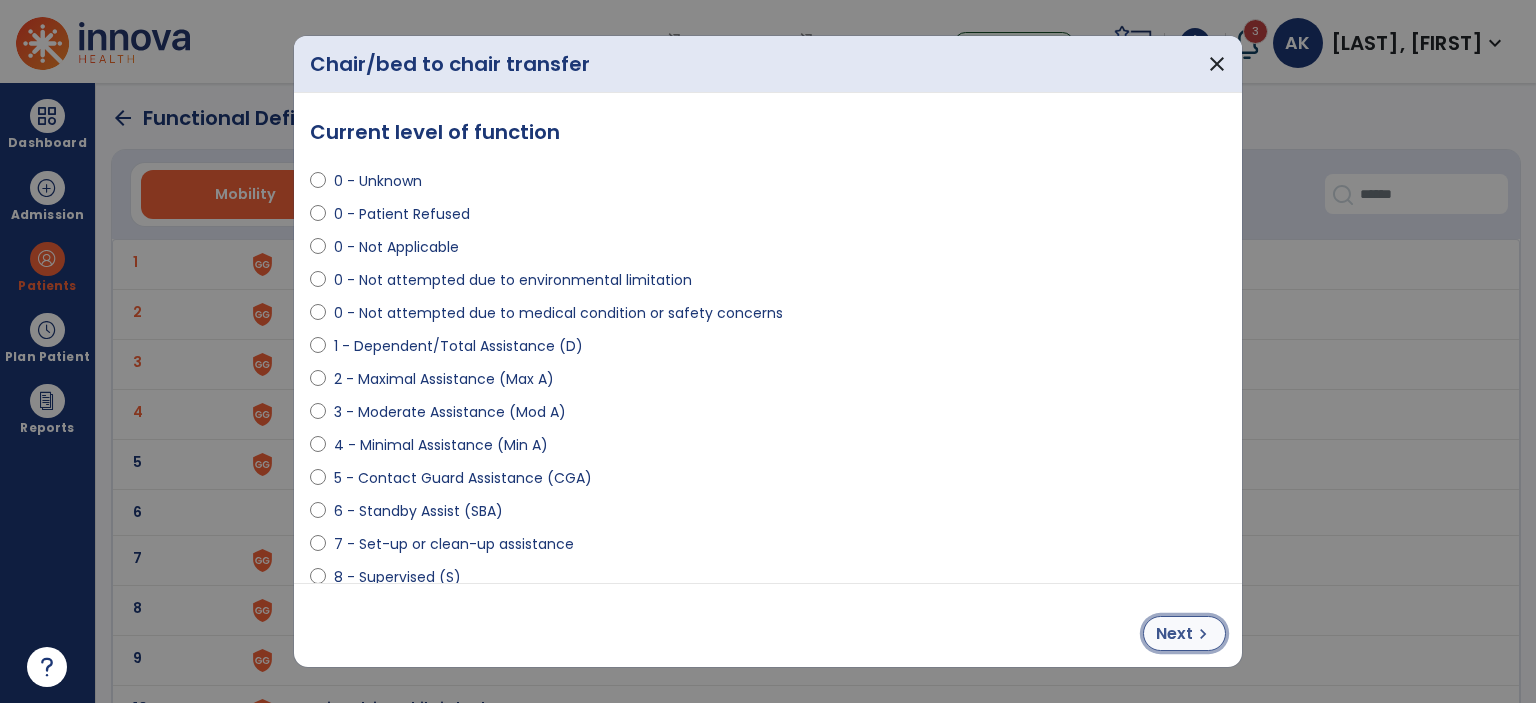 click on "Next" at bounding box center [1174, 634] 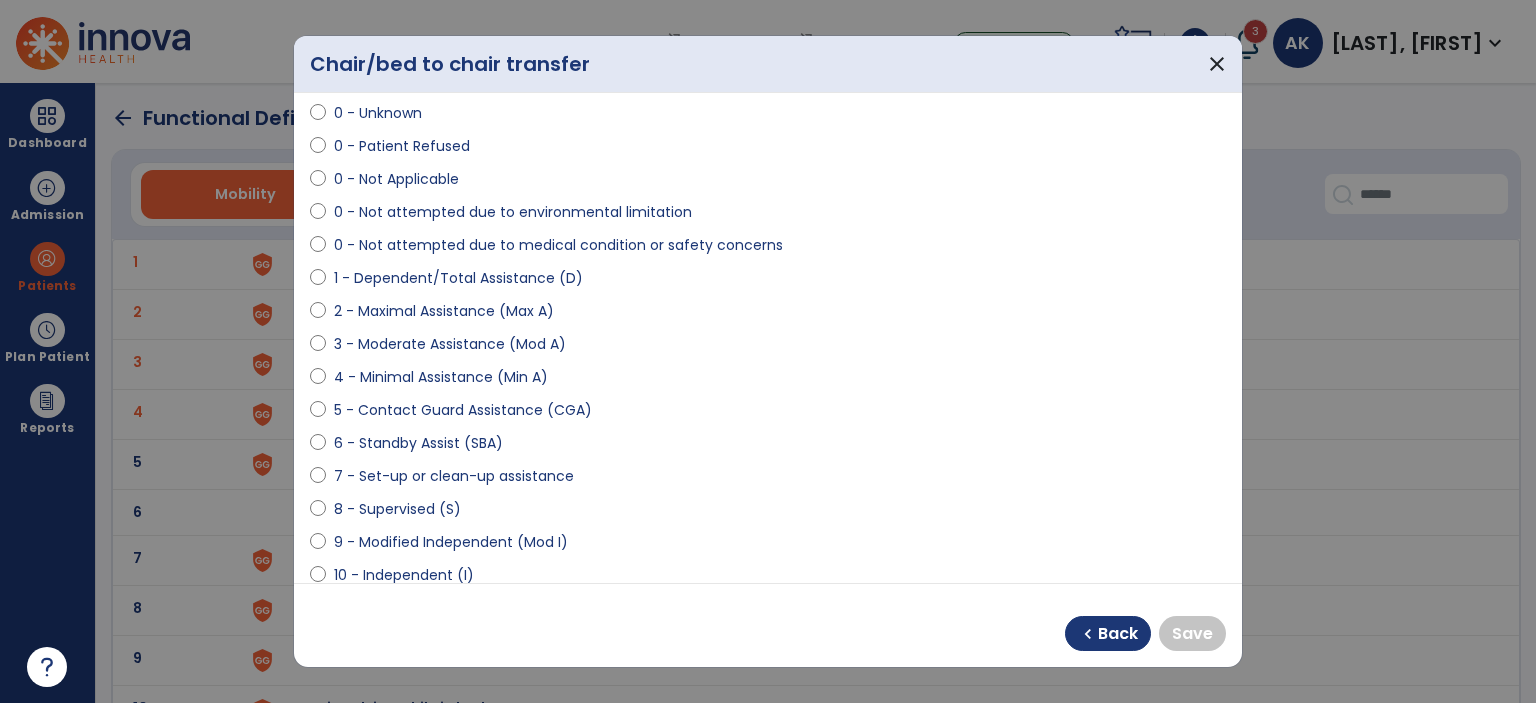 scroll, scrollTop: 68, scrollLeft: 0, axis: vertical 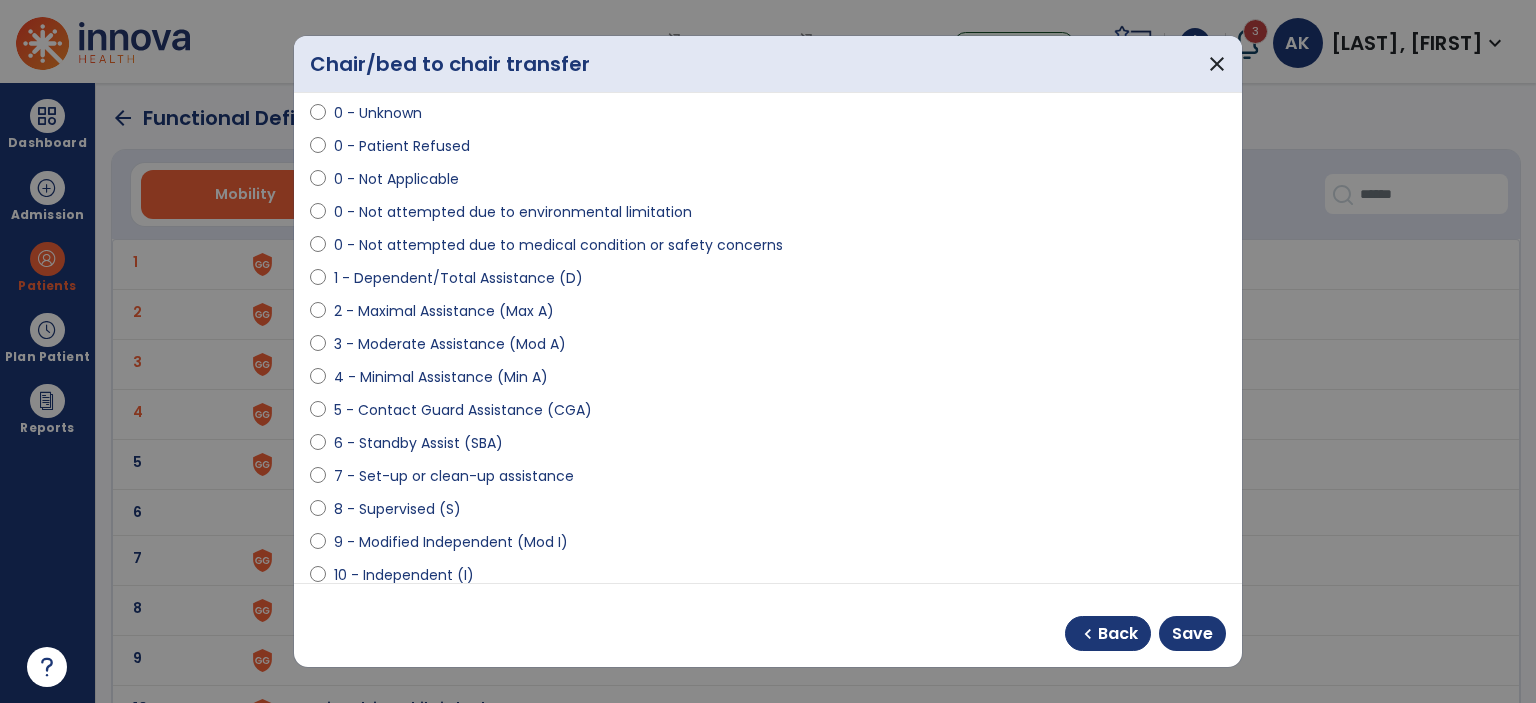 click on "6 - Standby Assist (SBA)" at bounding box center (418, 443) 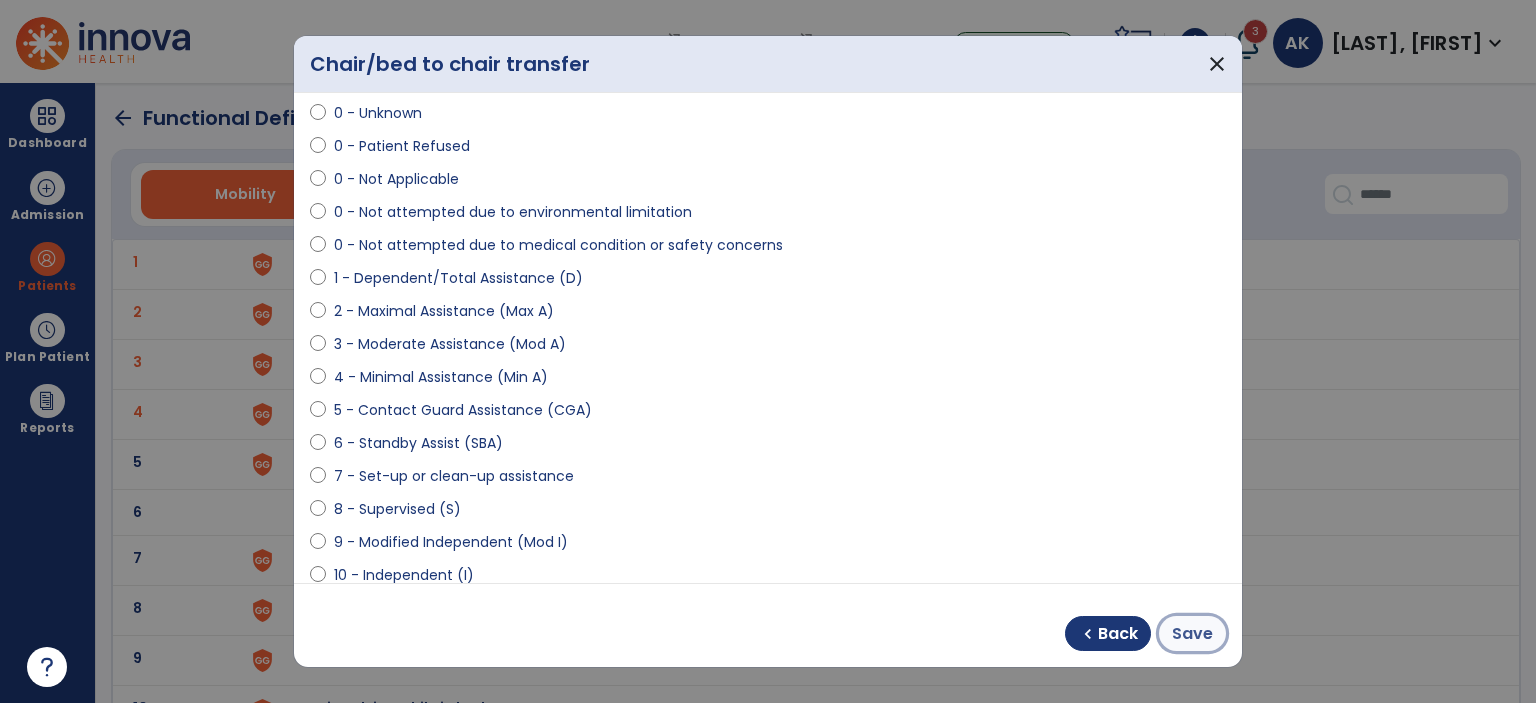click on "Save" at bounding box center [1192, 634] 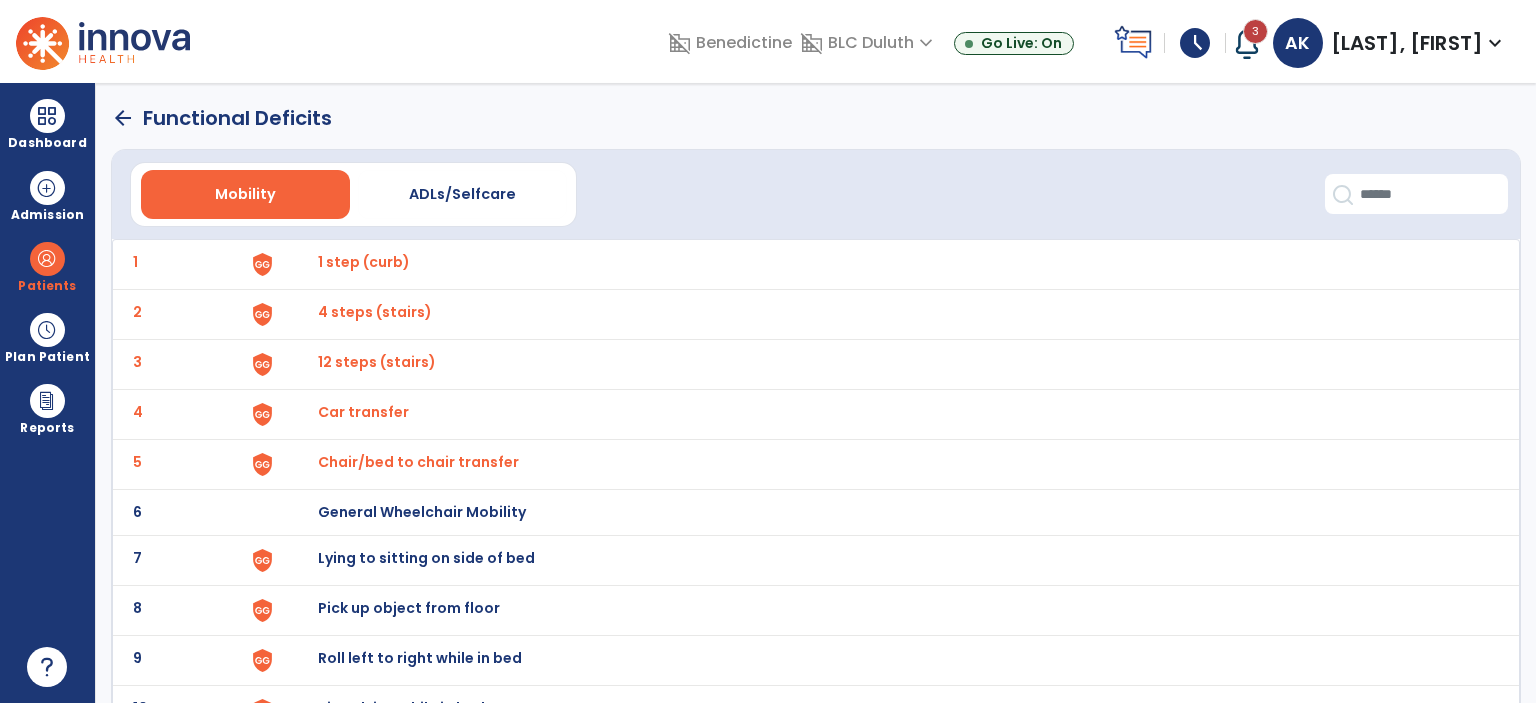 click on "Lying to sitting on side of bed" at bounding box center [364, 262] 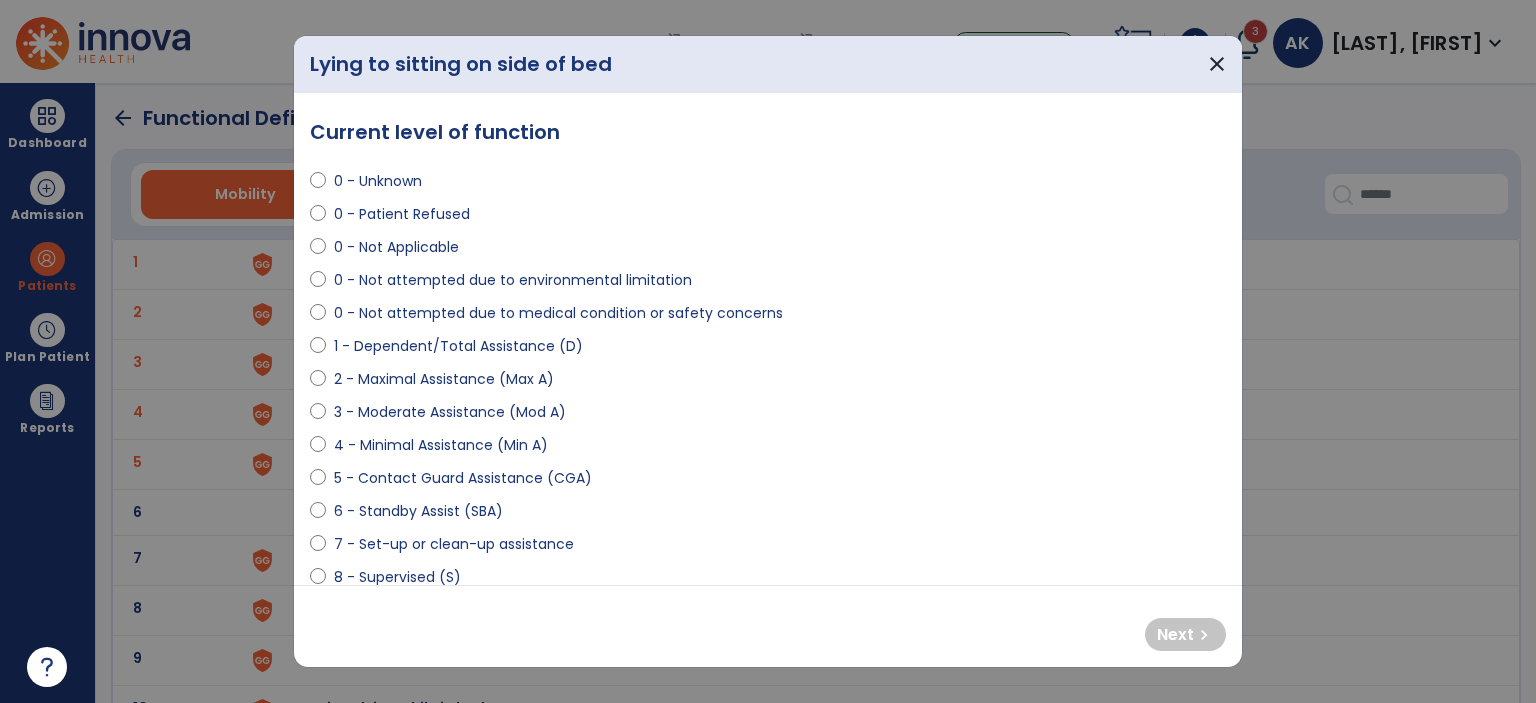 click on "4 - Minimal Assistance (Min A)" at bounding box center (441, 445) 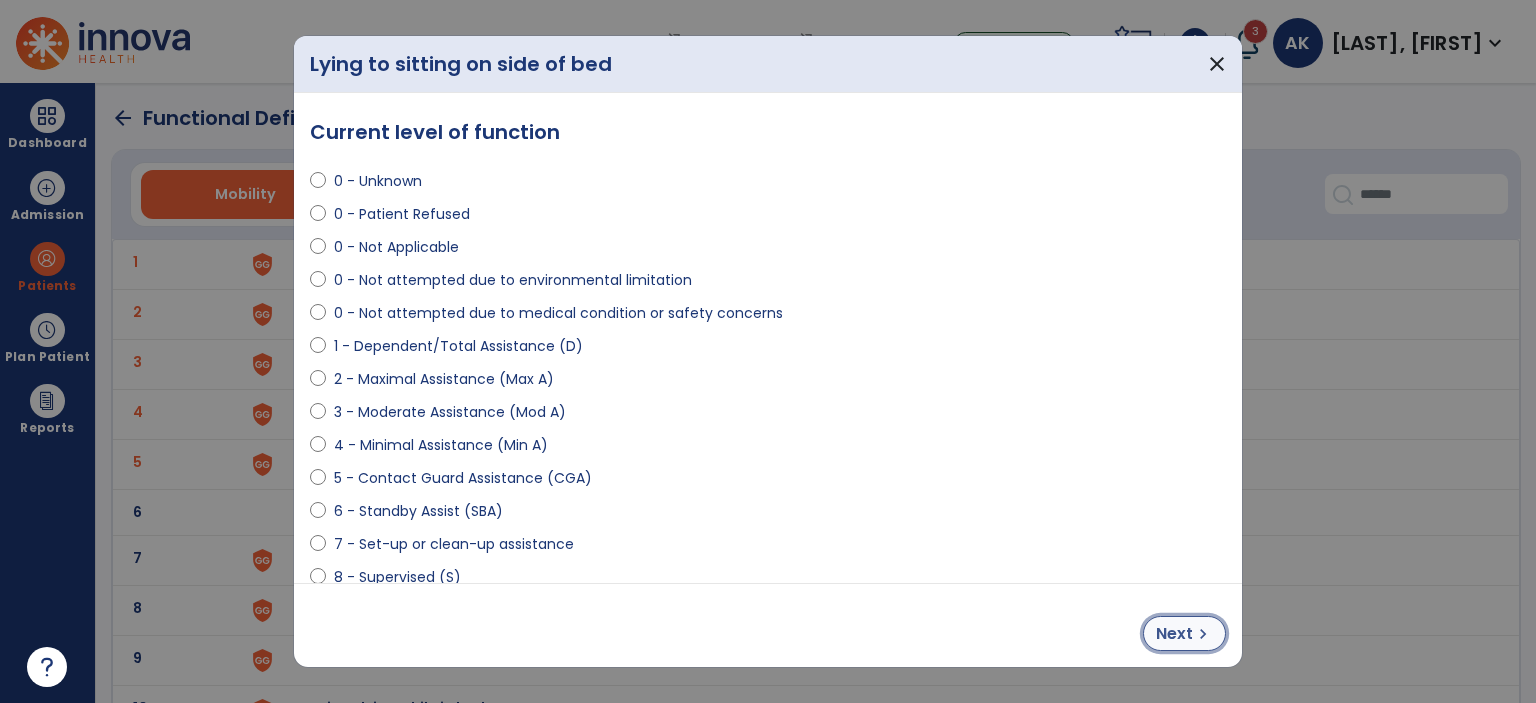 click on "Next  chevron_right" at bounding box center [1184, 633] 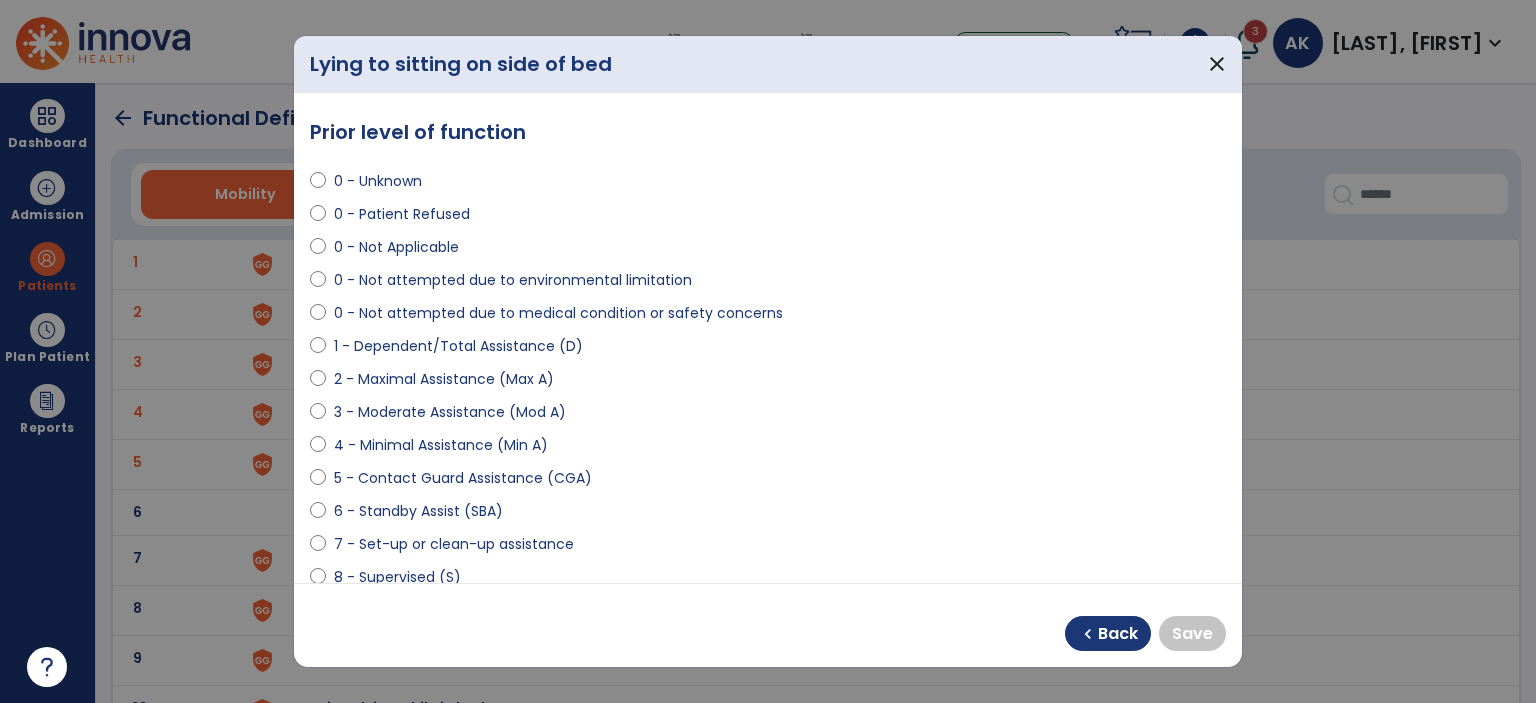 scroll, scrollTop: 56, scrollLeft: 0, axis: vertical 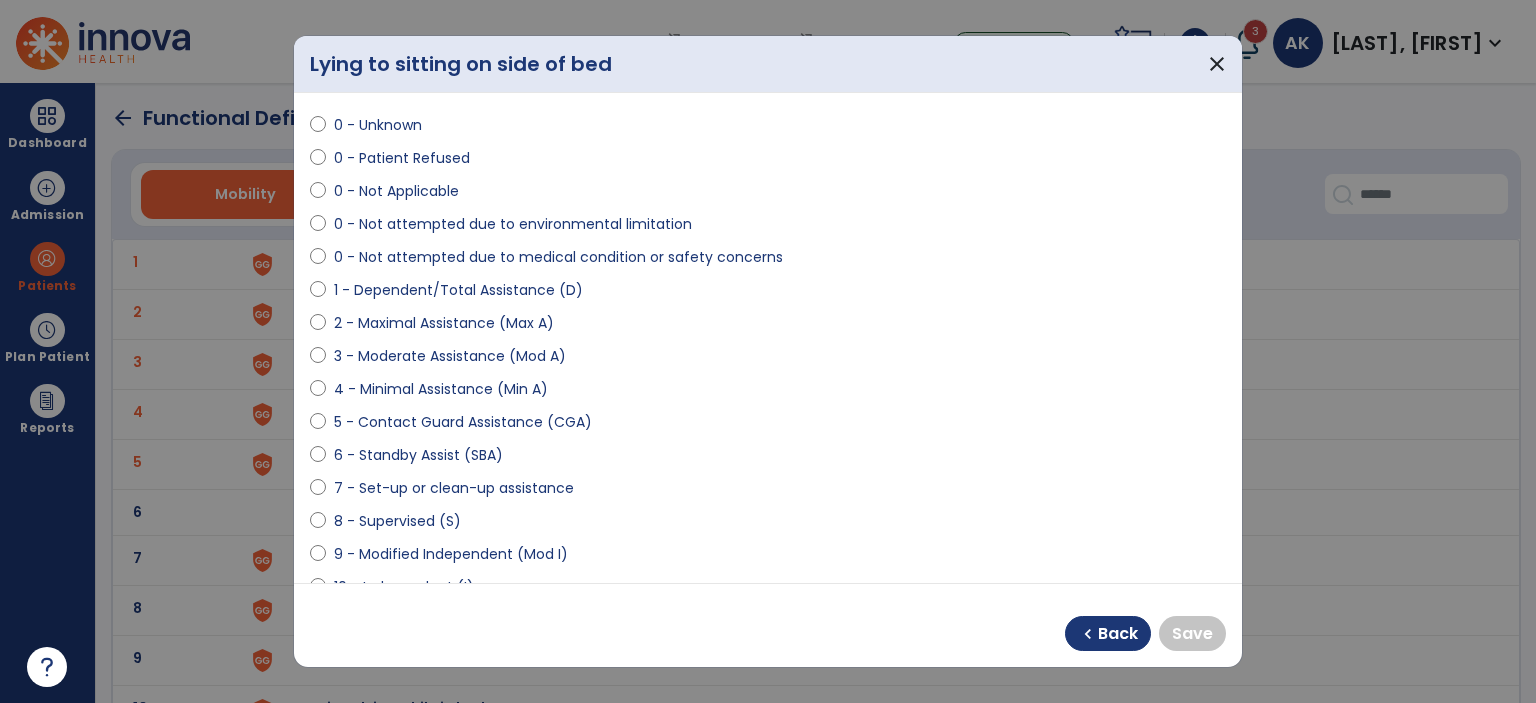 click on "9 - Modified Independent (Mod I)" at bounding box center [451, 554] 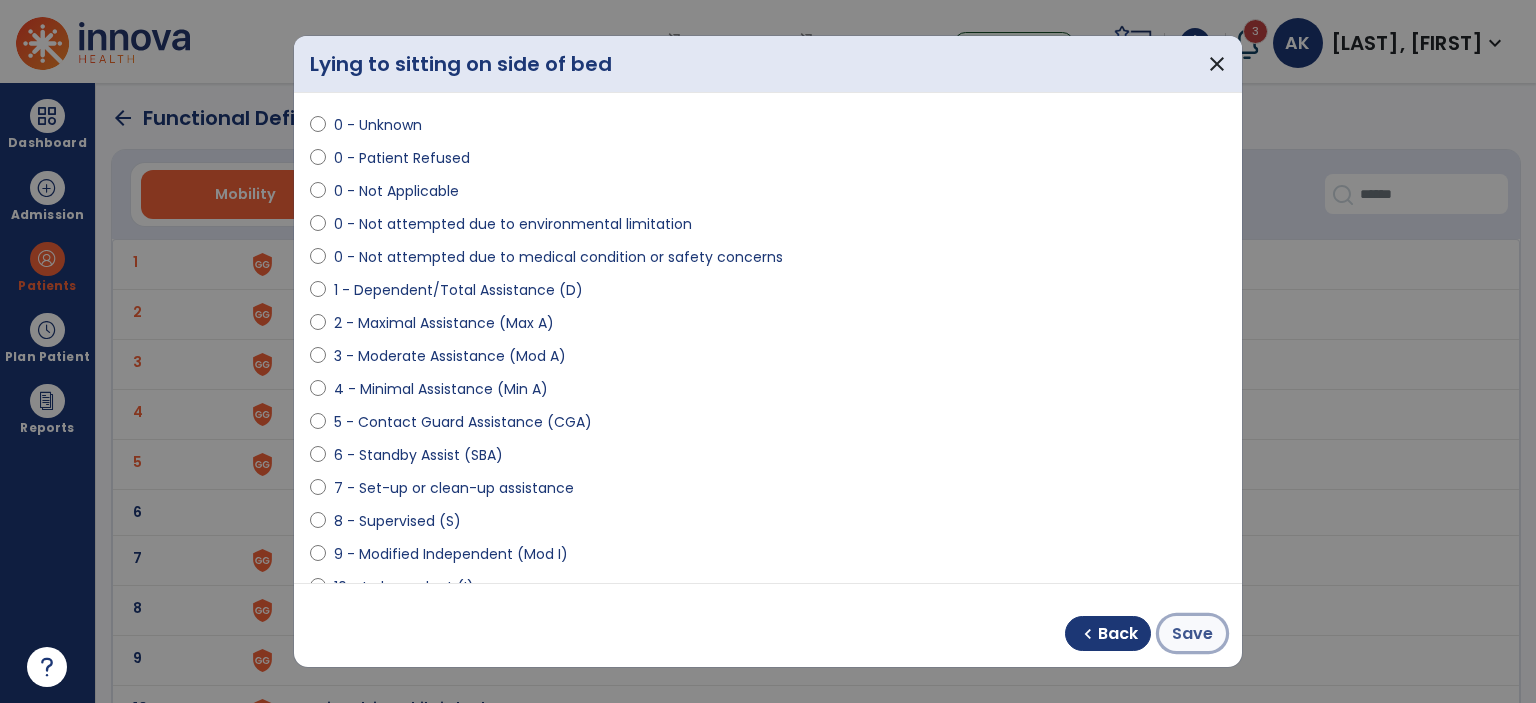 click on "Save" at bounding box center (1192, 633) 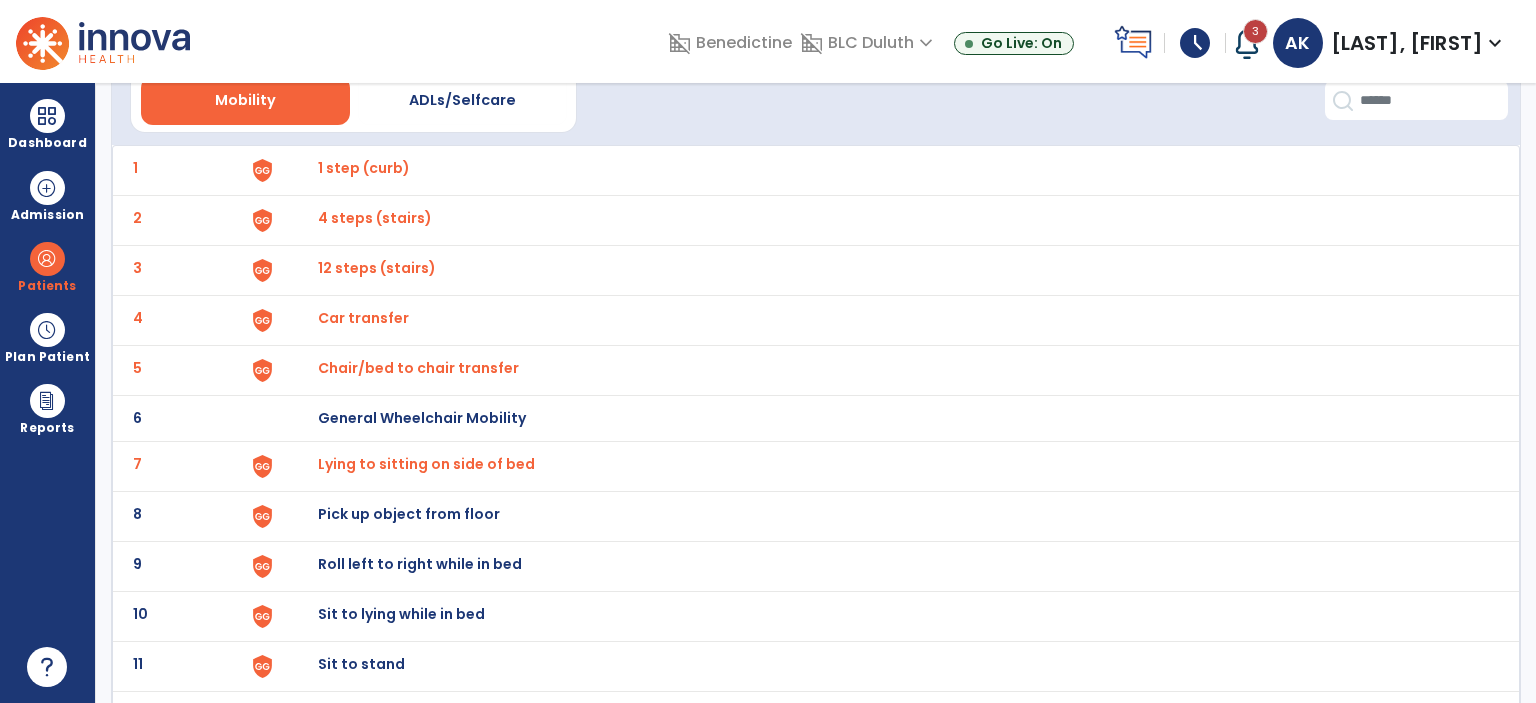 scroll, scrollTop: 100, scrollLeft: 0, axis: vertical 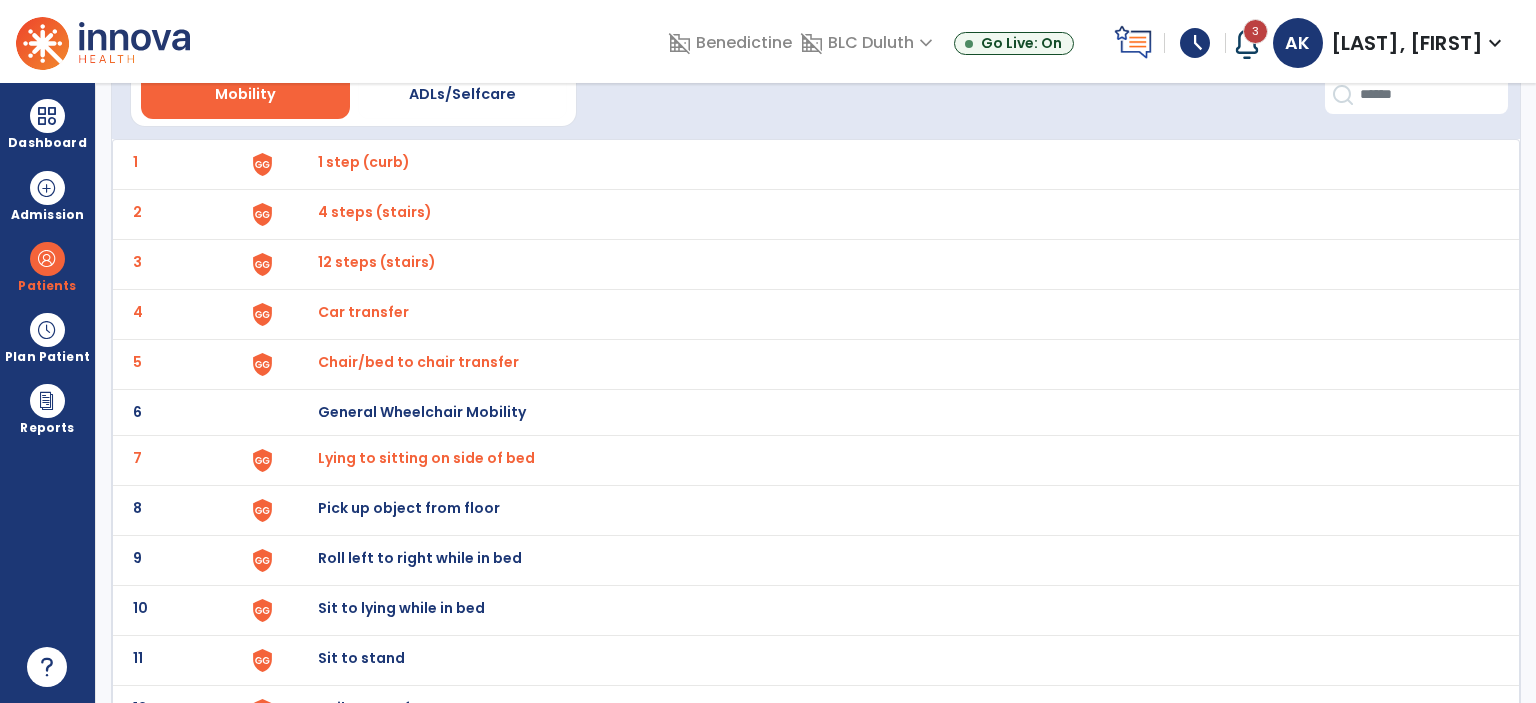 click on "Pick up object from floor" at bounding box center [364, 162] 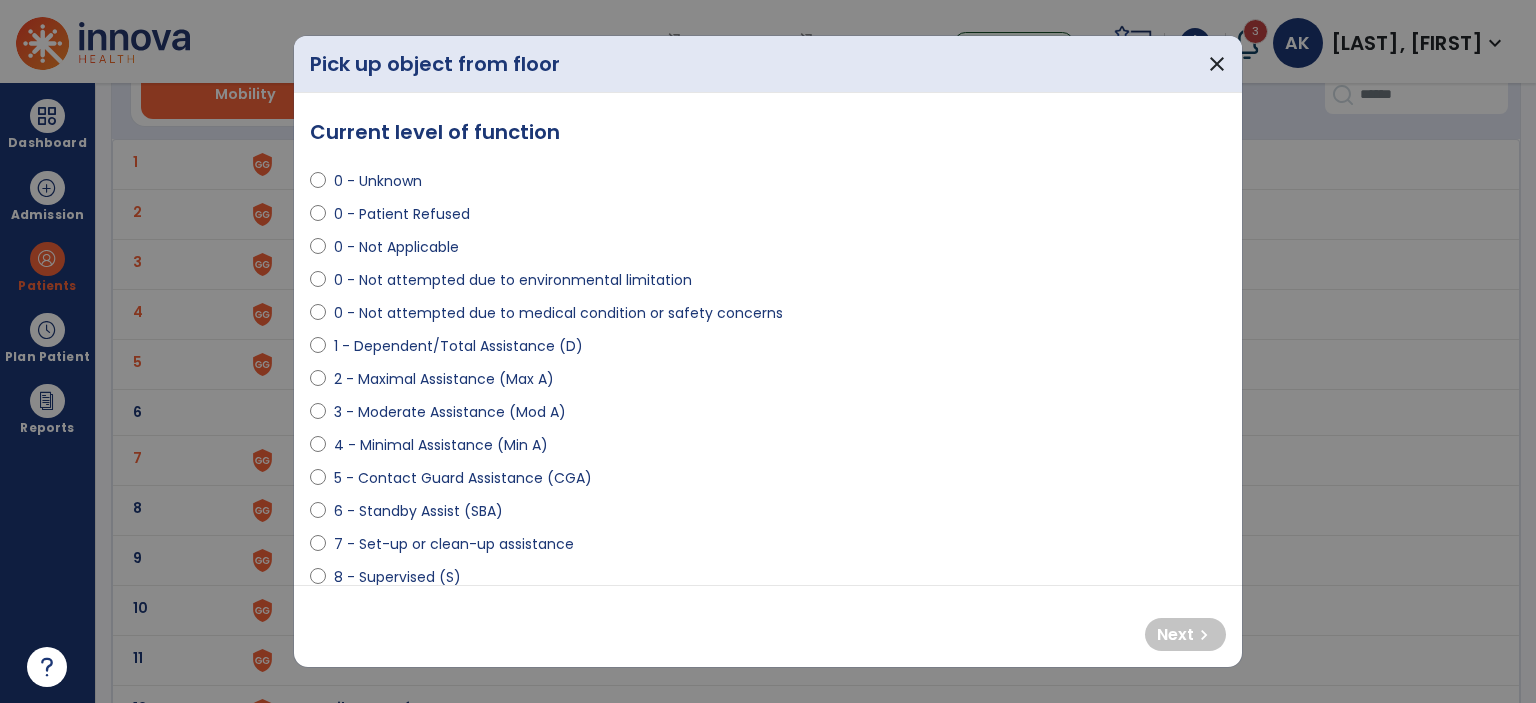 click on "0 - Not Applicable" at bounding box center (396, 247) 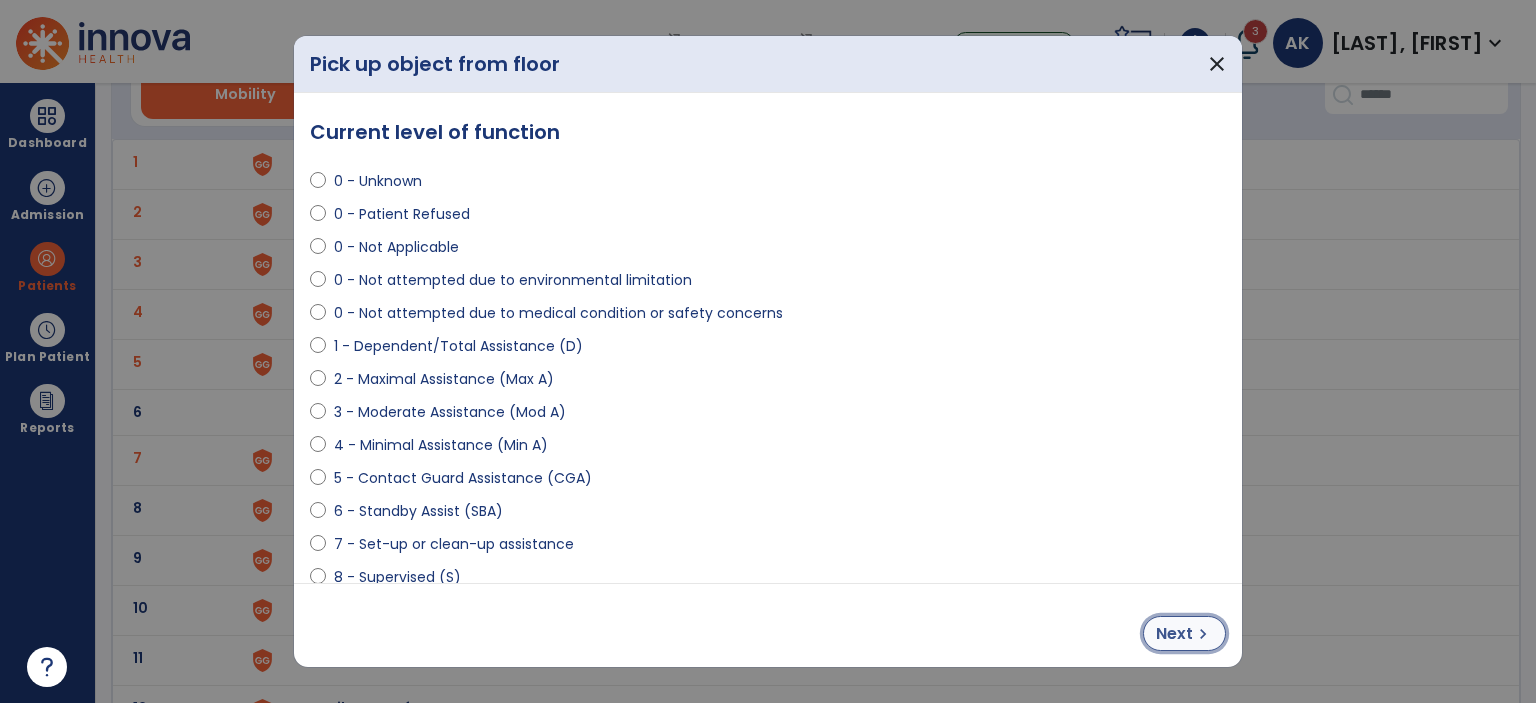 click on "Next" at bounding box center [1174, 634] 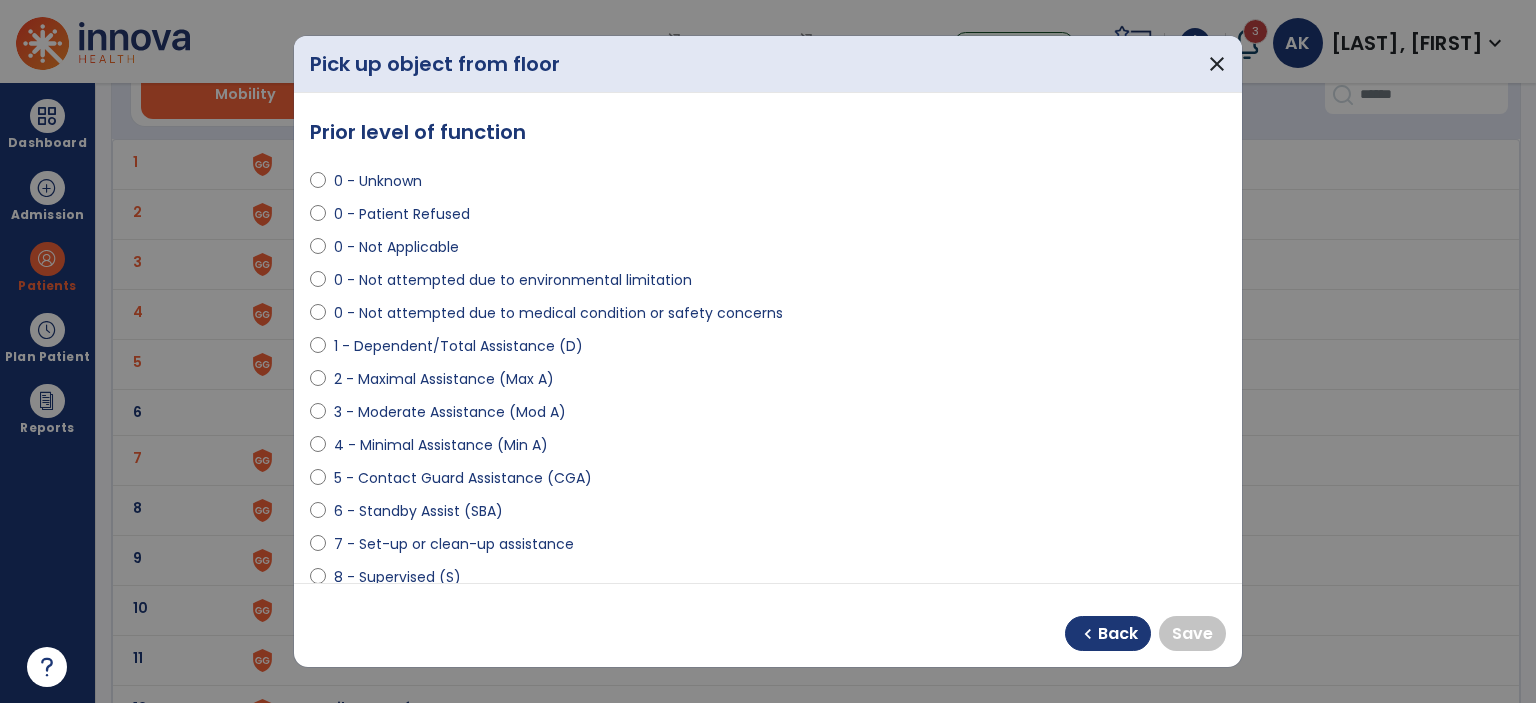 click on "0 - Unknown 0 - Patient Refused 0 - Not Applicable 0 - Not attempted due to environmental limitation 0 - Not attempted due to medical condition or safety concerns 1 - Dependent/Total Assistance (D) 2 - Maximal Assistance (Max A) 3 - Moderate Assistance (Mod A) 4 - Minimal Assistance (Min A) 5 - Contact Guard Assistance (CGA) 6 - Standby Assist (SBA) 7 - Set-up or clean-up assistance 8 - Supervised (S) 9 - Modified Independent (Mod I) 10 - Independent (I)" at bounding box center (768, 404) 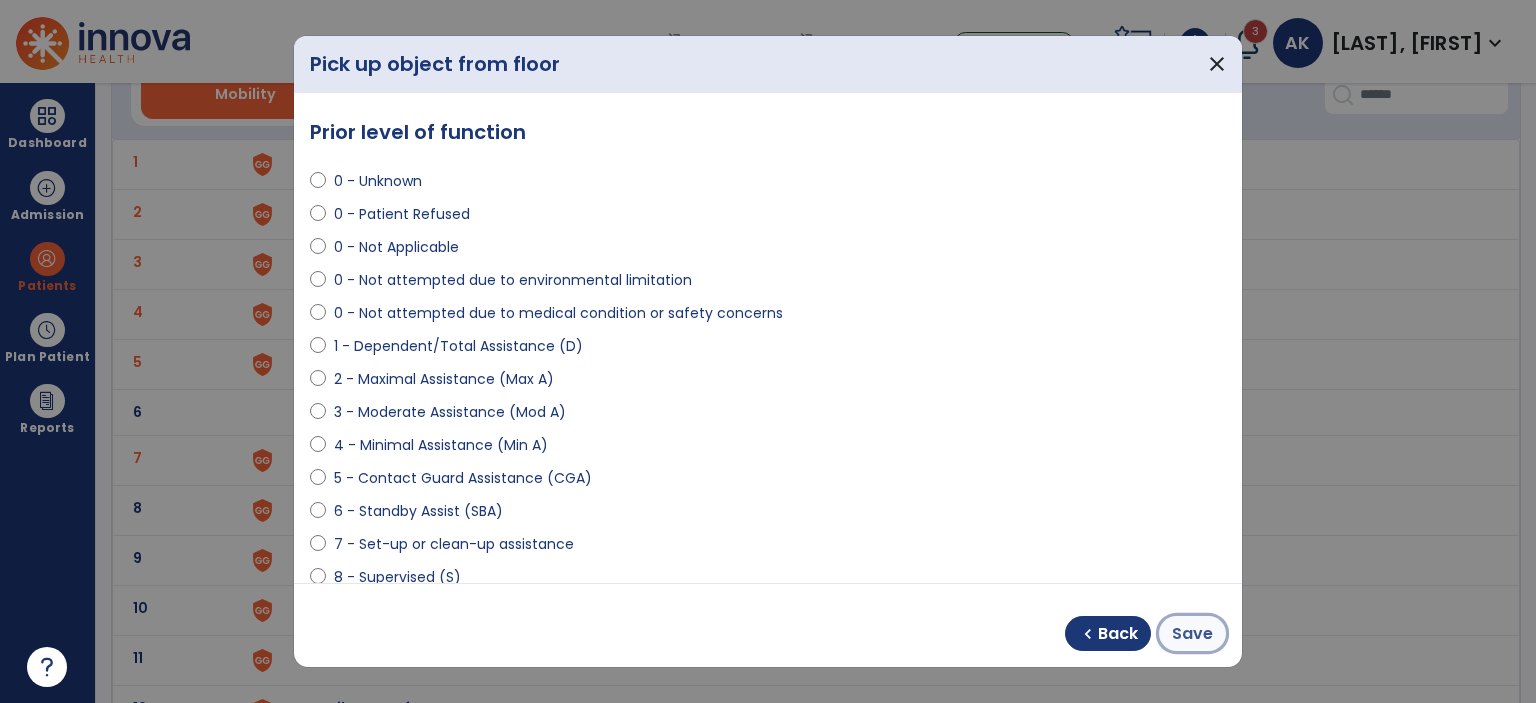 click on "Save" at bounding box center (1192, 633) 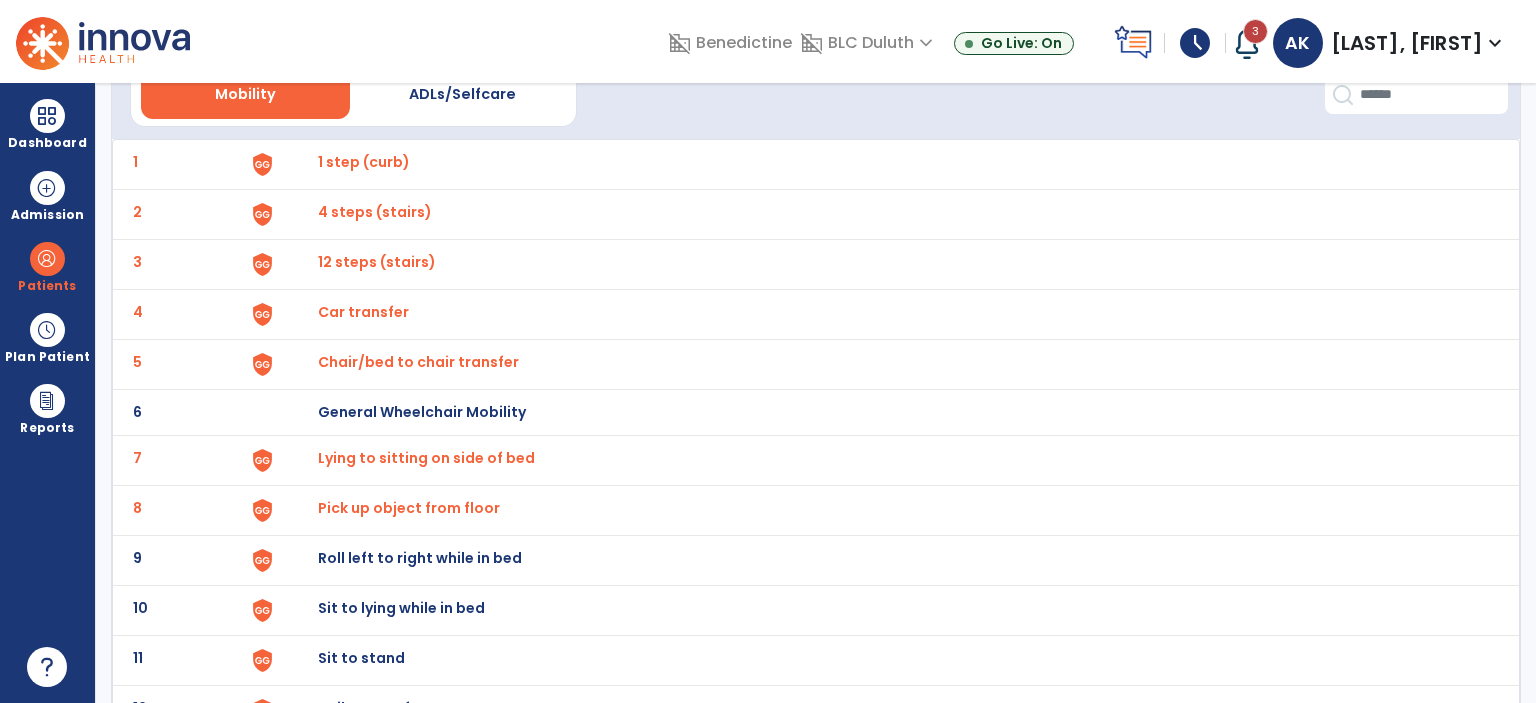 click on "Roll left to right while in bed" at bounding box center (364, 162) 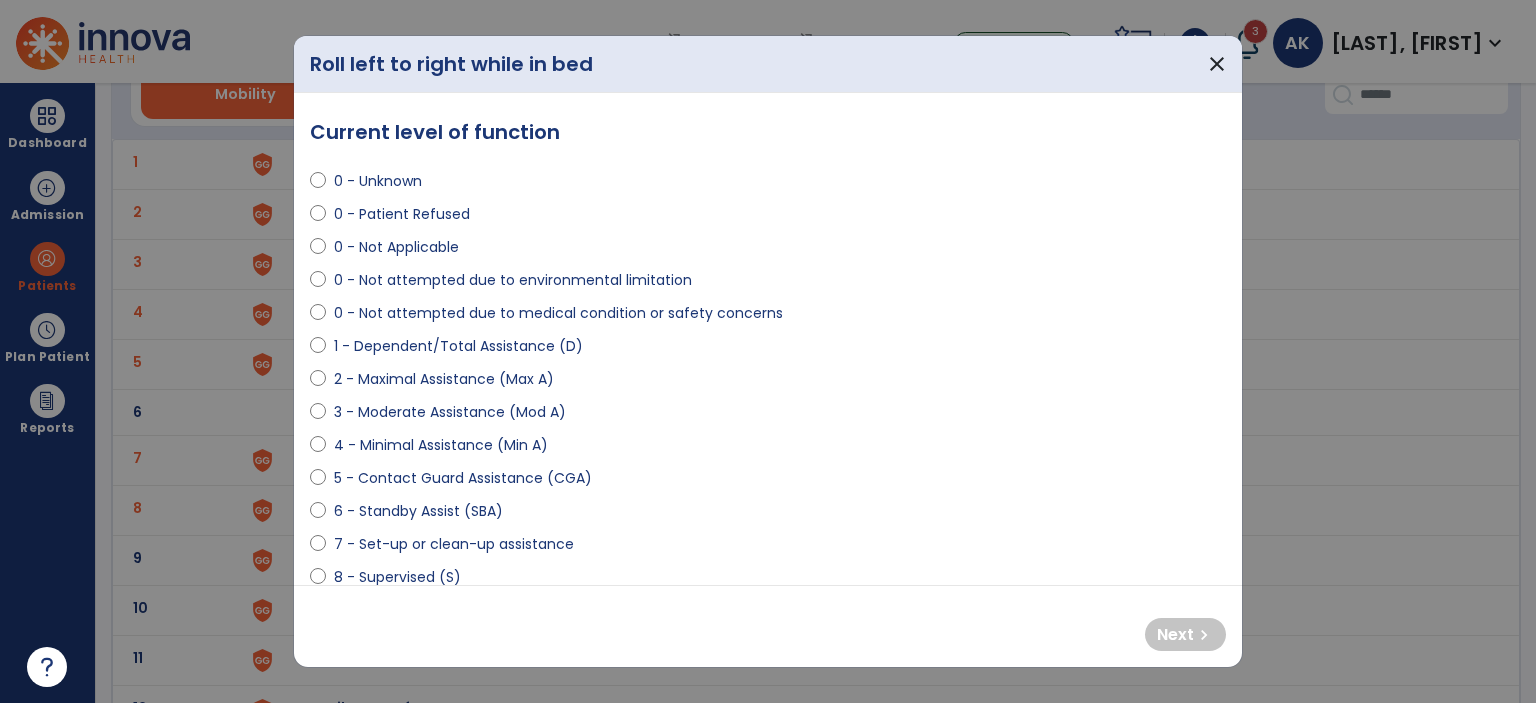 click on "4 - Minimal Assistance (Min A)" at bounding box center [441, 445] 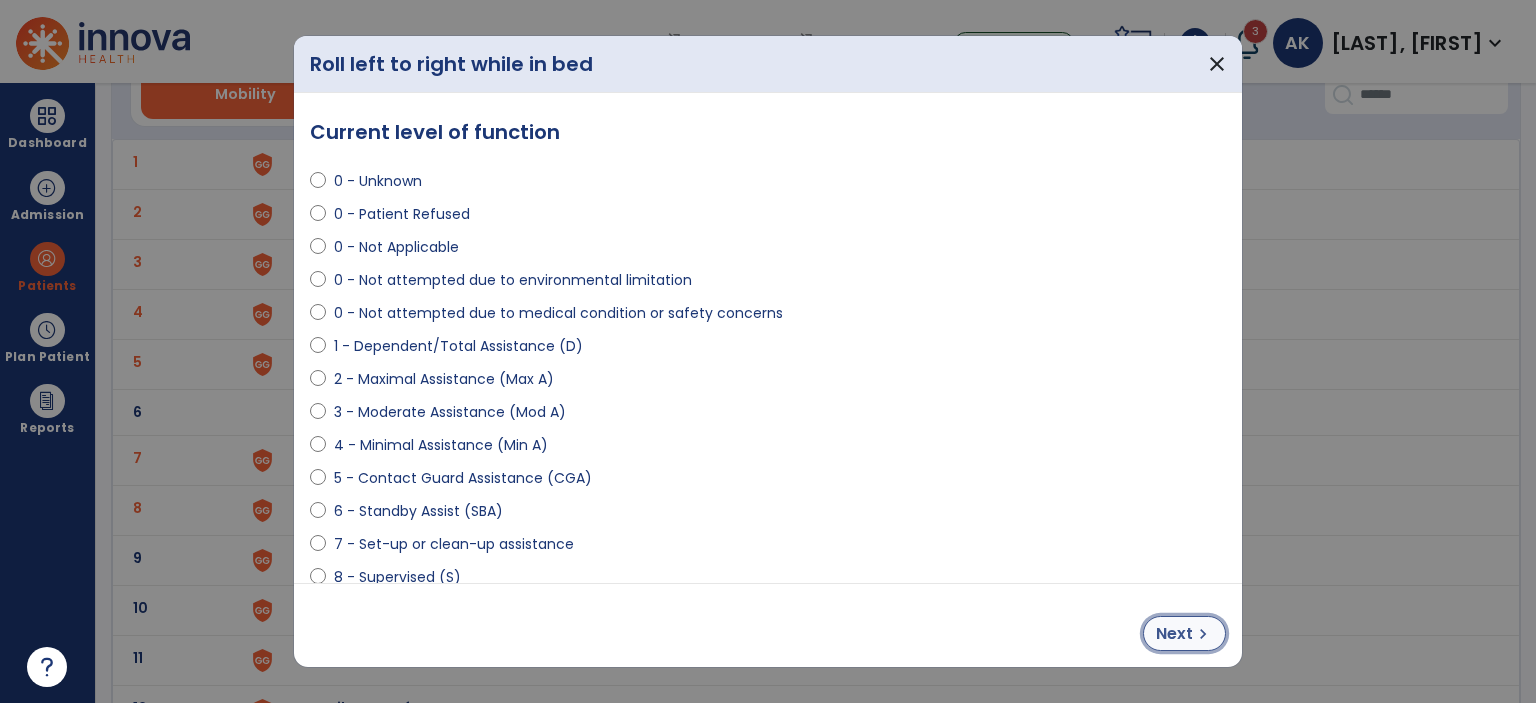 click on "Next  chevron_right" at bounding box center [1184, 633] 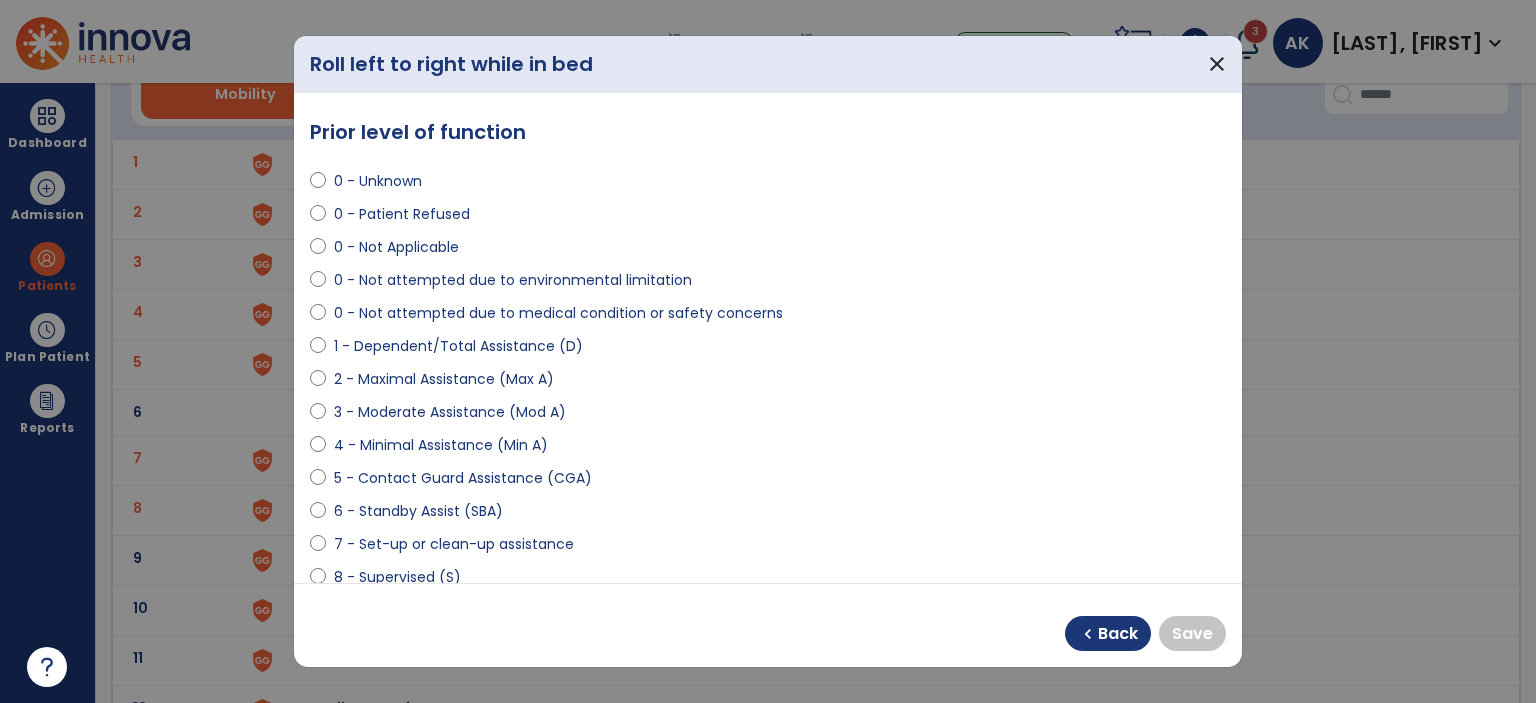 scroll, scrollTop: 58, scrollLeft: 0, axis: vertical 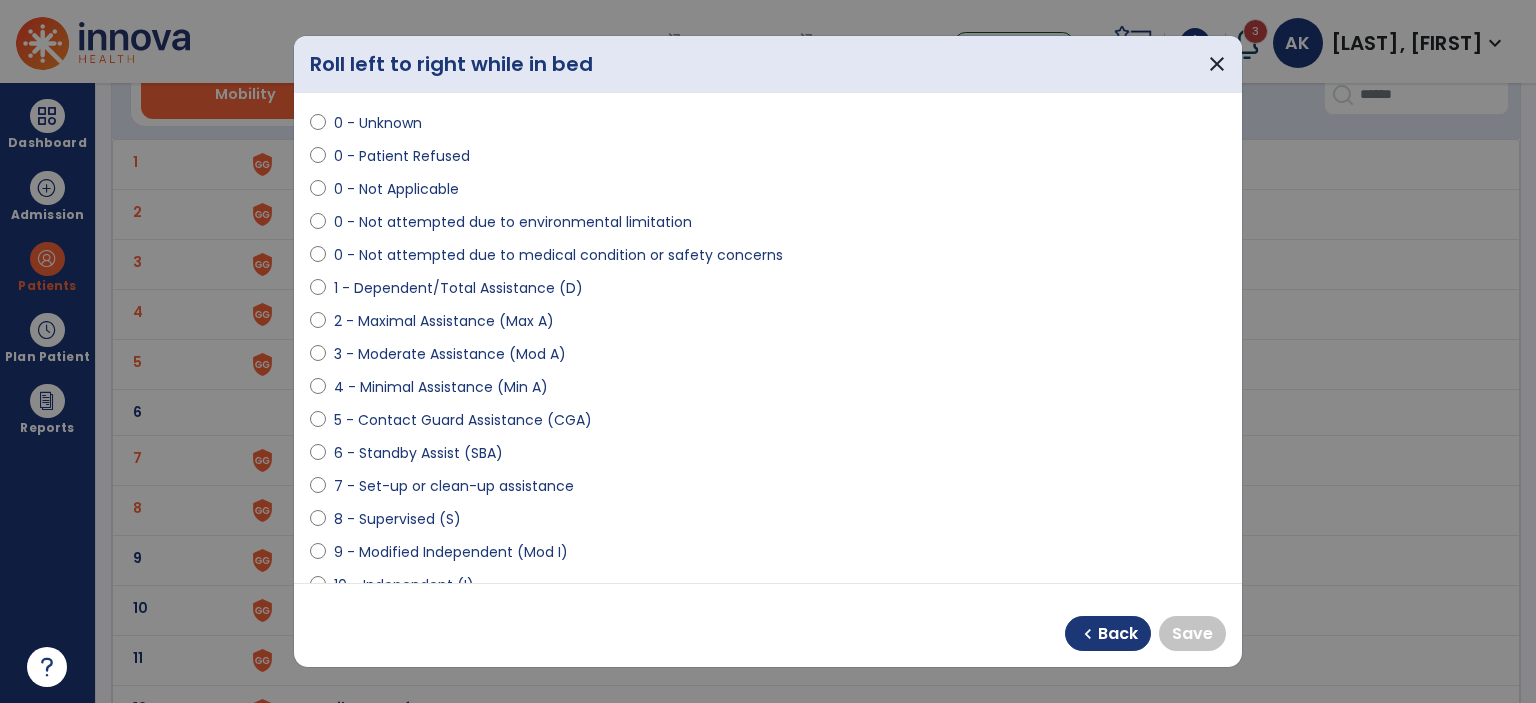 click on "9 - Modified Independent (Mod I)" at bounding box center (451, 552) 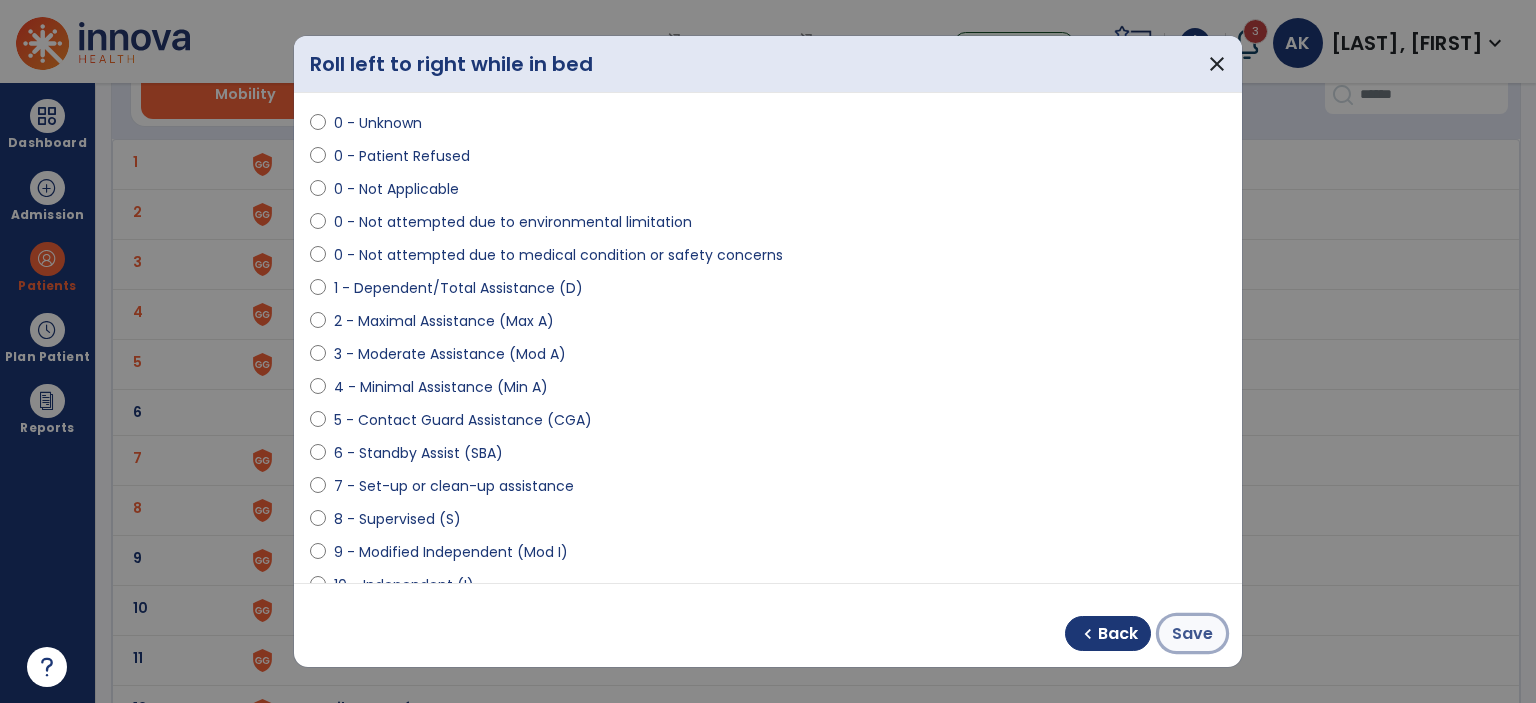 click on "Save" at bounding box center [1192, 634] 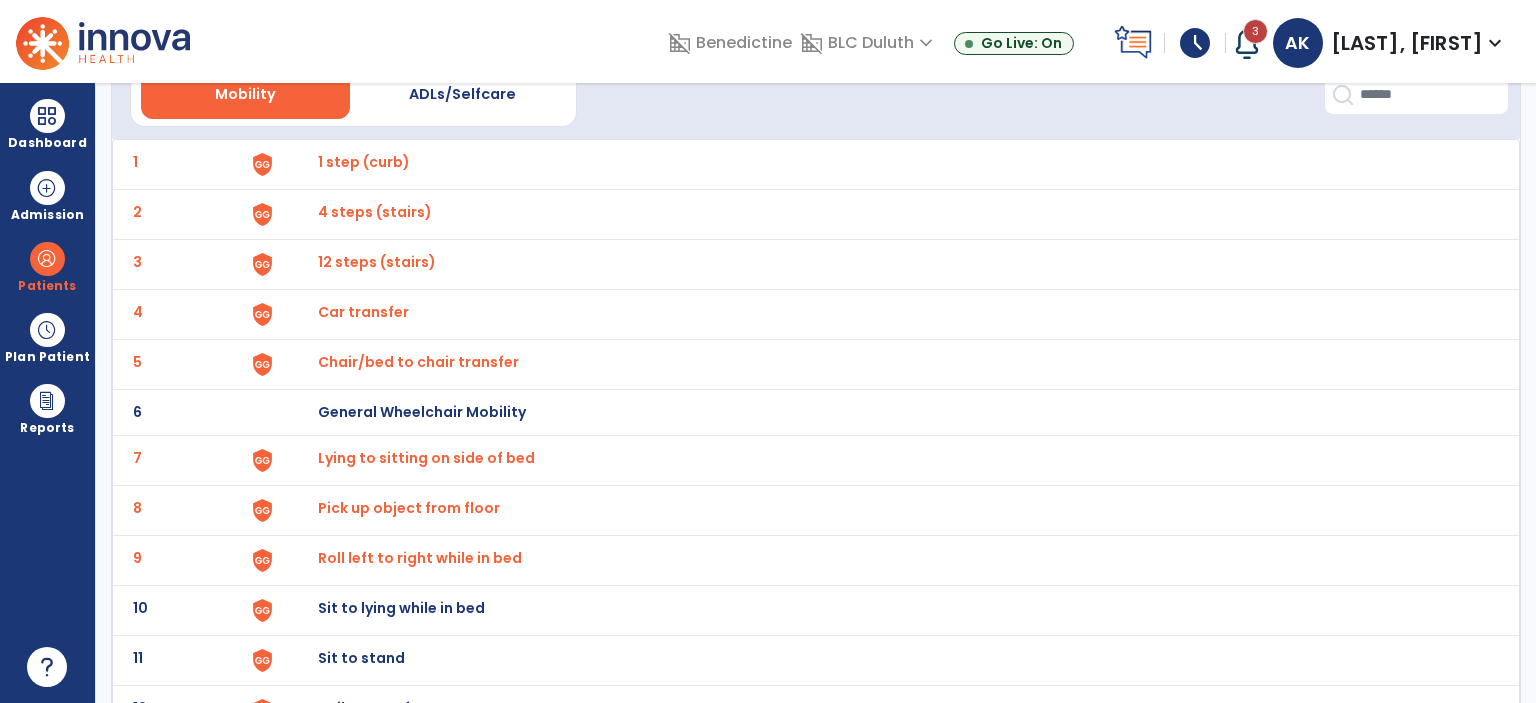 click on "Sit to lying while in bed" at bounding box center (364, 162) 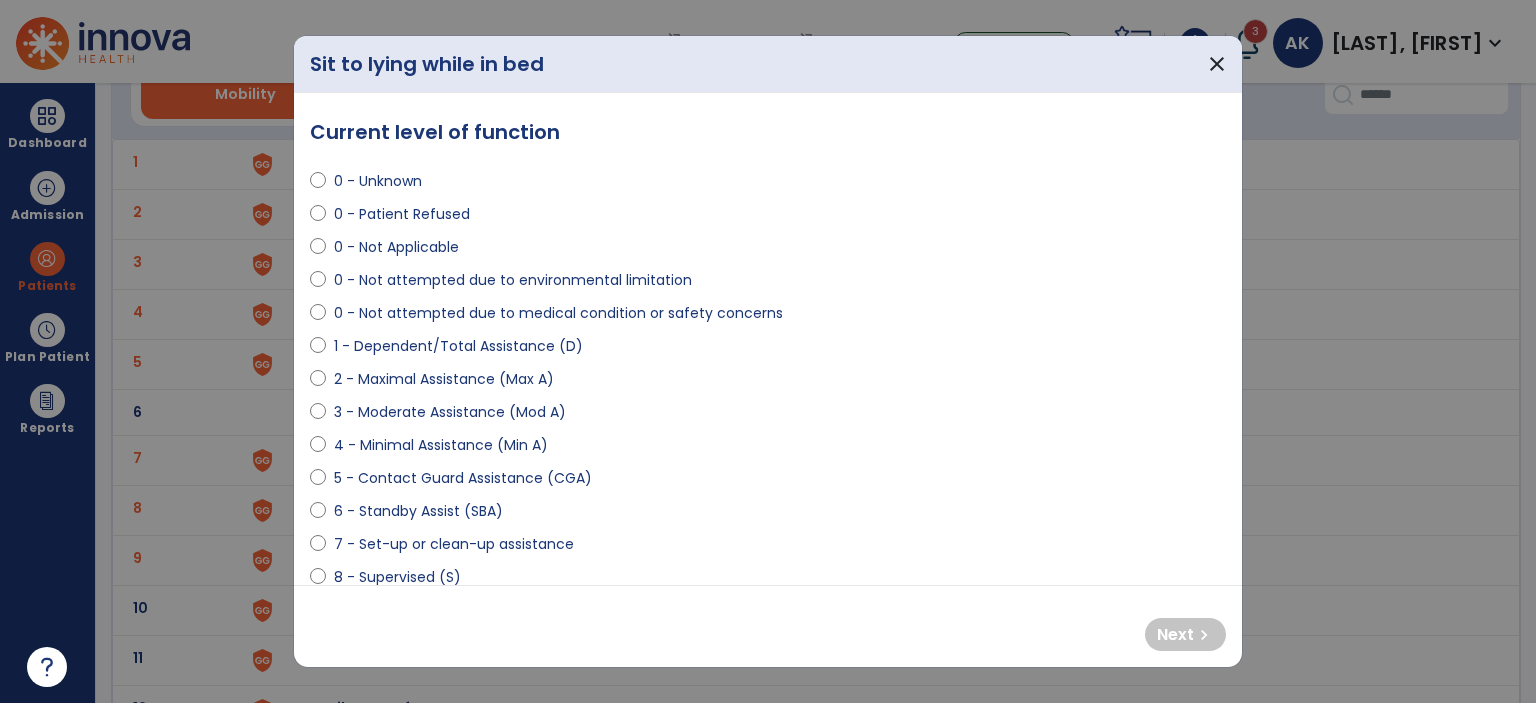 click on "0 - Unknown 0 - Patient Refused 0 - Not Applicable 0 - Not attempted due to environmental limitation 0 - Not attempted due to medical condition or safety concerns 1 - Dependent/Total Assistance (D) 2 - Maximal Assistance (Max A) 3 - Moderate Assistance (Mod A) 4 - Minimal Assistance (Min A) 5 - Contact Guard Assistance (CGA) 6 - Standby Assist (SBA) 7 - Set-up or clean-up assistance 8 - Supervised (S) 9 - Modified Independent (Mod I) 10 - Independent (I)" at bounding box center [768, 404] 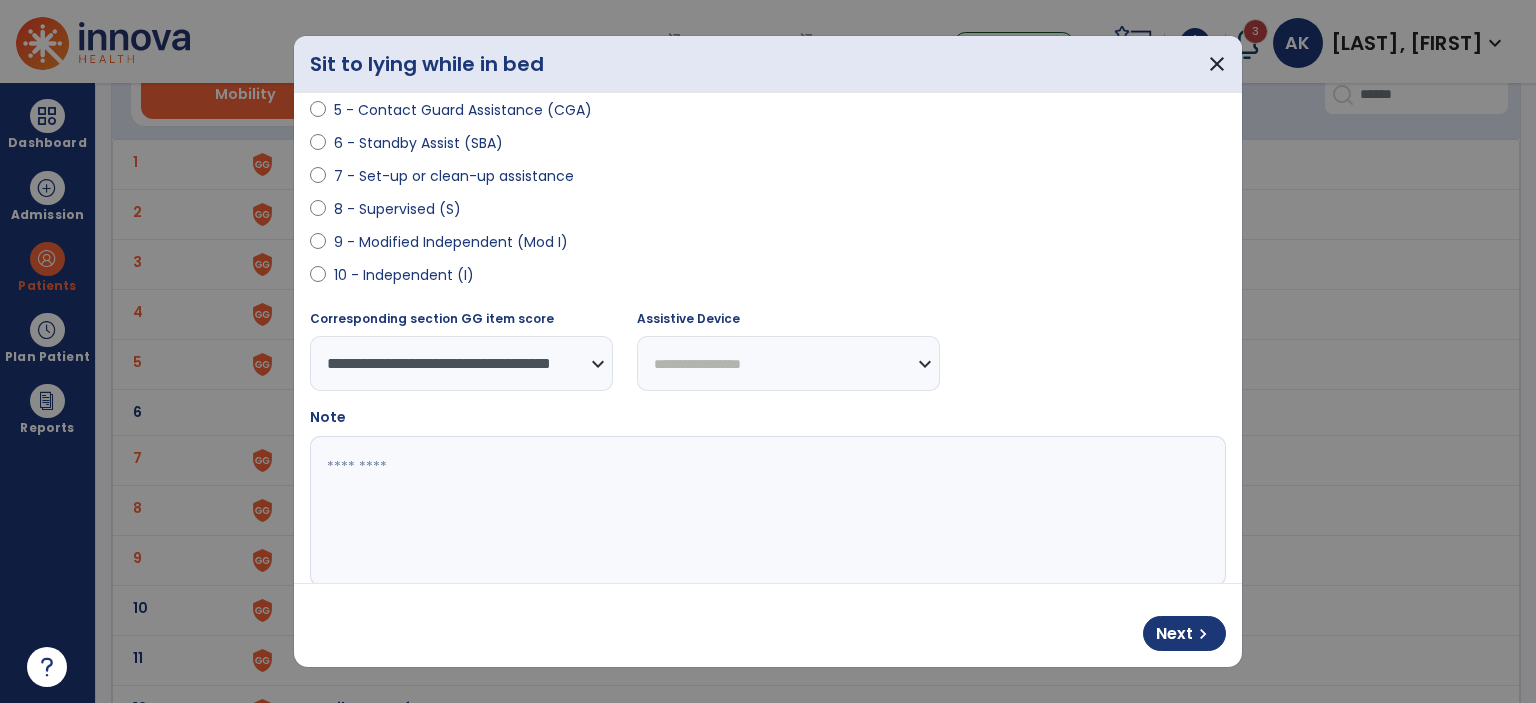 scroll, scrollTop: 401, scrollLeft: 0, axis: vertical 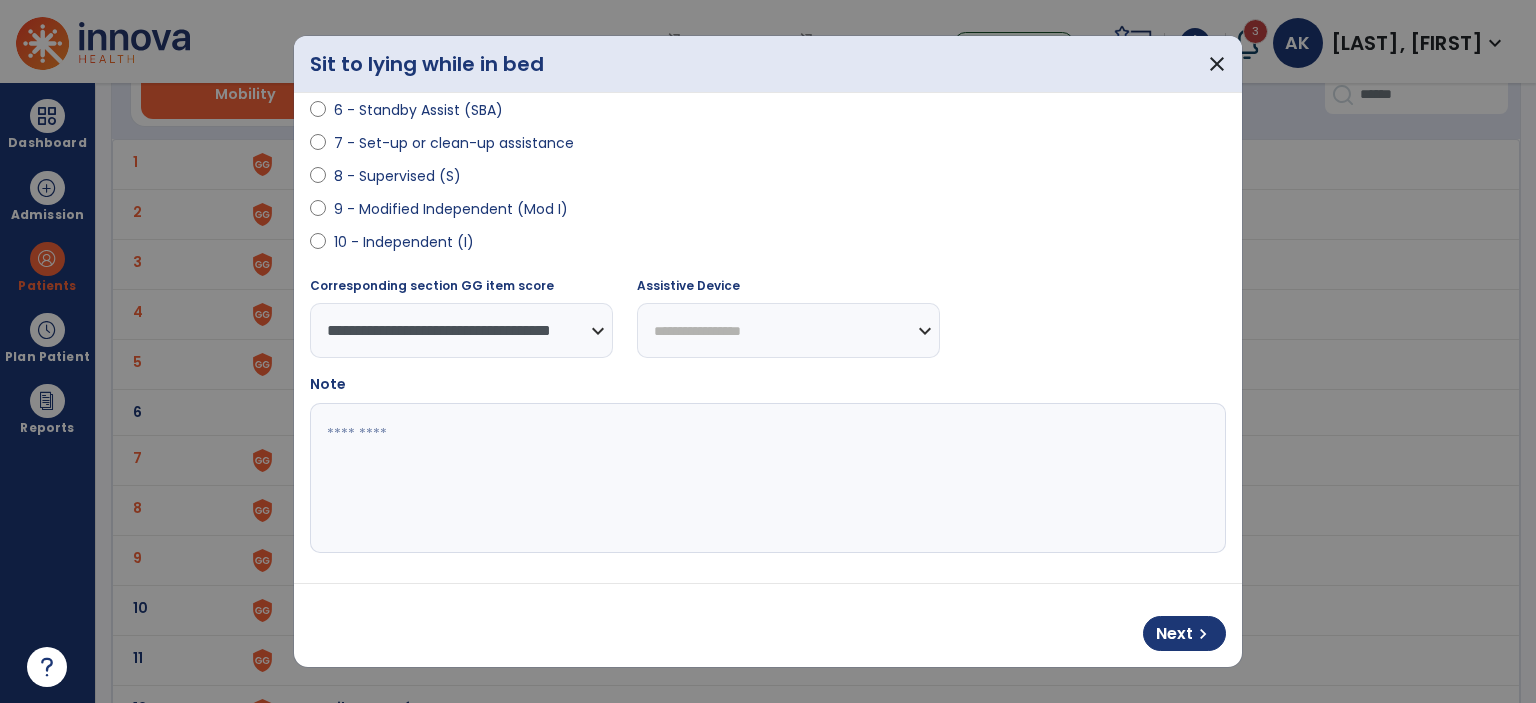 click at bounding box center (766, 478) 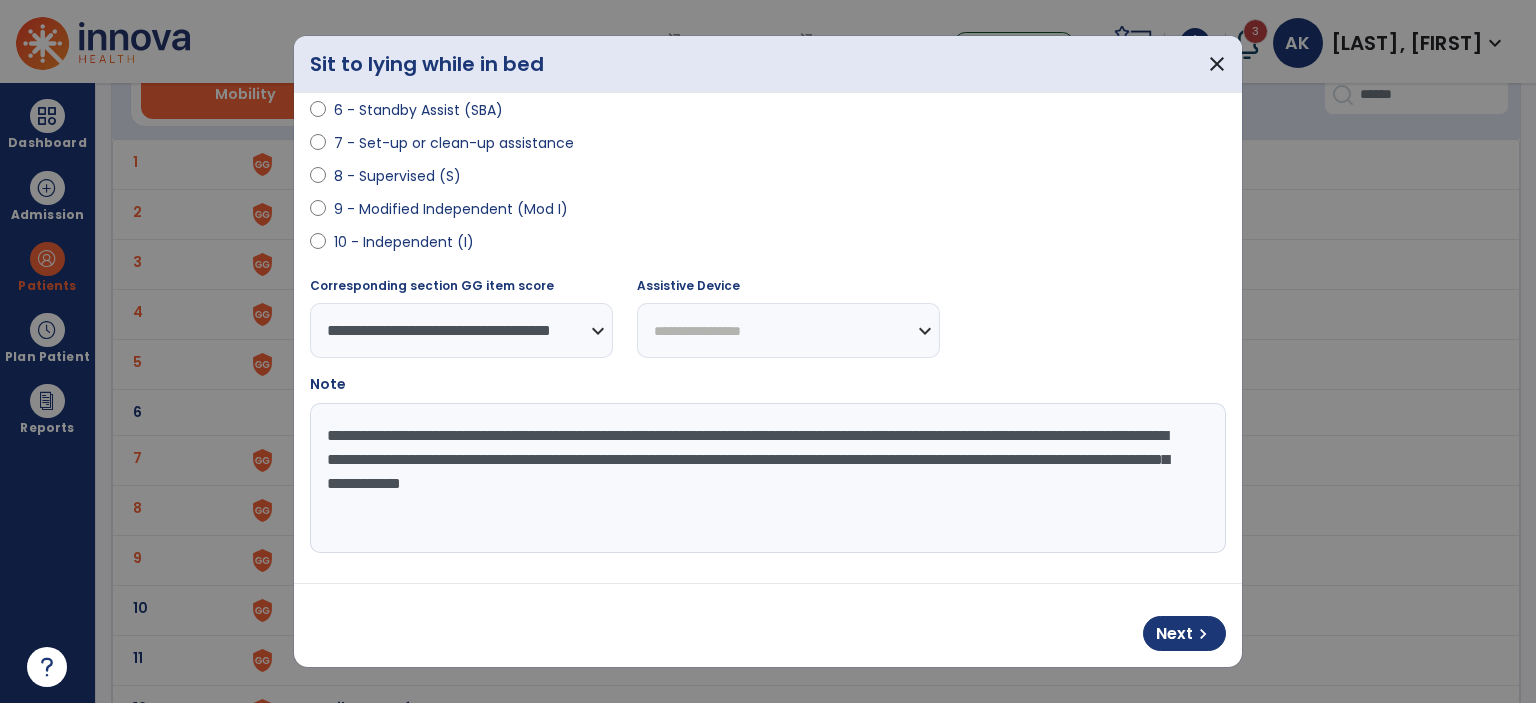 type on "**********" 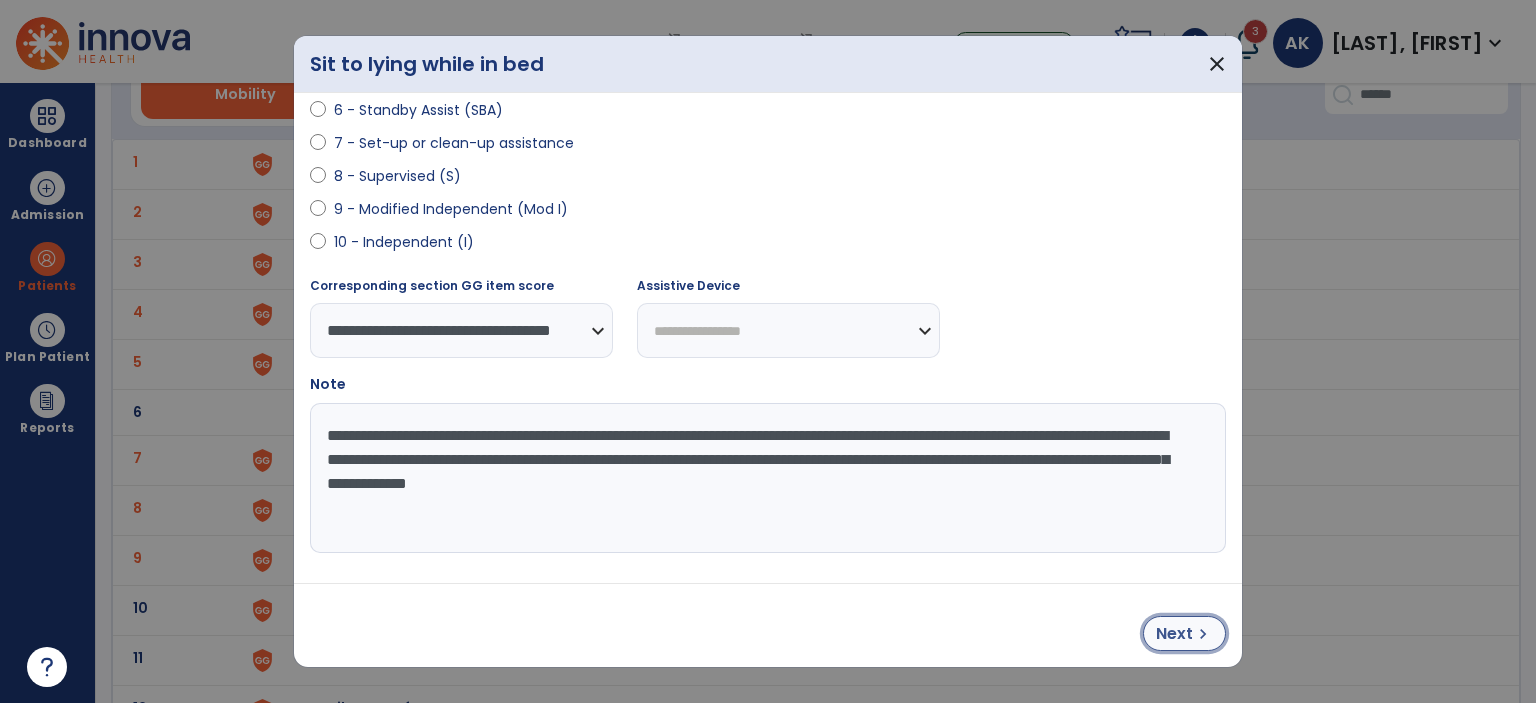 click on "Next" at bounding box center (1174, 634) 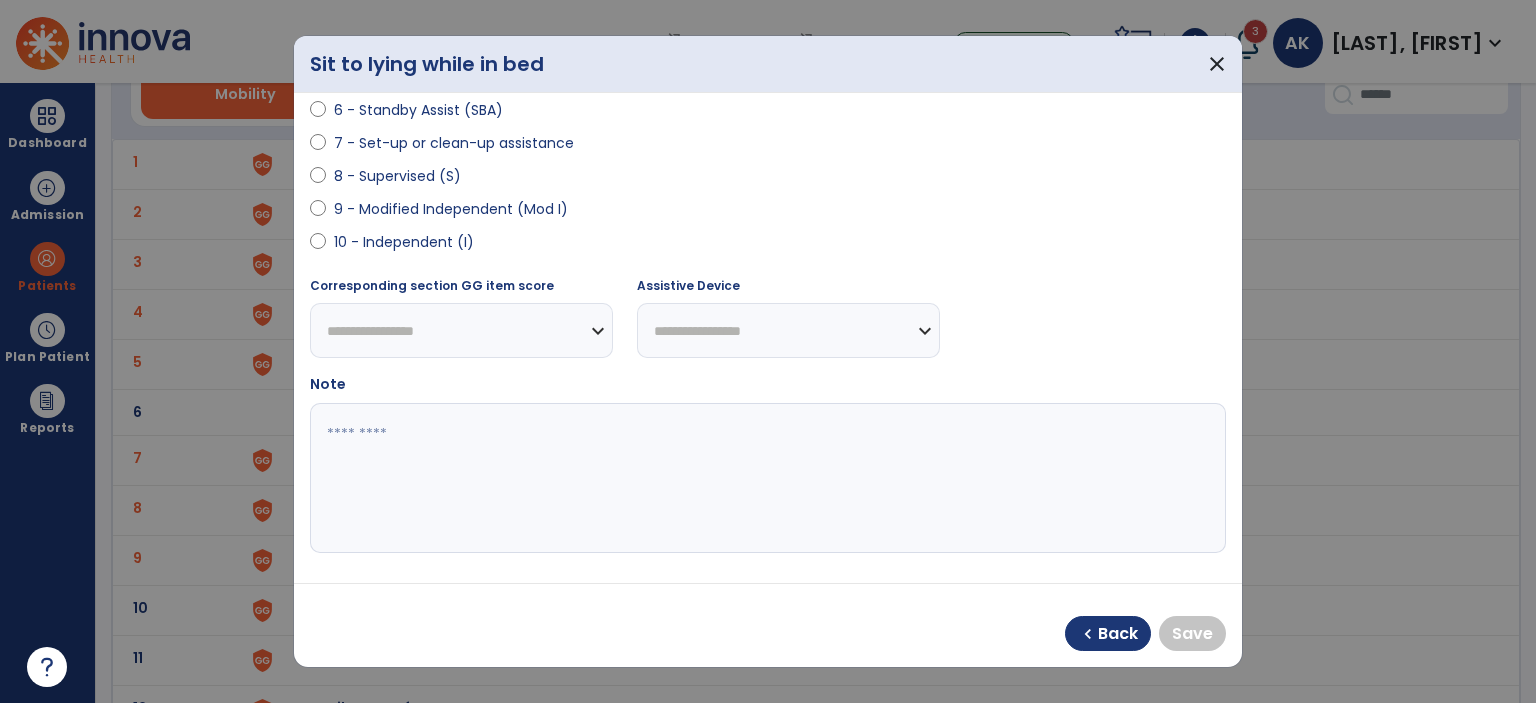 click on "9 - Modified Independent (Mod I)" at bounding box center [451, 209] 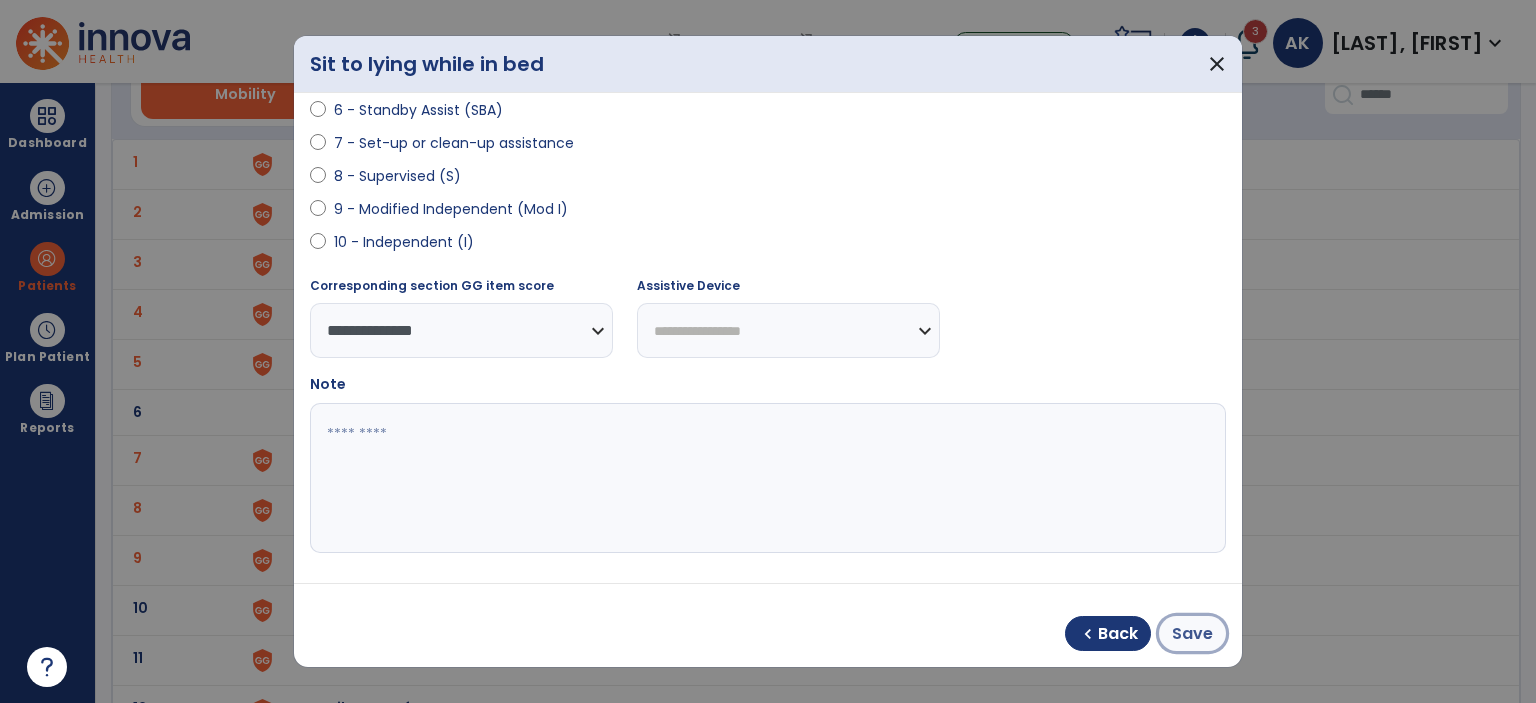 click on "Save" at bounding box center (1192, 634) 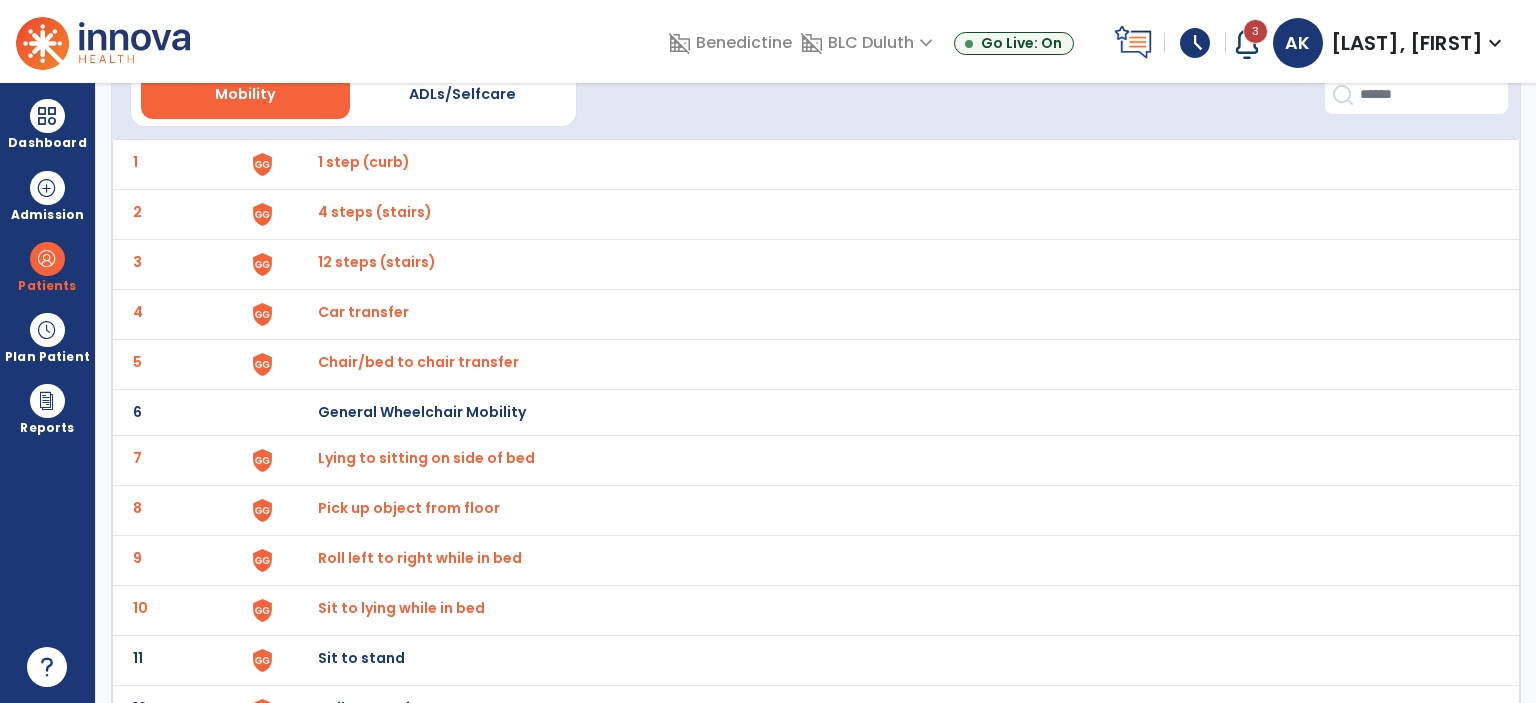 click on "Roll left to right while in bed" at bounding box center [364, 162] 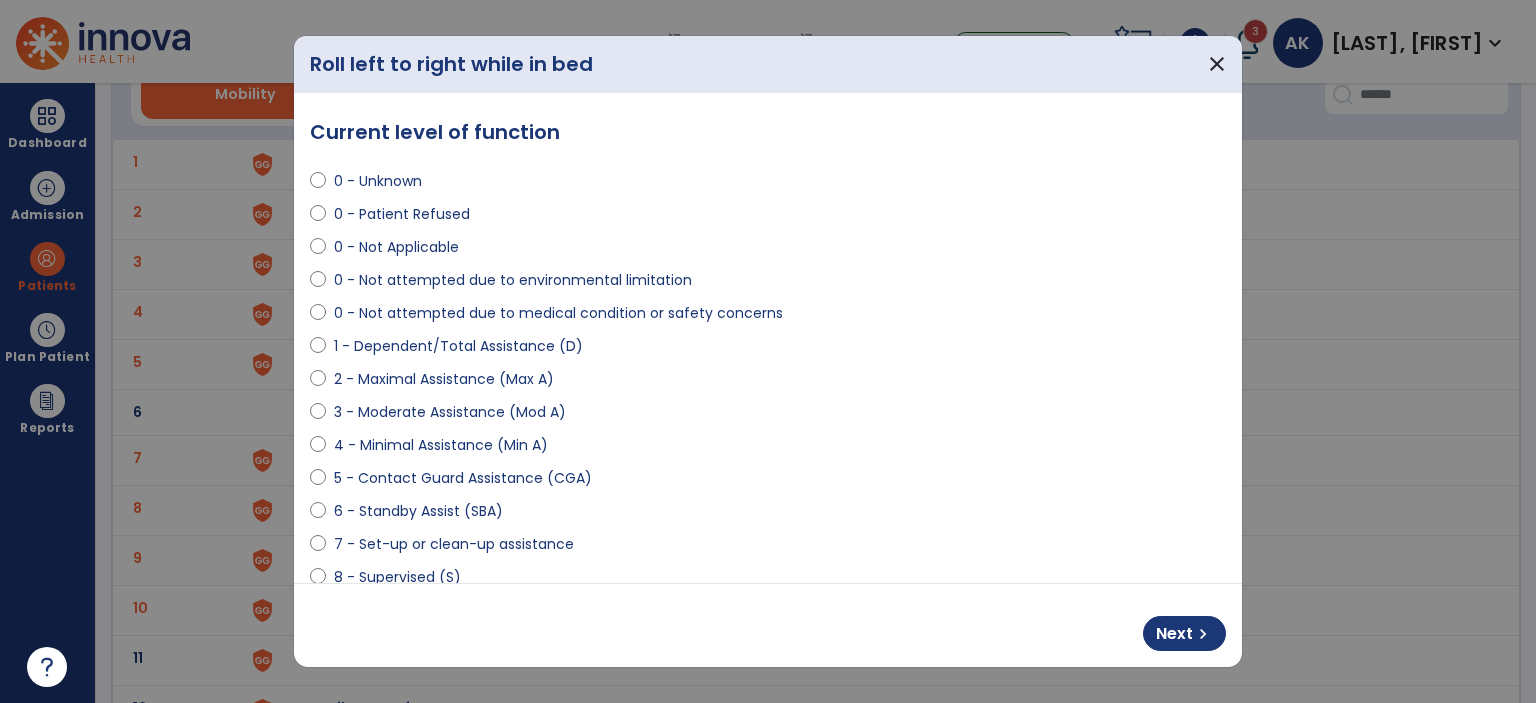 click on "3 - Moderate Assistance (Mod A)" at bounding box center (450, 412) 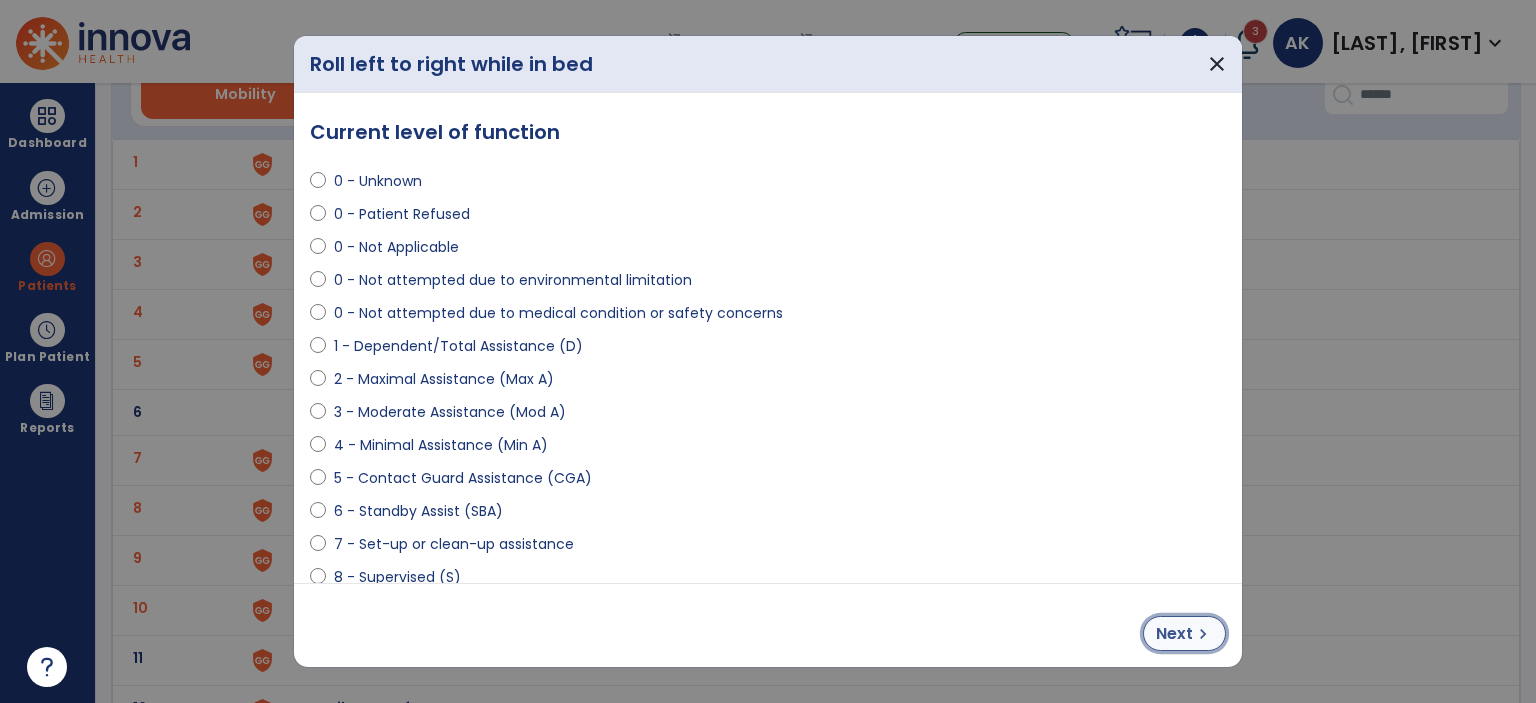 click on "Next" at bounding box center [1174, 634] 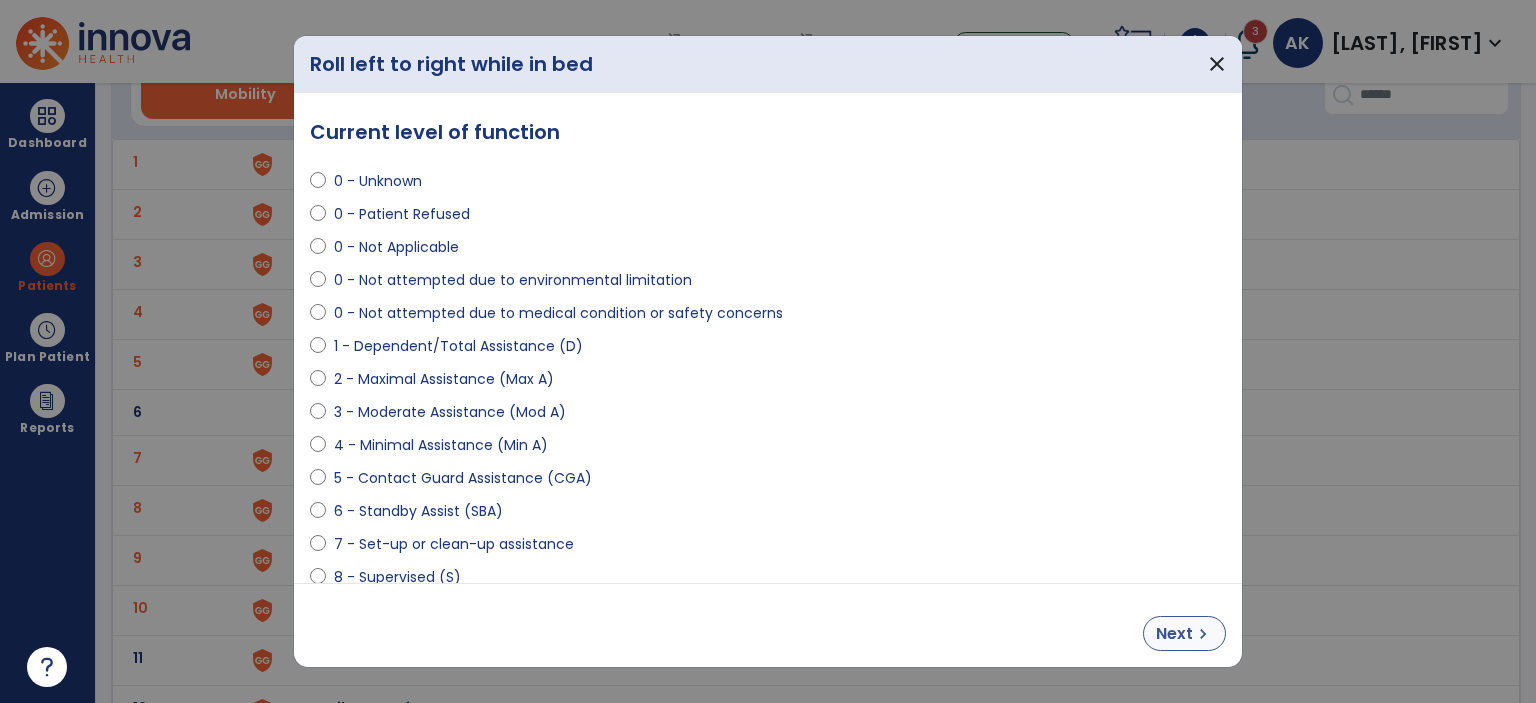 select on "**********" 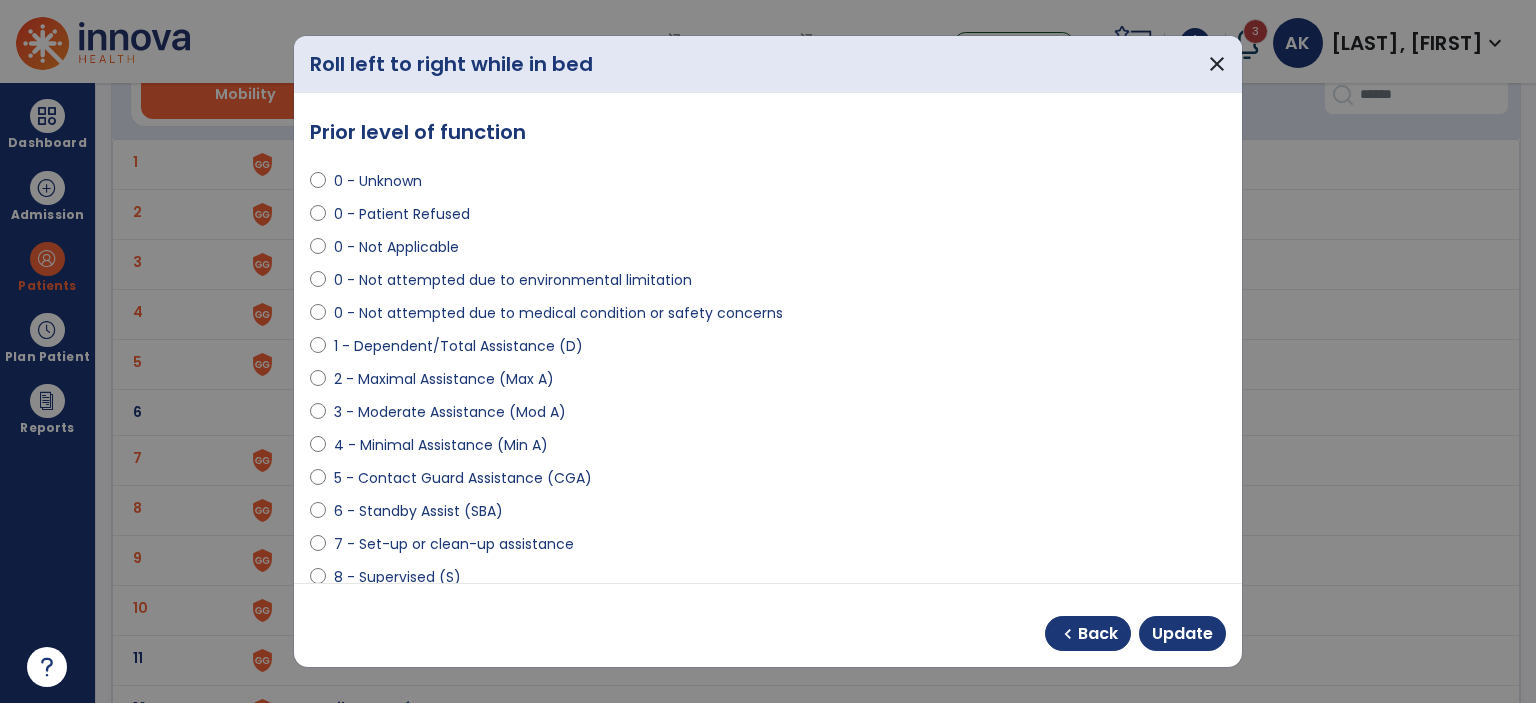 click on "chevron_left  Back Update" at bounding box center [768, 625] 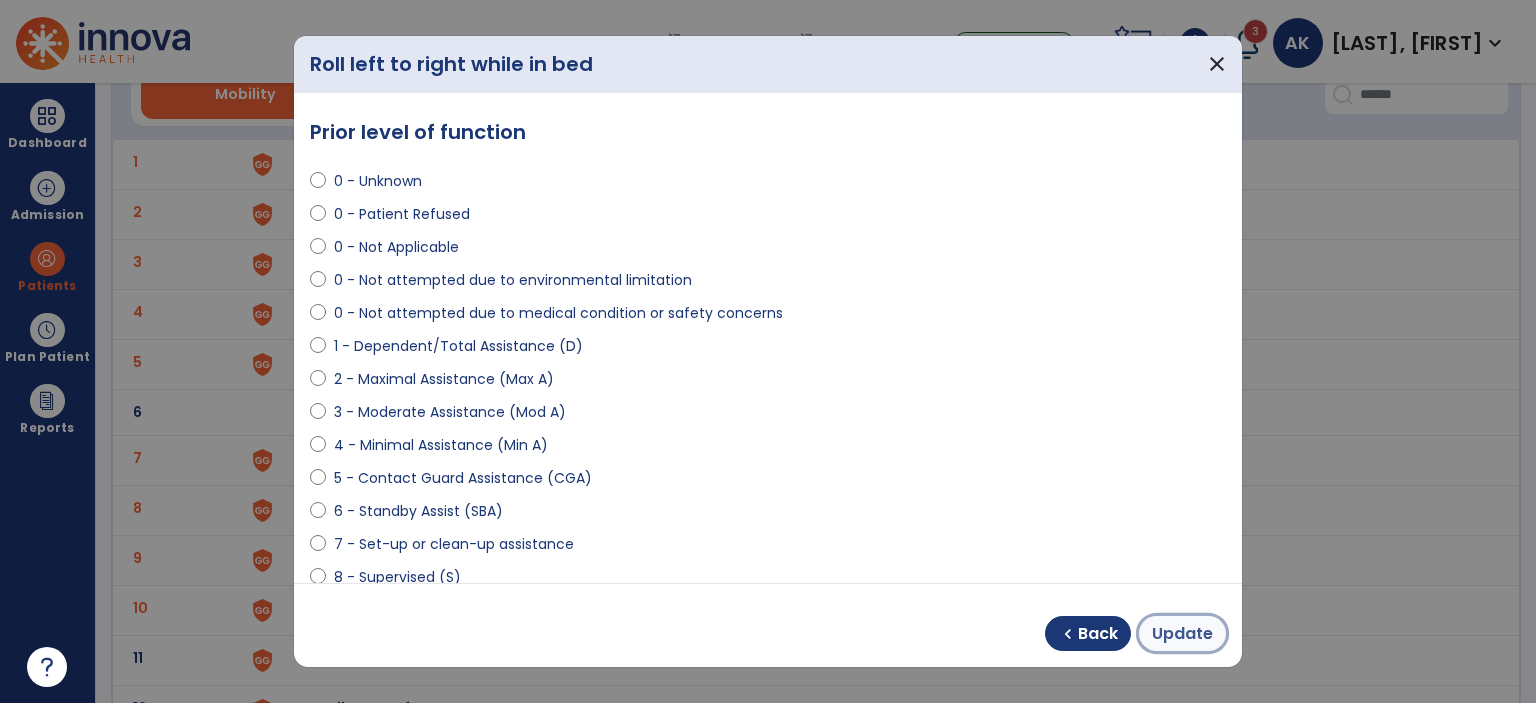 click on "Update" at bounding box center [1182, 633] 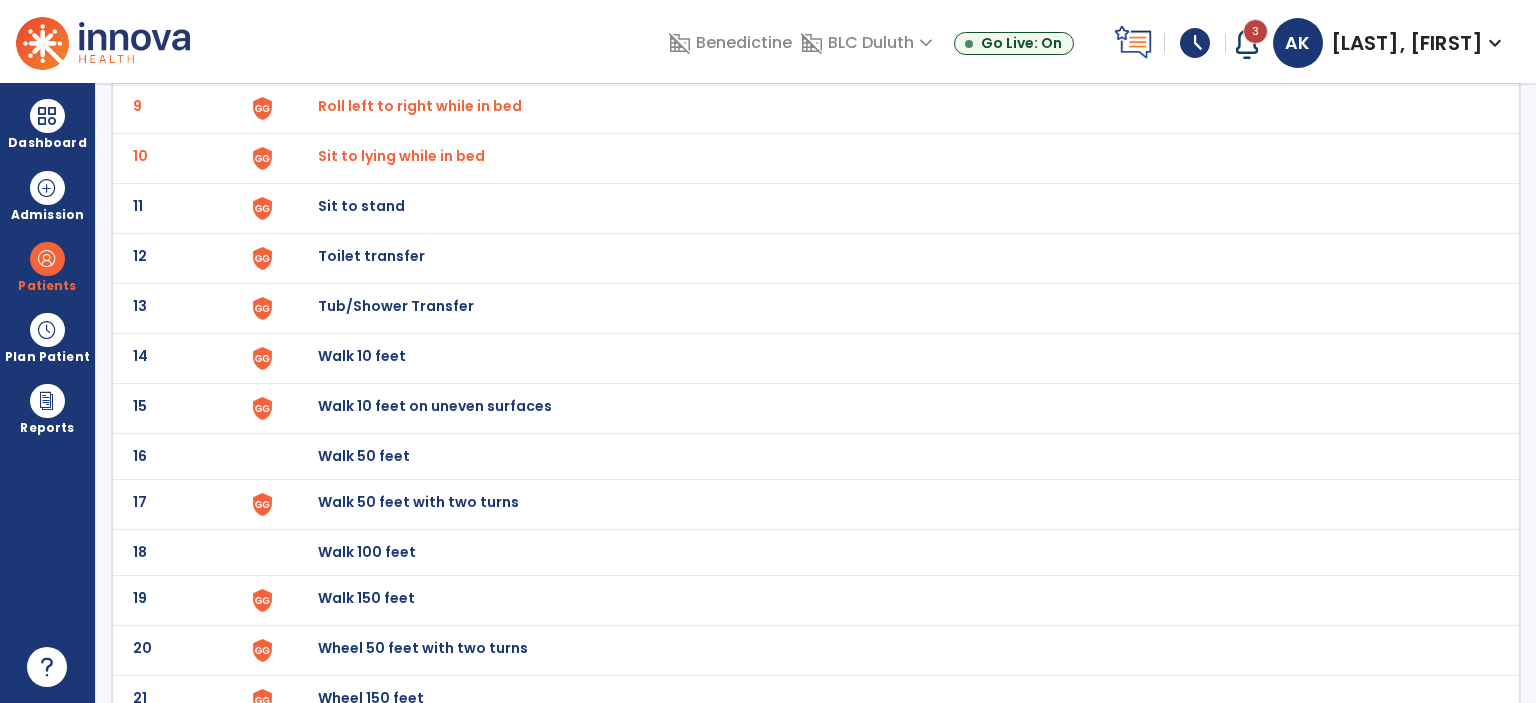 scroll, scrollTop: 572, scrollLeft: 0, axis: vertical 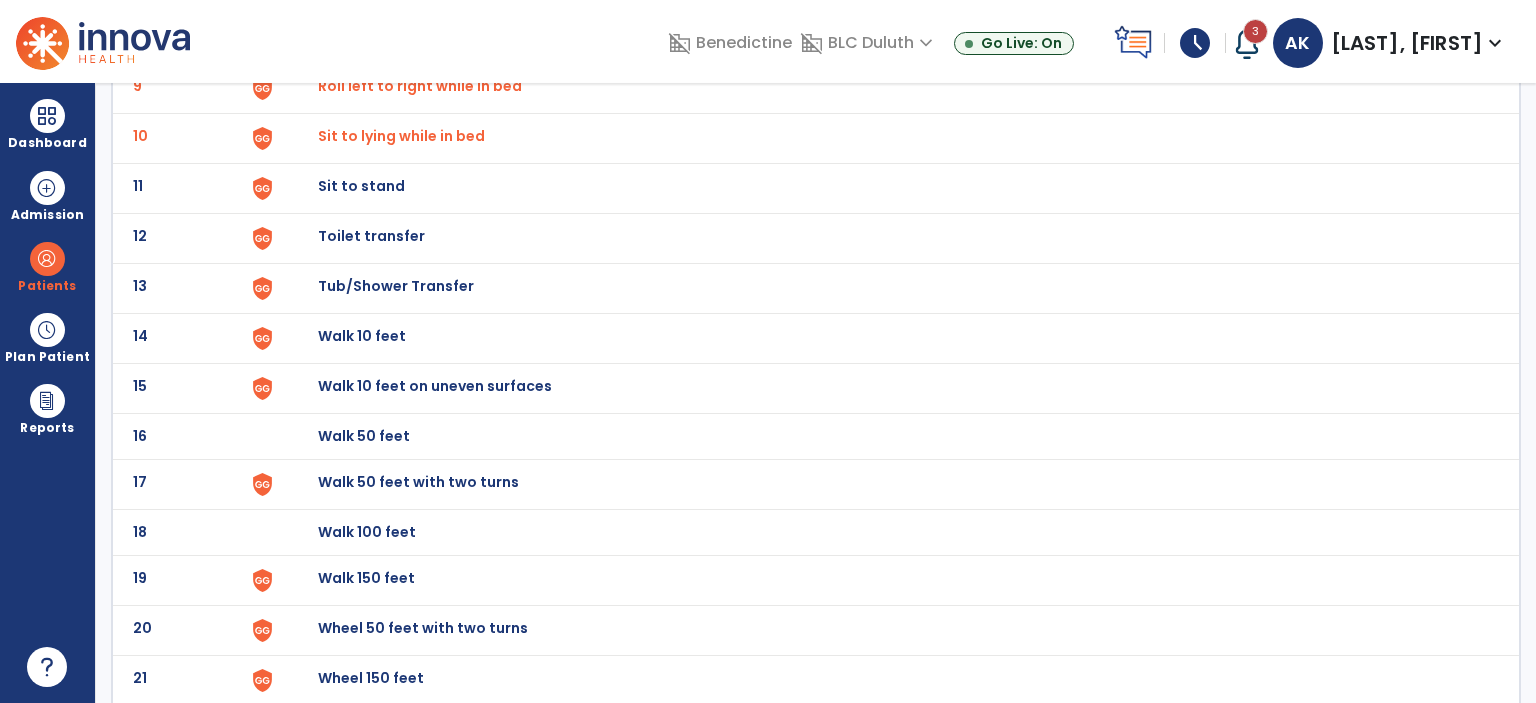 click on "Sit to stand" at bounding box center (888, -308) 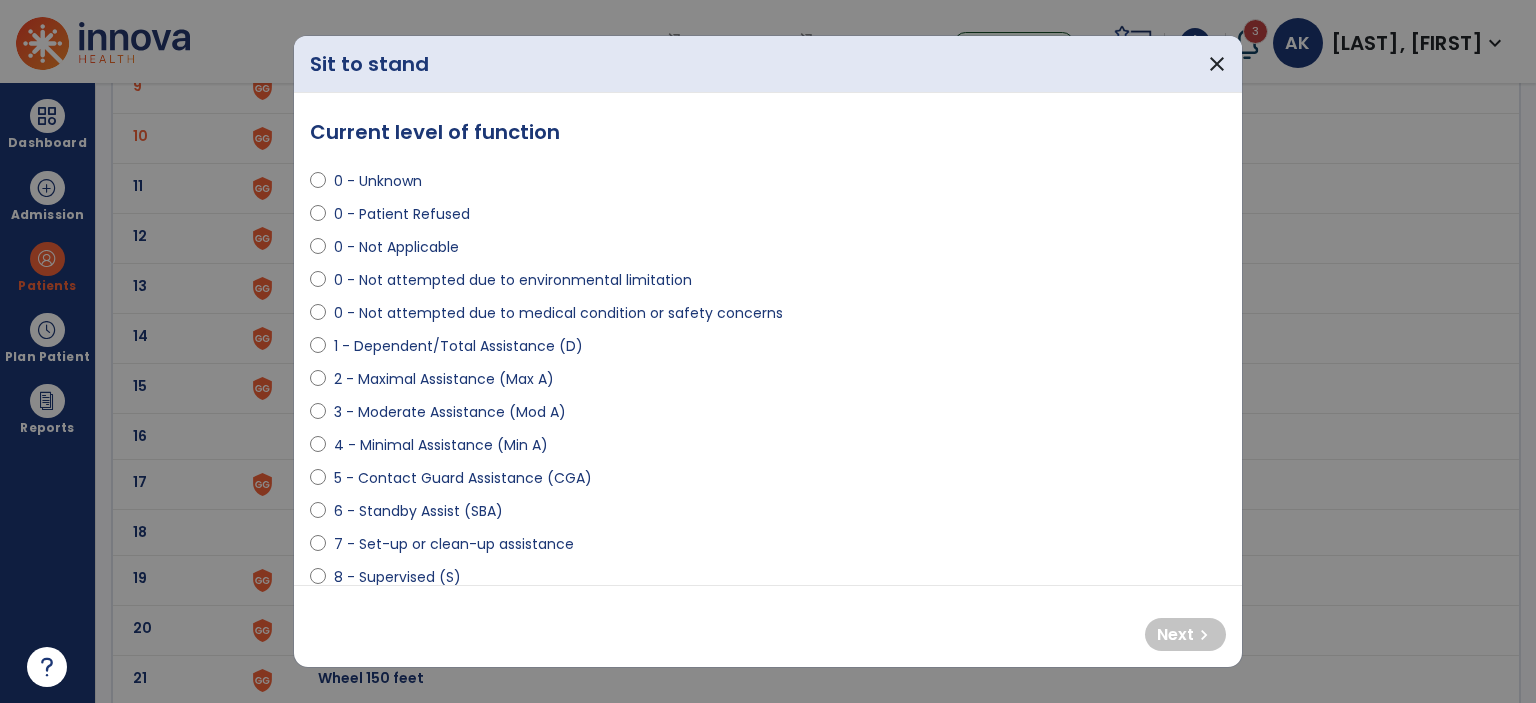 click on "4 - Minimal Assistance (Min A)" at bounding box center (441, 445) 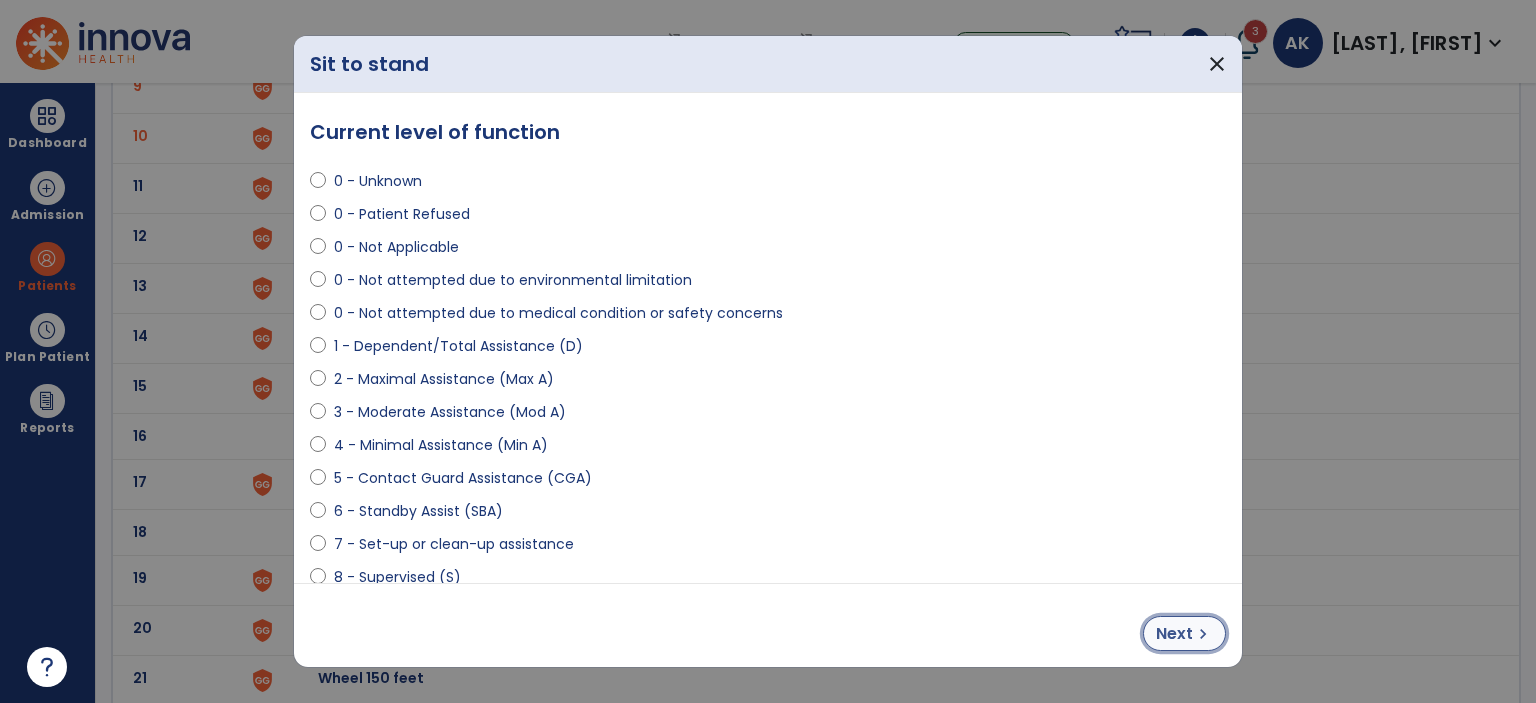 click on "chevron_right" at bounding box center [1203, 634] 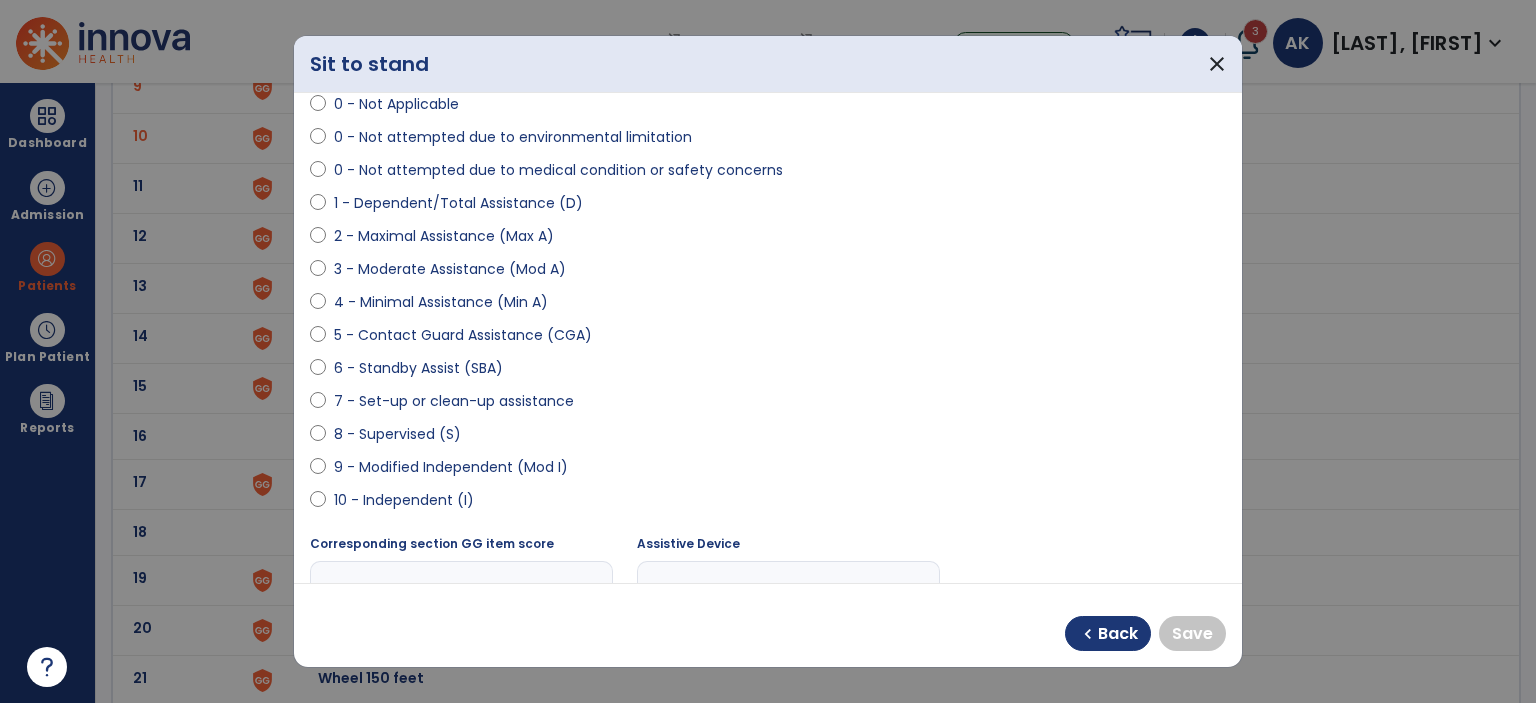 scroll, scrollTop: 144, scrollLeft: 0, axis: vertical 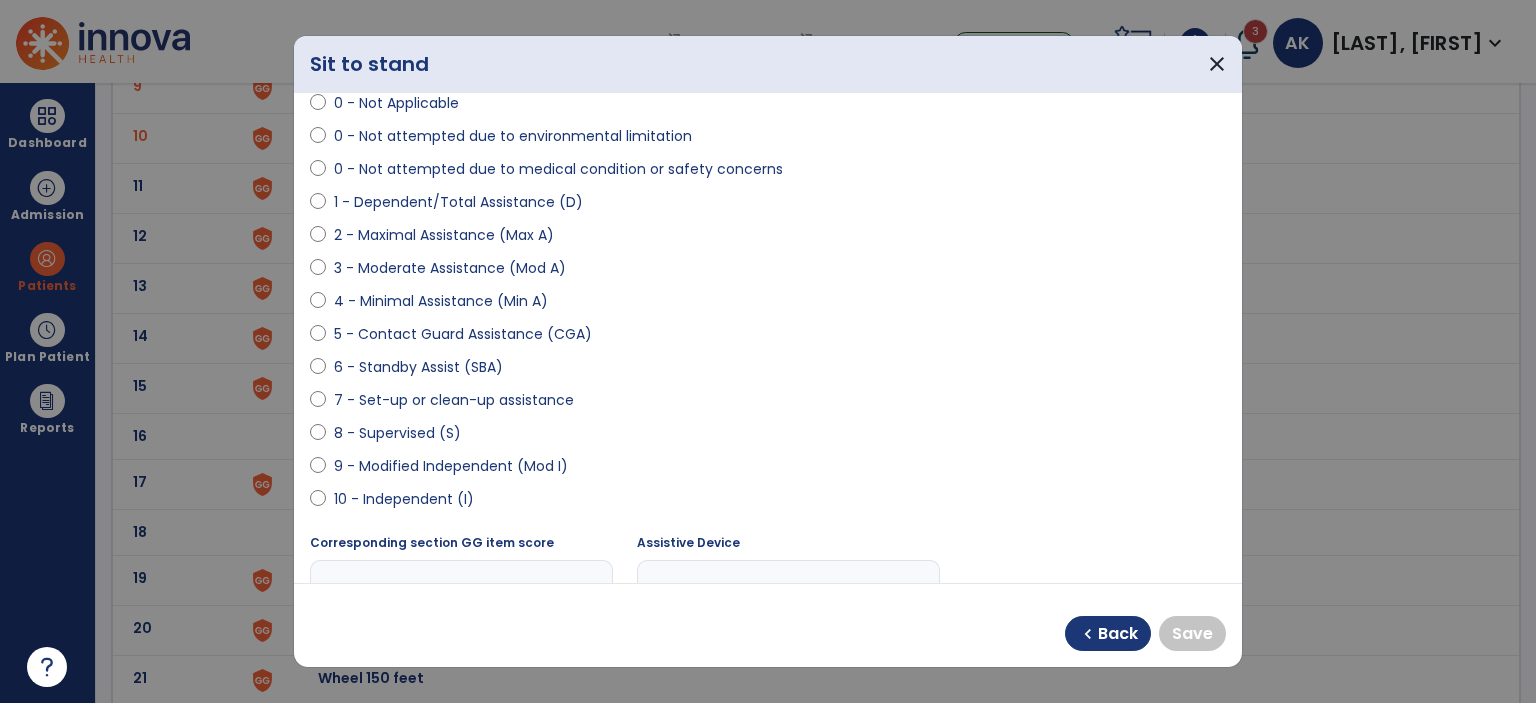 click on "9 - Modified Independent (Mod I)" at bounding box center (451, 466) 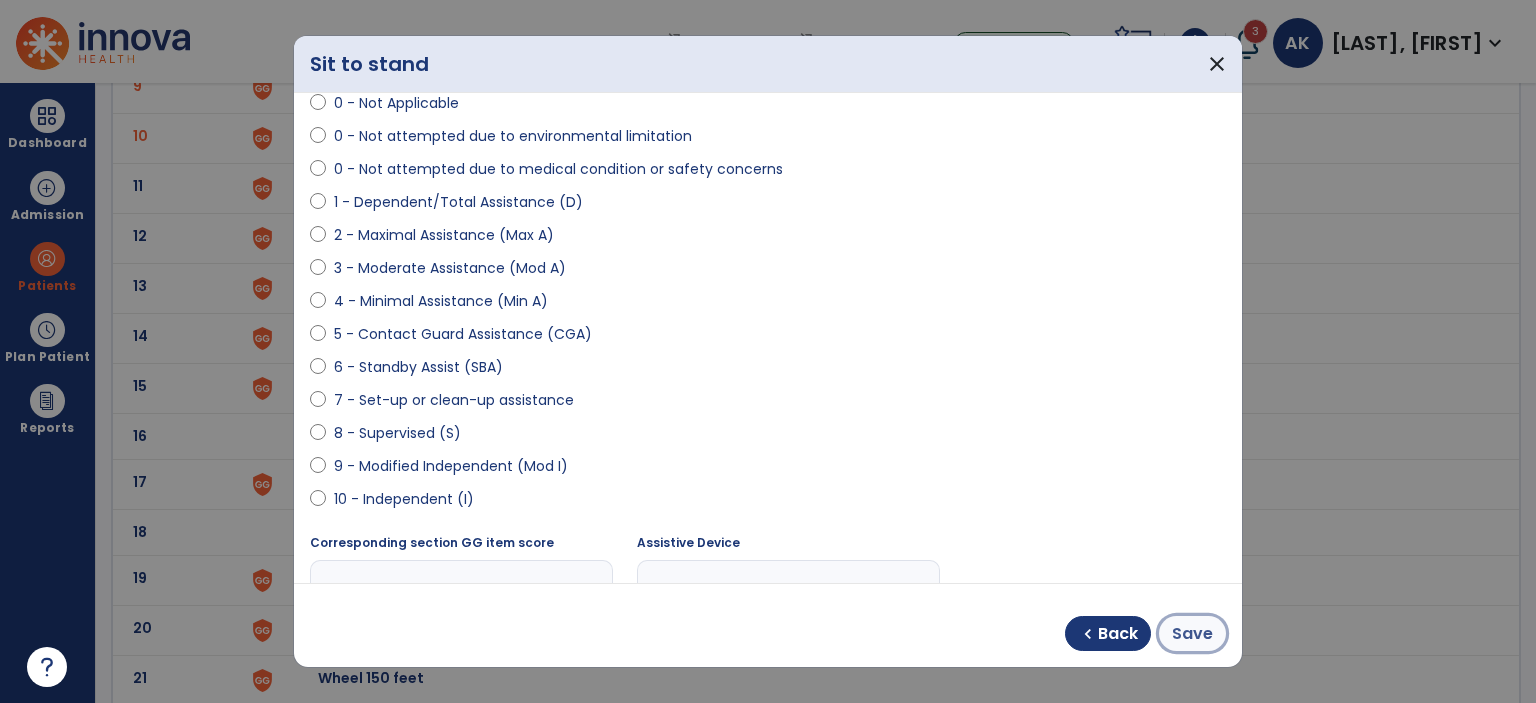 click on "Save" at bounding box center (1192, 634) 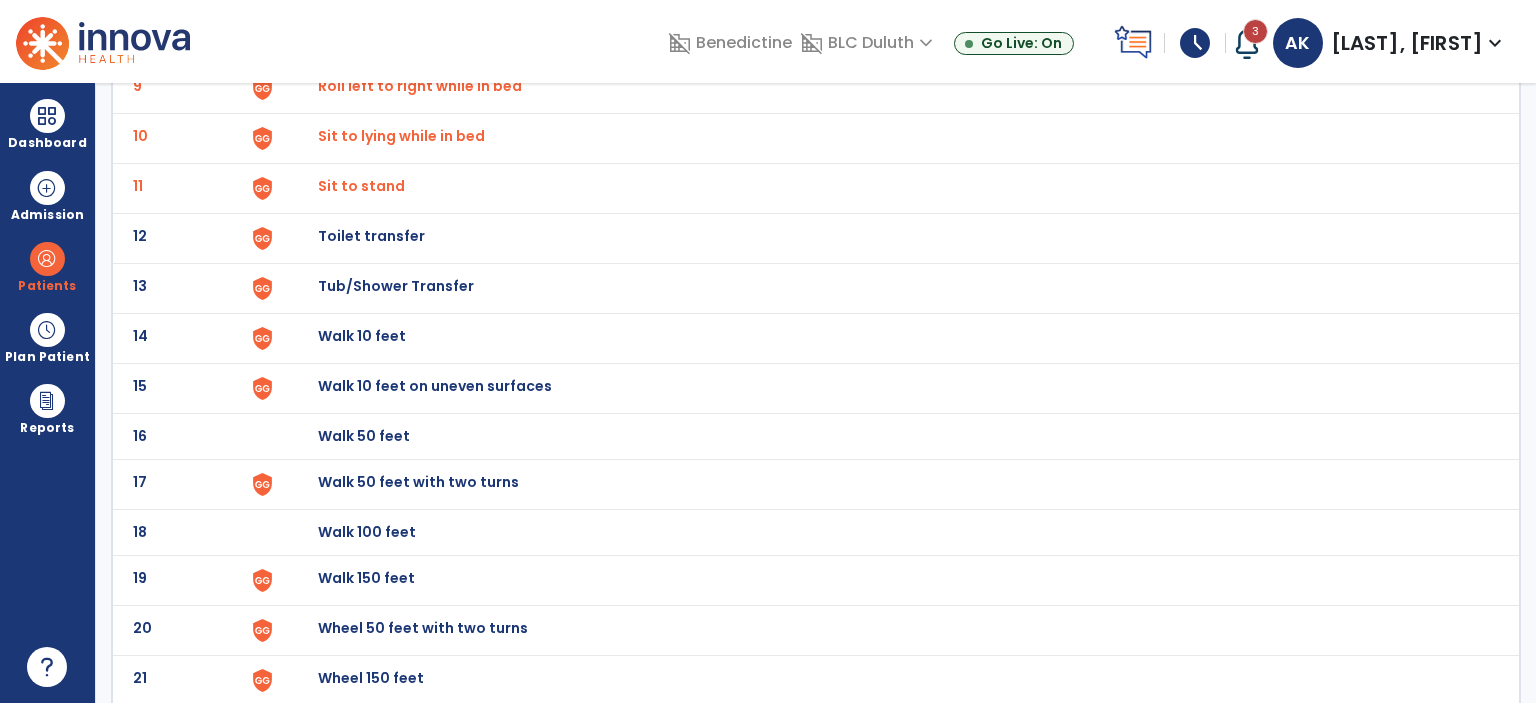 click on "Sit to stand" at bounding box center (364, -310) 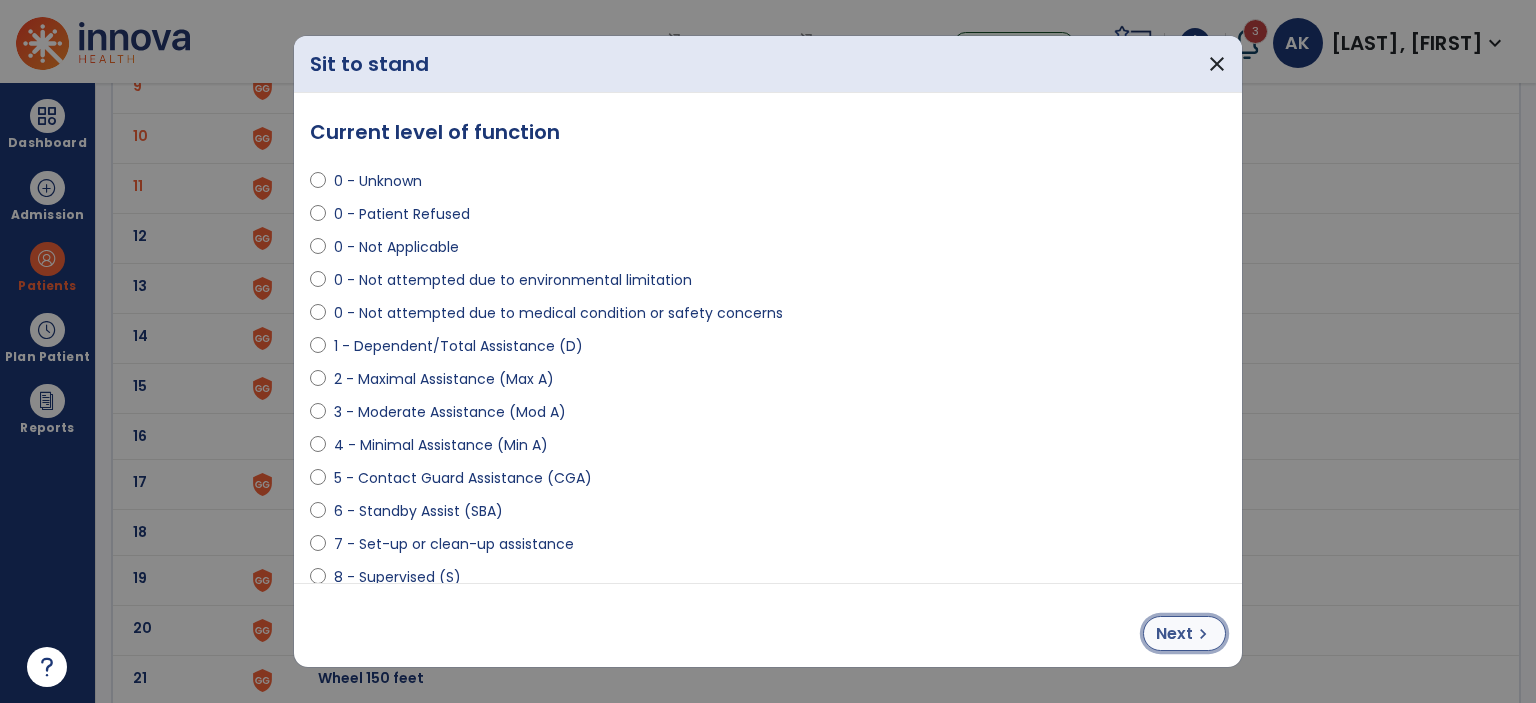click on "chevron_right" at bounding box center [1203, 634] 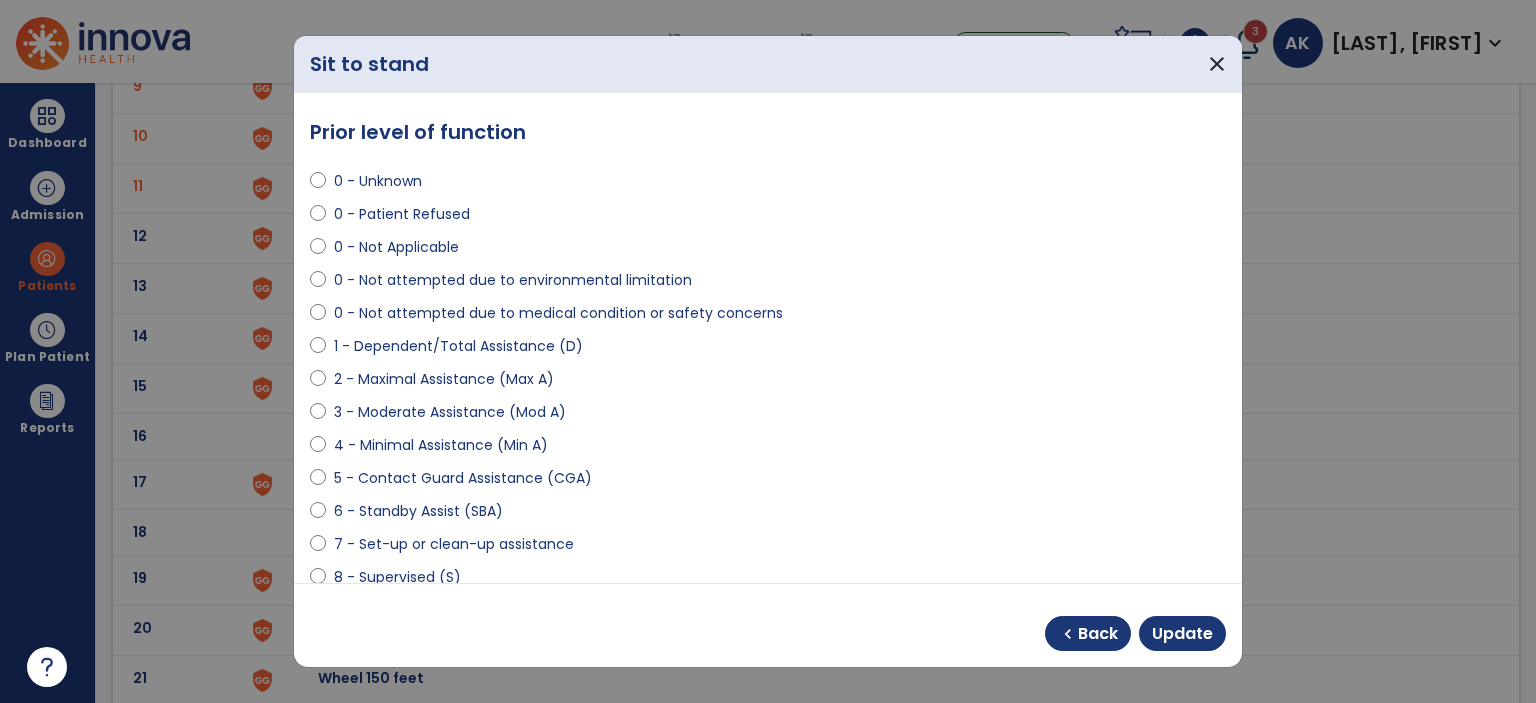 click on "6 - Standby Assist (SBA)" at bounding box center (418, 511) 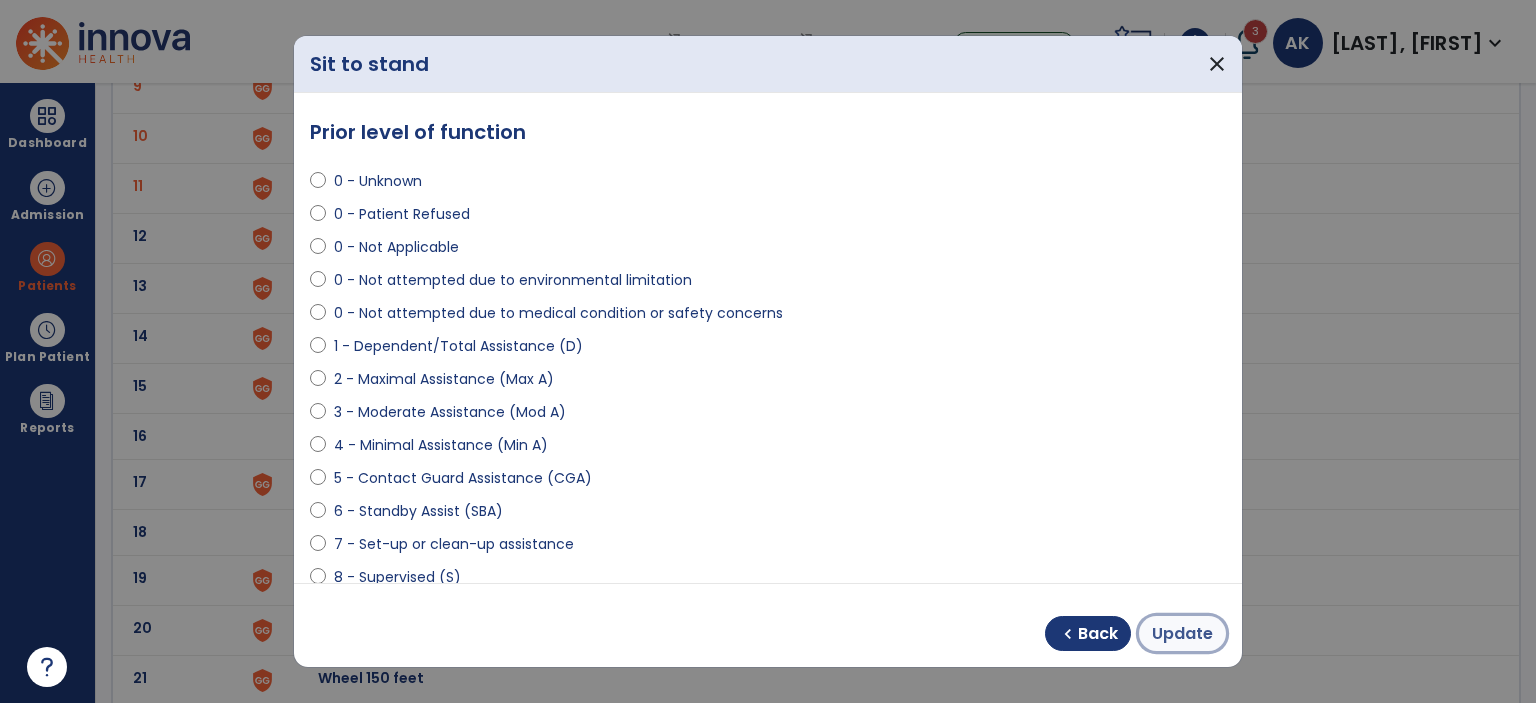 click on "Update" at bounding box center [1182, 633] 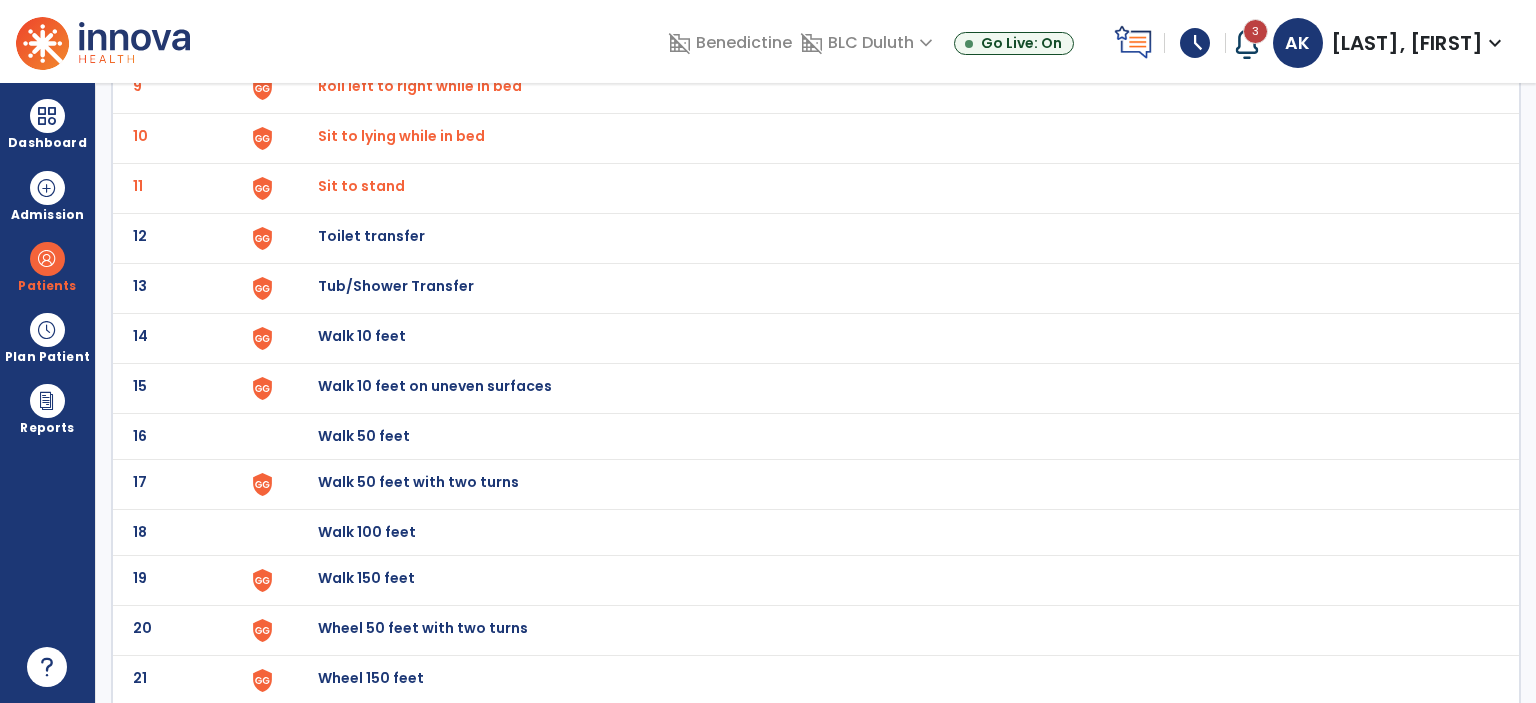 scroll, scrollTop: 580, scrollLeft: 0, axis: vertical 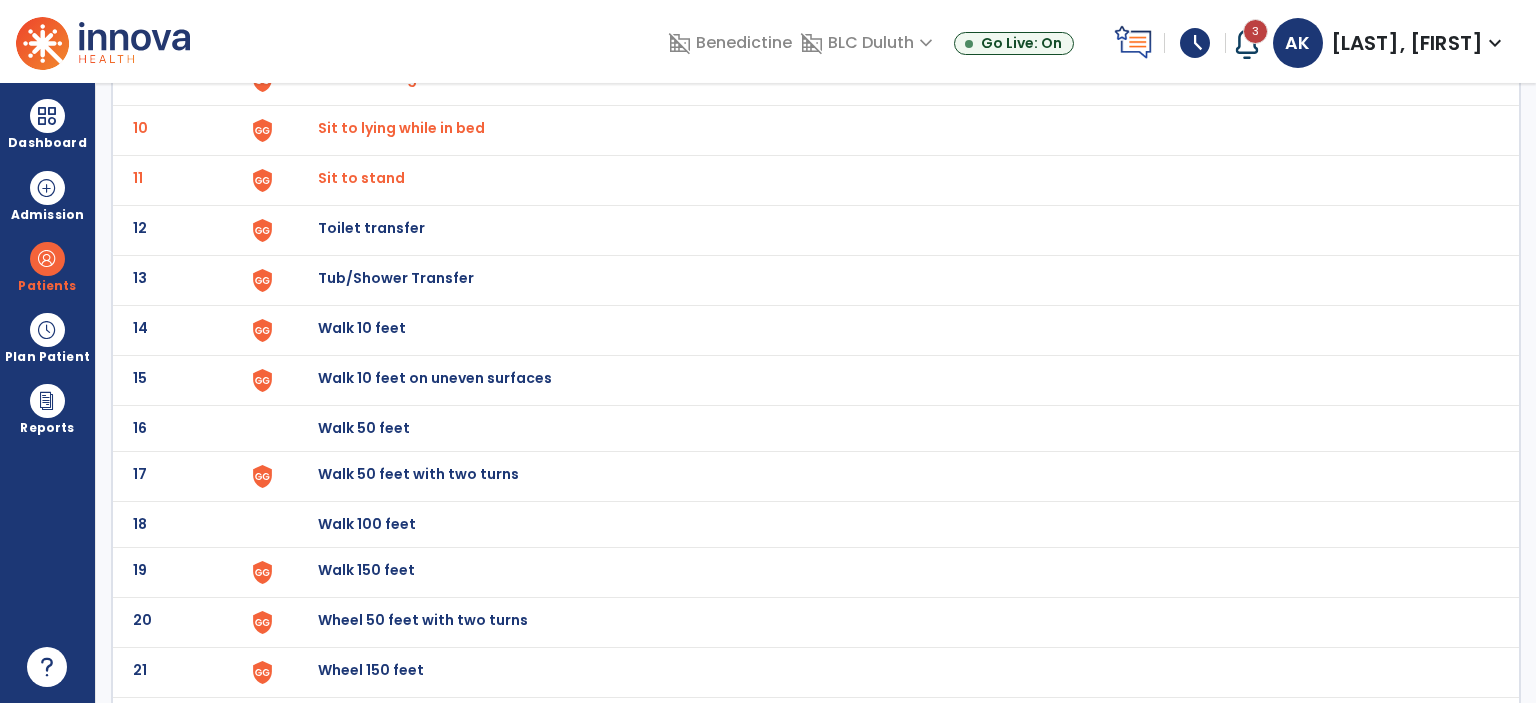 click on "Toilet transfer" at bounding box center [364, -318] 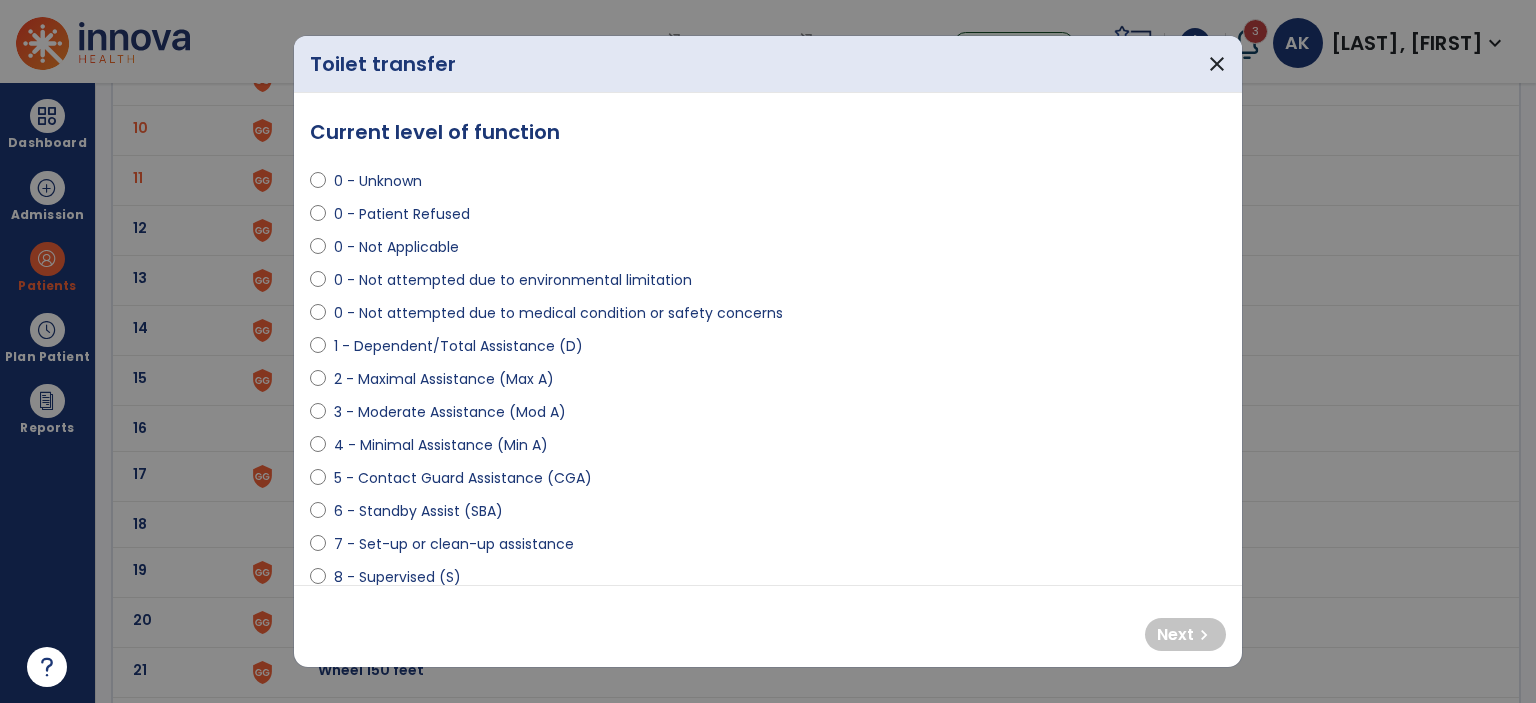 click on "4 - Minimal Assistance (Min A)" at bounding box center (441, 445) 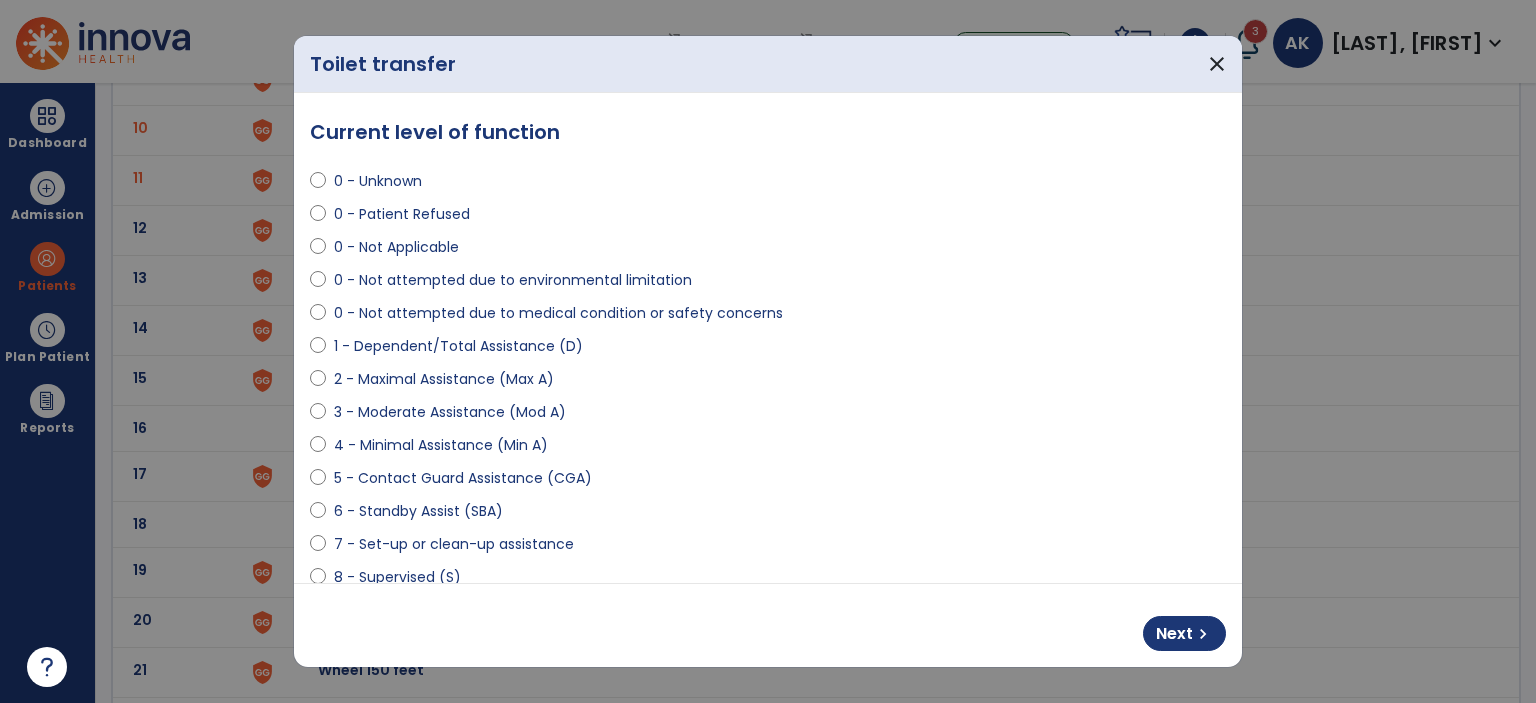 click on "Next  chevron_right" at bounding box center (768, 625) 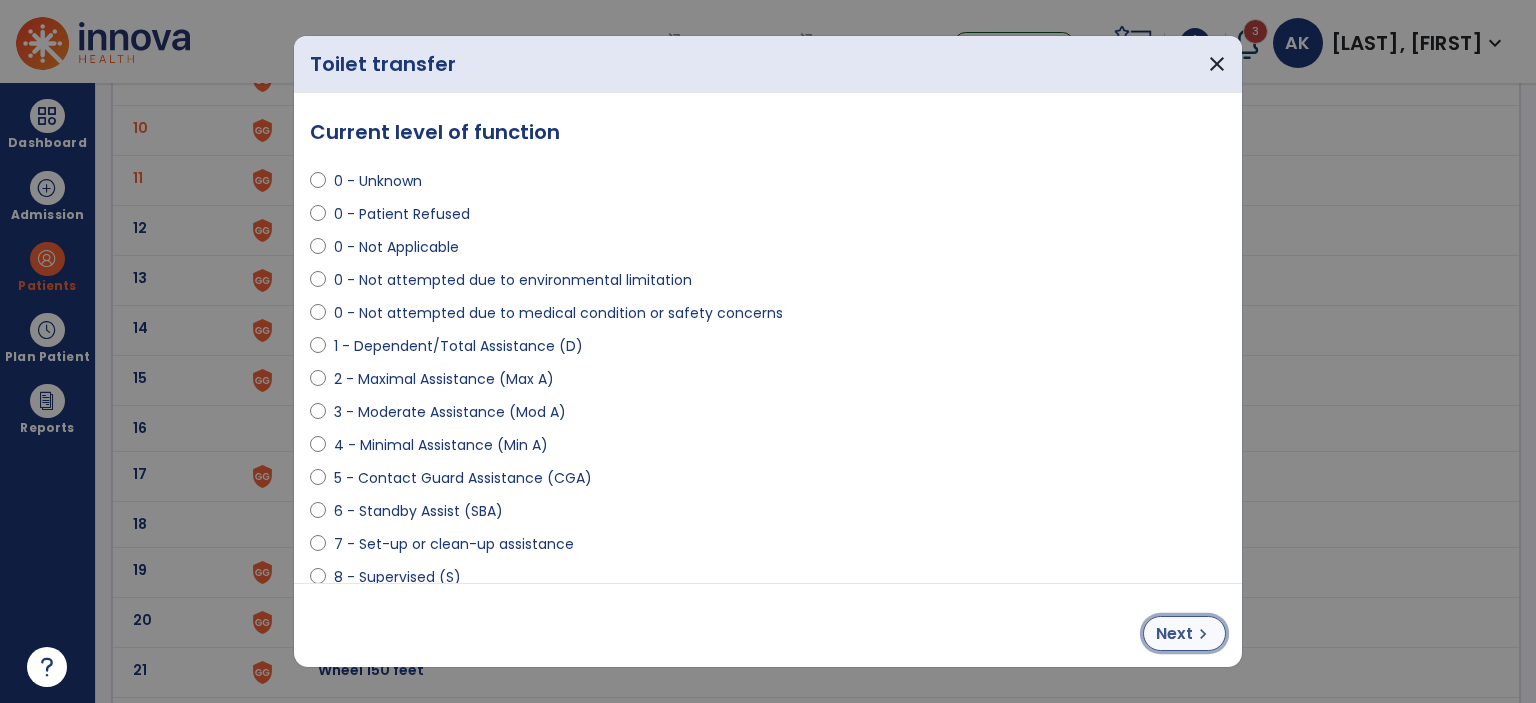 click on "Next" at bounding box center (1174, 634) 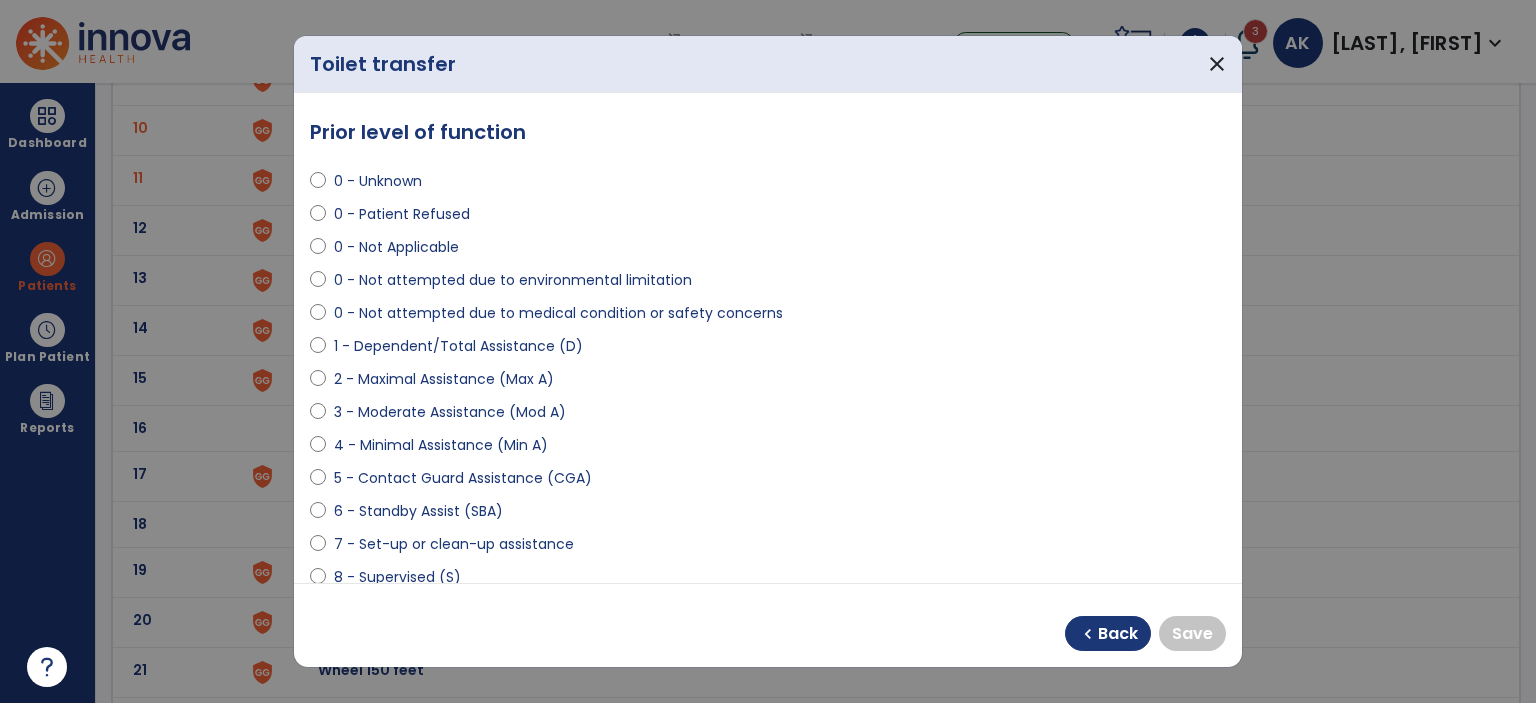 click on "6 - Standby Assist (SBA)" at bounding box center (418, 511) 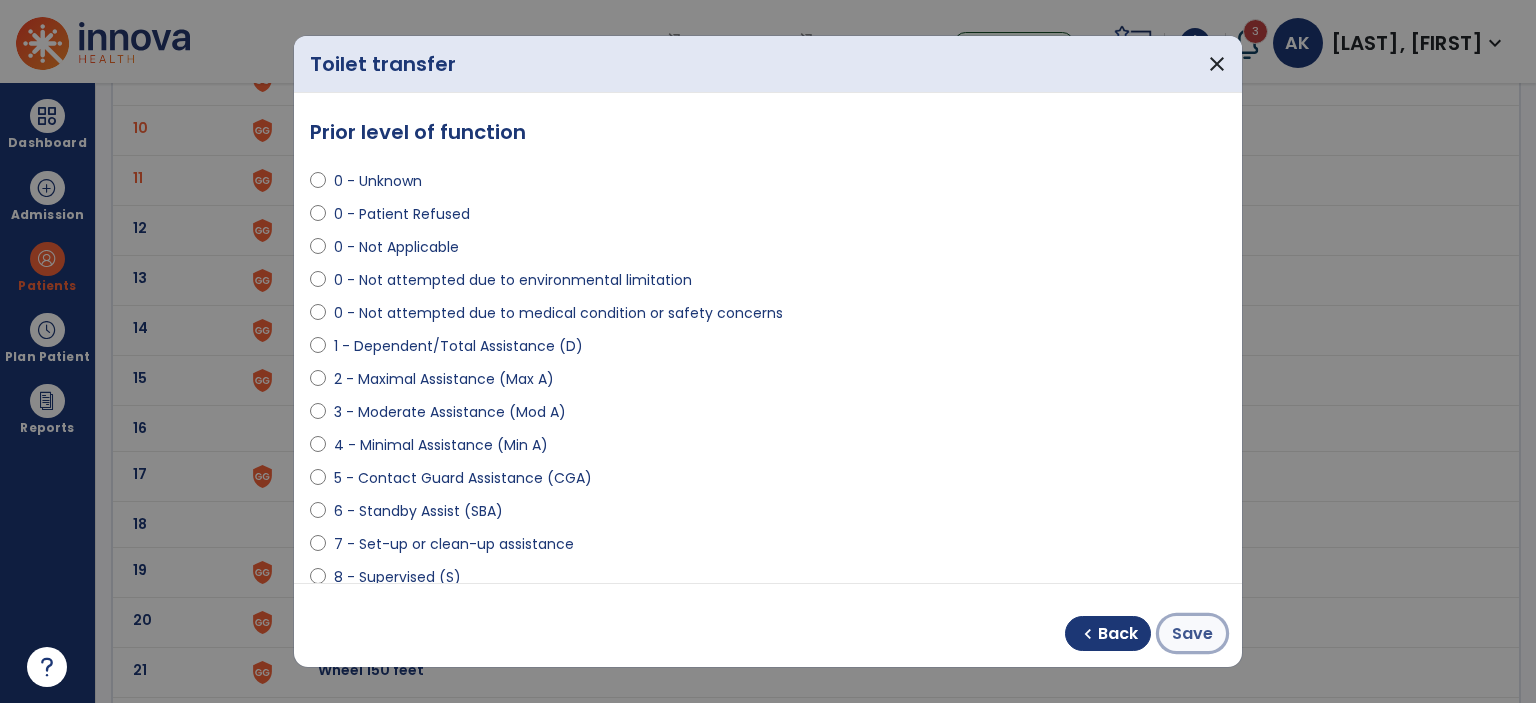 click on "Save" at bounding box center [1192, 634] 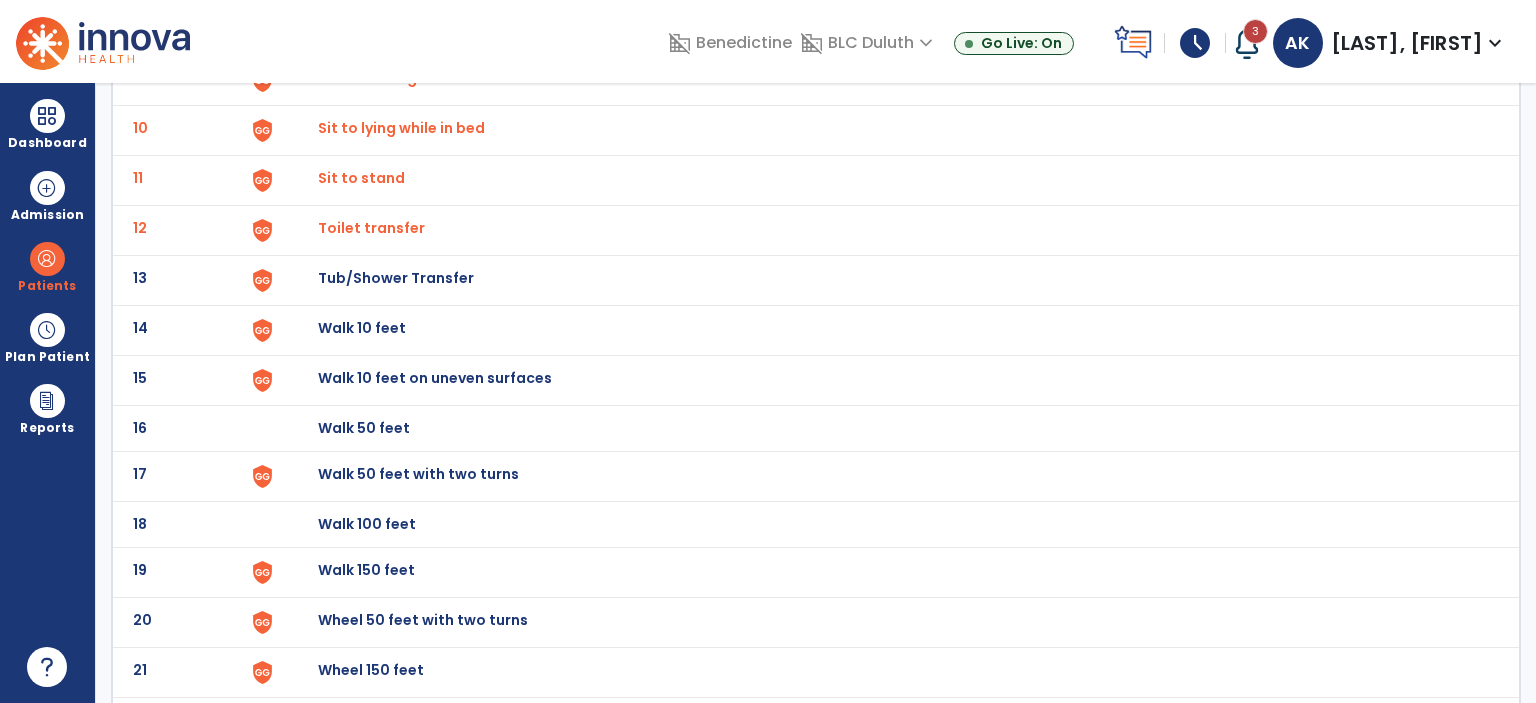 click on "13 Tub/Shower Transfer" 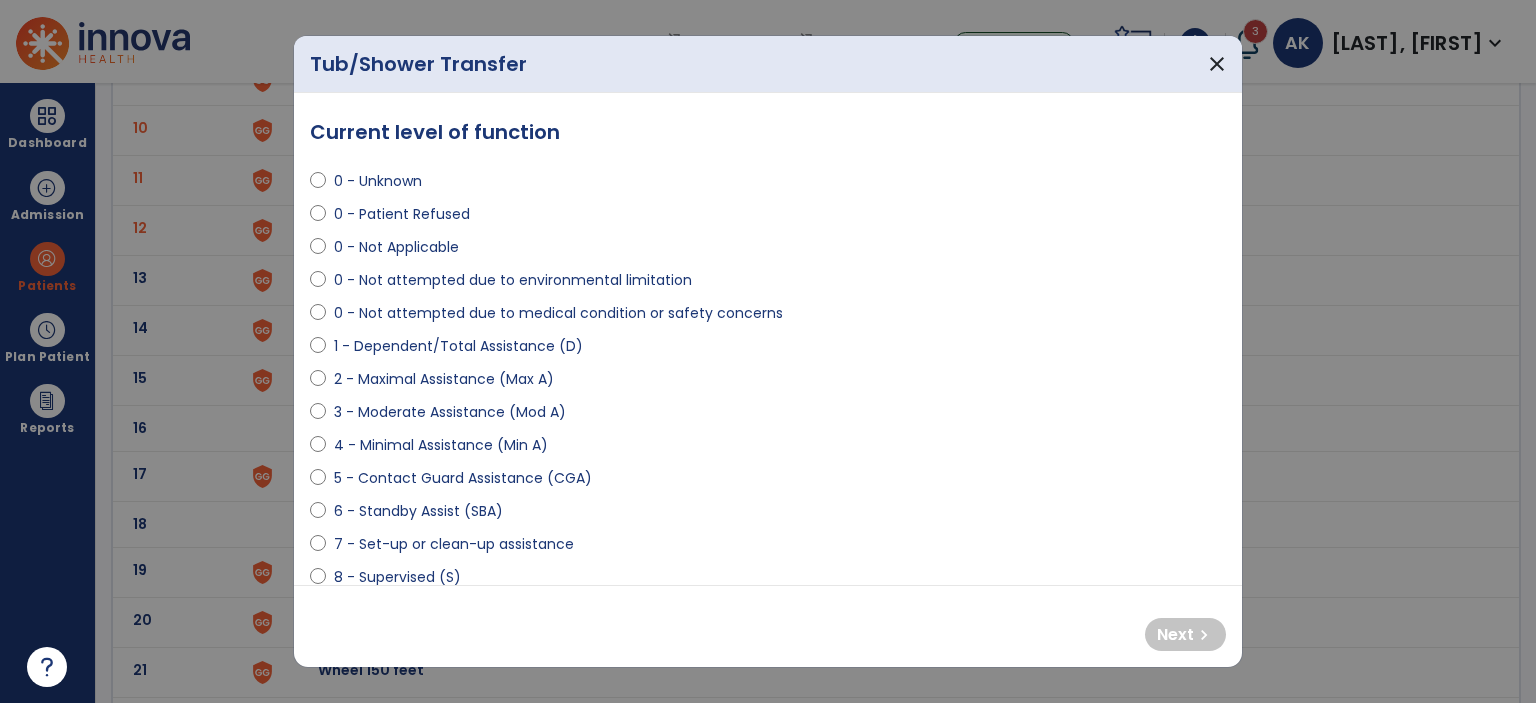 click on "0 - Not attempted due to medical condition or safety concerns" at bounding box center [558, 313] 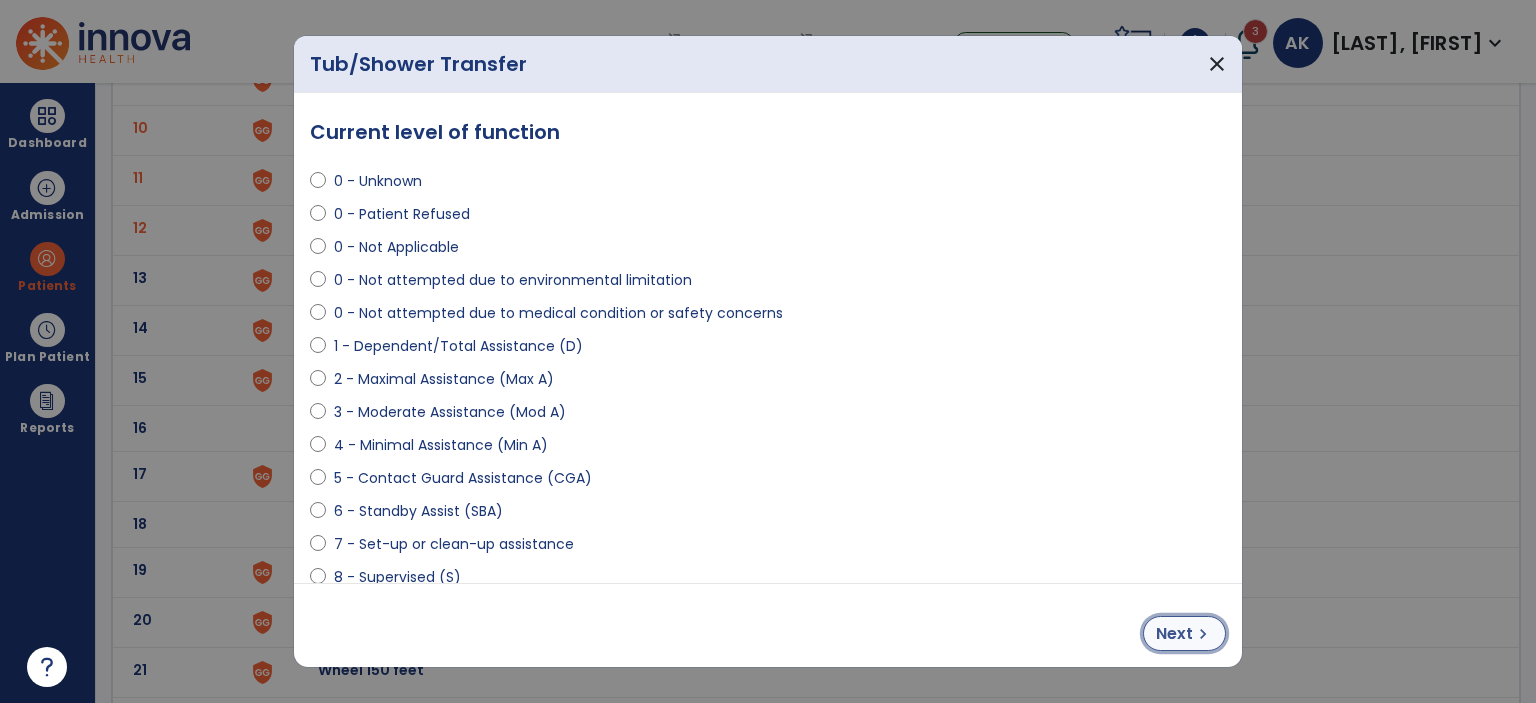 click on "chevron_right" at bounding box center [1203, 634] 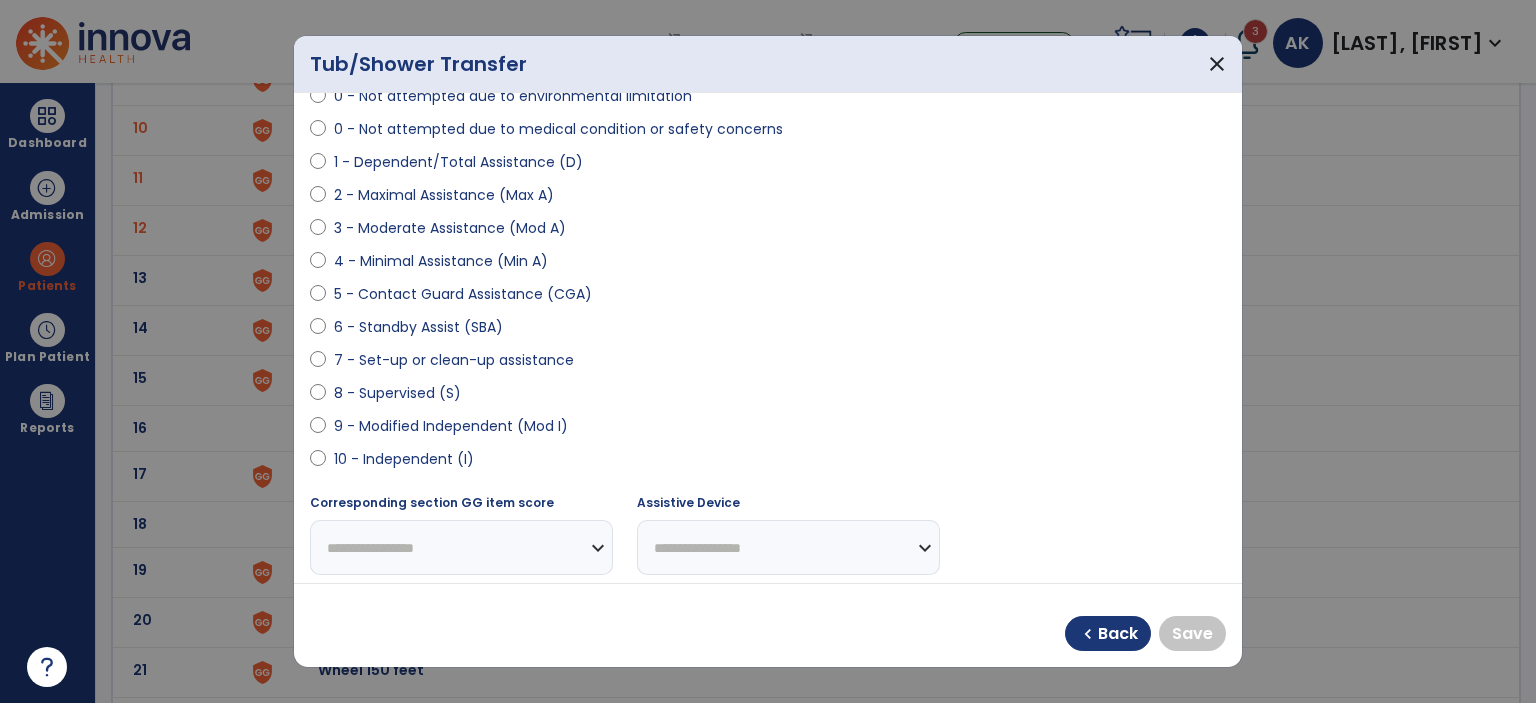 scroll, scrollTop: 196, scrollLeft: 0, axis: vertical 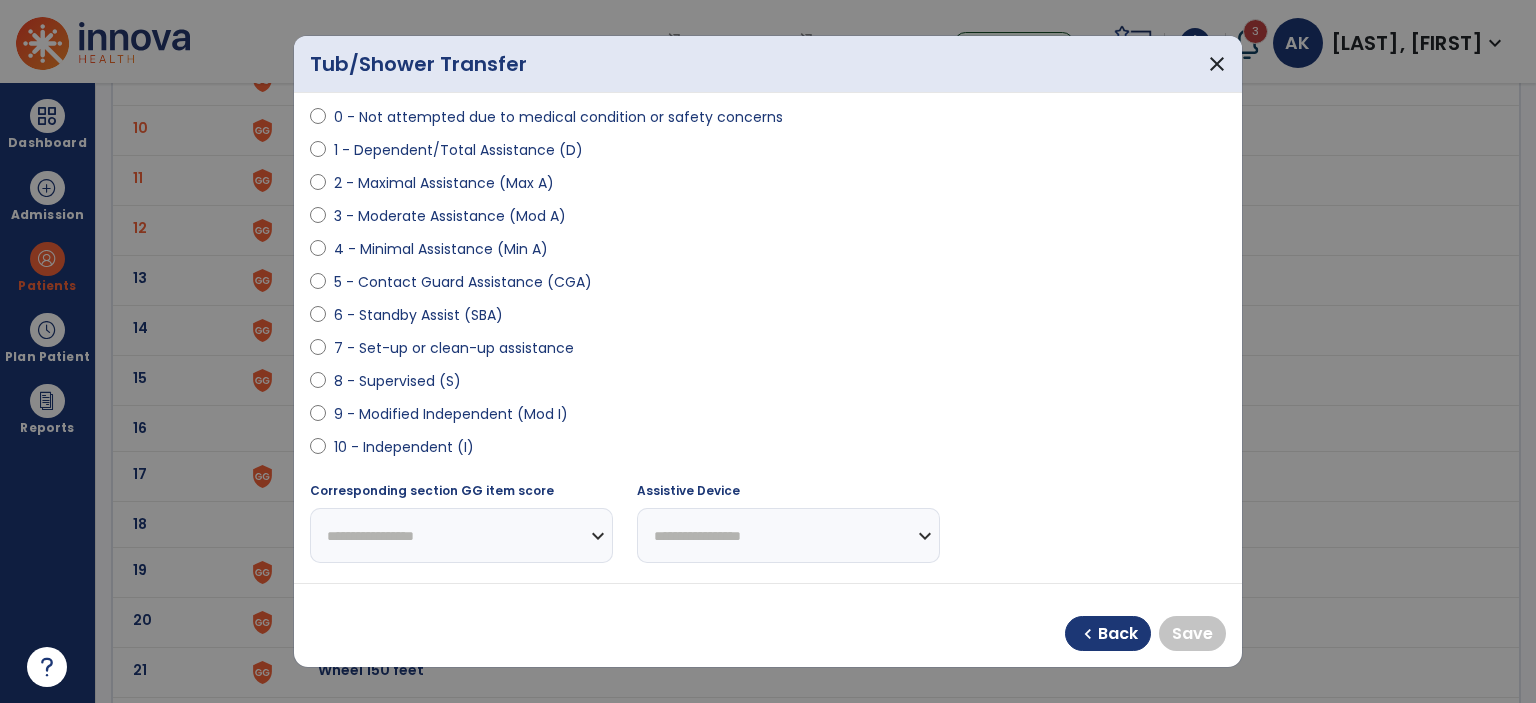 click on "6 - Standby Assist (SBA)" at bounding box center [418, 315] 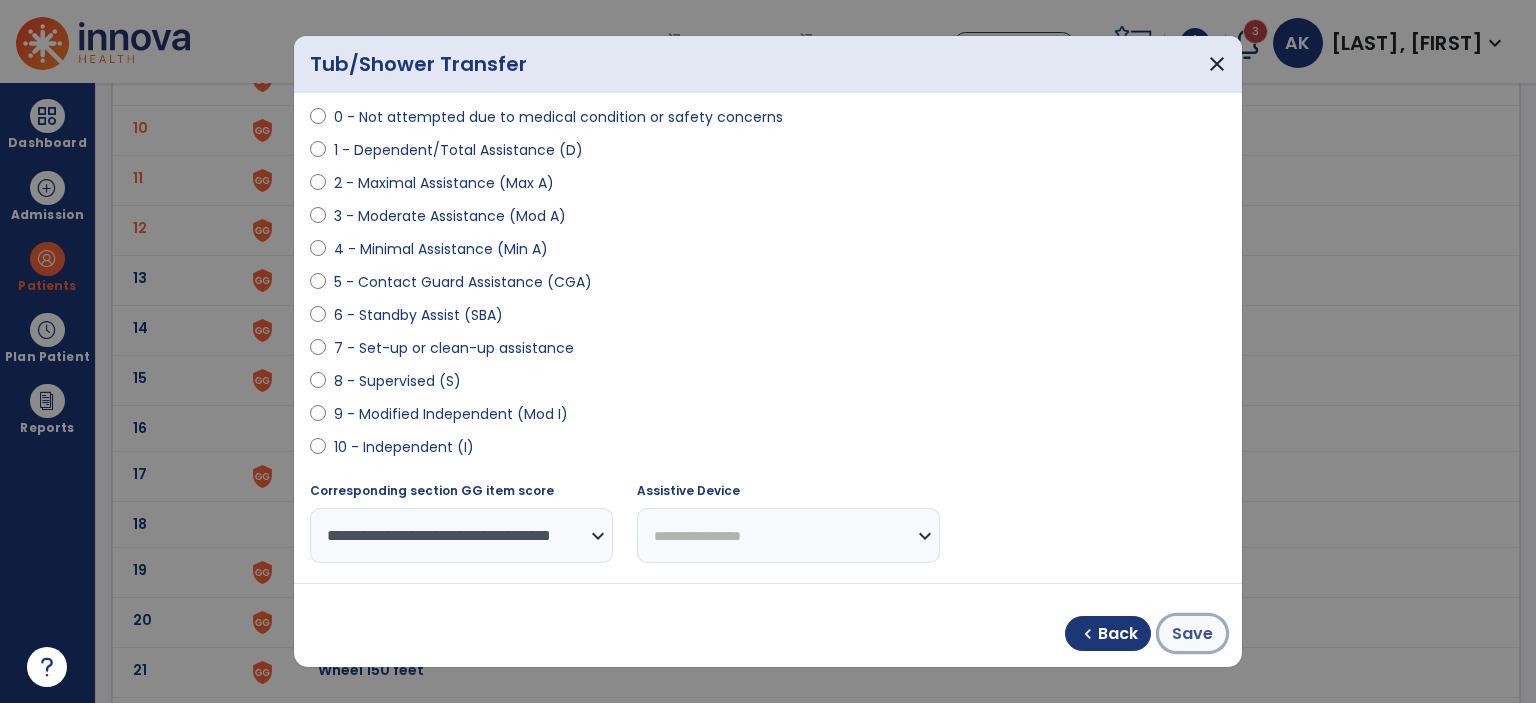 click on "Save" at bounding box center (1192, 634) 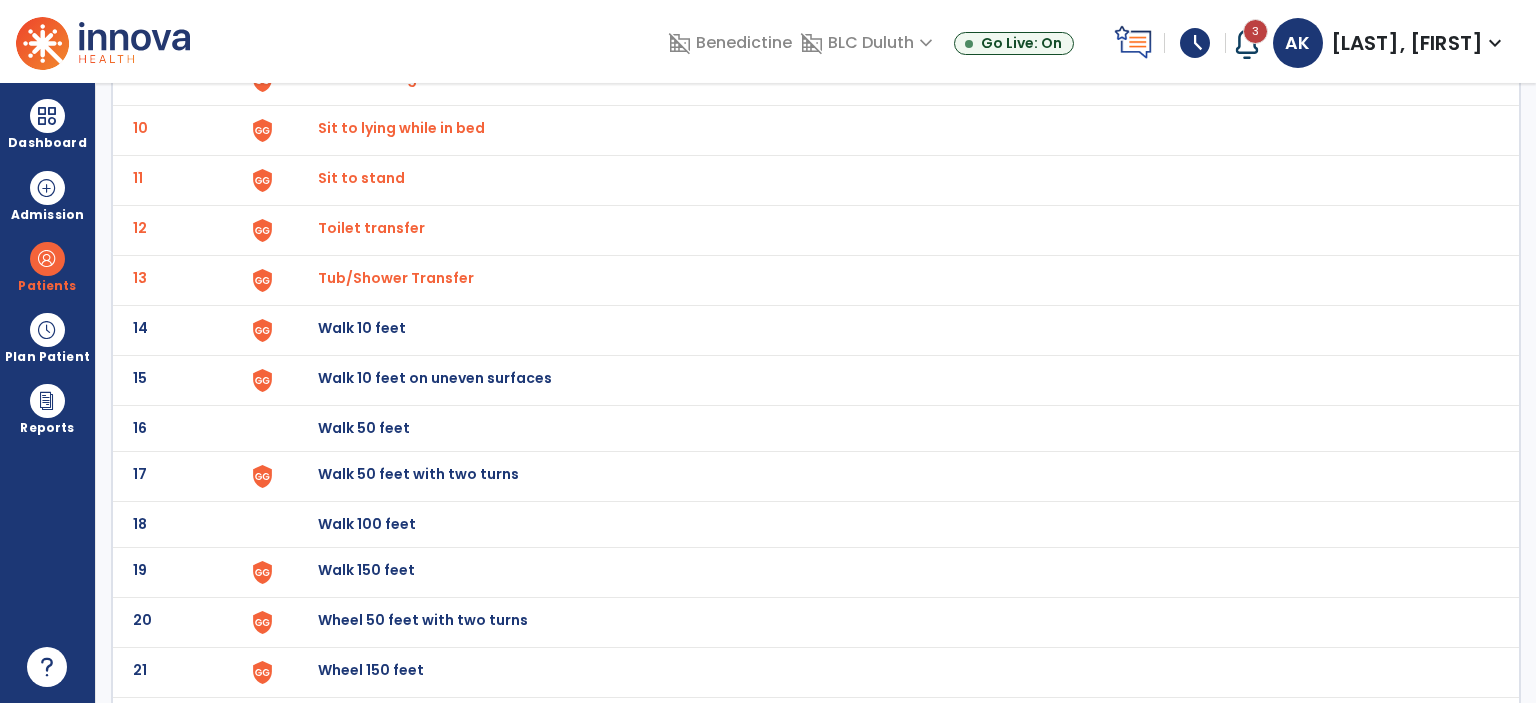 click on "13 Tub/Shower Transfer" 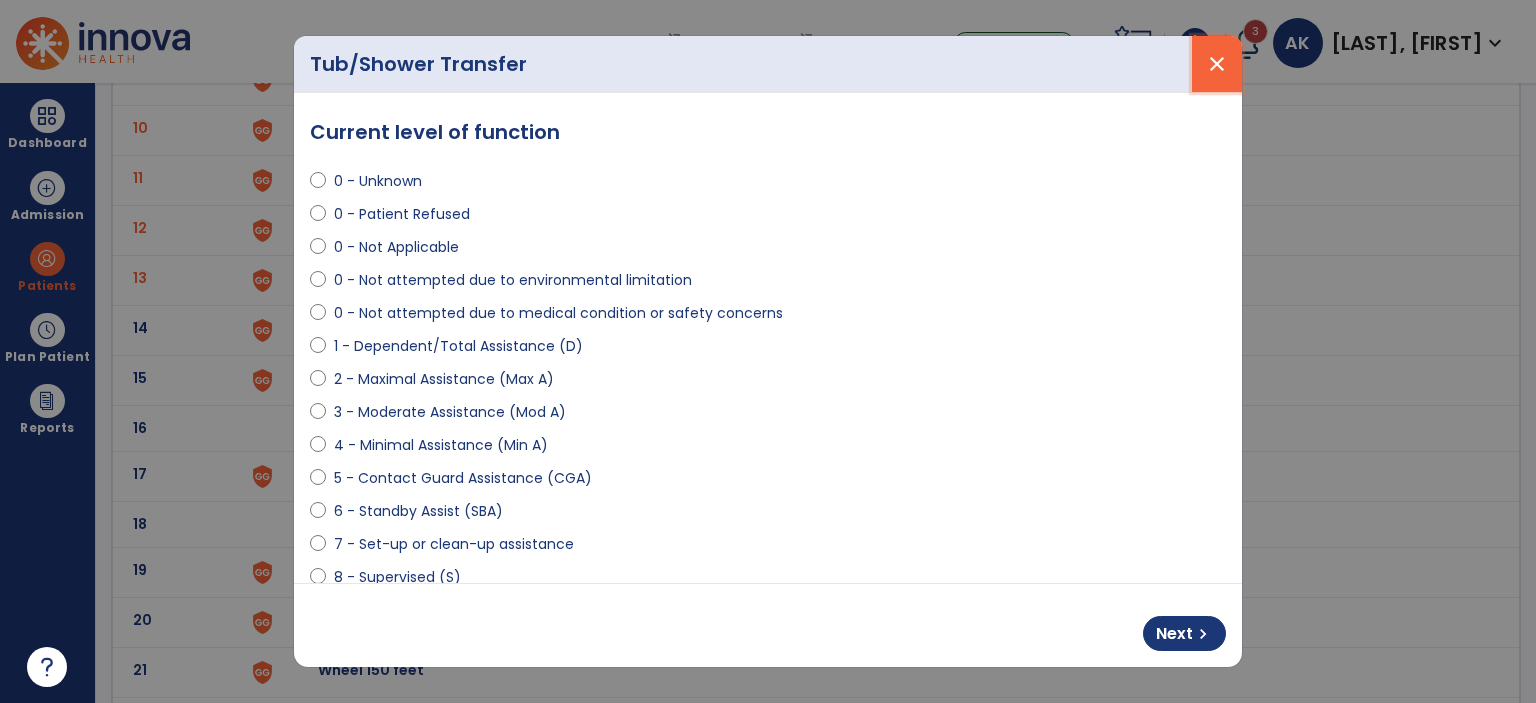 click on "close" at bounding box center [1217, 64] 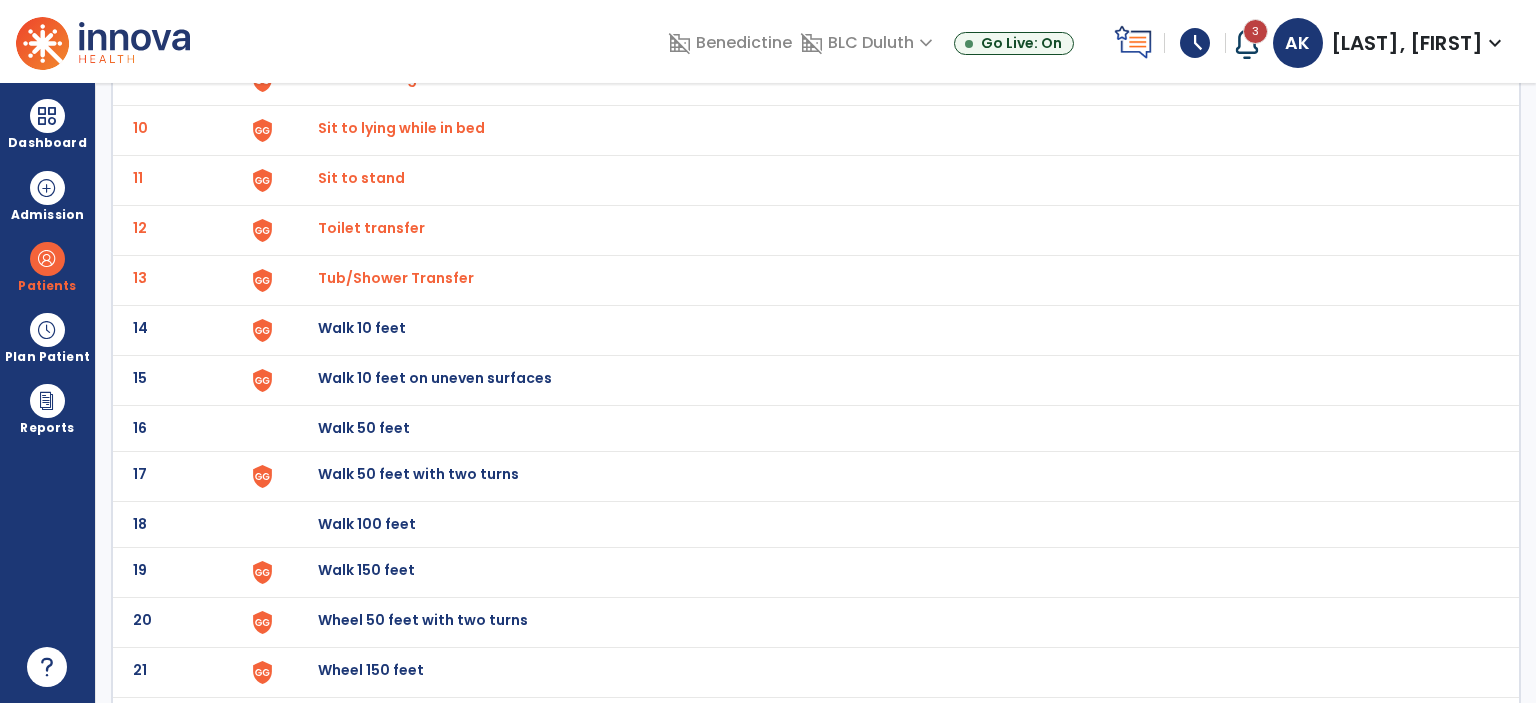 click on "Walk 10 feet" at bounding box center (364, -318) 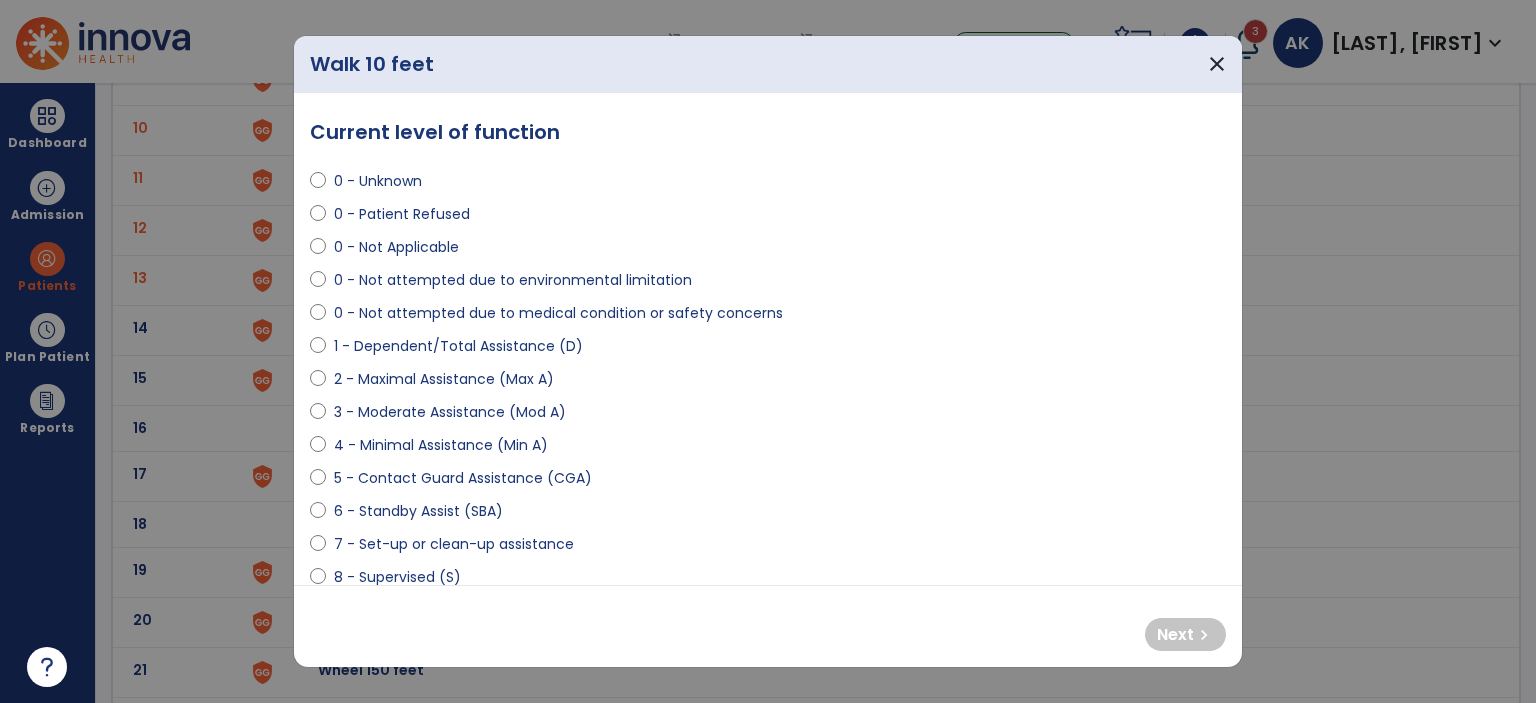 click on "4 - Minimal Assistance (Min A)" at bounding box center [441, 445] 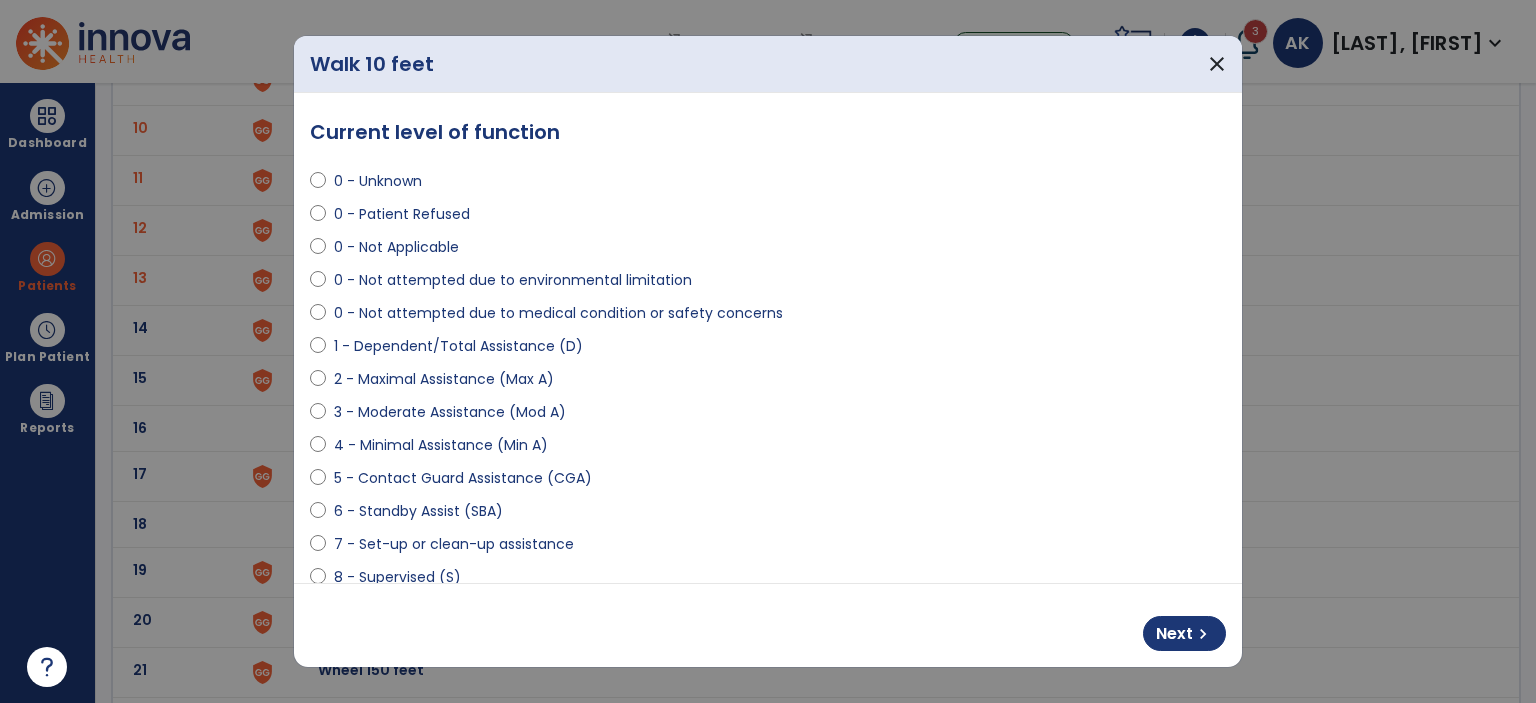 select on "**********" 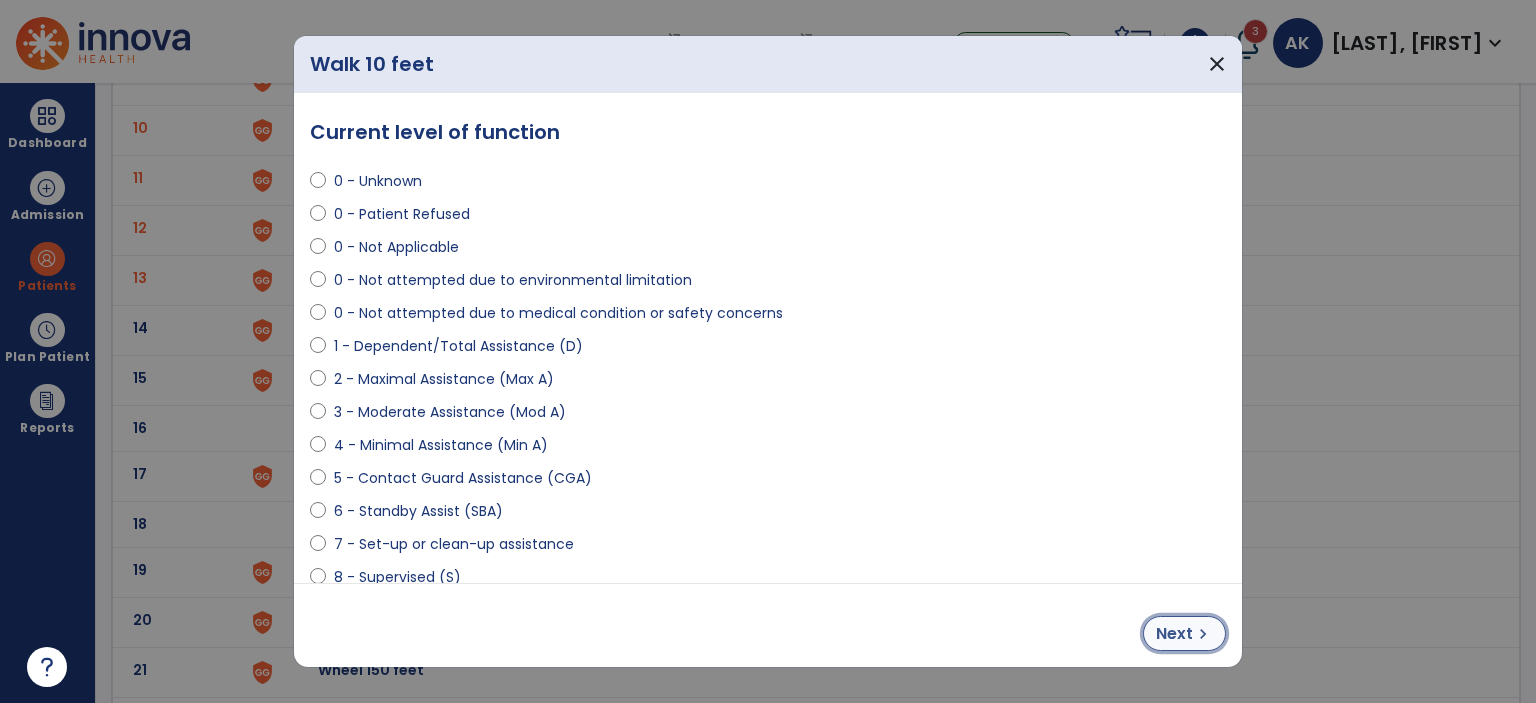 click on "Next" at bounding box center (1174, 634) 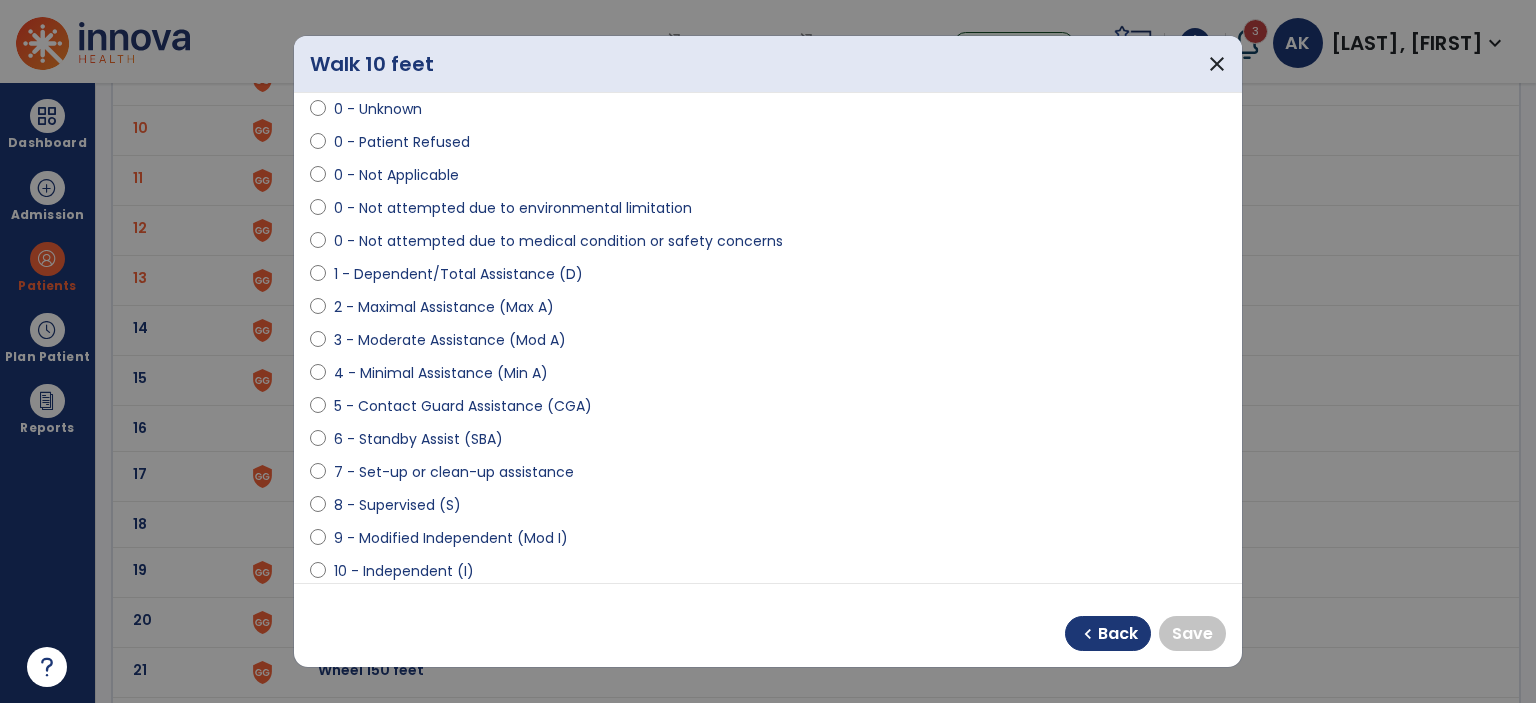 scroll, scrollTop: 76, scrollLeft: 0, axis: vertical 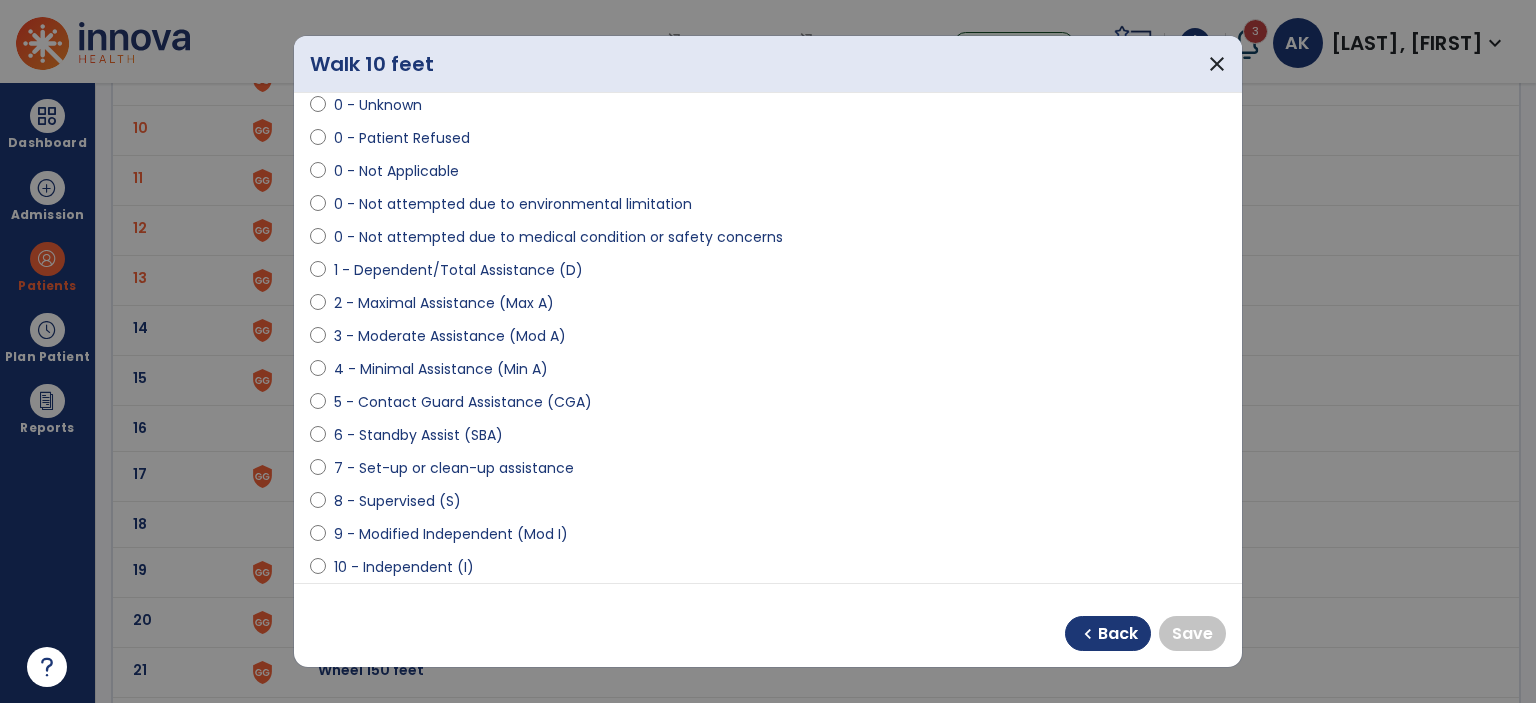 click on "6 - Standby Assist (SBA)" at bounding box center (418, 435) 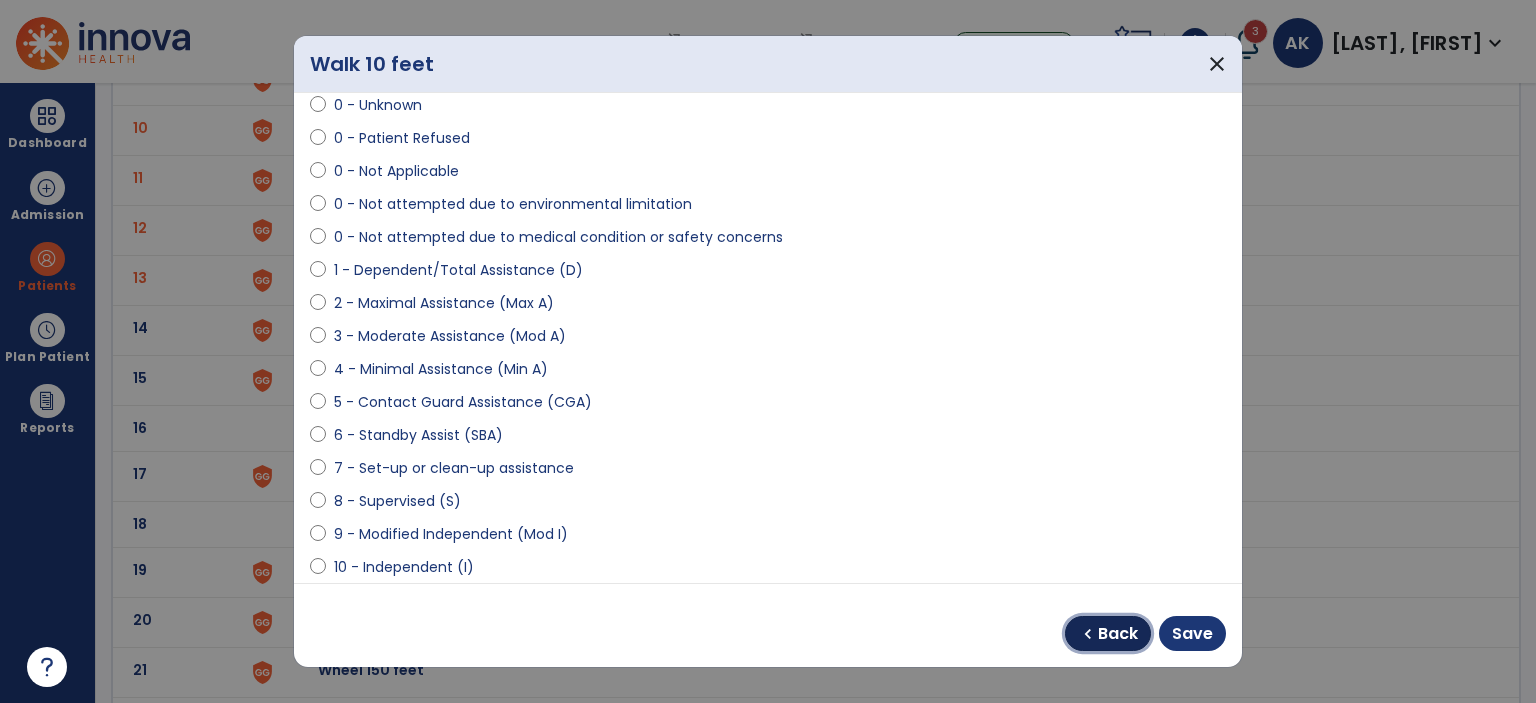 click on "Back" at bounding box center (1118, 634) 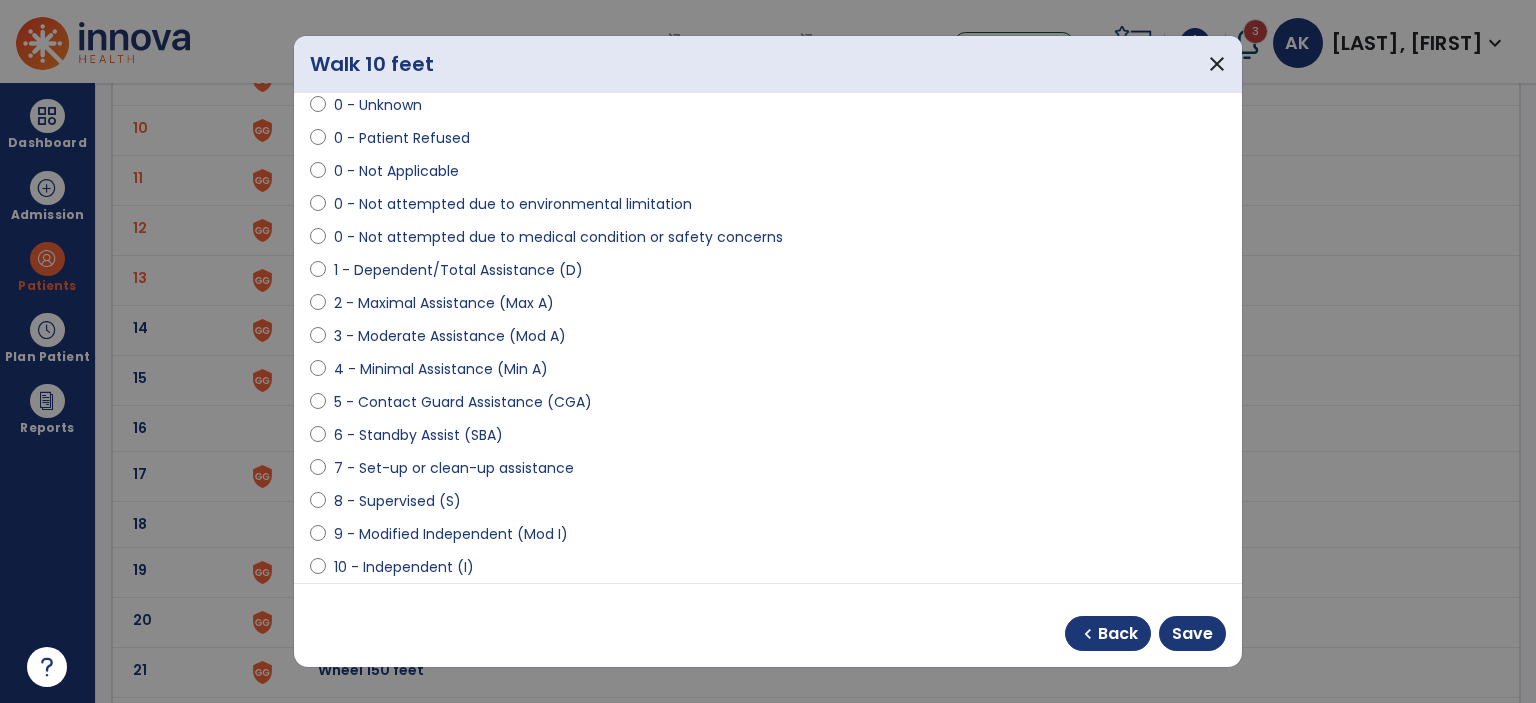 select on "**********" 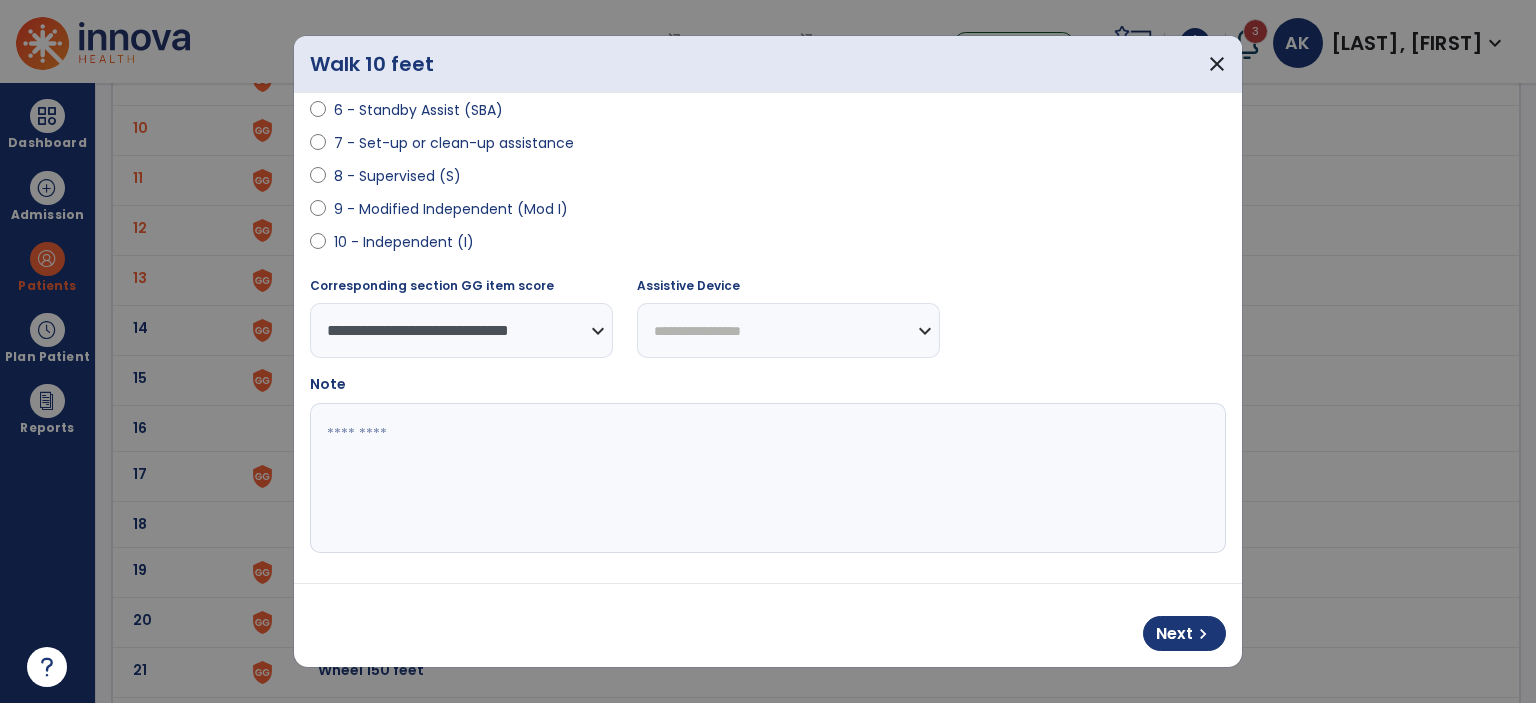 scroll, scrollTop: 400, scrollLeft: 0, axis: vertical 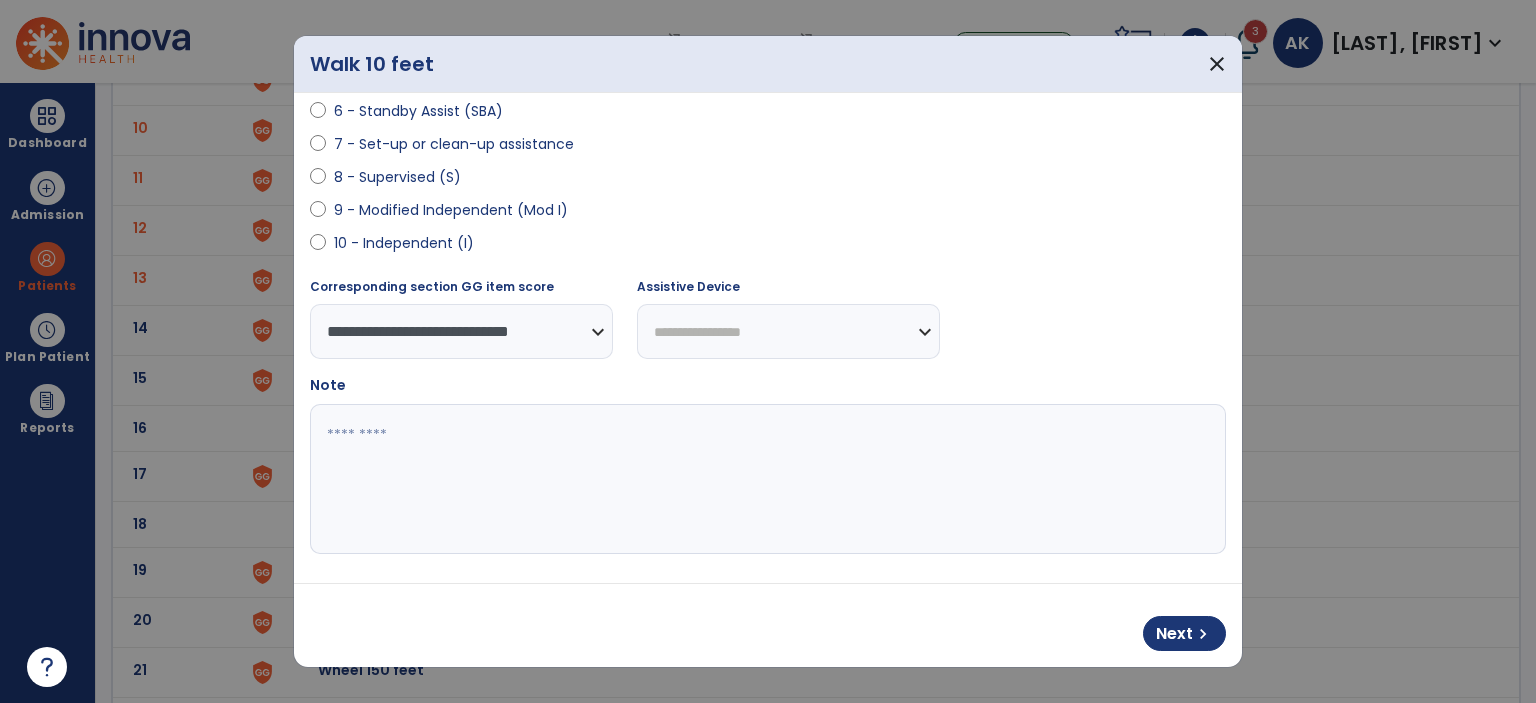 click at bounding box center (766, 479) 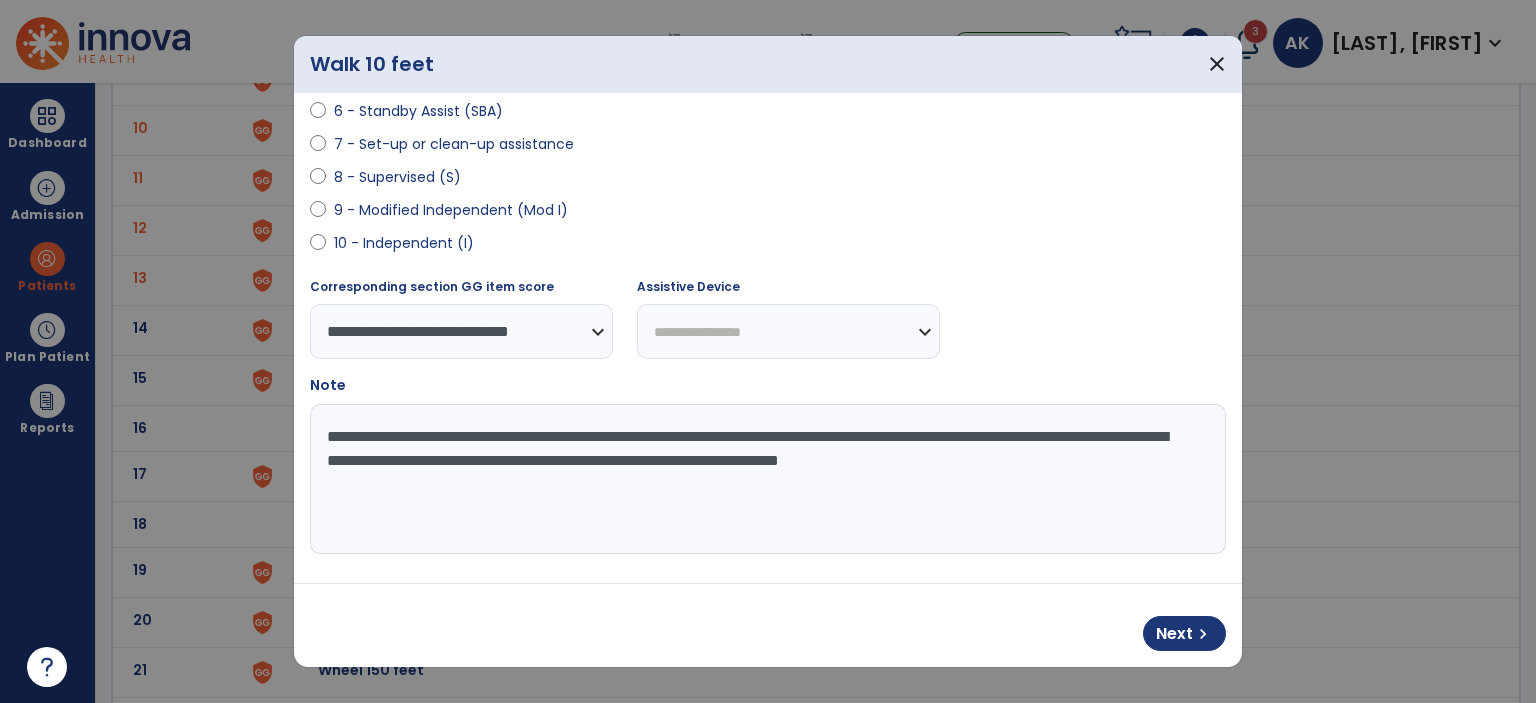 type on "**********" 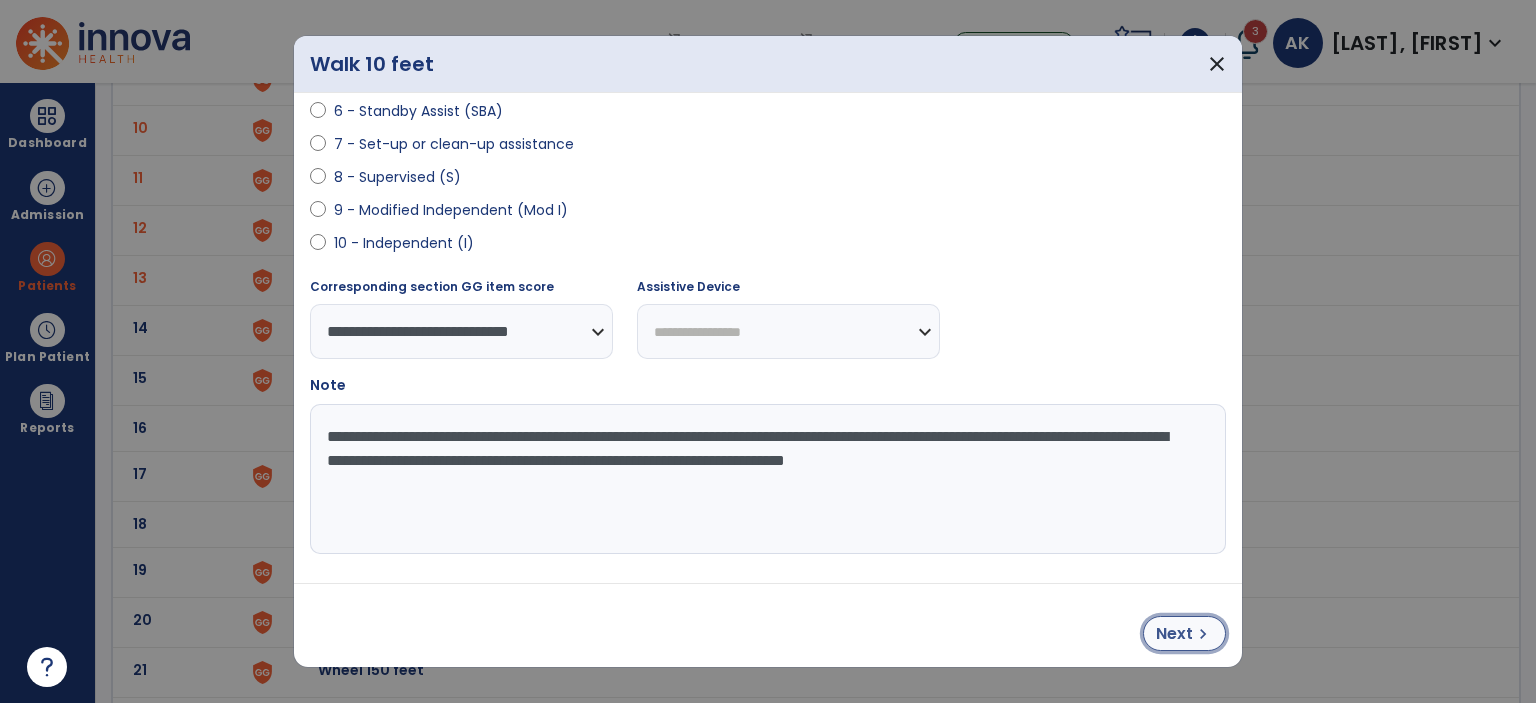 click on "Next" at bounding box center (1174, 634) 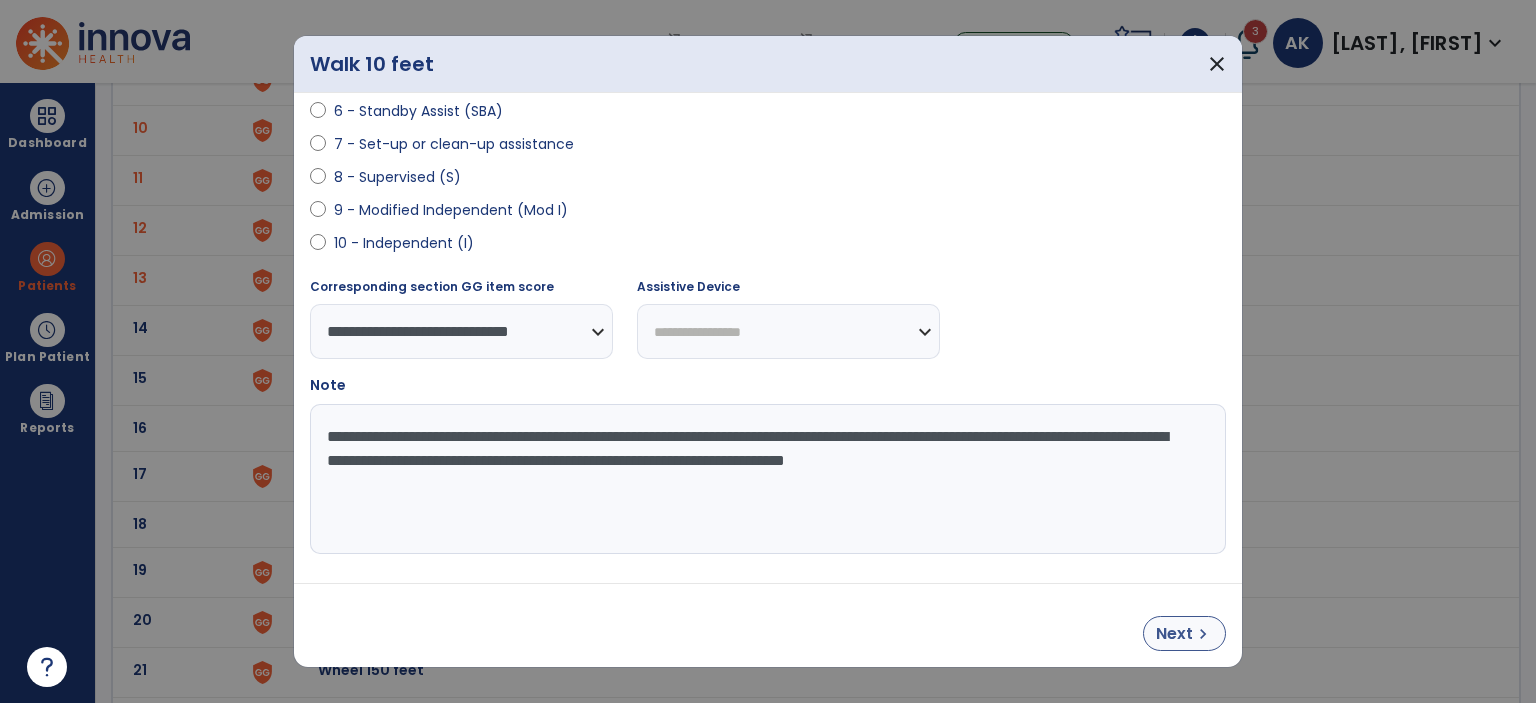 select on "**********" 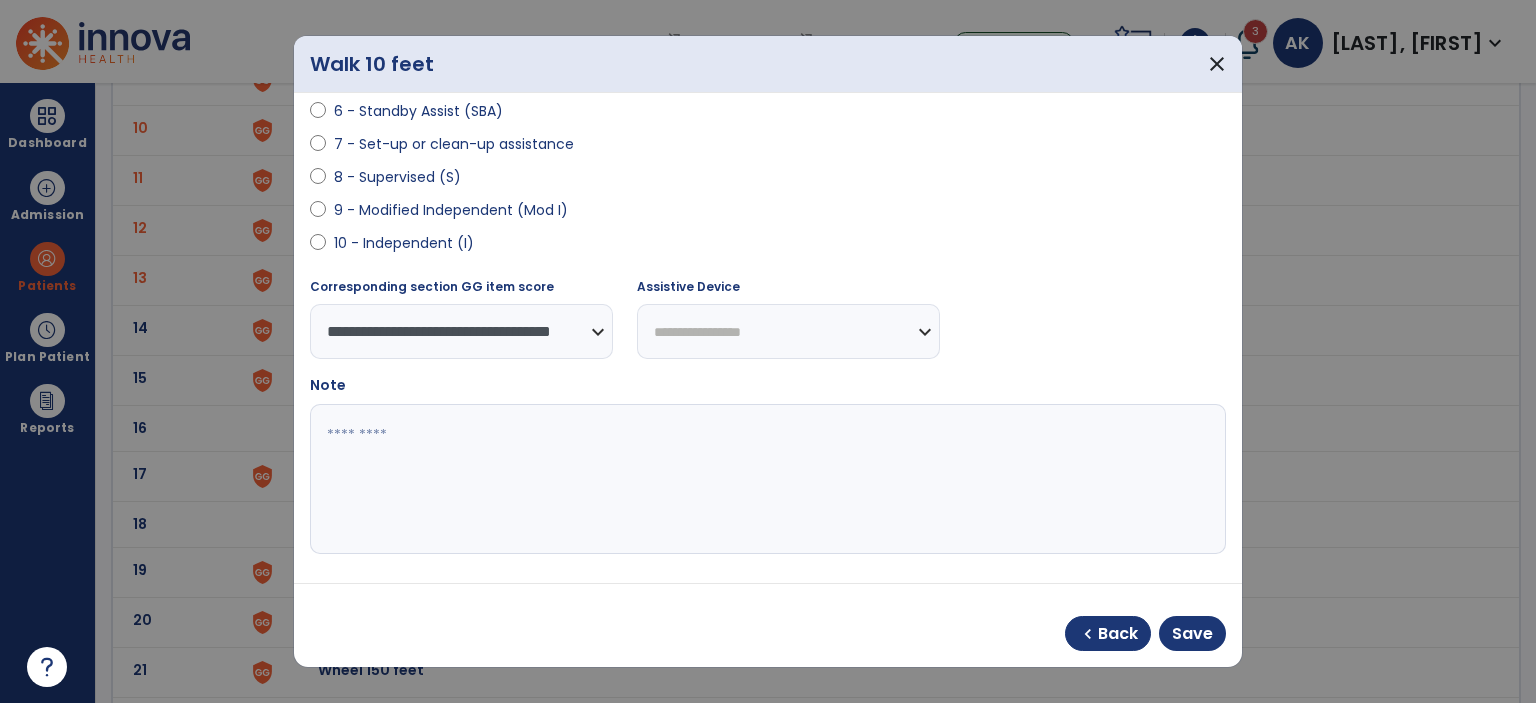 click on "chevron_left  Back Save" at bounding box center [768, 625] 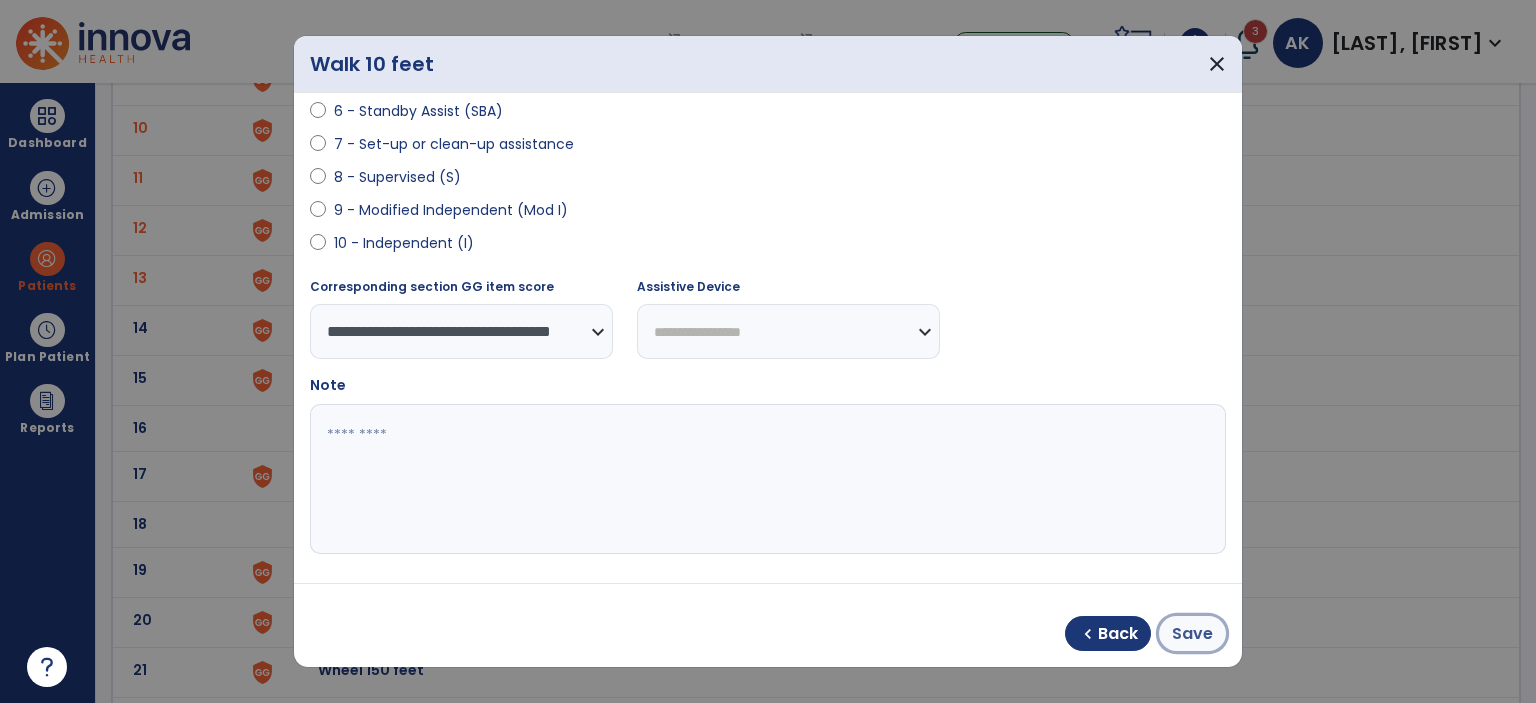 click on "Save" at bounding box center (1192, 634) 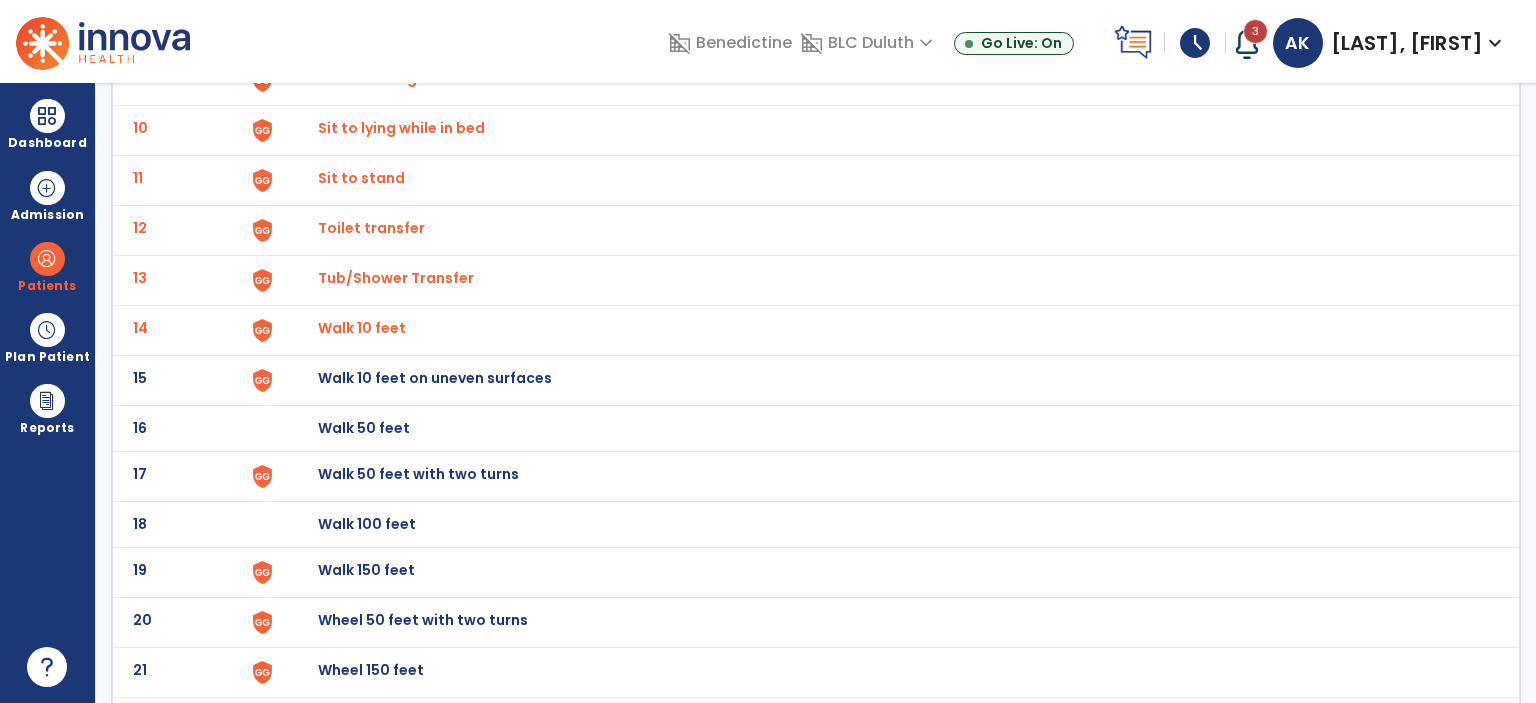 click on "Walk 10 feet on uneven surfaces" at bounding box center (364, -318) 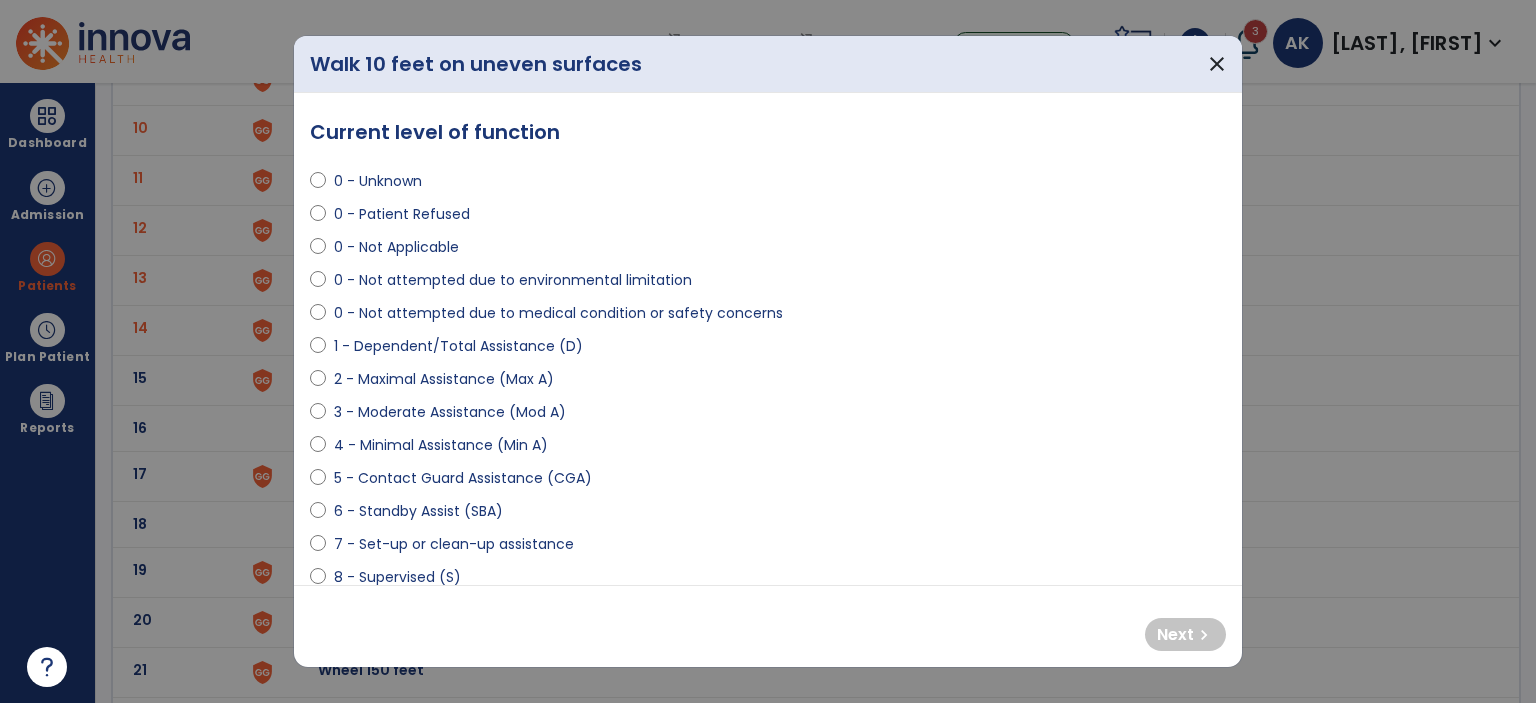 click on "0 - Not Applicable" at bounding box center [396, 247] 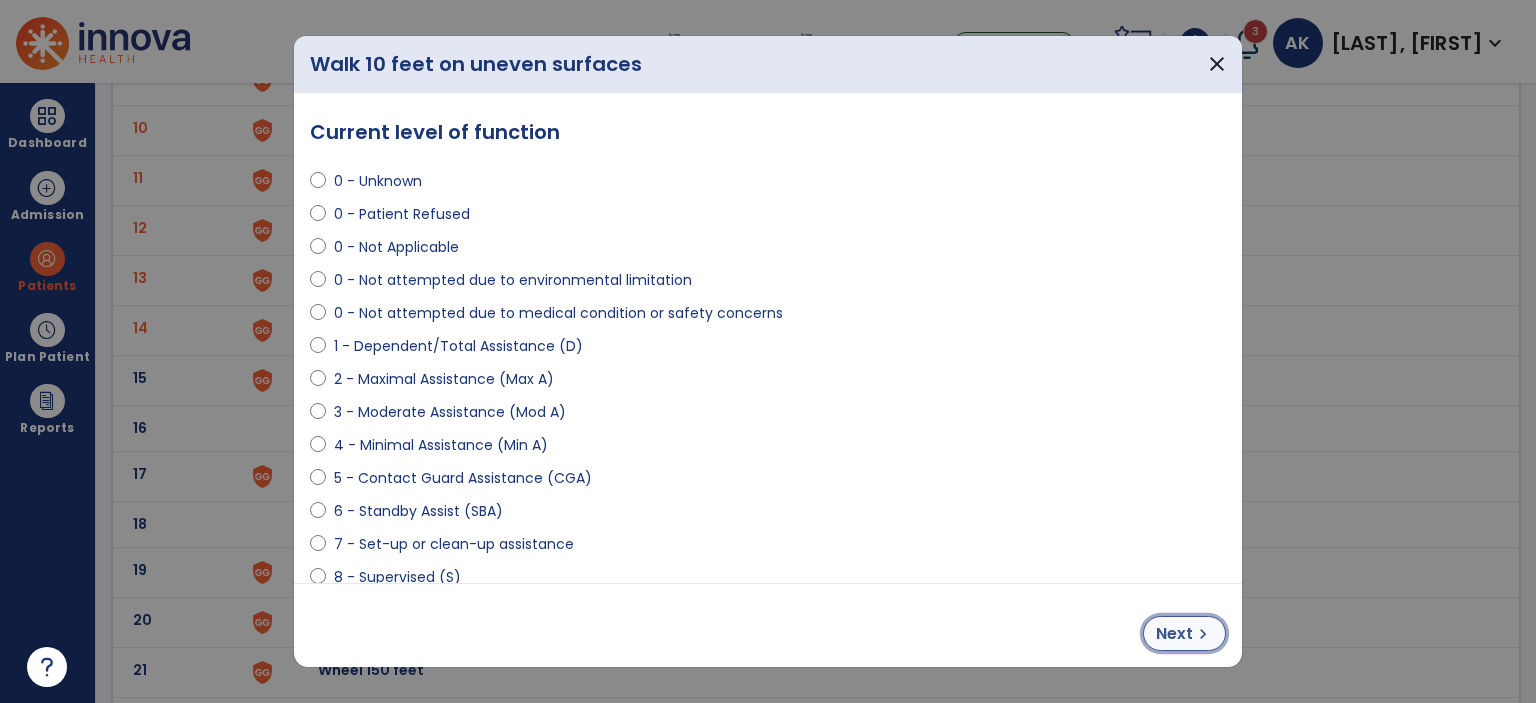 click on "Next" at bounding box center (1174, 634) 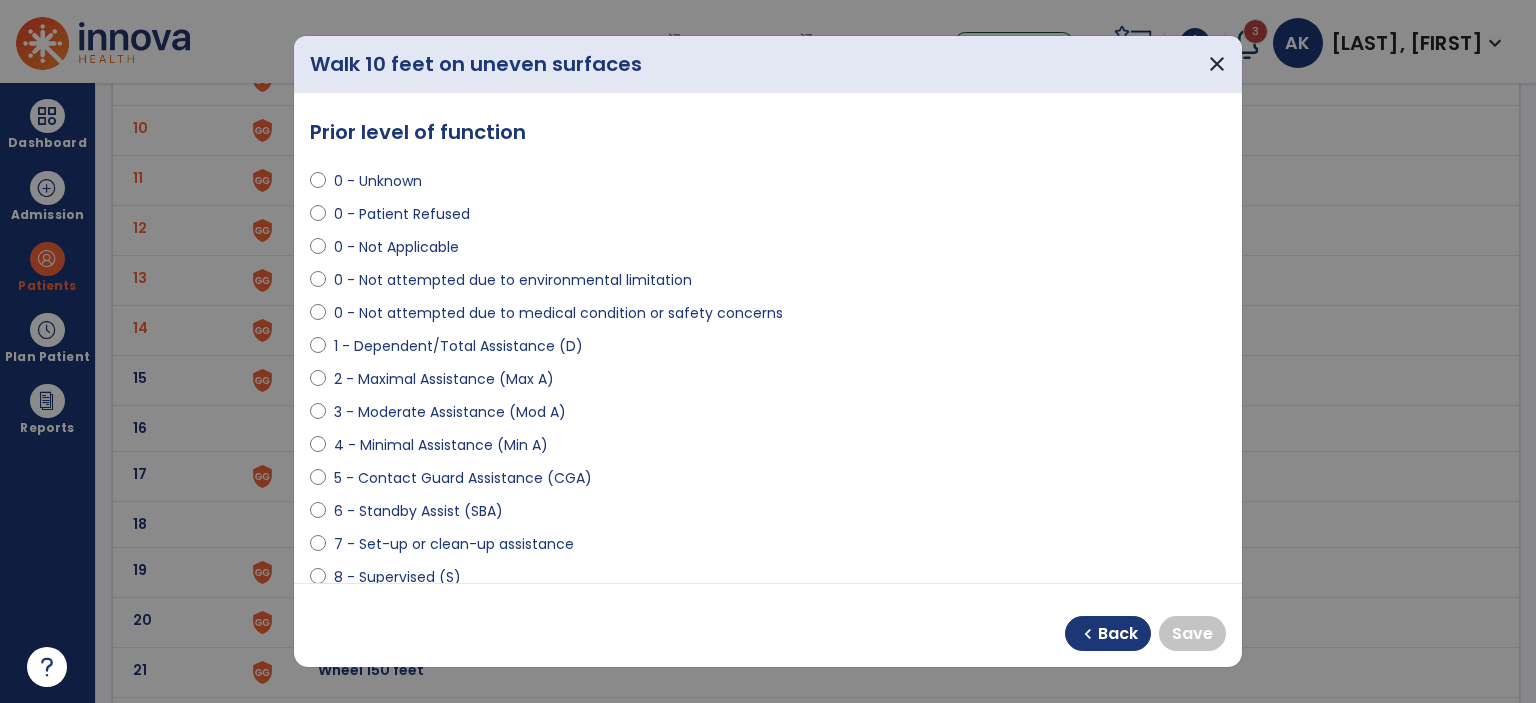 click on "0 - Not Applicable" at bounding box center (396, 247) 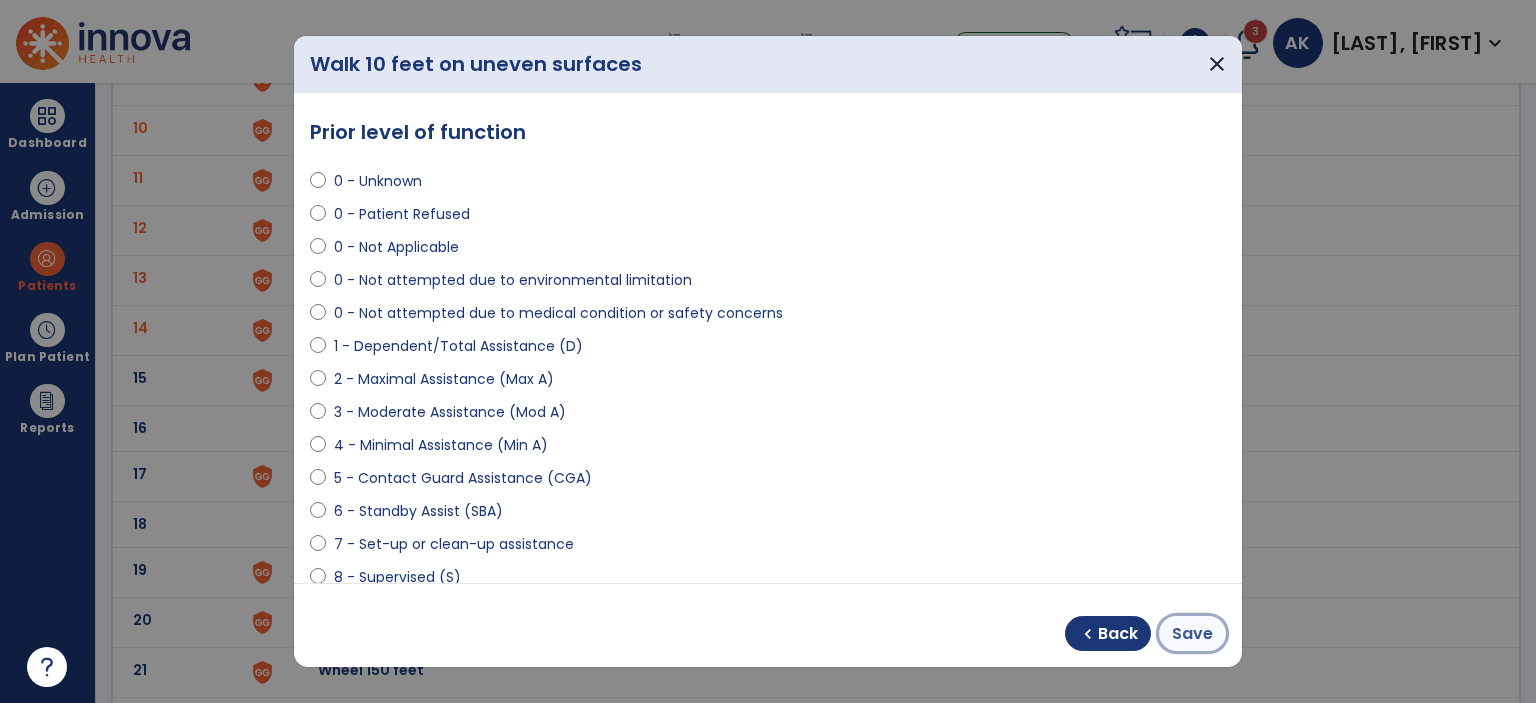 click on "Save" at bounding box center [1192, 634] 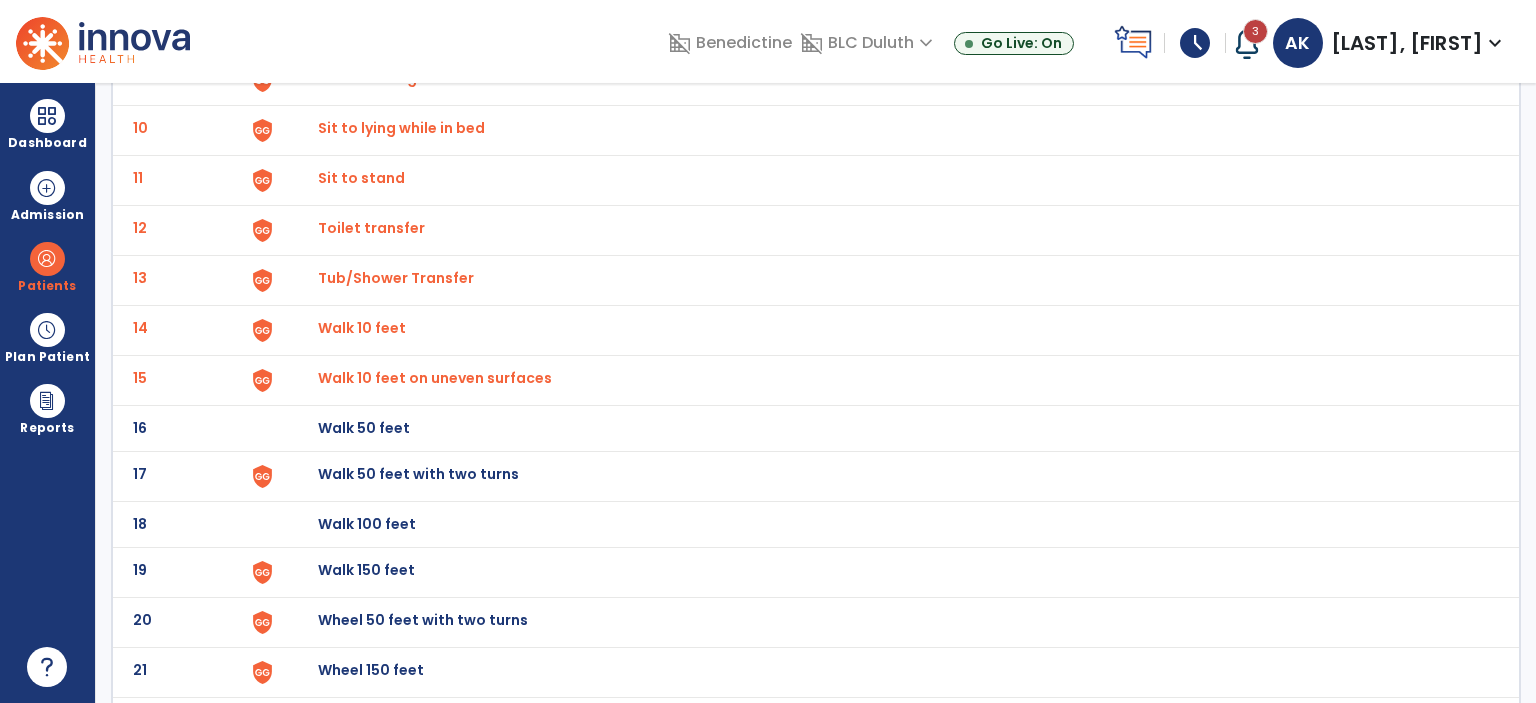 click on "Walk 50 feet with two turns" at bounding box center (364, -318) 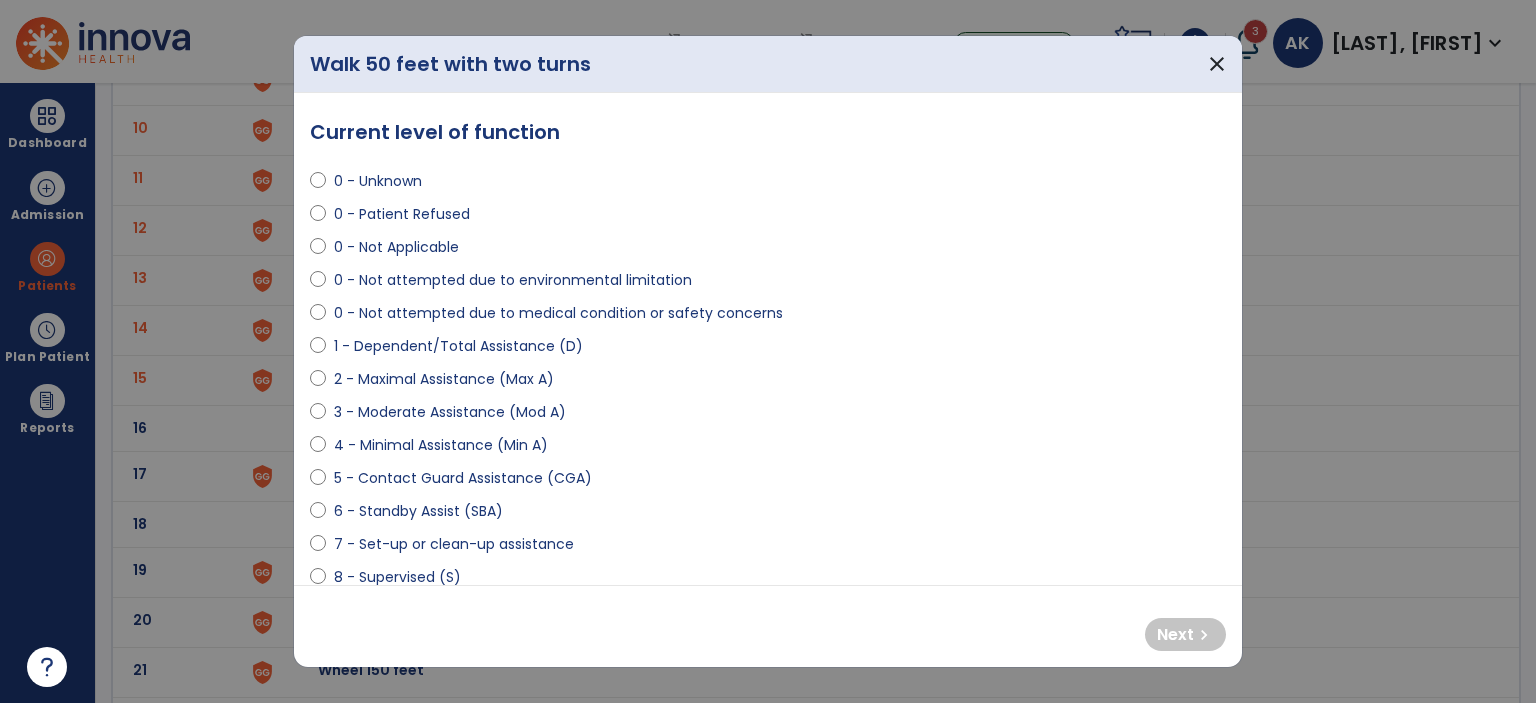 click on "0 - Not attempted due to medical condition or safety concerns" at bounding box center [558, 313] 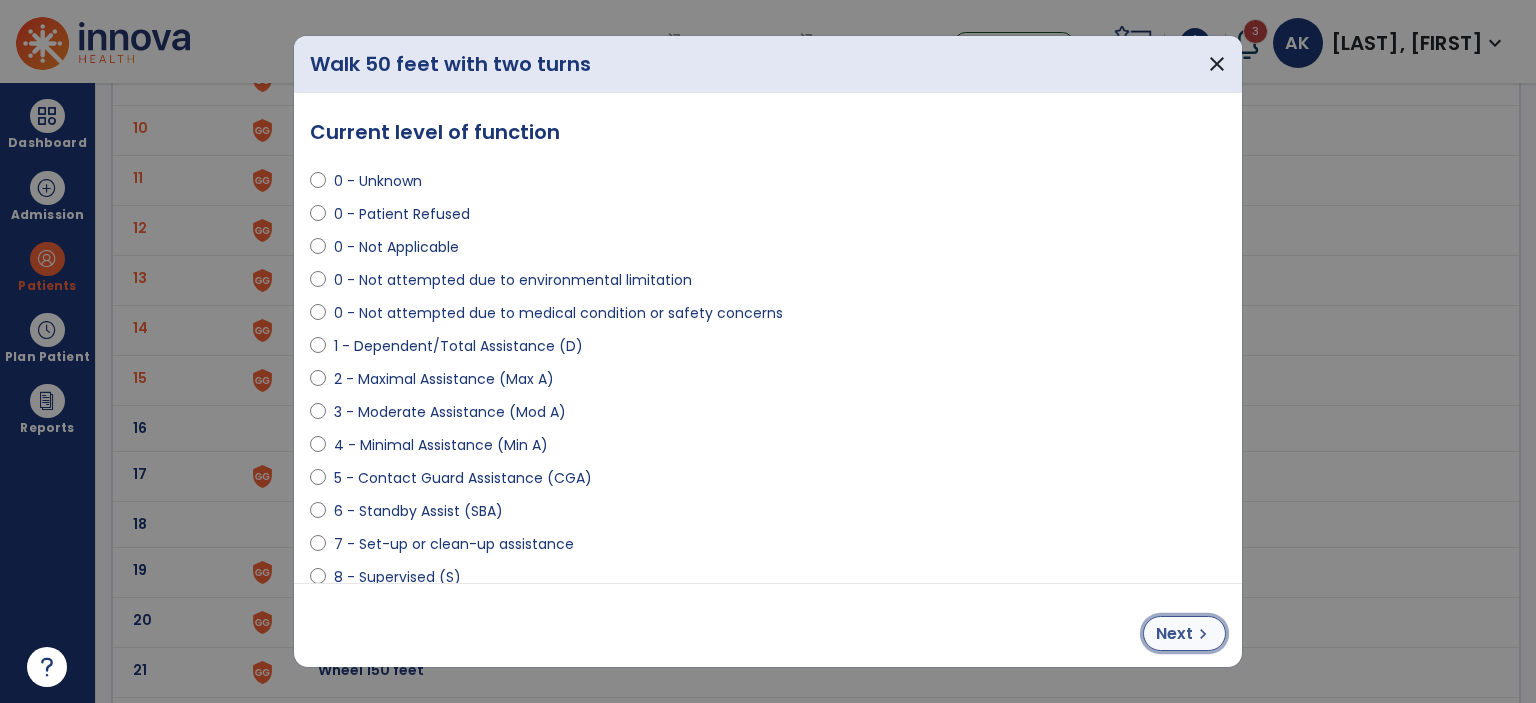 click on "Next" at bounding box center (1174, 634) 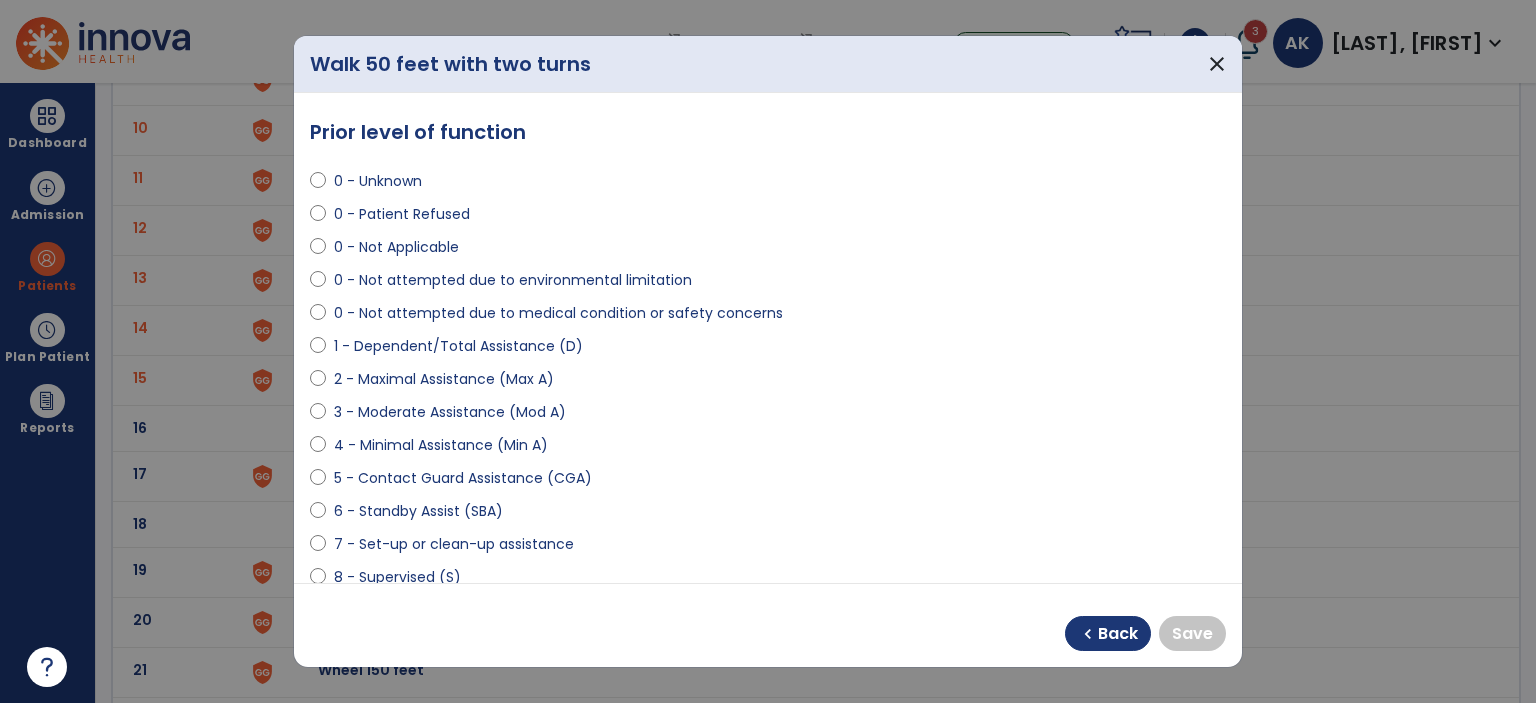 click on "6 - Standby Assist (SBA)" at bounding box center (418, 511) 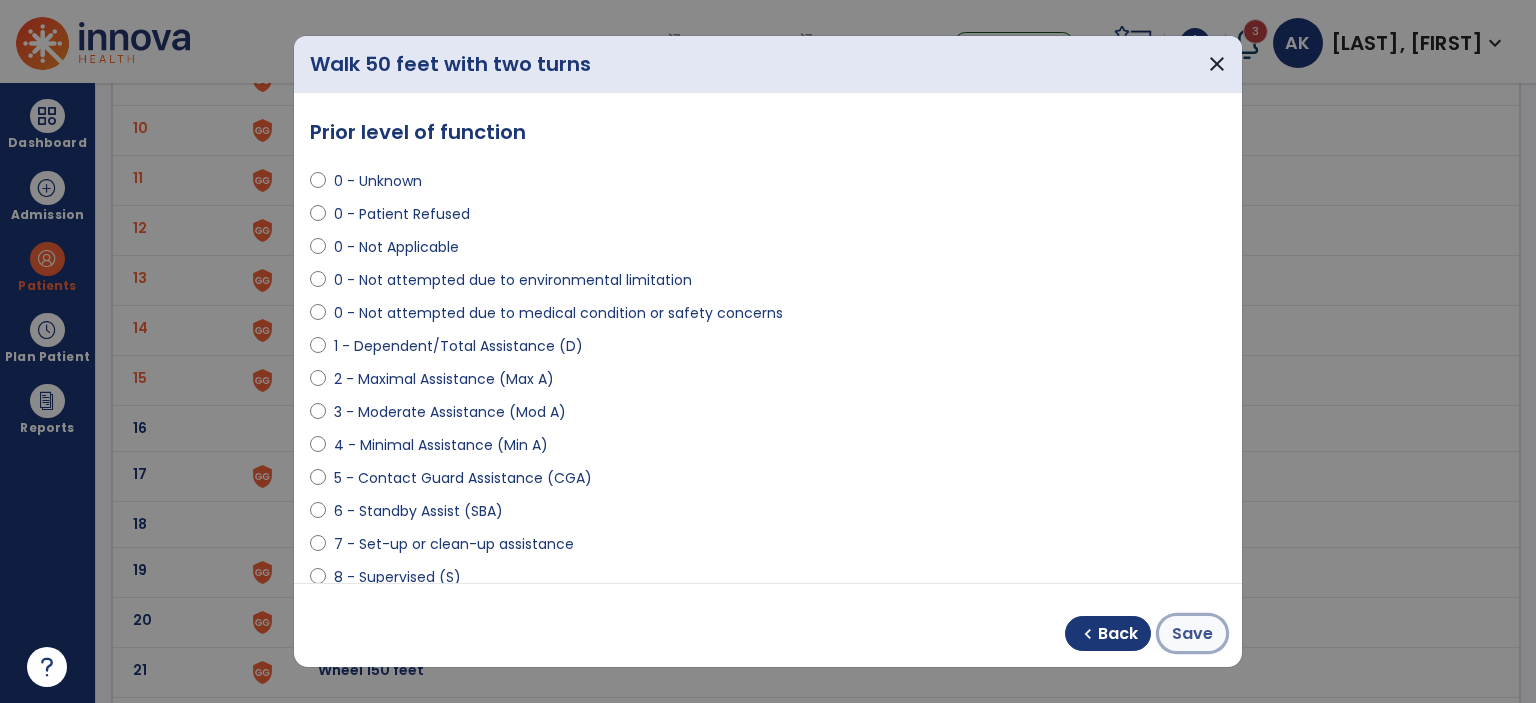 click on "Save" at bounding box center (1192, 634) 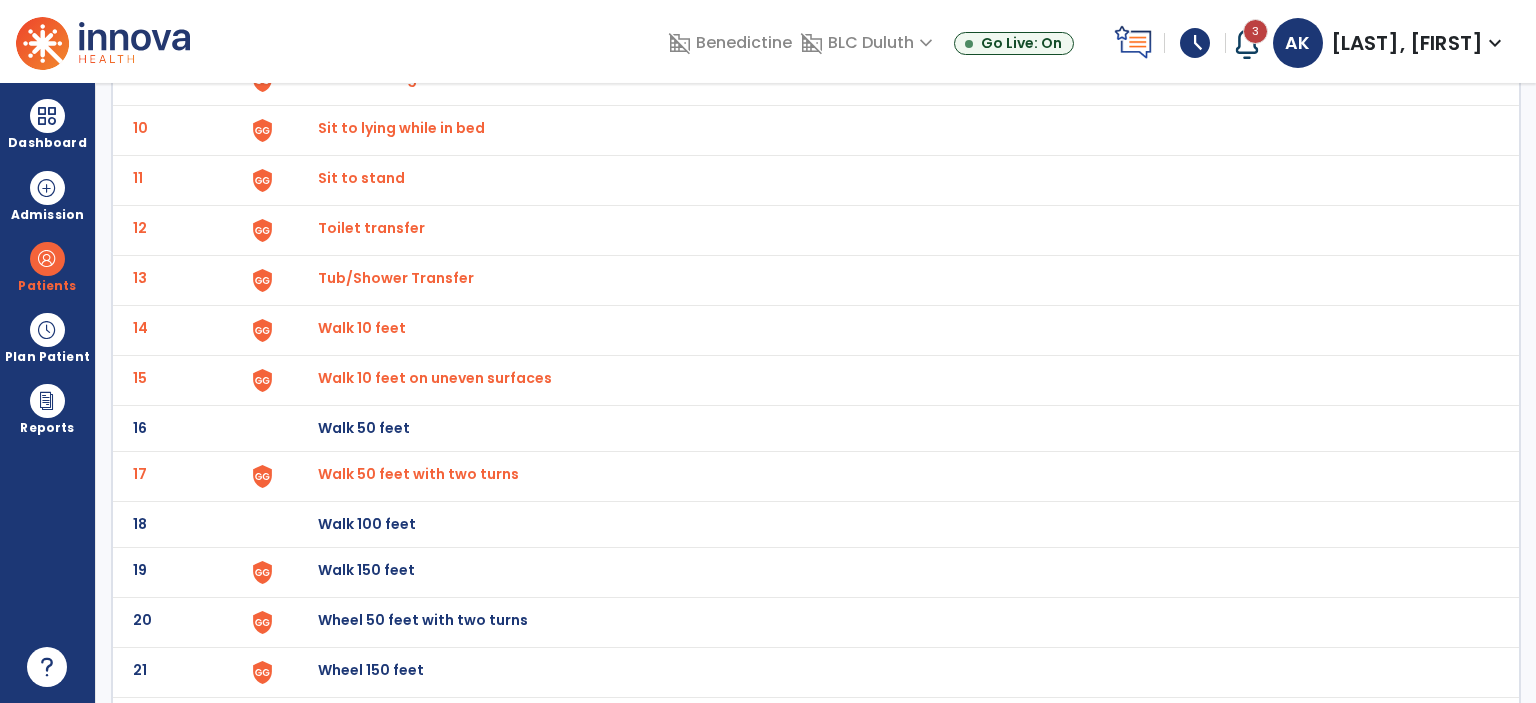 click on "Walk 150 feet" at bounding box center (364, -318) 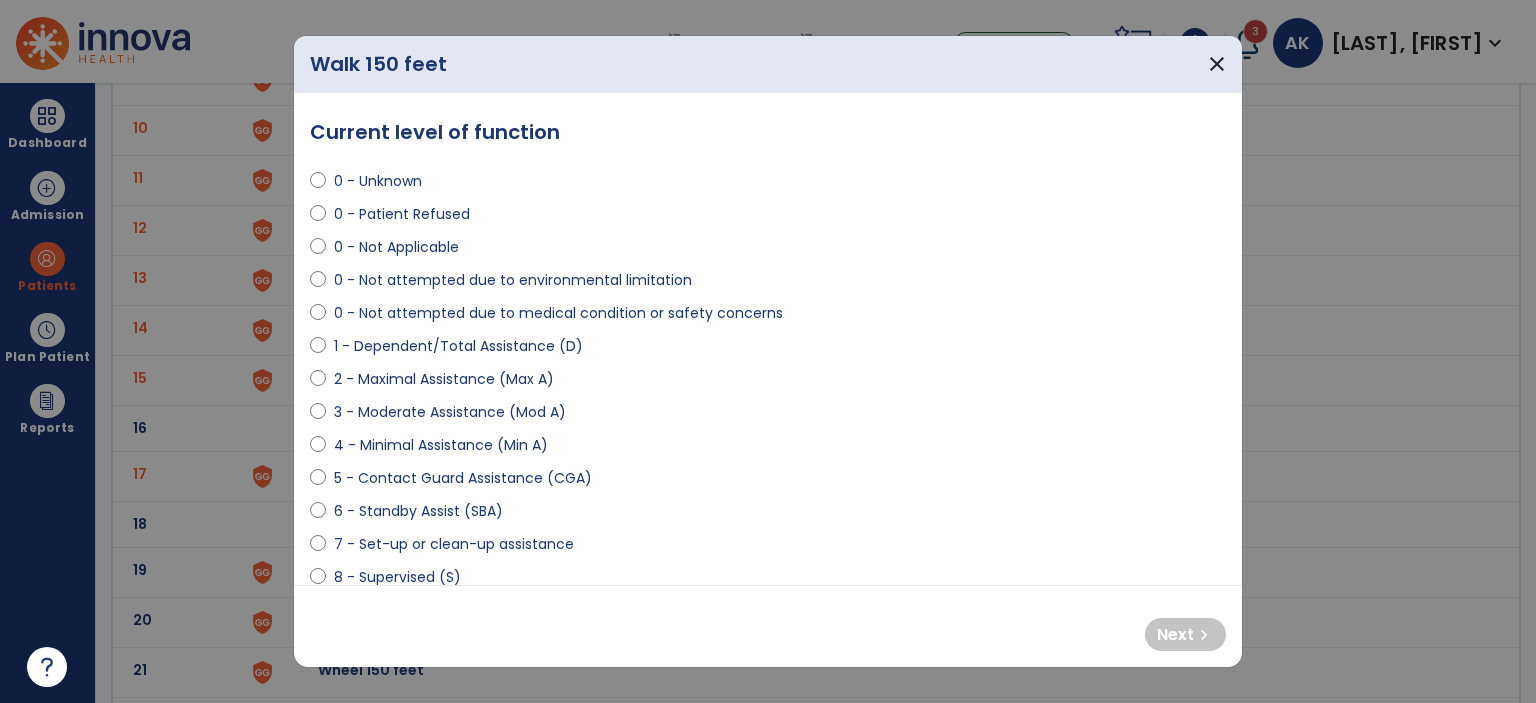 click on "0 - Not attempted due to medical condition or safety concerns" at bounding box center [558, 313] 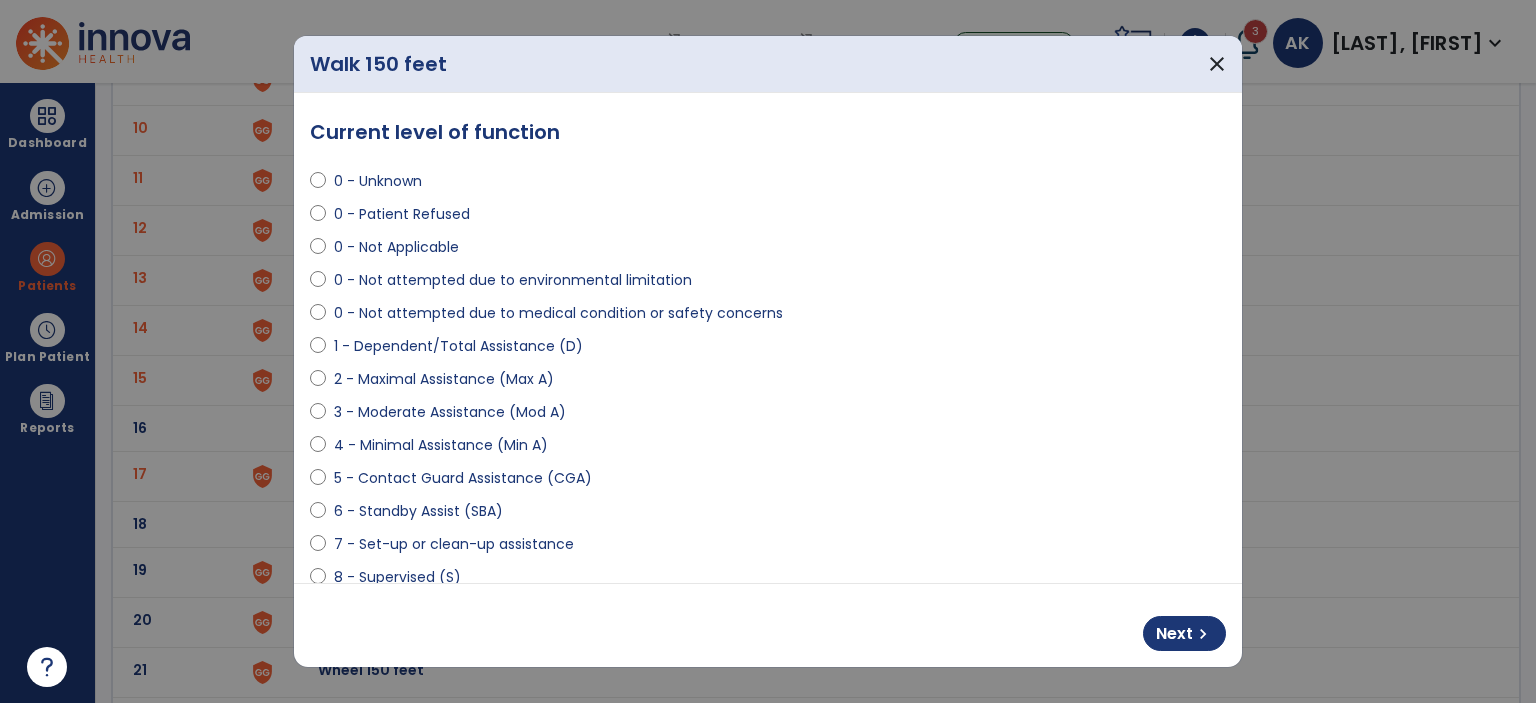 click on "Next  chevron_right" at bounding box center (768, 625) 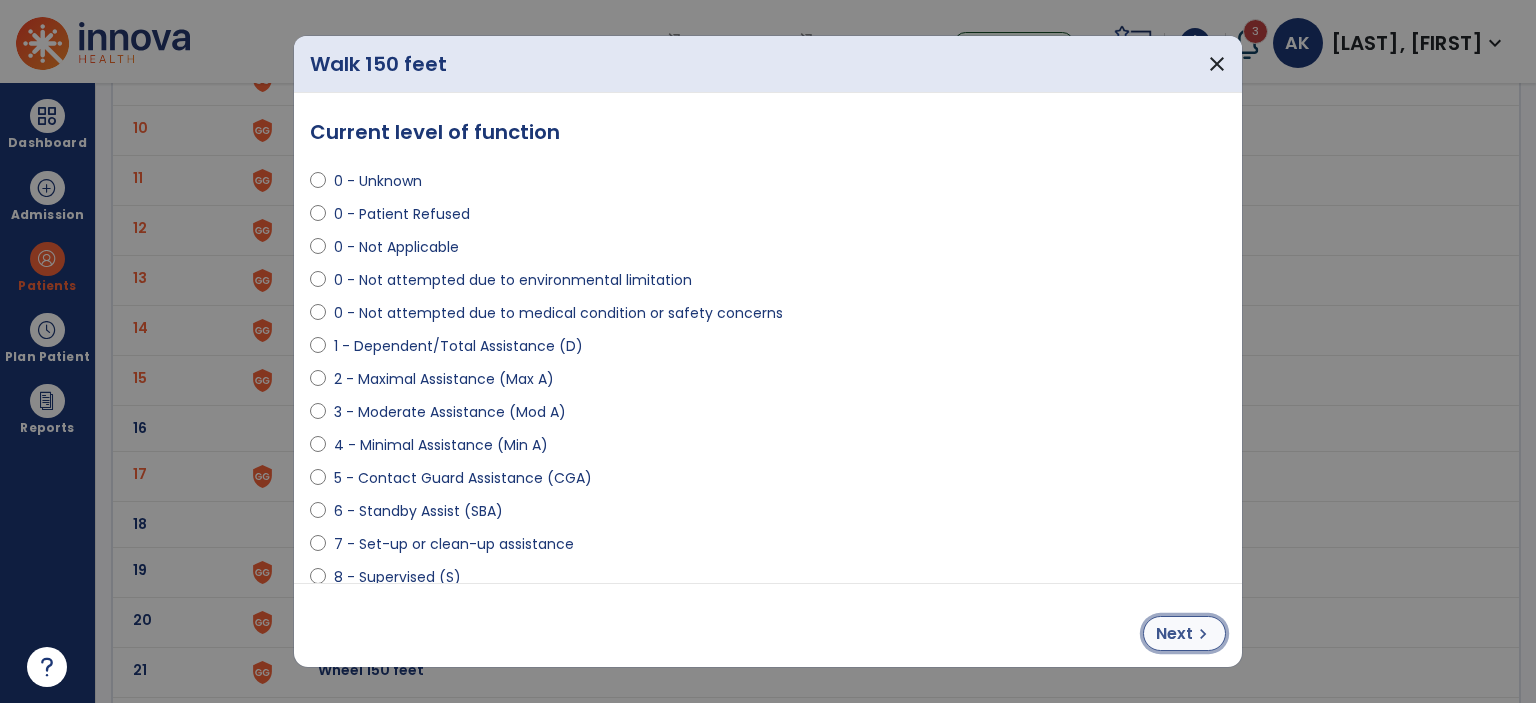 click on "Next  chevron_right" at bounding box center (1184, 633) 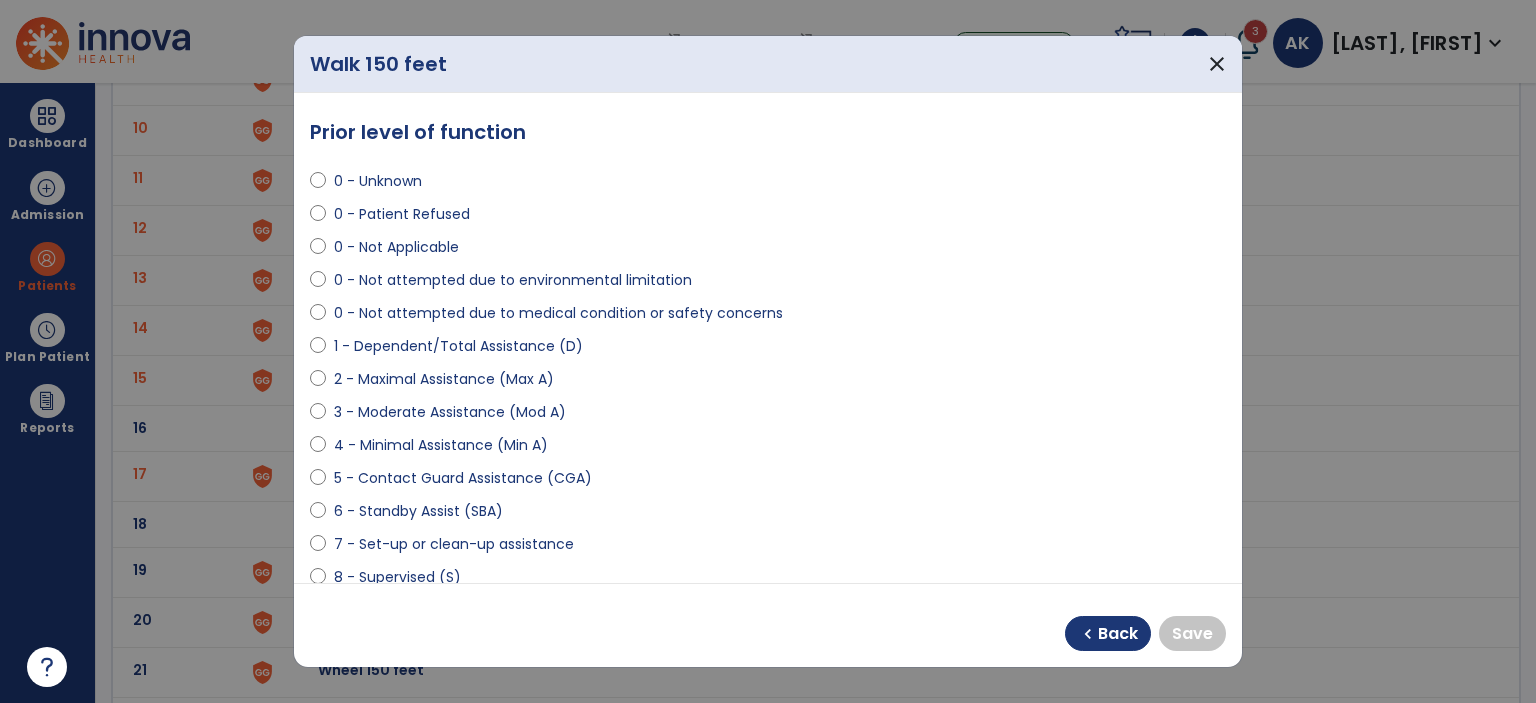 click on "0 - Not attempted due to medical condition or safety concerns" at bounding box center (558, 313) 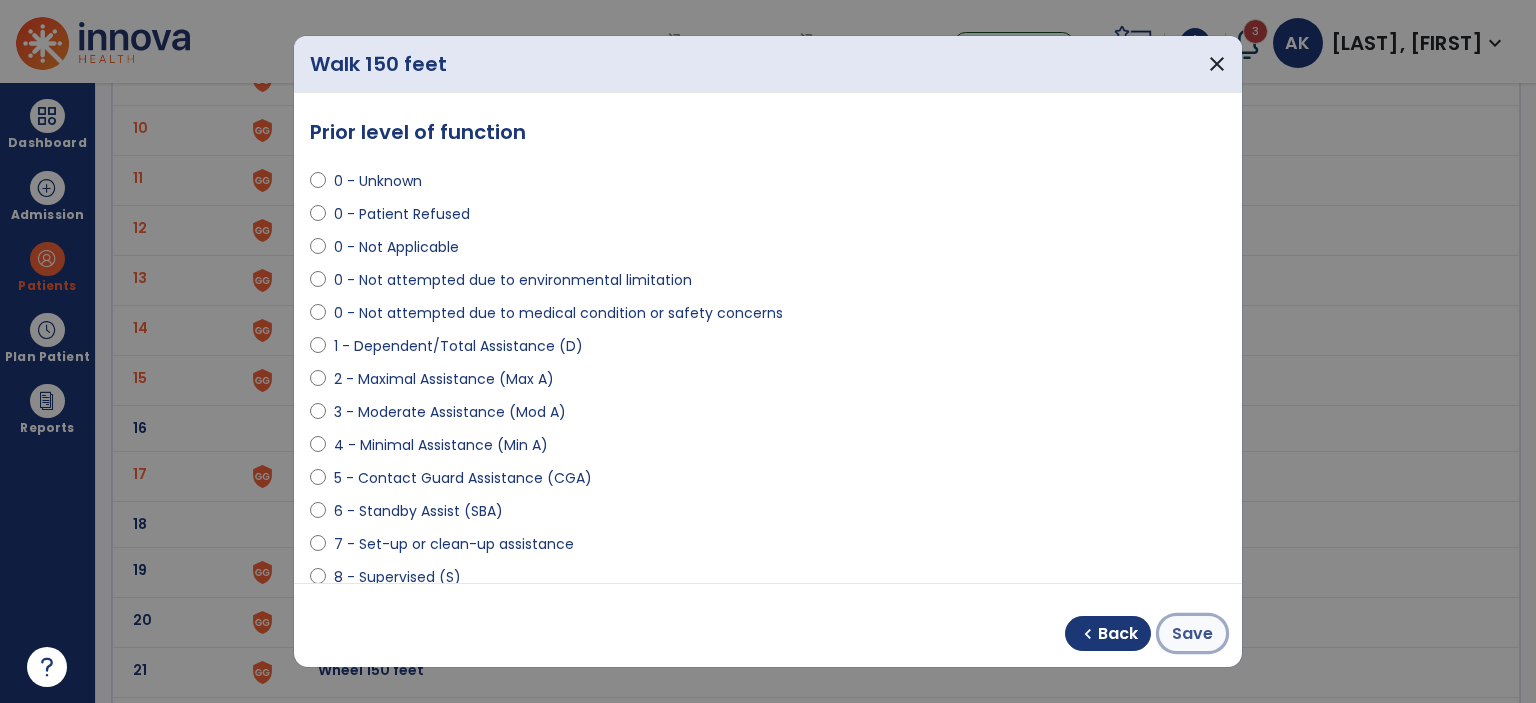 click on "Save" at bounding box center [1192, 634] 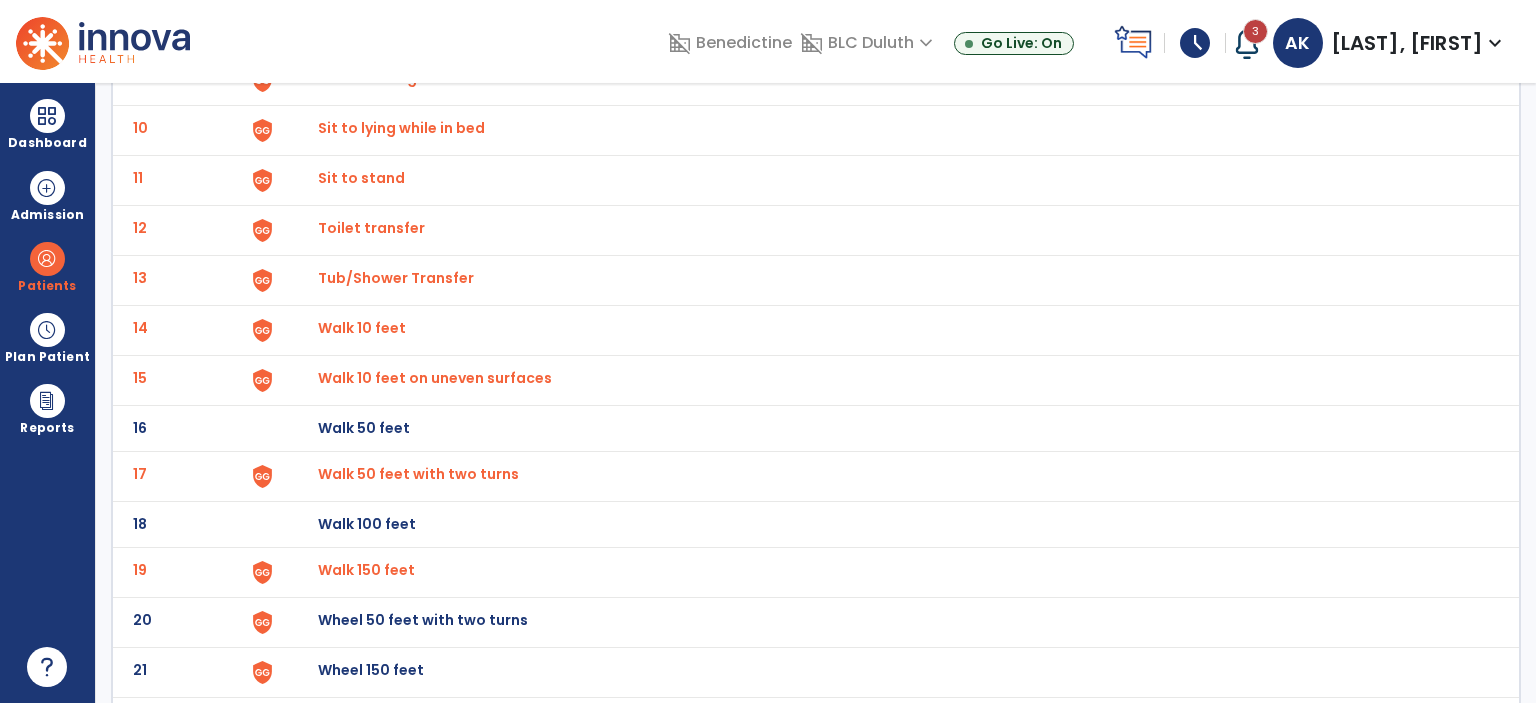 scroll, scrollTop: 662, scrollLeft: 0, axis: vertical 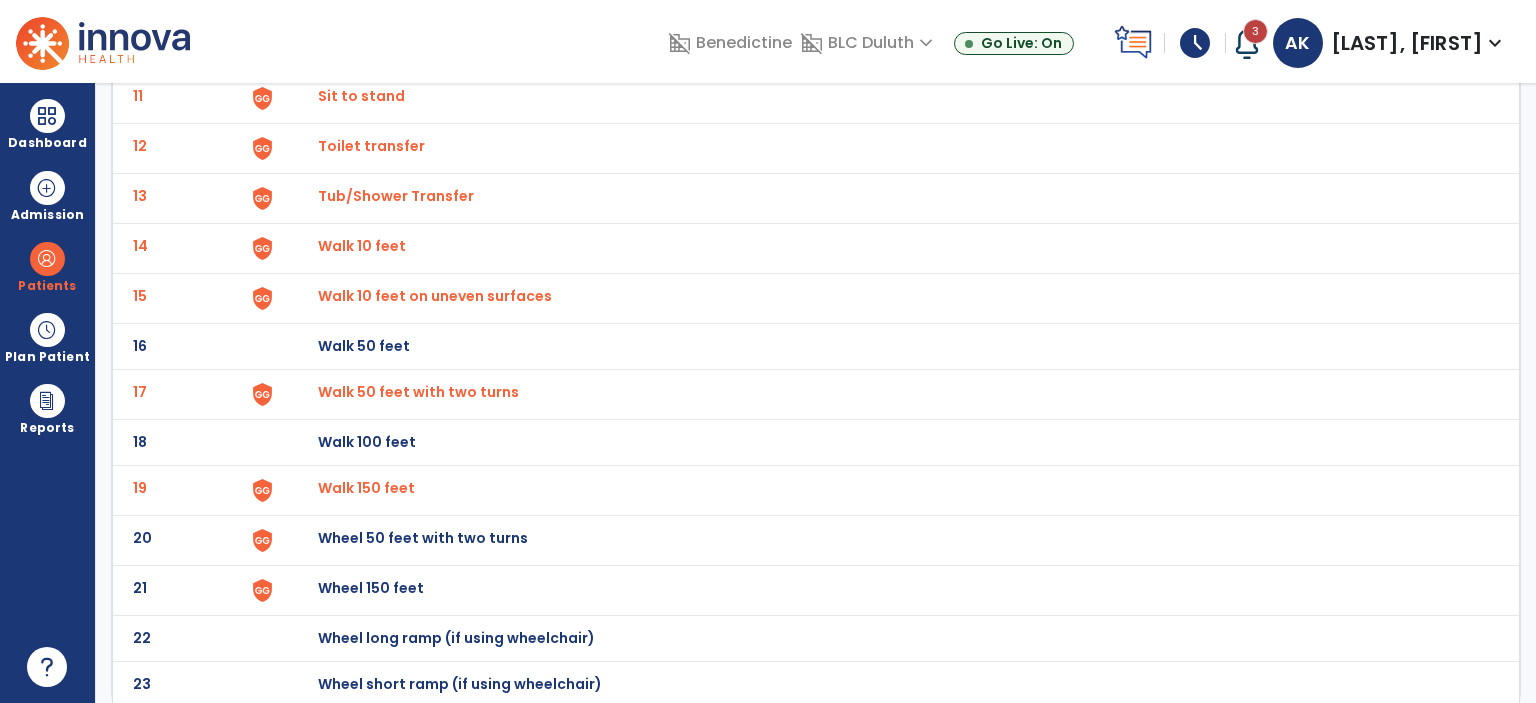 click on "Wheel 50 feet with two turns" at bounding box center (364, -400) 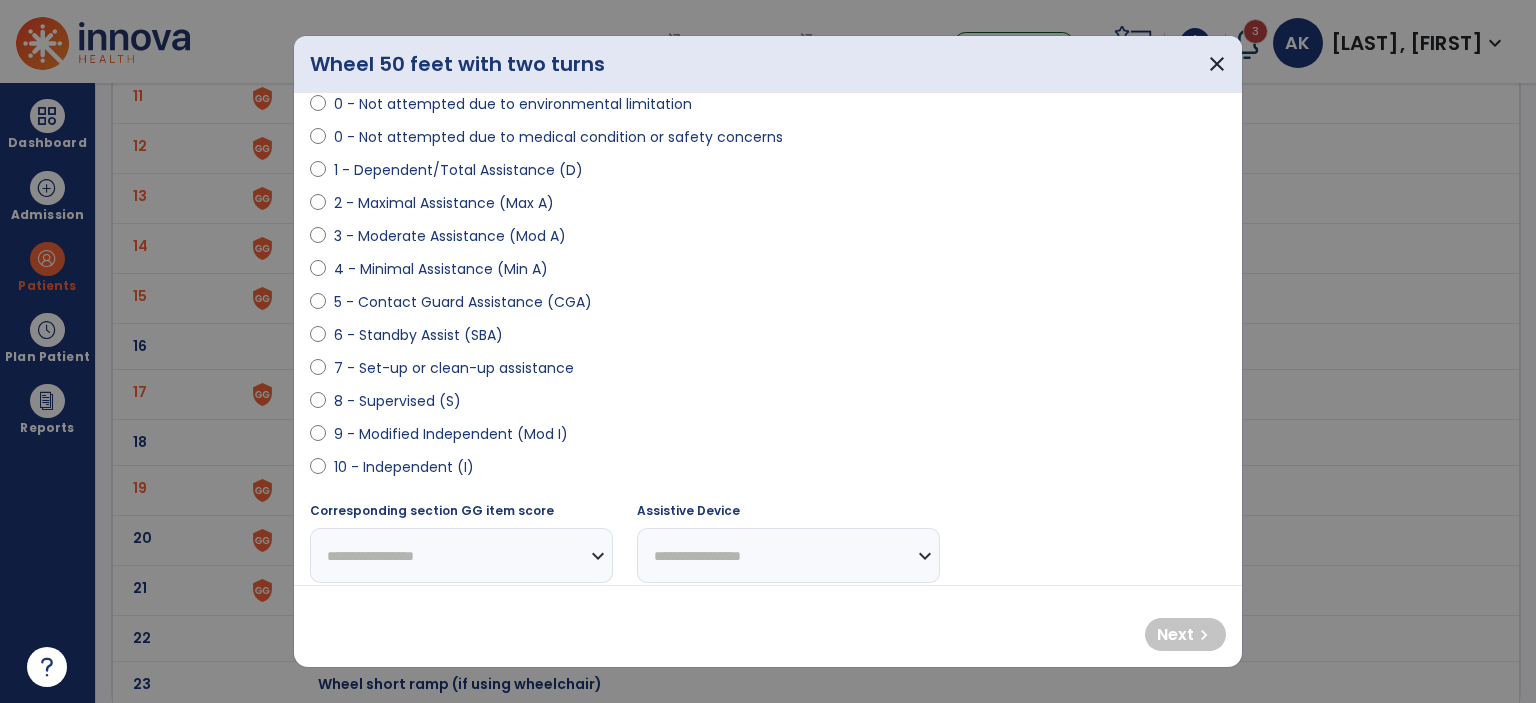 scroll, scrollTop: 178, scrollLeft: 0, axis: vertical 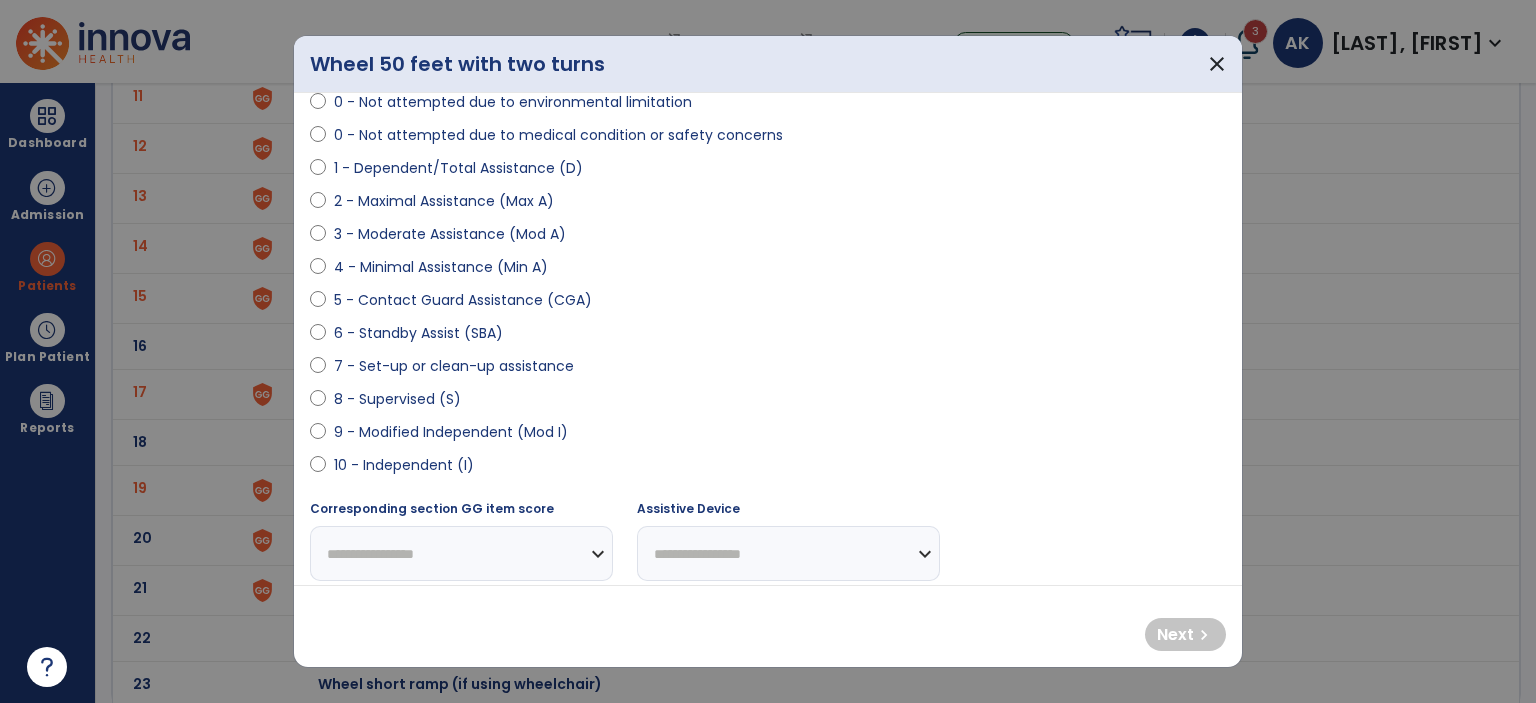 click on "9 - Modified Independent (Mod I)" at bounding box center (451, 432) 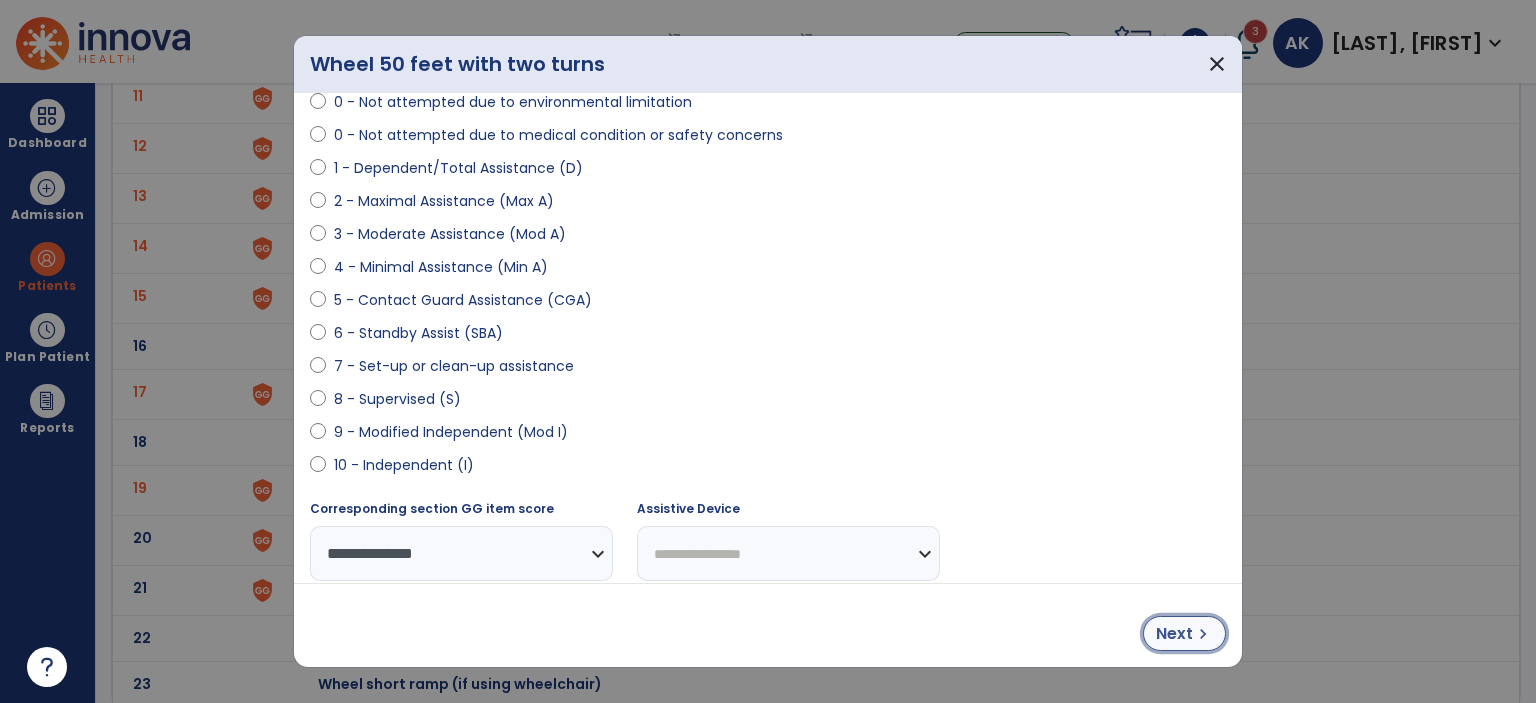 click on "Next" at bounding box center [1174, 634] 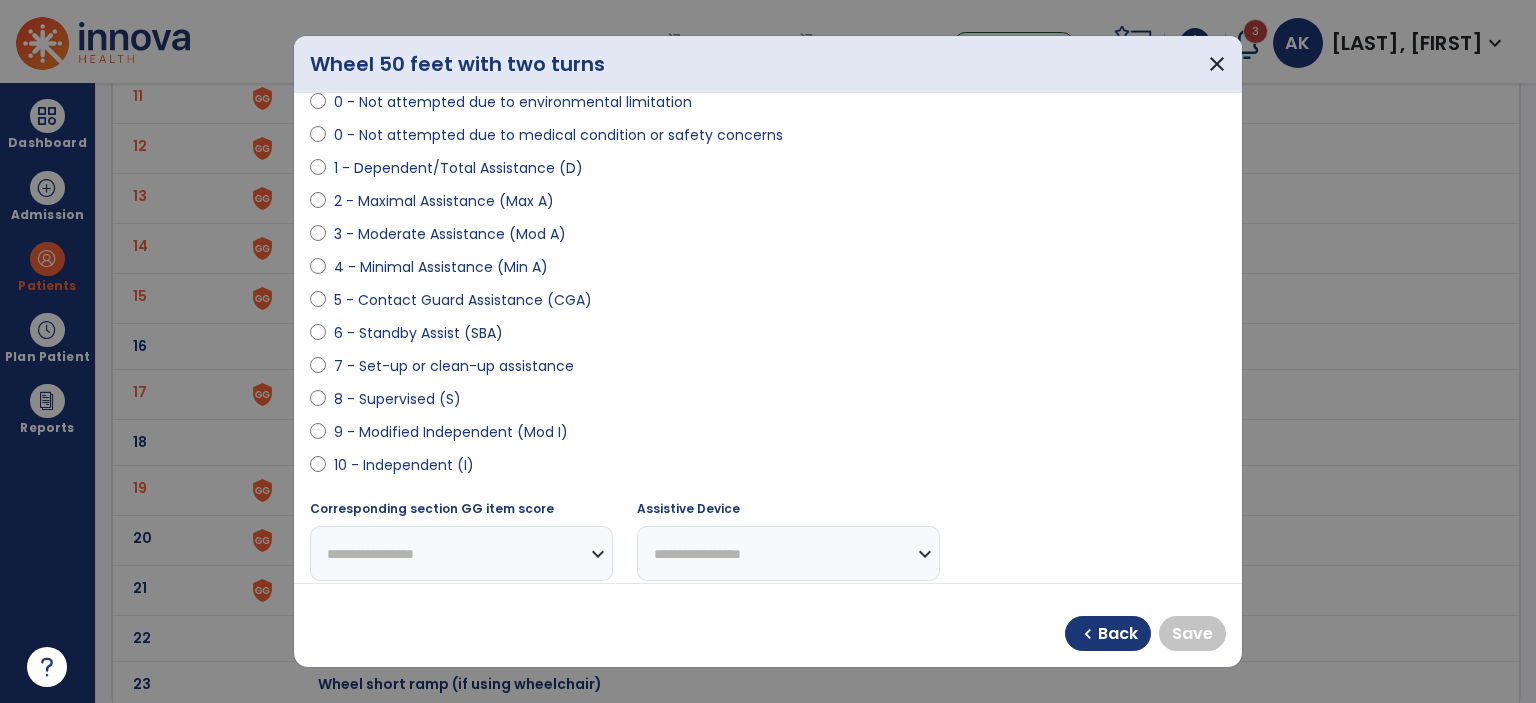 click on "9 - Modified Independent (Mod I)" at bounding box center [451, 432] 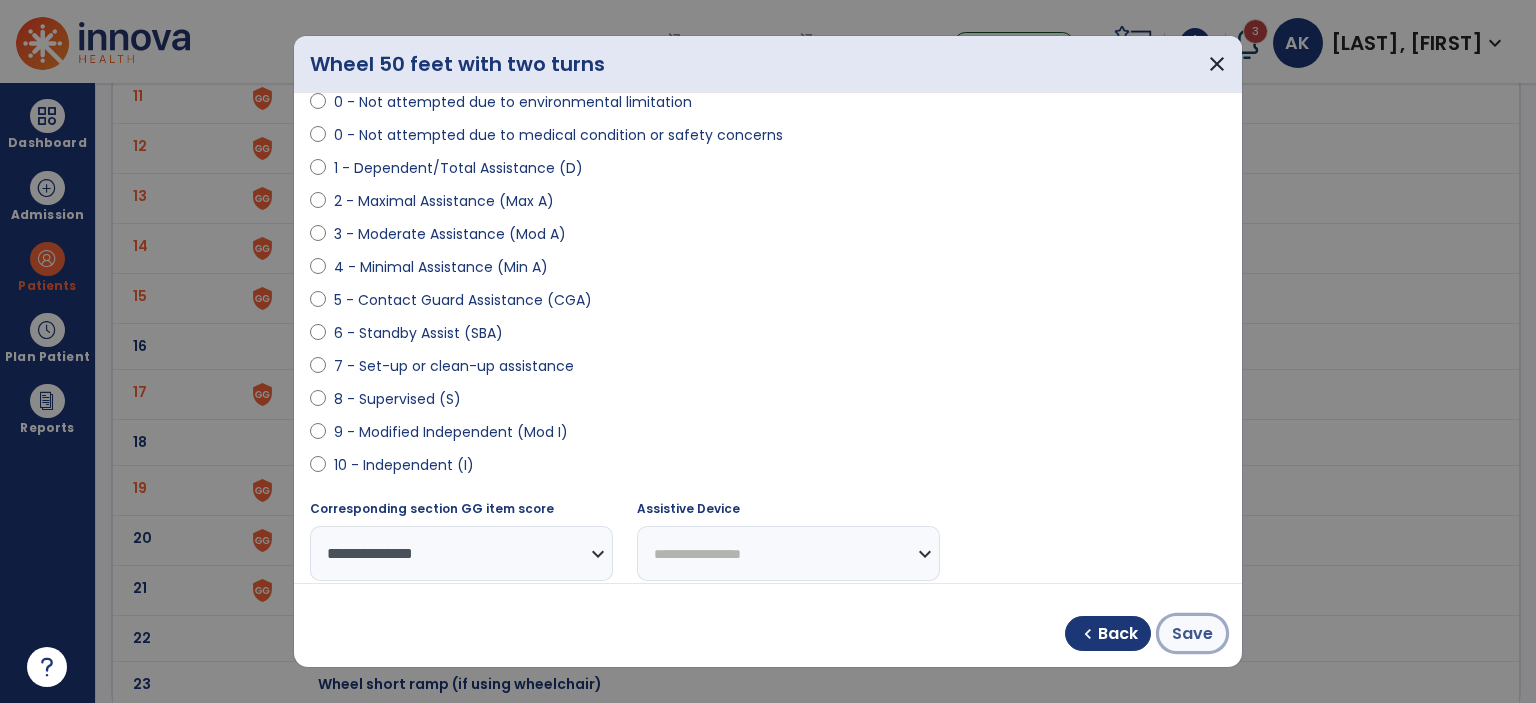 click on "Save" at bounding box center [1192, 633] 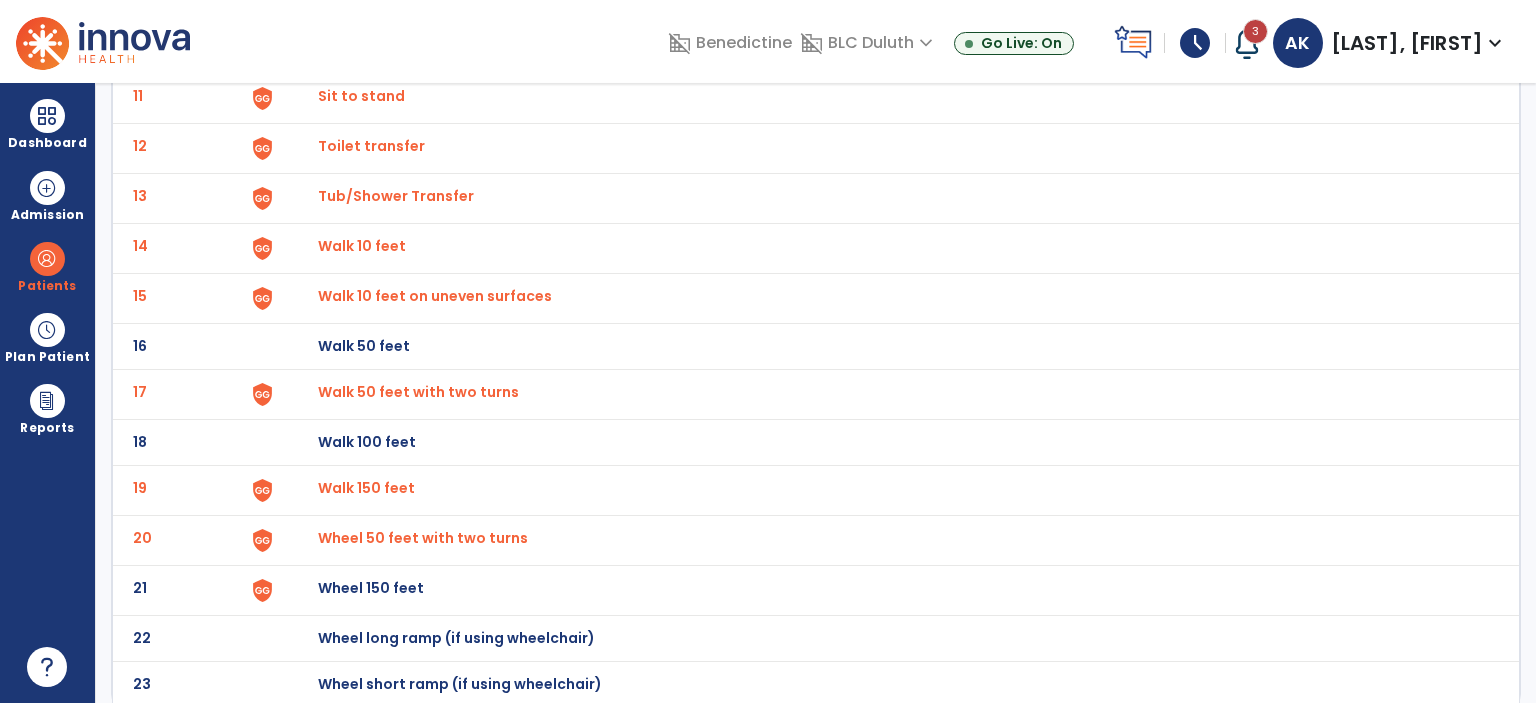 click on "Wheel 150 feet" at bounding box center [364, -400] 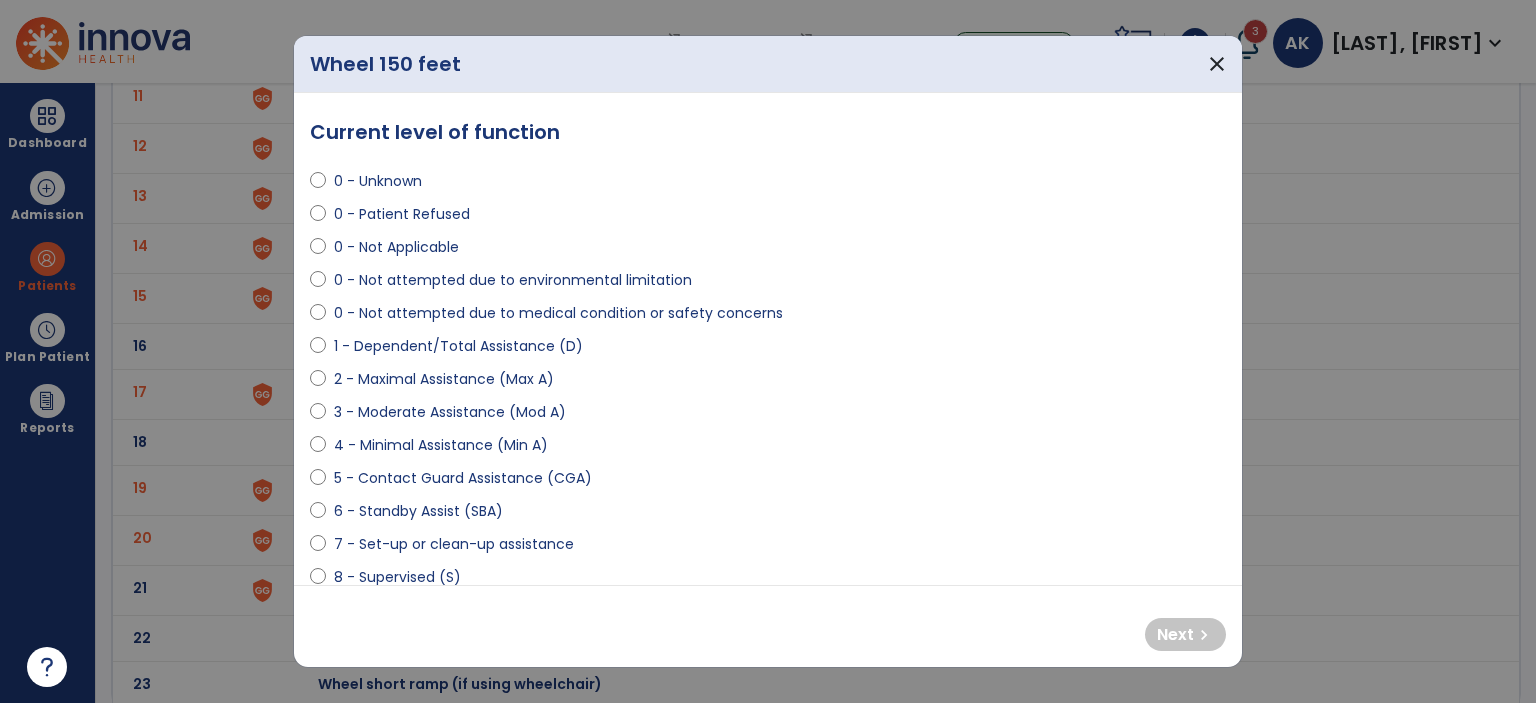 click on "0 - Not attempted due to medical condition or safety concerns" at bounding box center [768, 317] 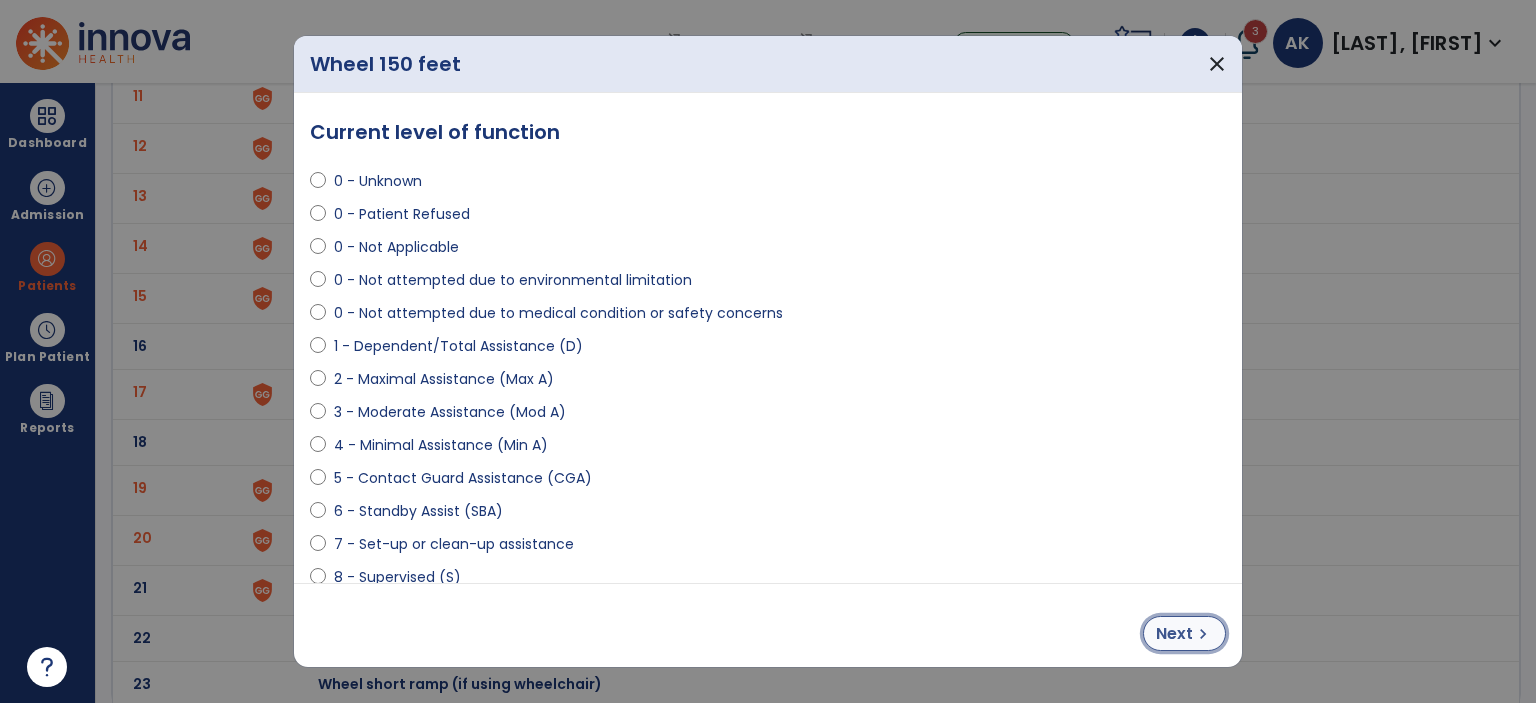 click on "Next" at bounding box center (1174, 634) 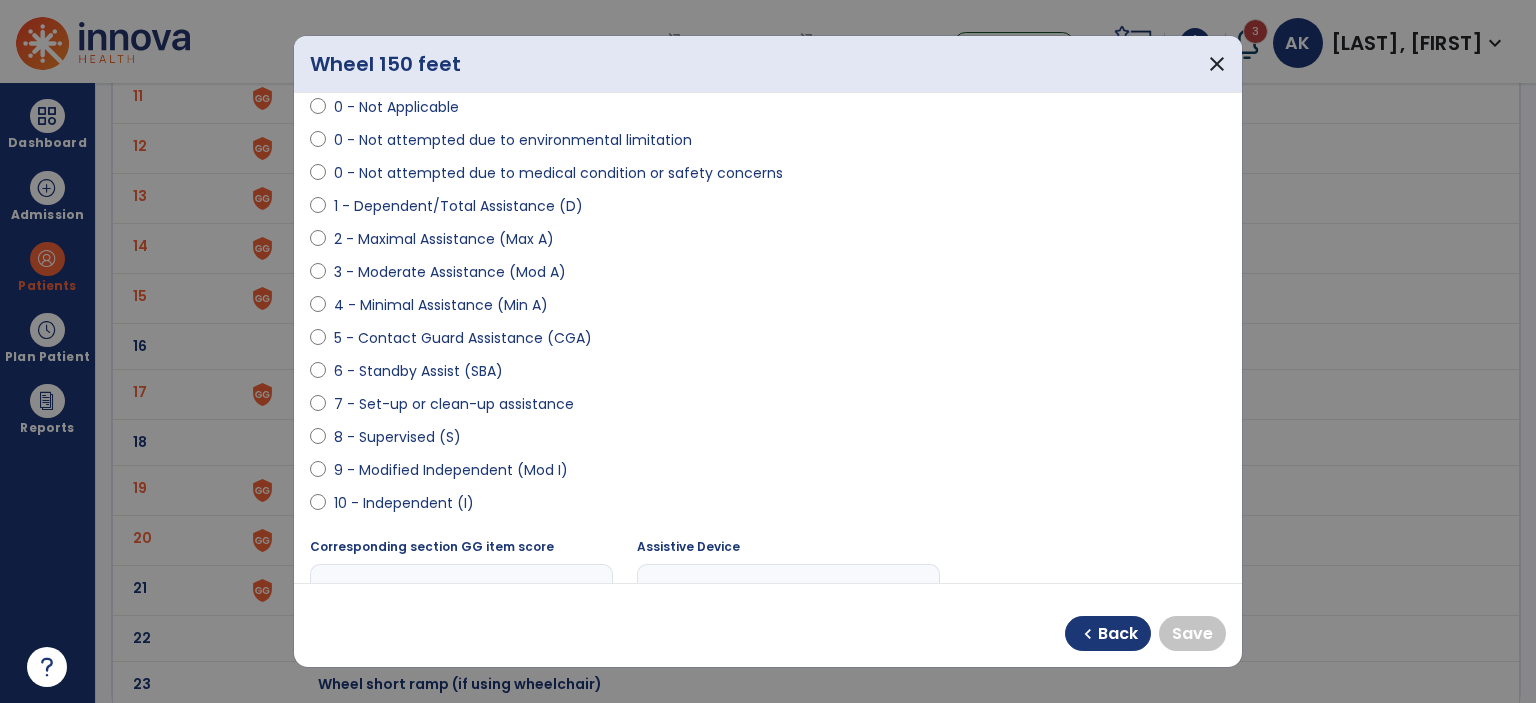 scroll, scrollTop: 162, scrollLeft: 0, axis: vertical 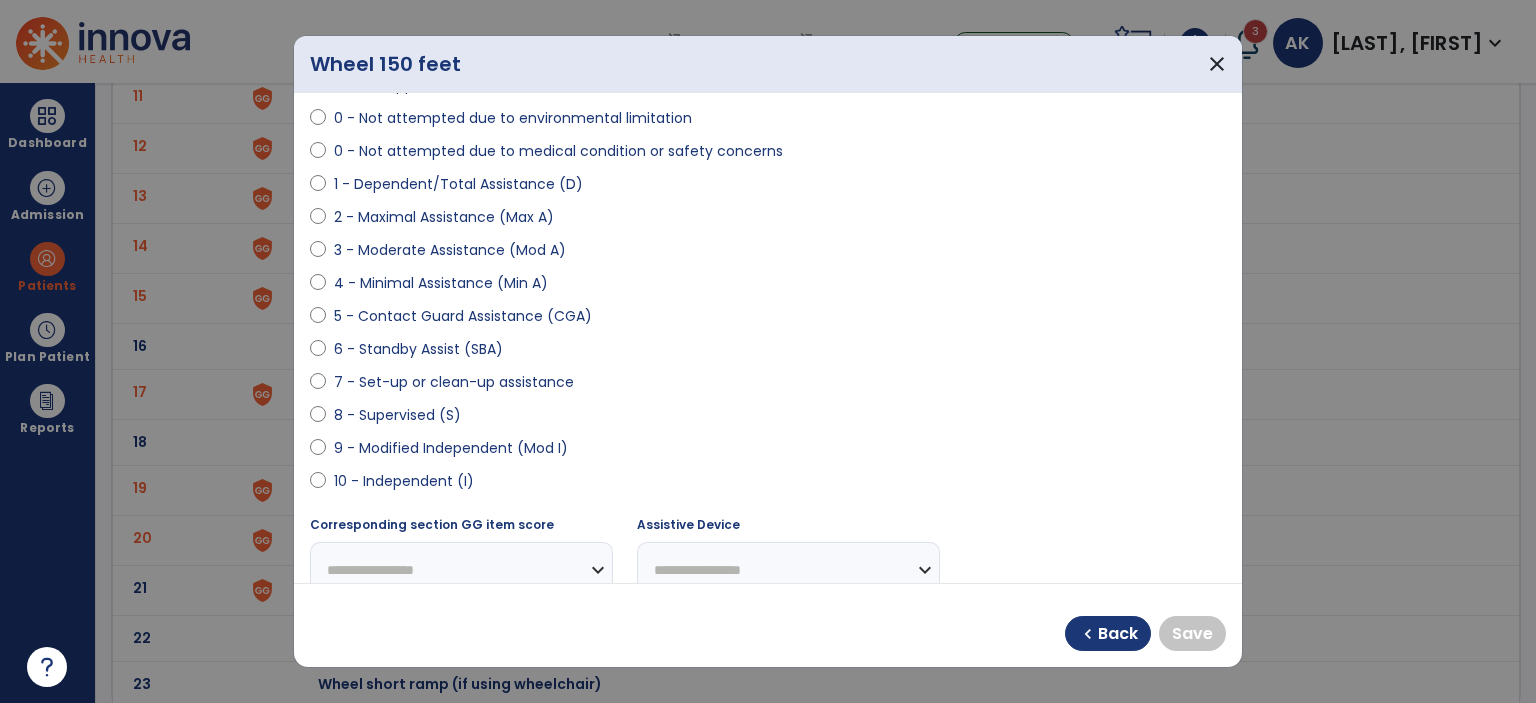 click on "9 - Modified Independent (Mod I)" at bounding box center (451, 448) 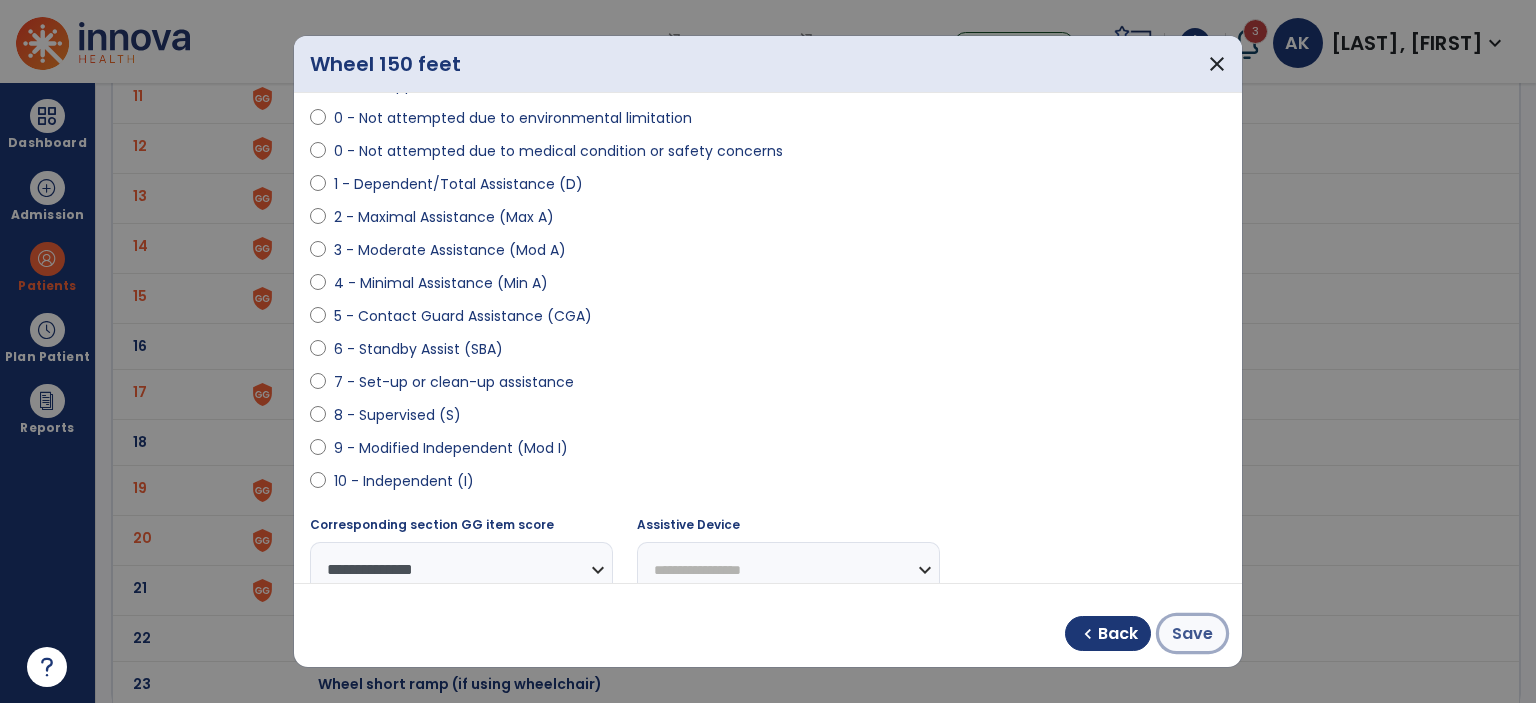 click on "Save" at bounding box center (1192, 634) 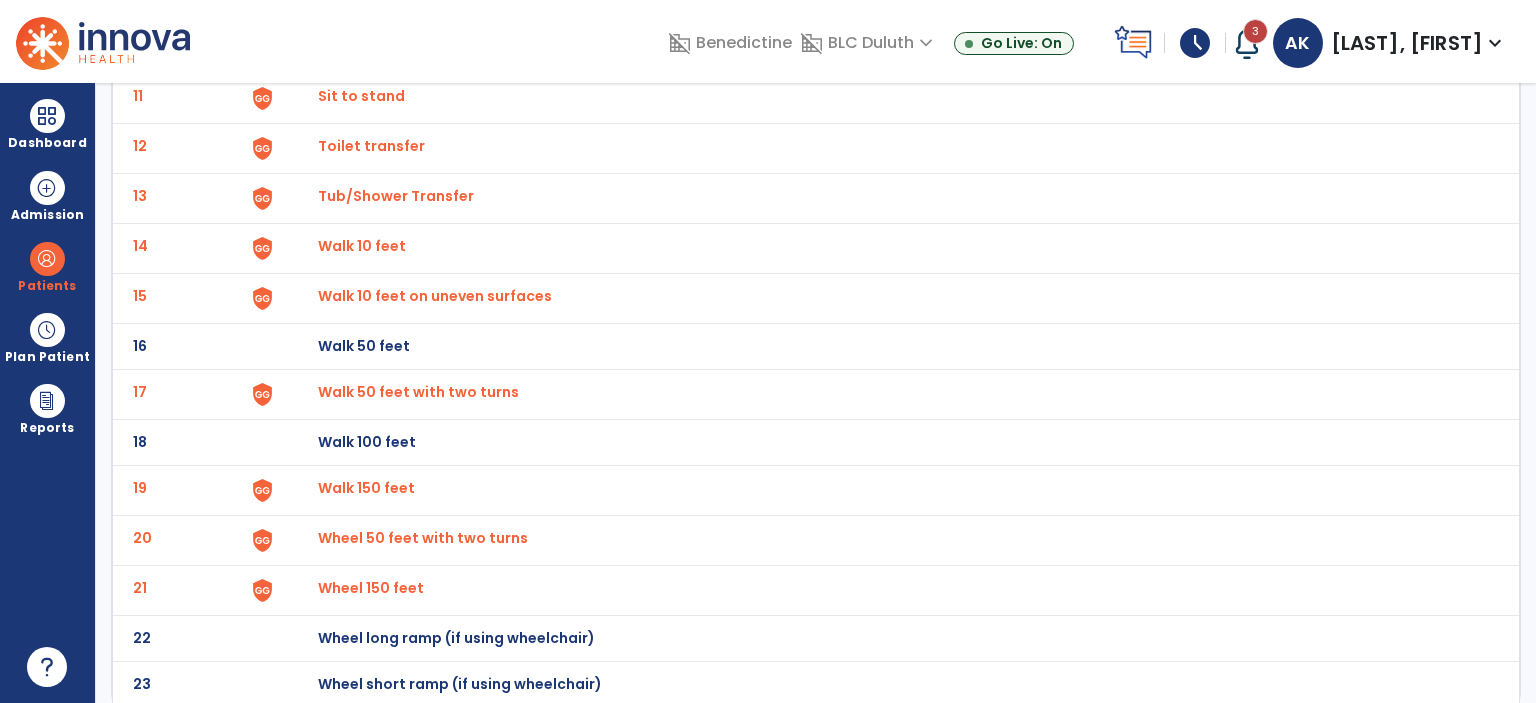 scroll, scrollTop: 0, scrollLeft: 0, axis: both 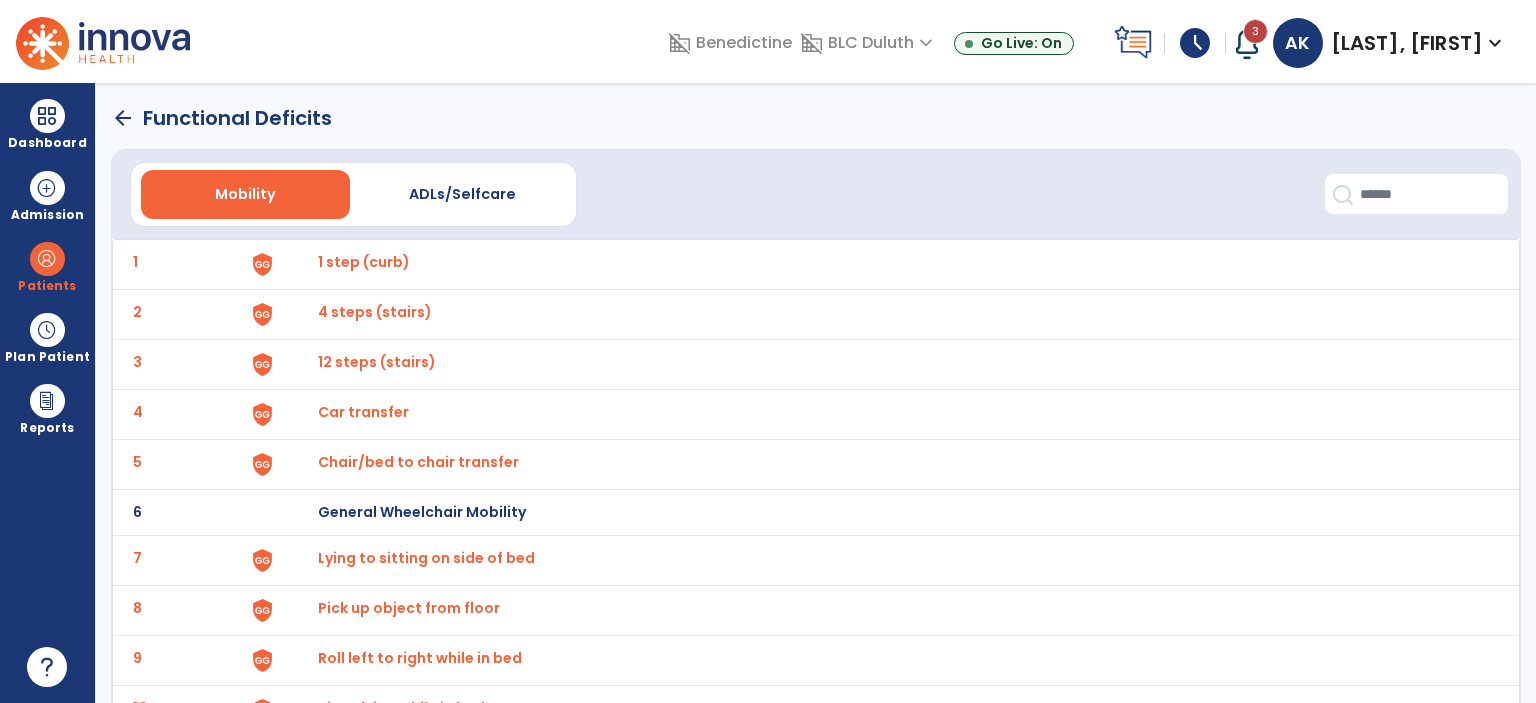 click on "arrow_back" 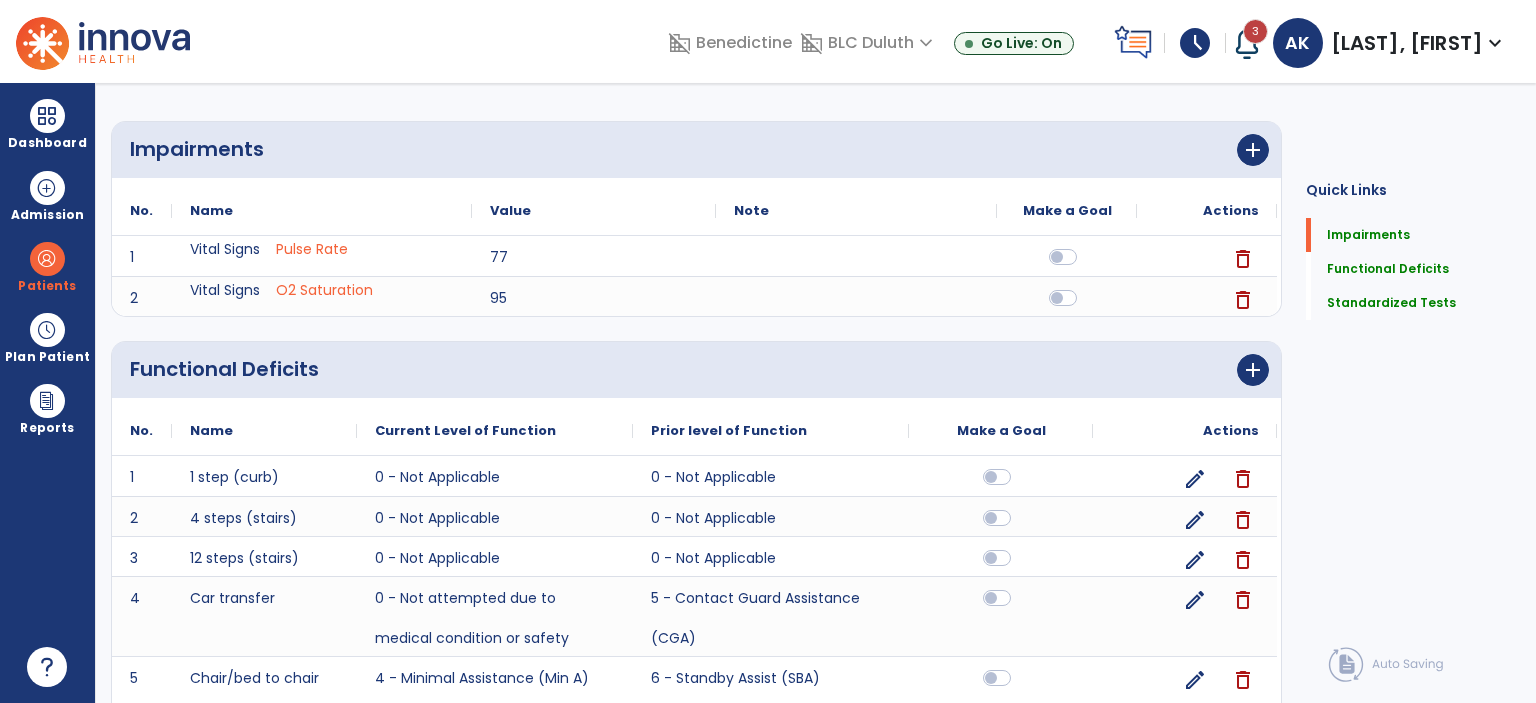 scroll, scrollTop: 0, scrollLeft: 0, axis: both 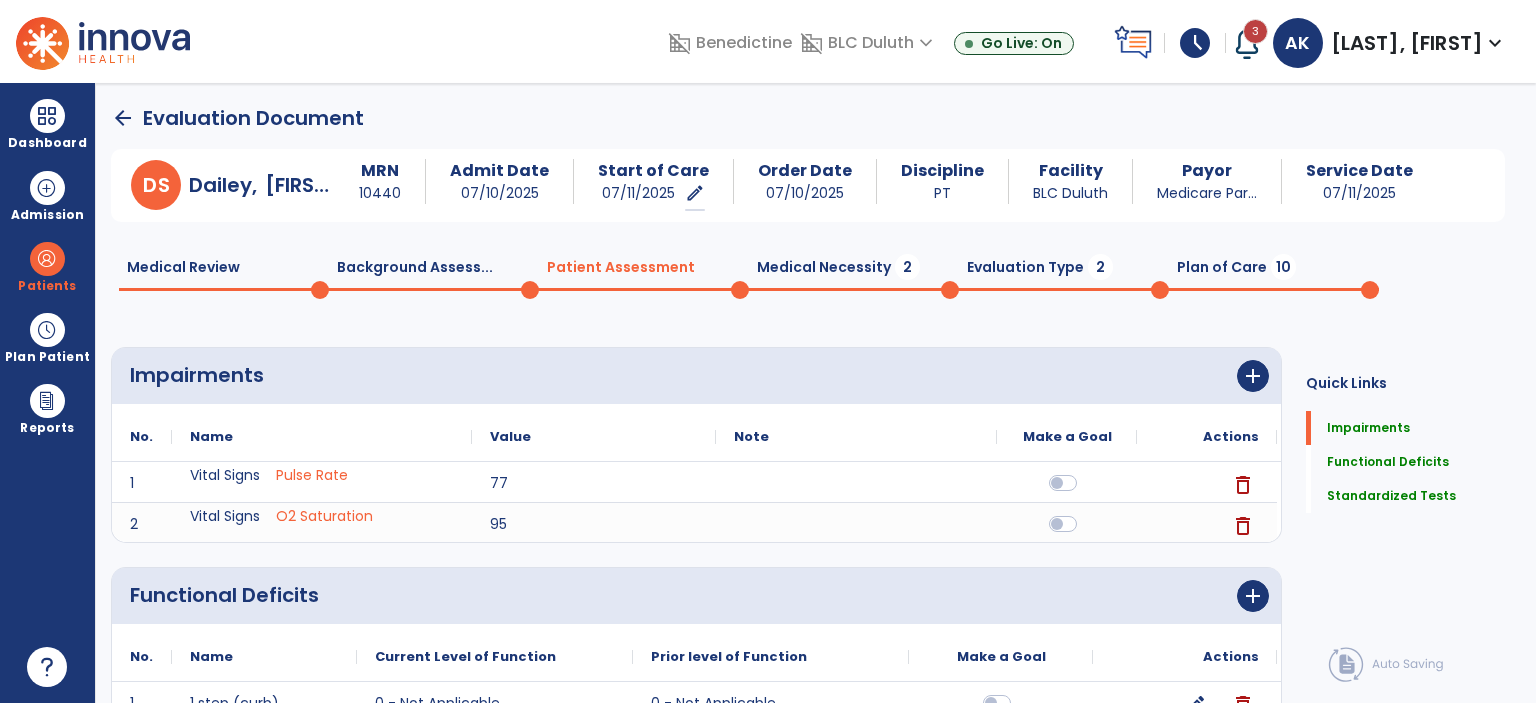 click on "Medical Review  0  Background Assess...  0  Patient Assessment  0  Medical Necessity  2  Evaluation Type  2  Plan of Care  10" 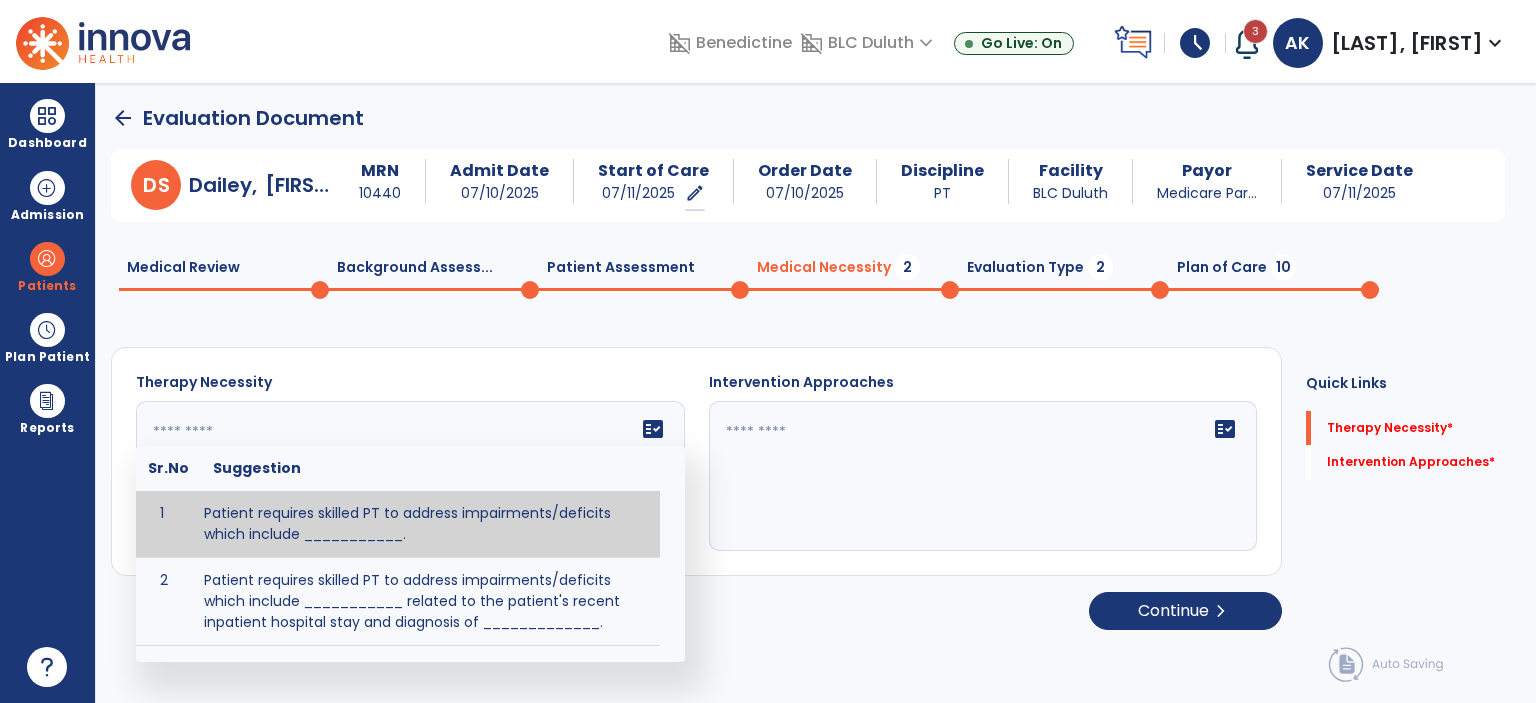 click on "fact_check  Sr.No Suggestion 1 Patient requires skilled PT to address impairments/deficits which include ___________. 2 Patient requires skilled PT to address impairments/deficits which include ___________ related to the patient's recent inpatient hospital stay and diagnosis of _____________." 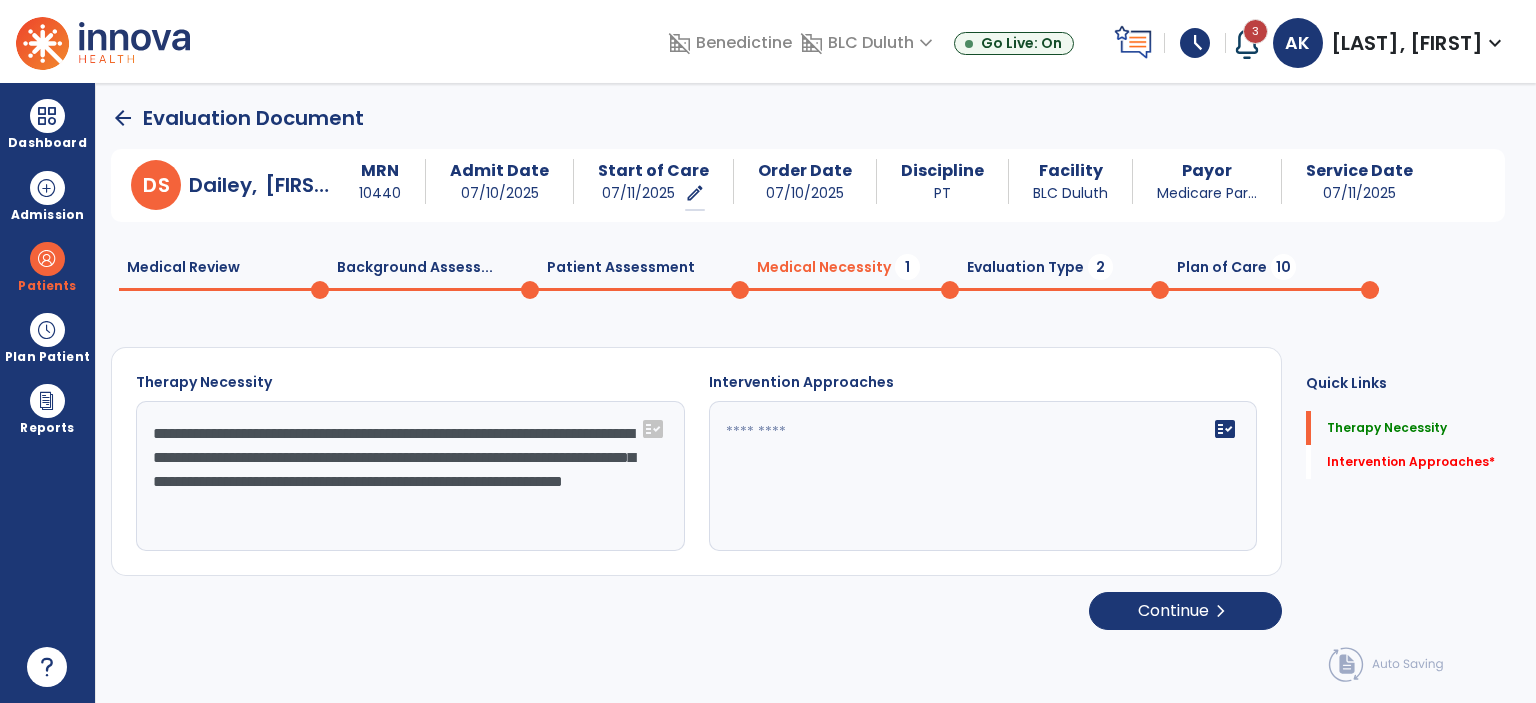 type on "**********" 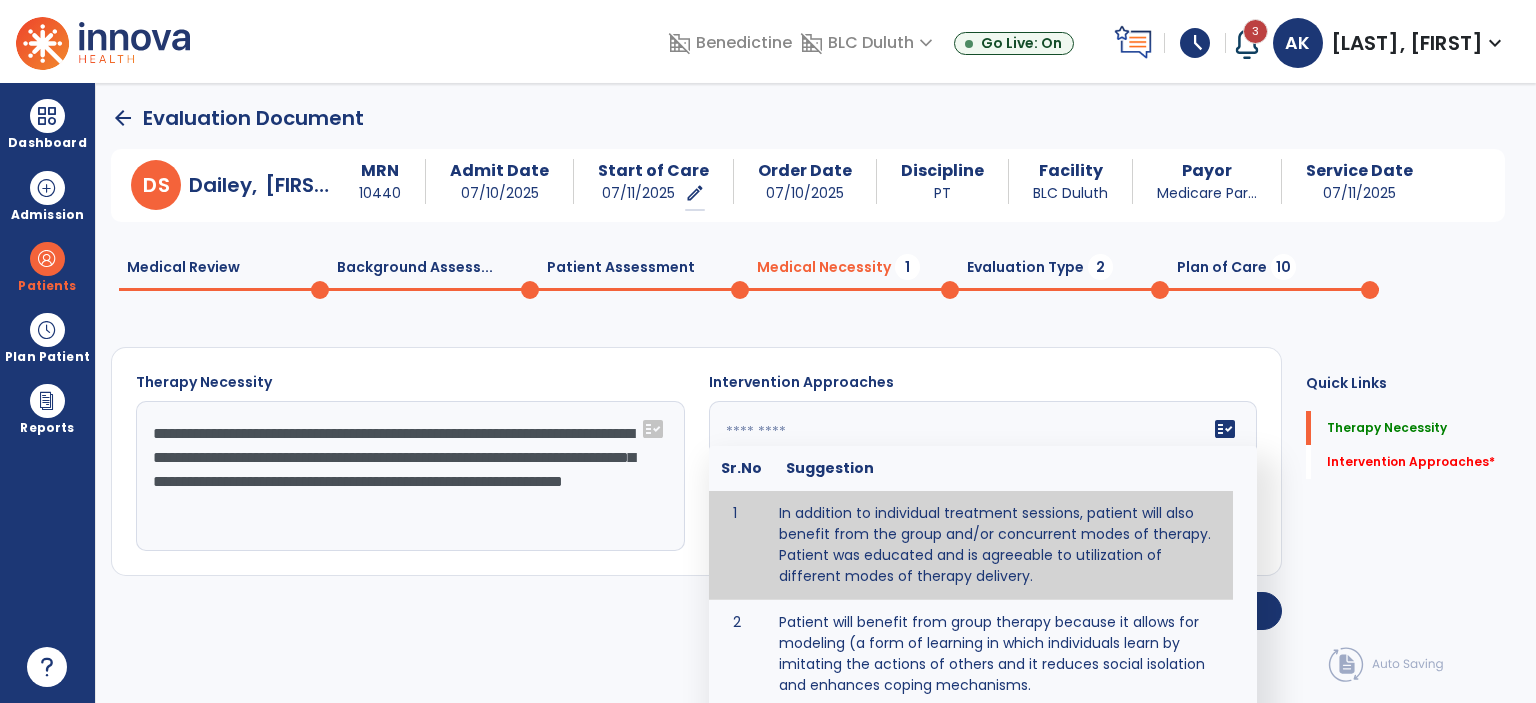 click on "fact_check  Sr.No Suggestion 1 In addition to individual treatment sessions, patient will also benefit from the group and/or concurrent modes of therapy. Patient was educated and is agreeable to utilization of different modes of therapy delivery. 2 Patient will benefit from group therapy because it allows for modeling (a form of learning in which individuals learn by imitating the actions of others and it reduces social isolation and enhances coping mechanisms. 3 Patient will benefit from group therapy to: Create a network that promotes growth and learning by enabling patients to receive and give support and to share experiences from different points of view. 4 Patient will benefit from group/concurrent therapy because it is supported by evidence to promote increased patient engagement and sustainable outcomes. 5 Patient will benefit from group/concurrent therapy to: Promote independence and minimize dependence." 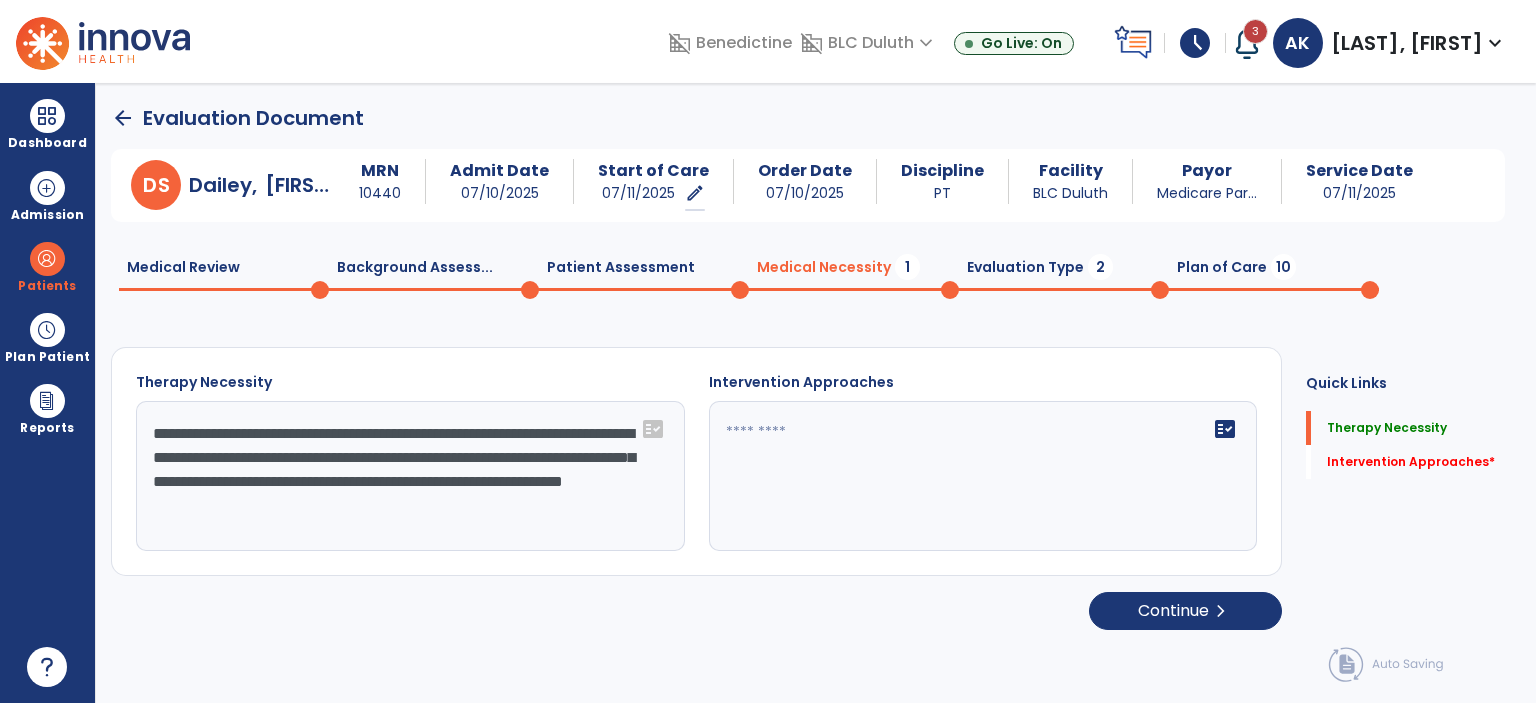 type on "**********" 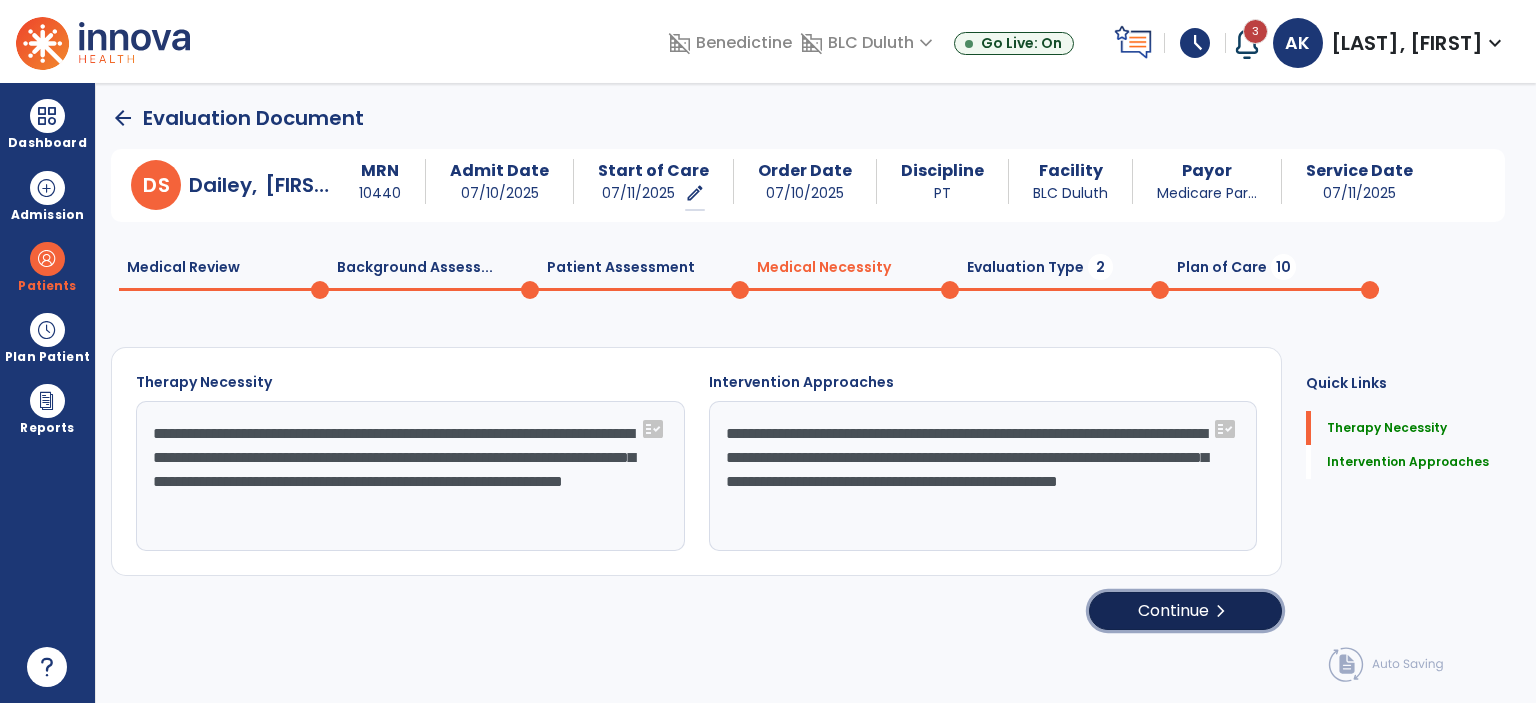 click on "Continue  chevron_right" 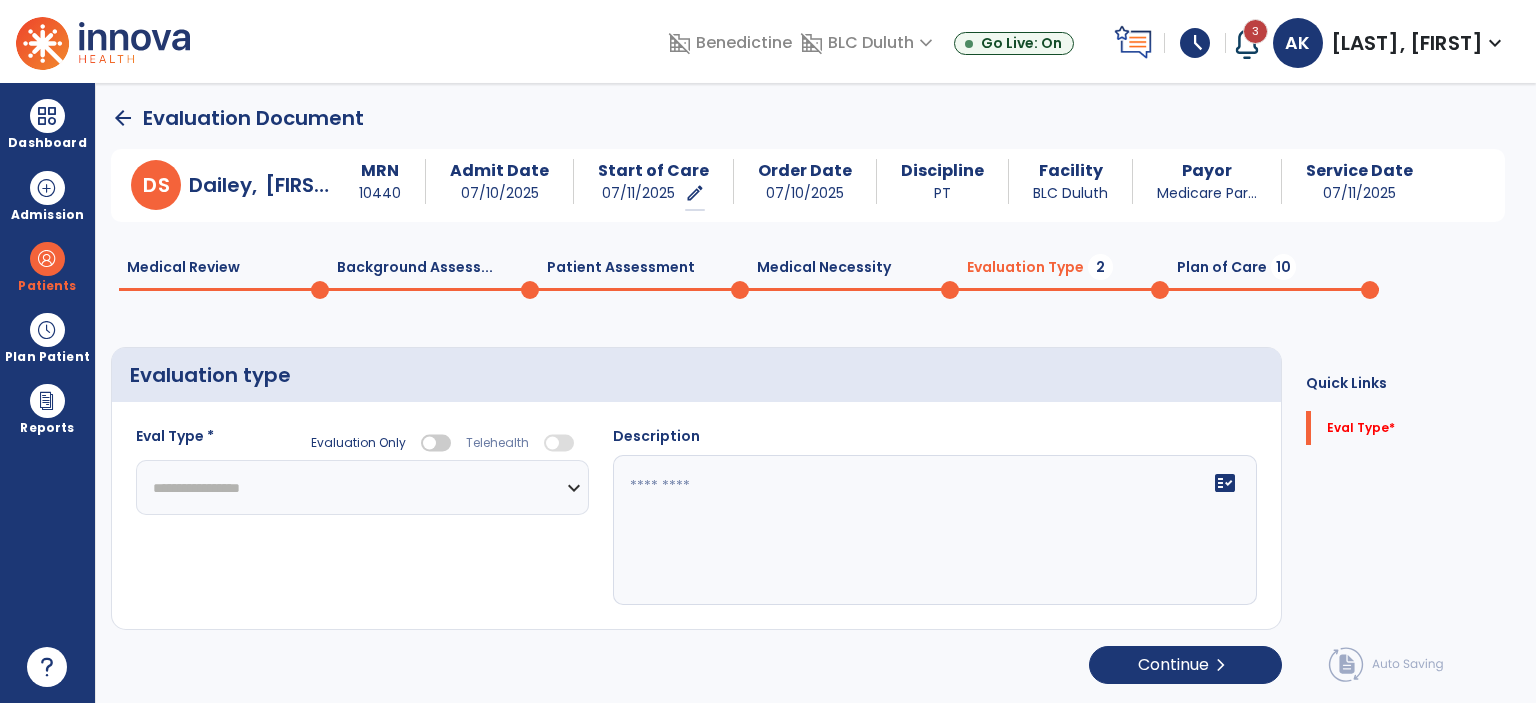 click on "**********" 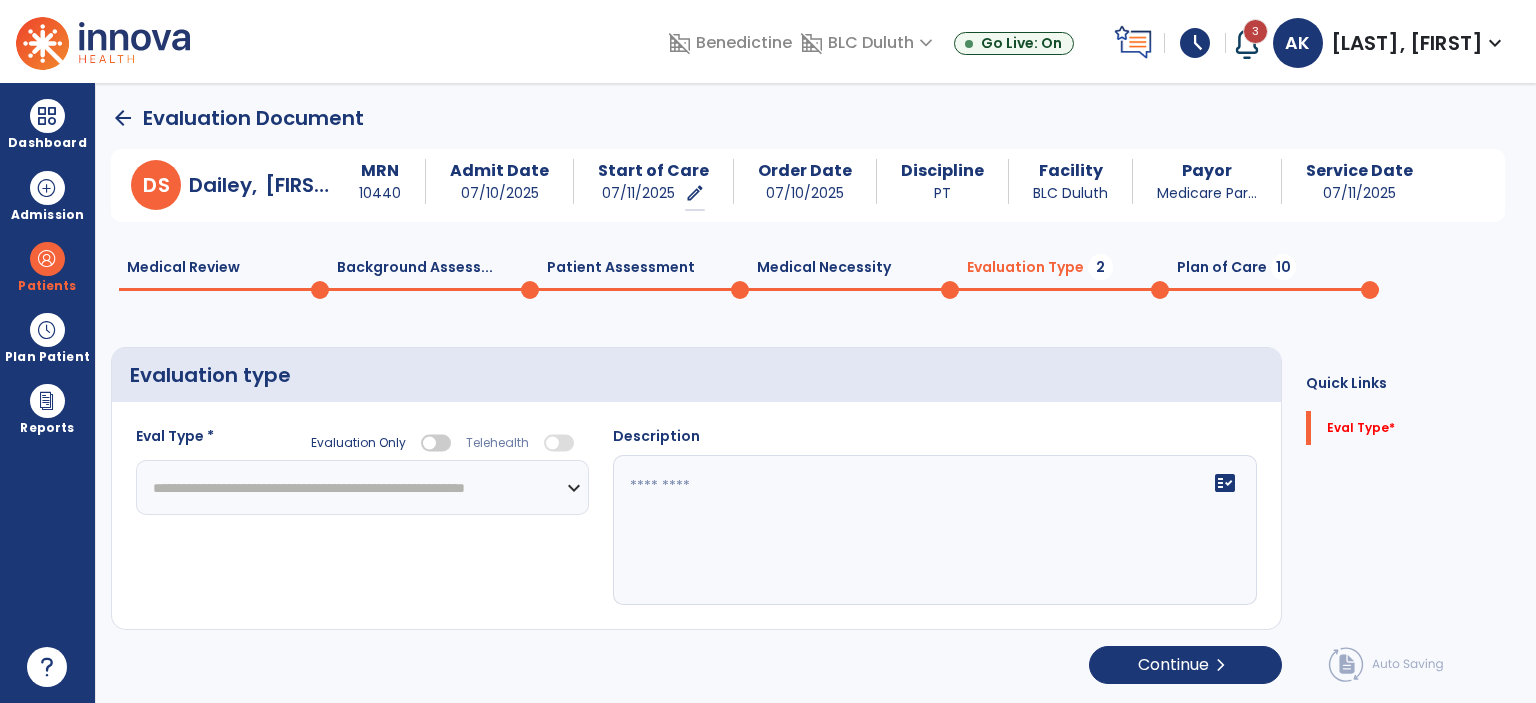 click on "**********" 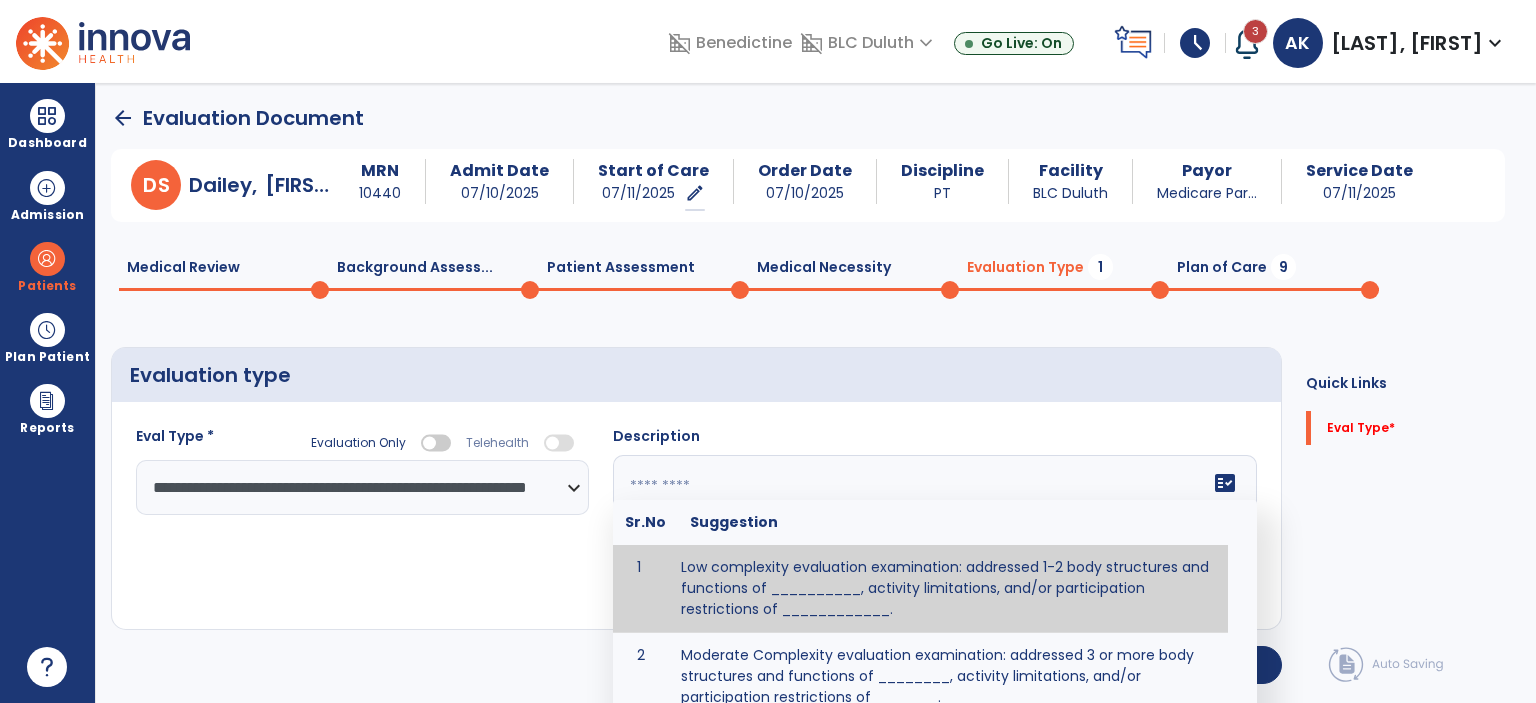 click on "fact_check  Sr.No Suggestion 1 Low complexity evaluation examination: addressed 1-2 body structures and functions of __________, activity limitations, and/or participation restrictions of ____________. 2 Moderate Complexity evaluation examination: addressed 3 or more body structures and functions of ________, activity limitations, and/or participation restrictions of _______. 3 High Complexity evaluation examination: addressed 4 or more body structures and functions of _______, activity limitations, and/or participation restrictions of _________" 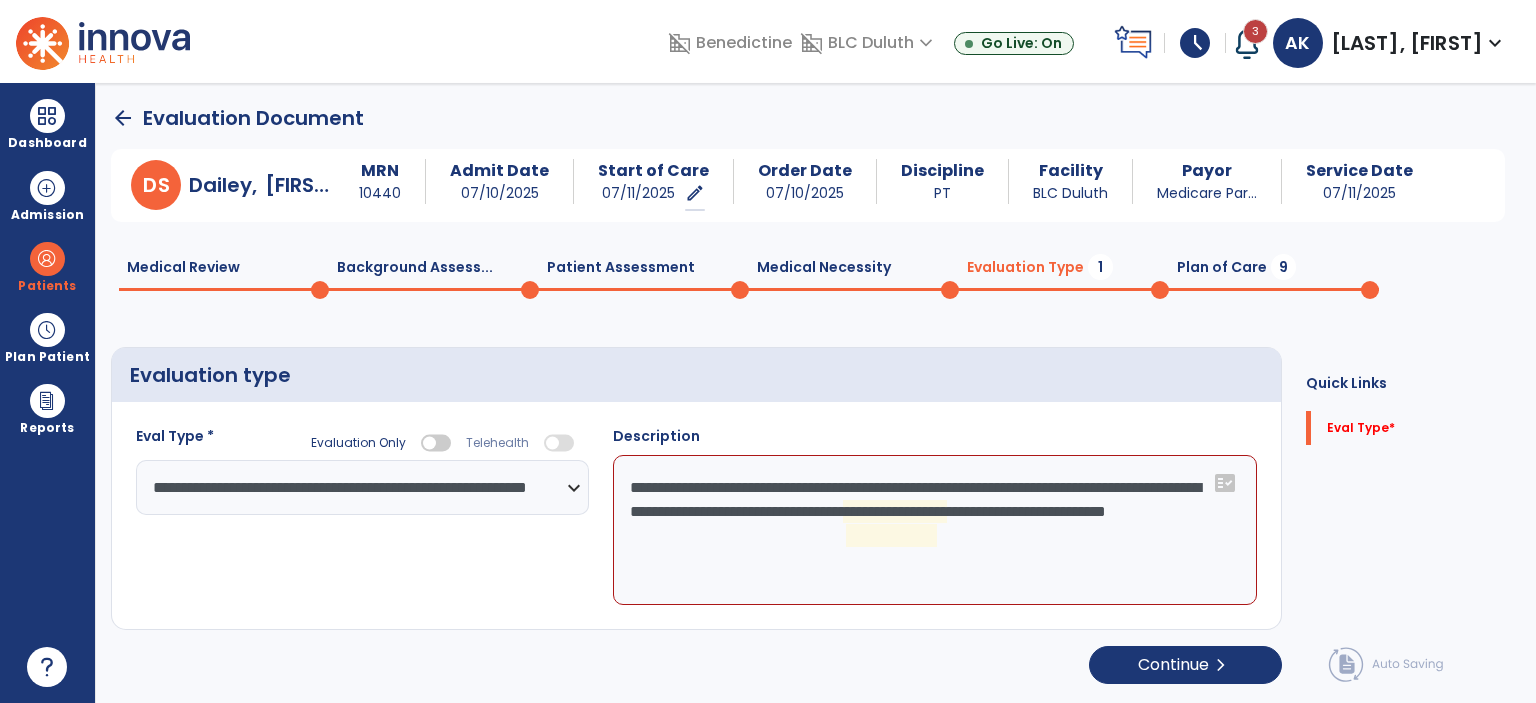 click on "**********" 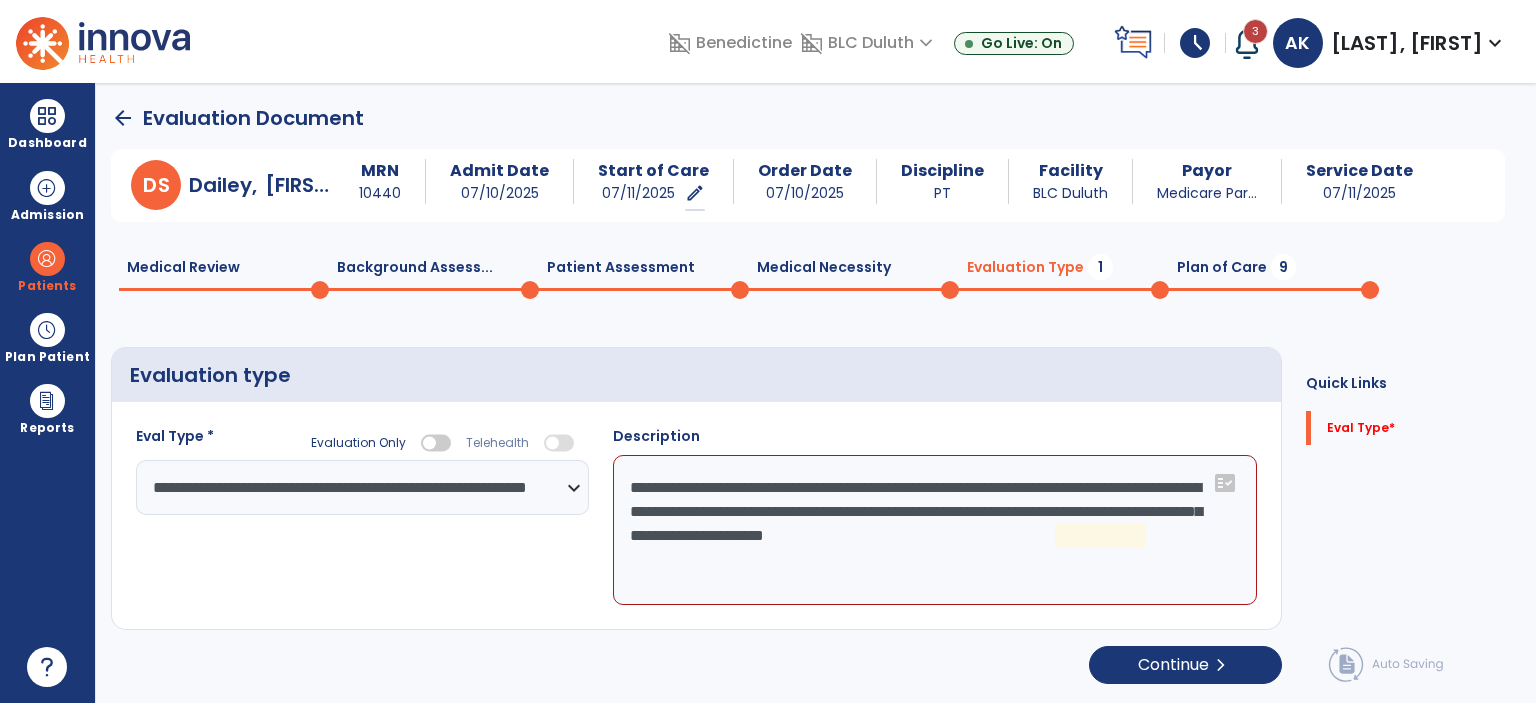 click on "**********" 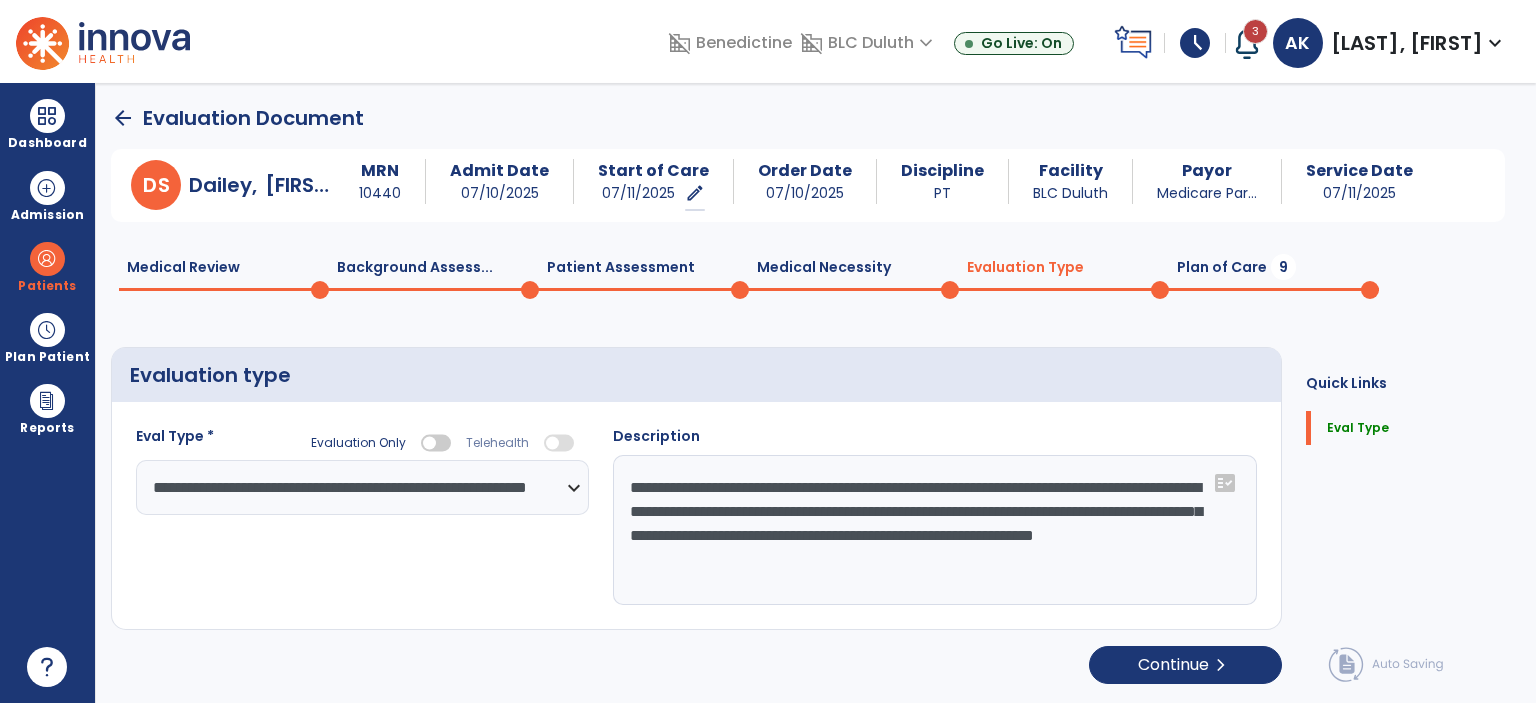 click on "**********" 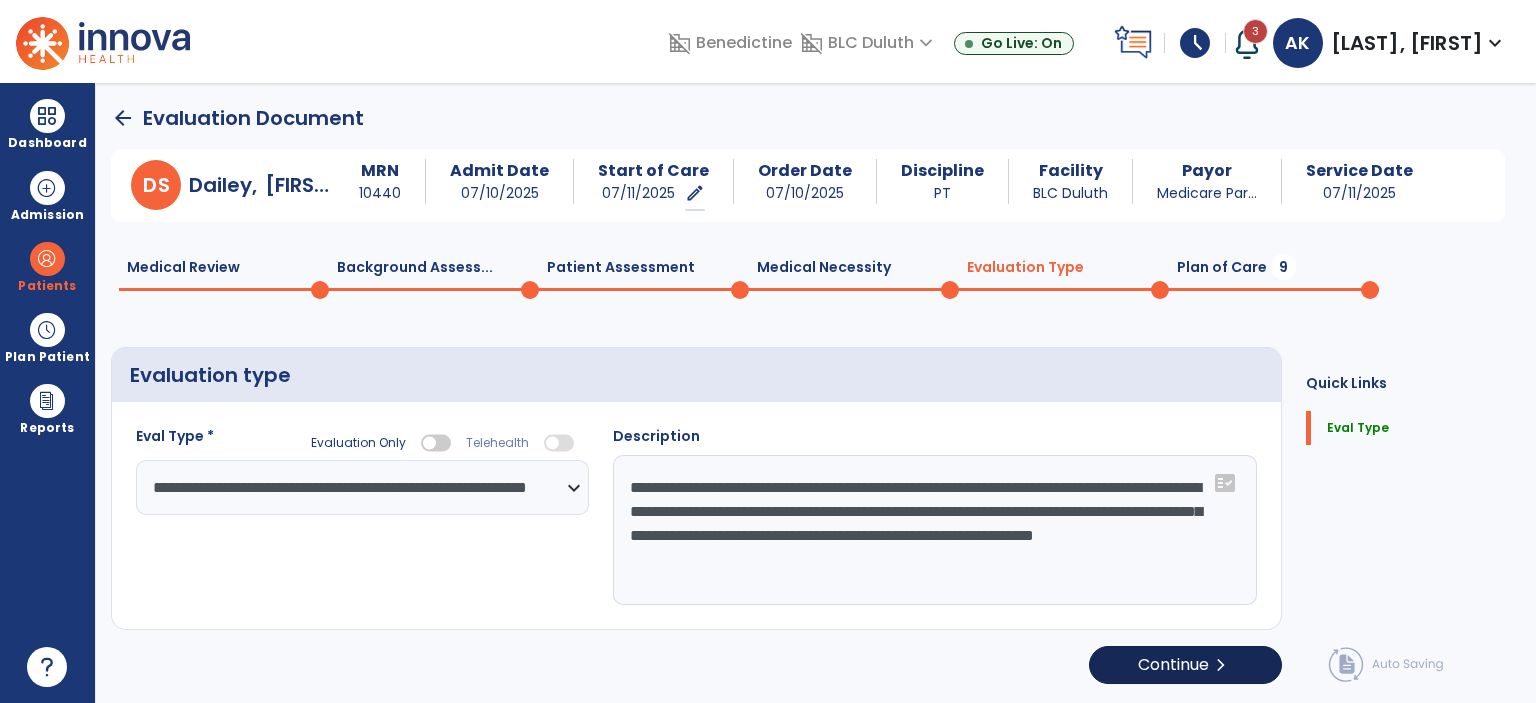 type on "**********" 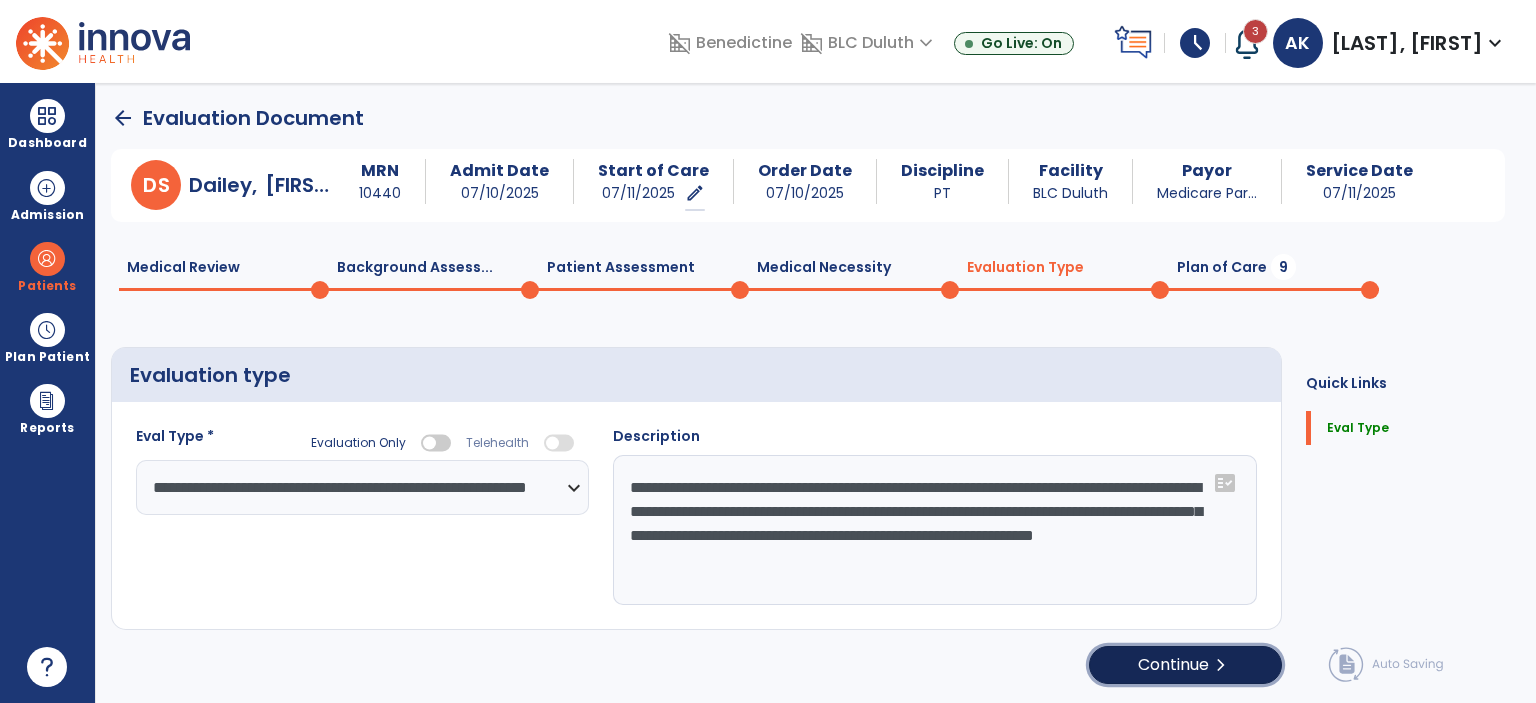 click on "Continue  chevron_right" 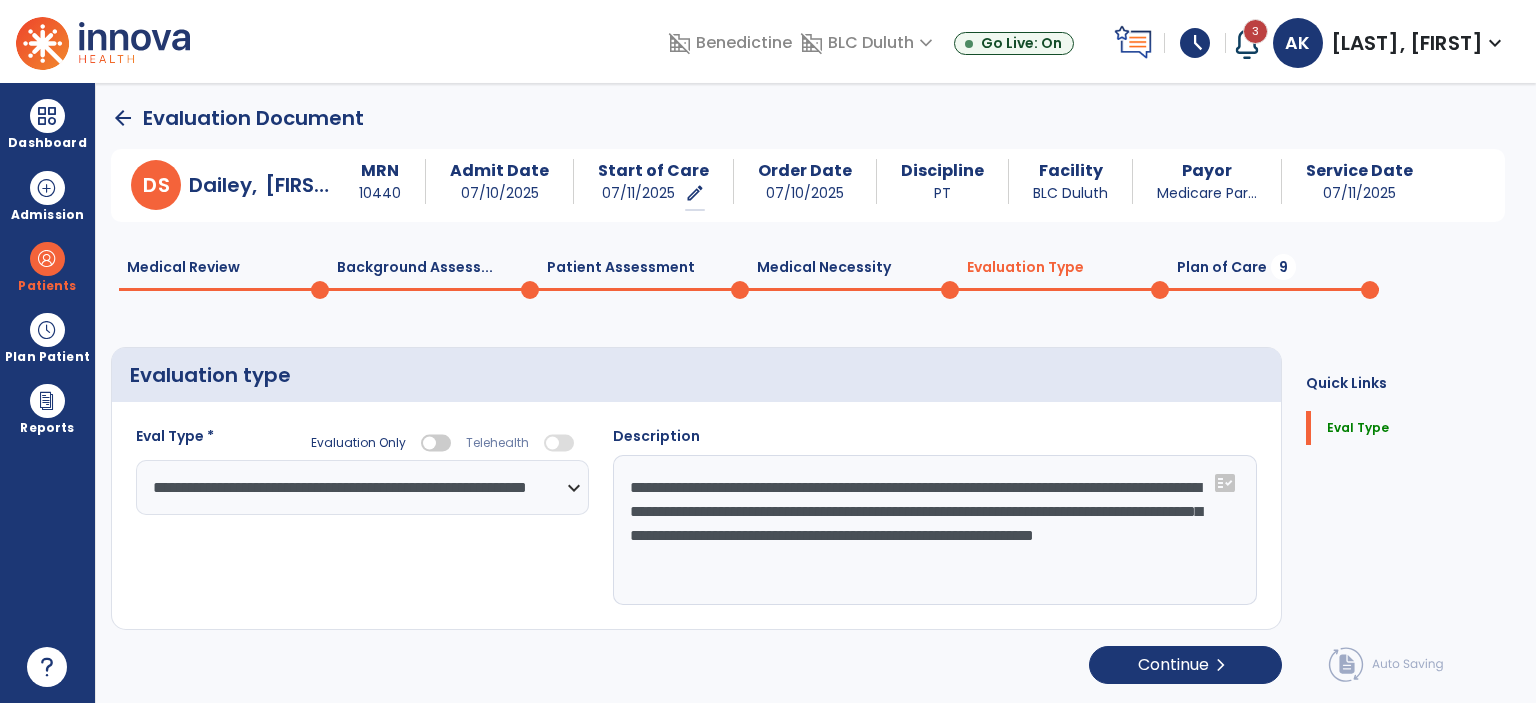 select on "*****" 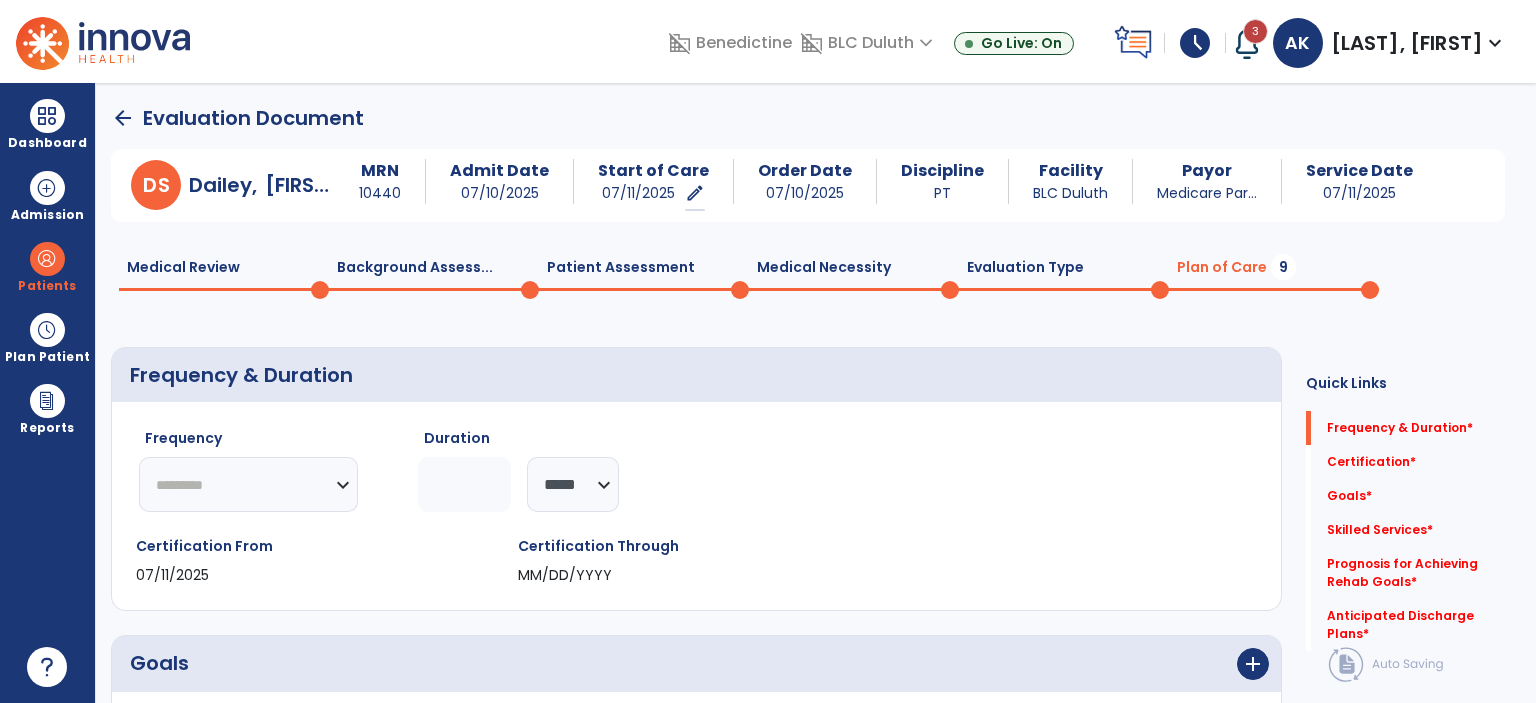 click on "********* ** ** ** ** ** ** **" 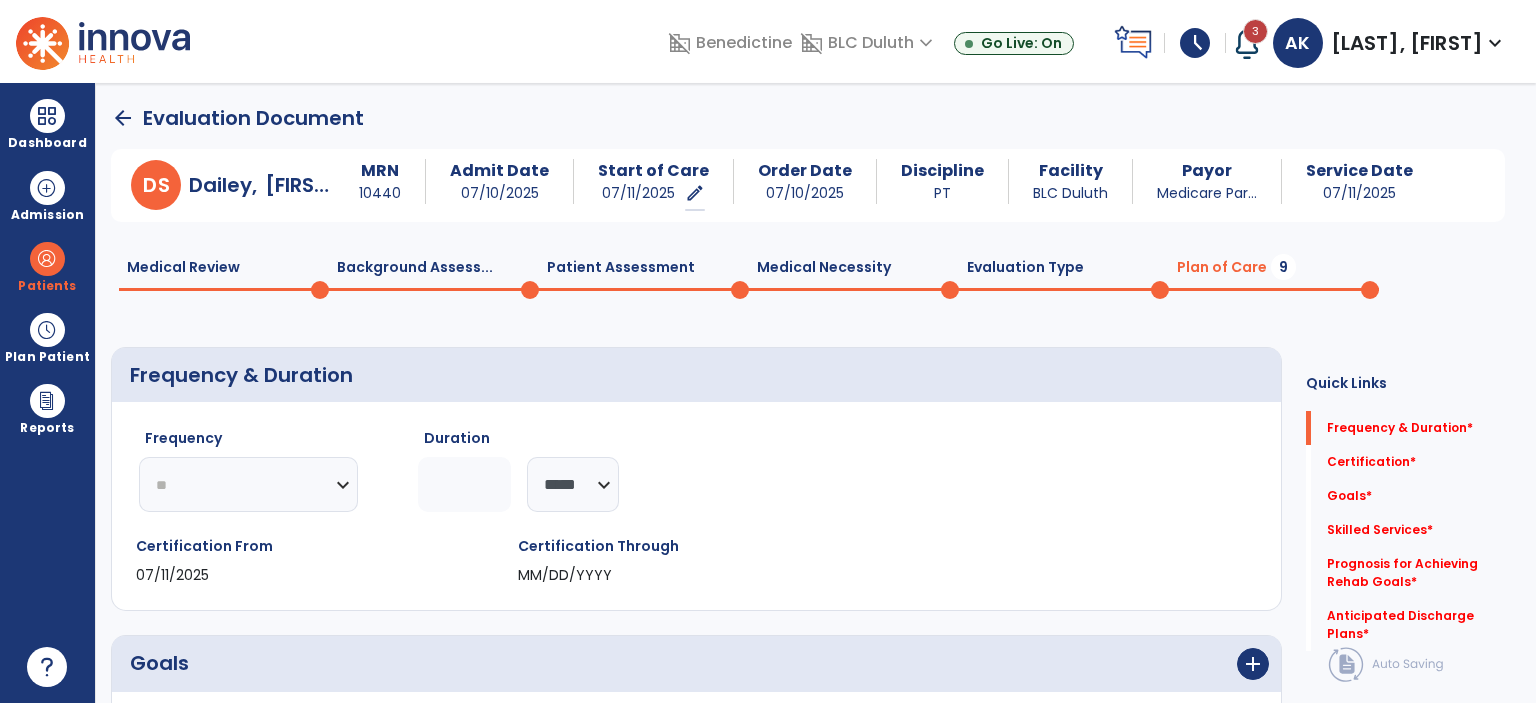 click on "********* ** ** ** ** ** ** **" 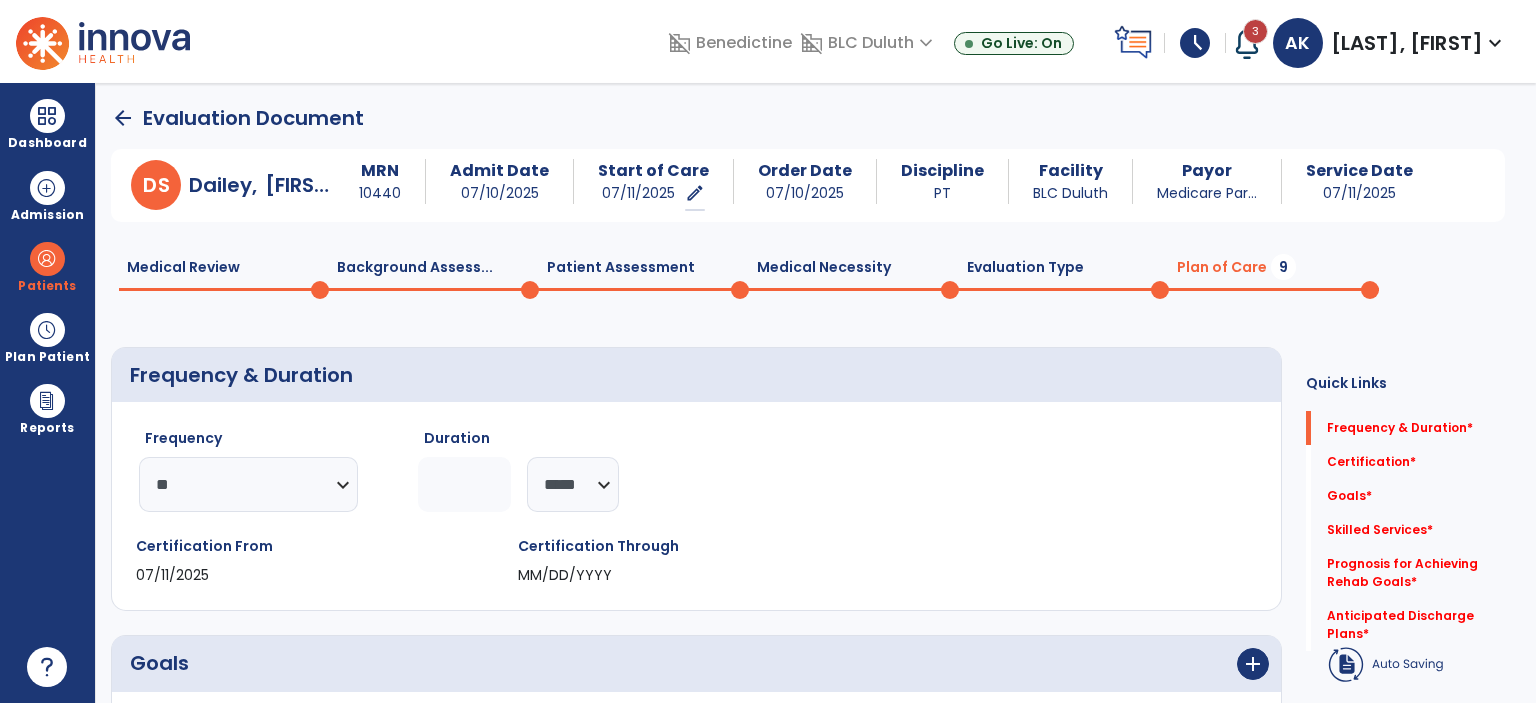 click 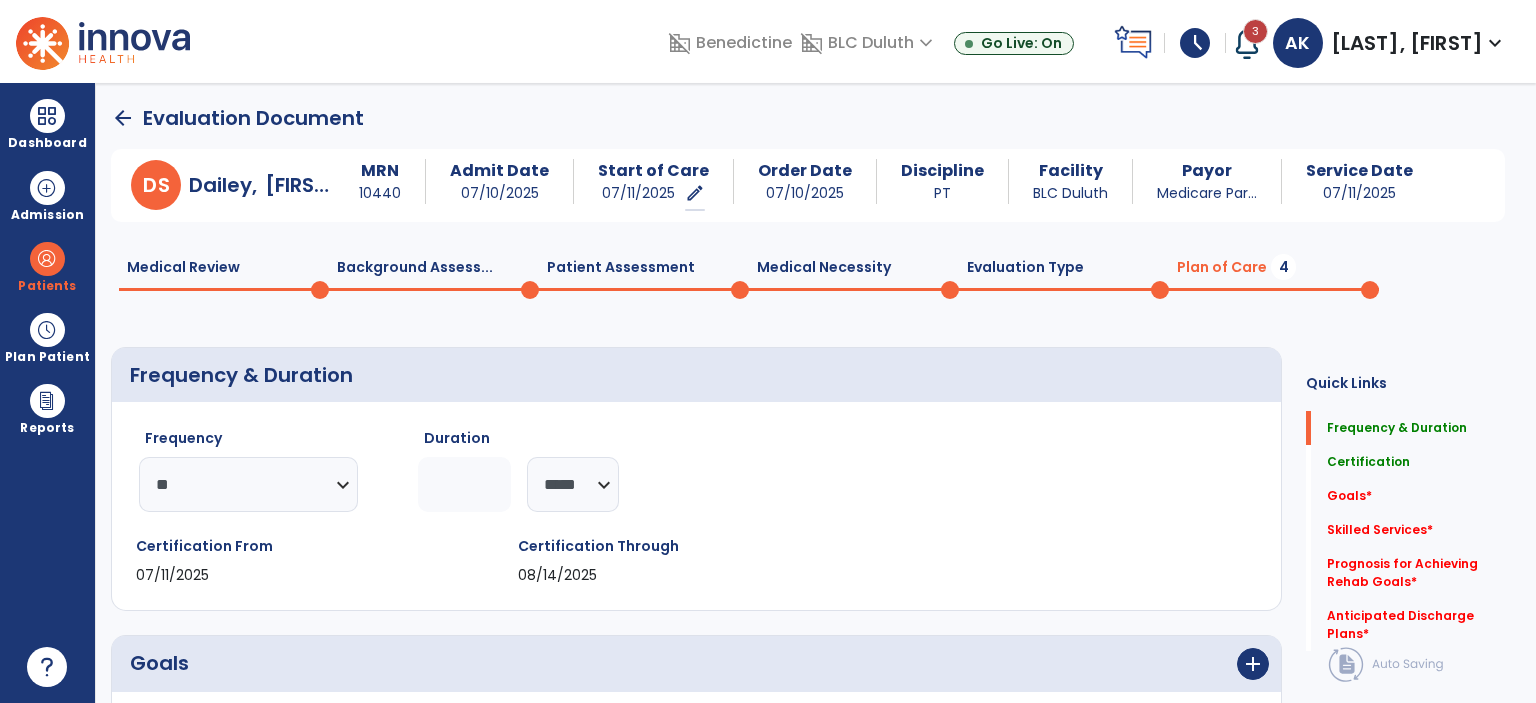 type on "*" 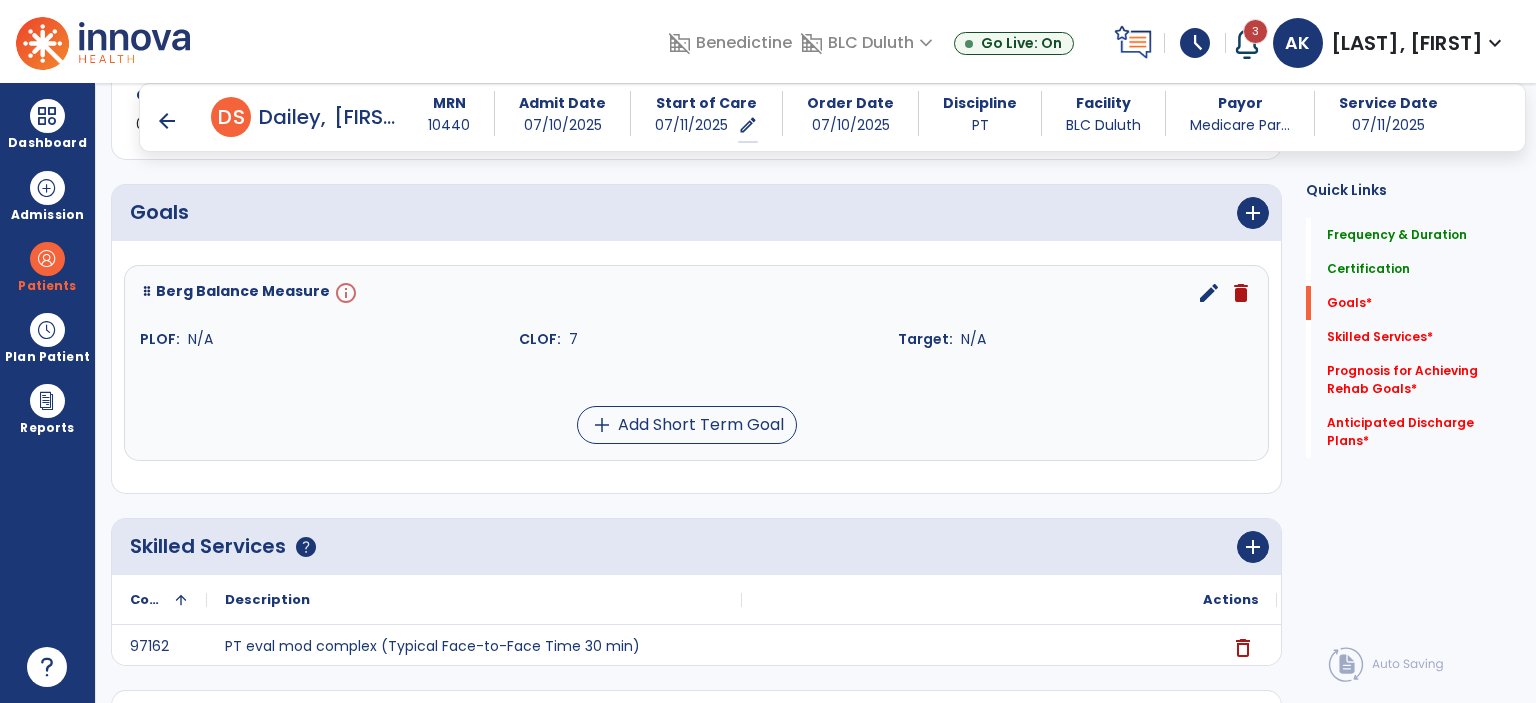 scroll, scrollTop: 432, scrollLeft: 0, axis: vertical 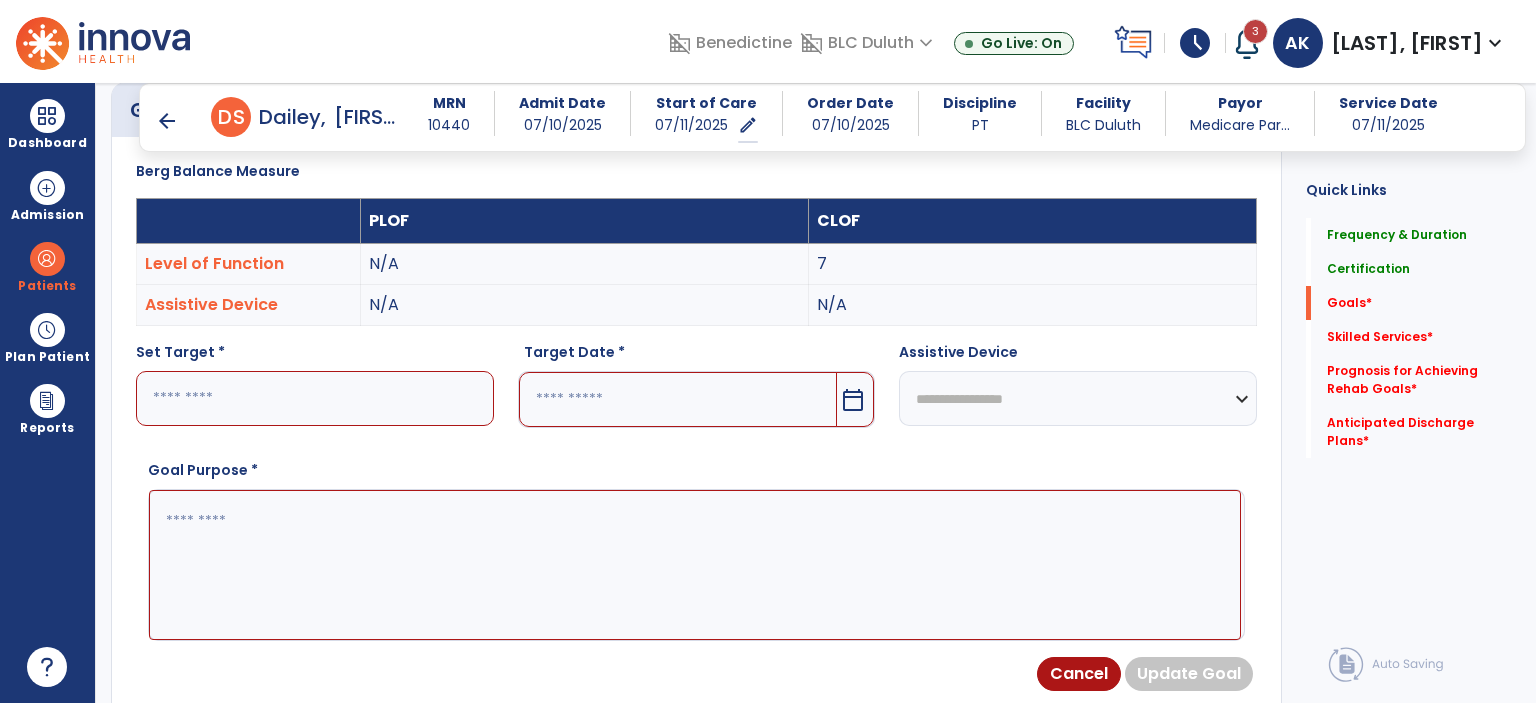 click at bounding box center (315, 398) 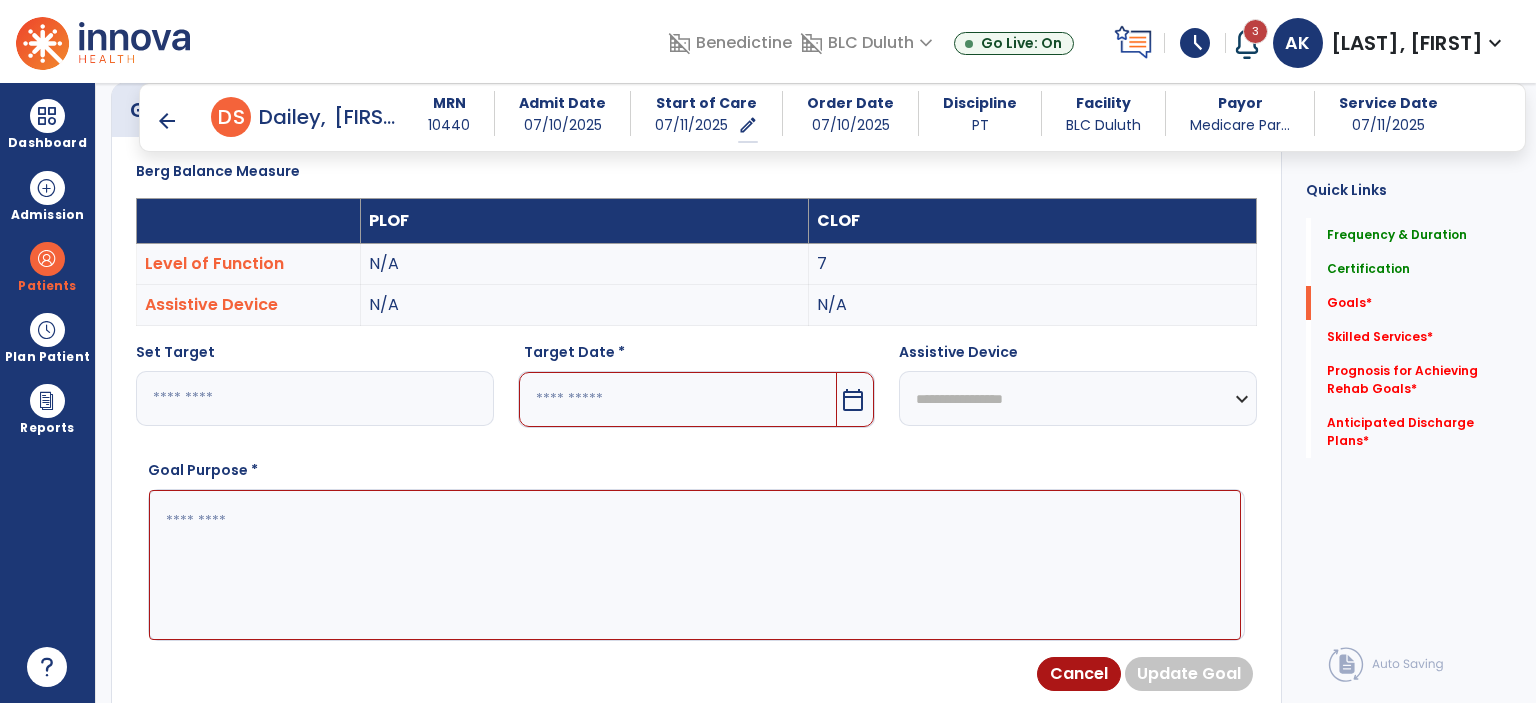 type on "**" 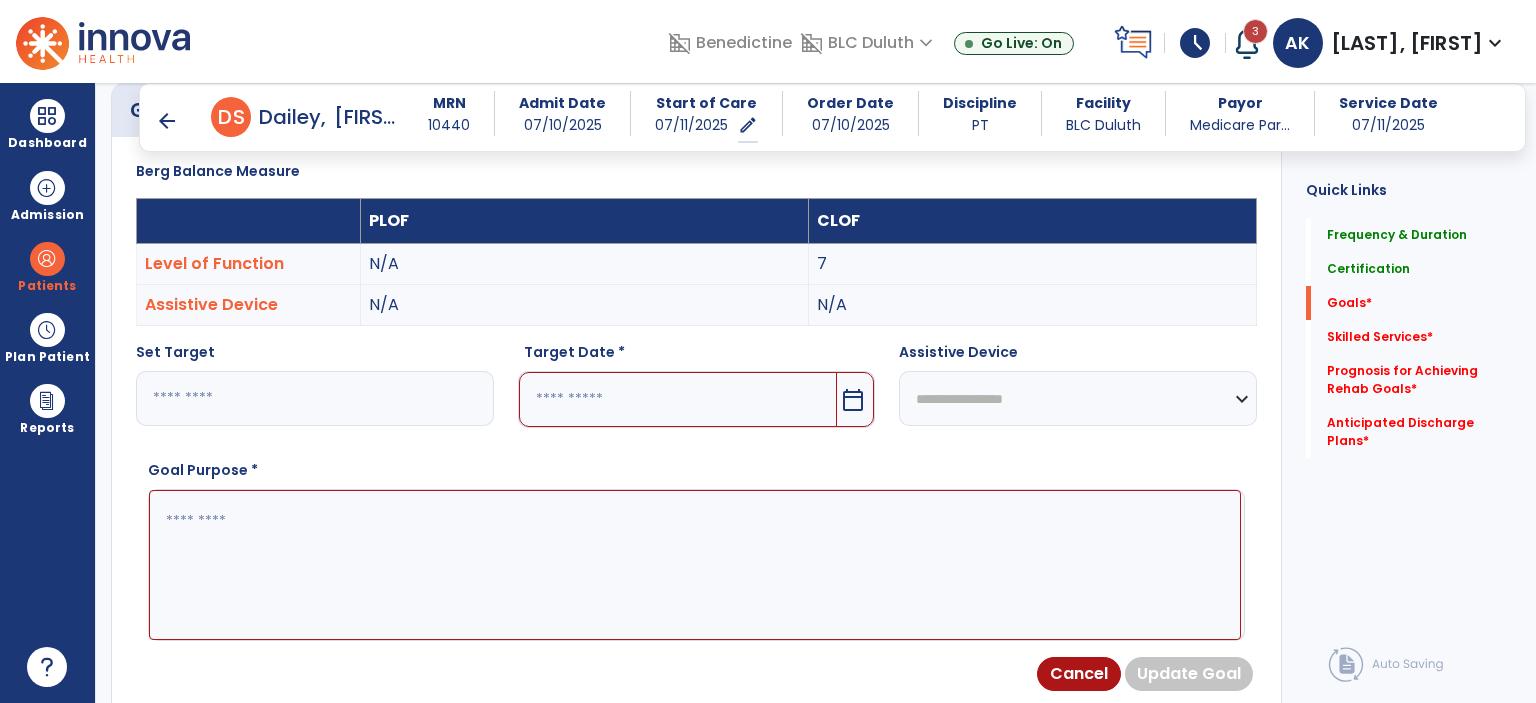 click on "calendar_today" at bounding box center (697, 399) 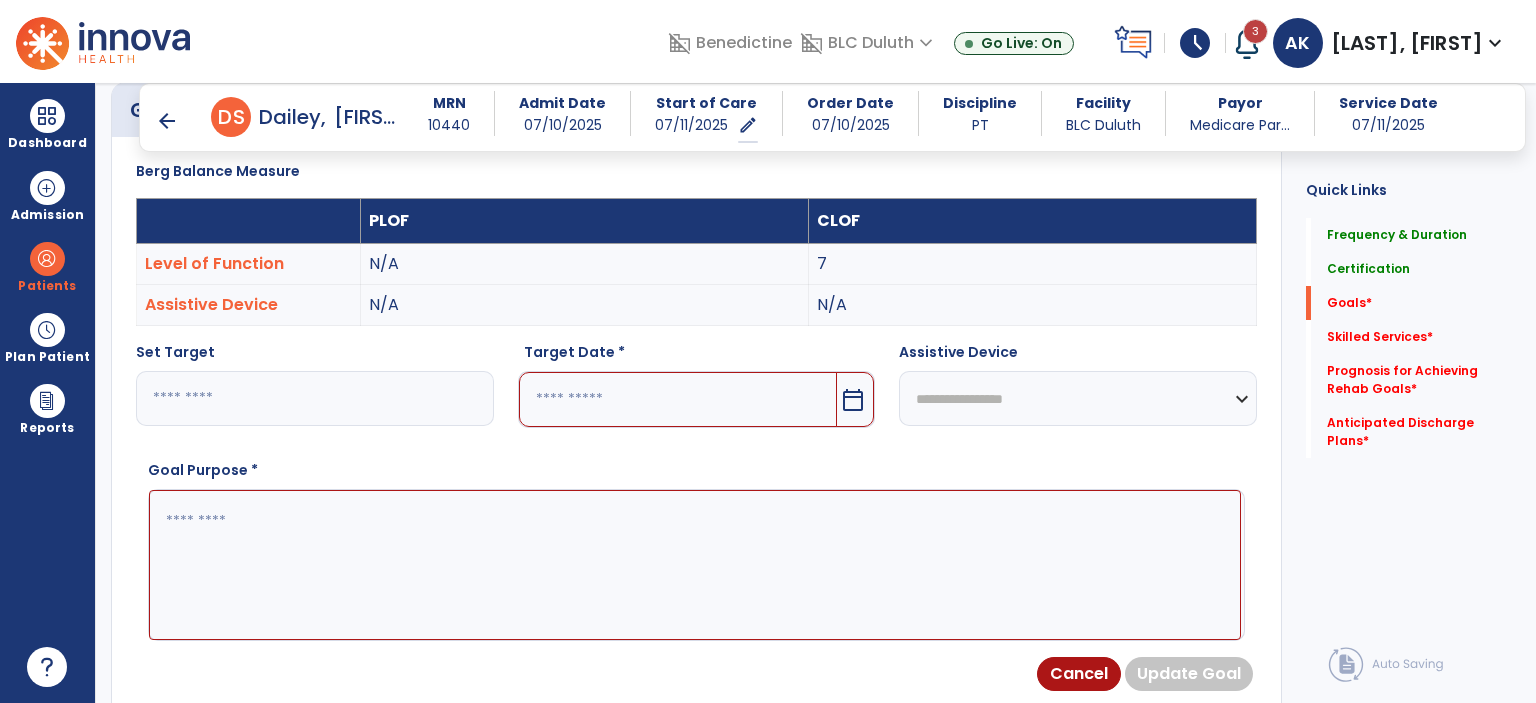 click at bounding box center [678, 399] 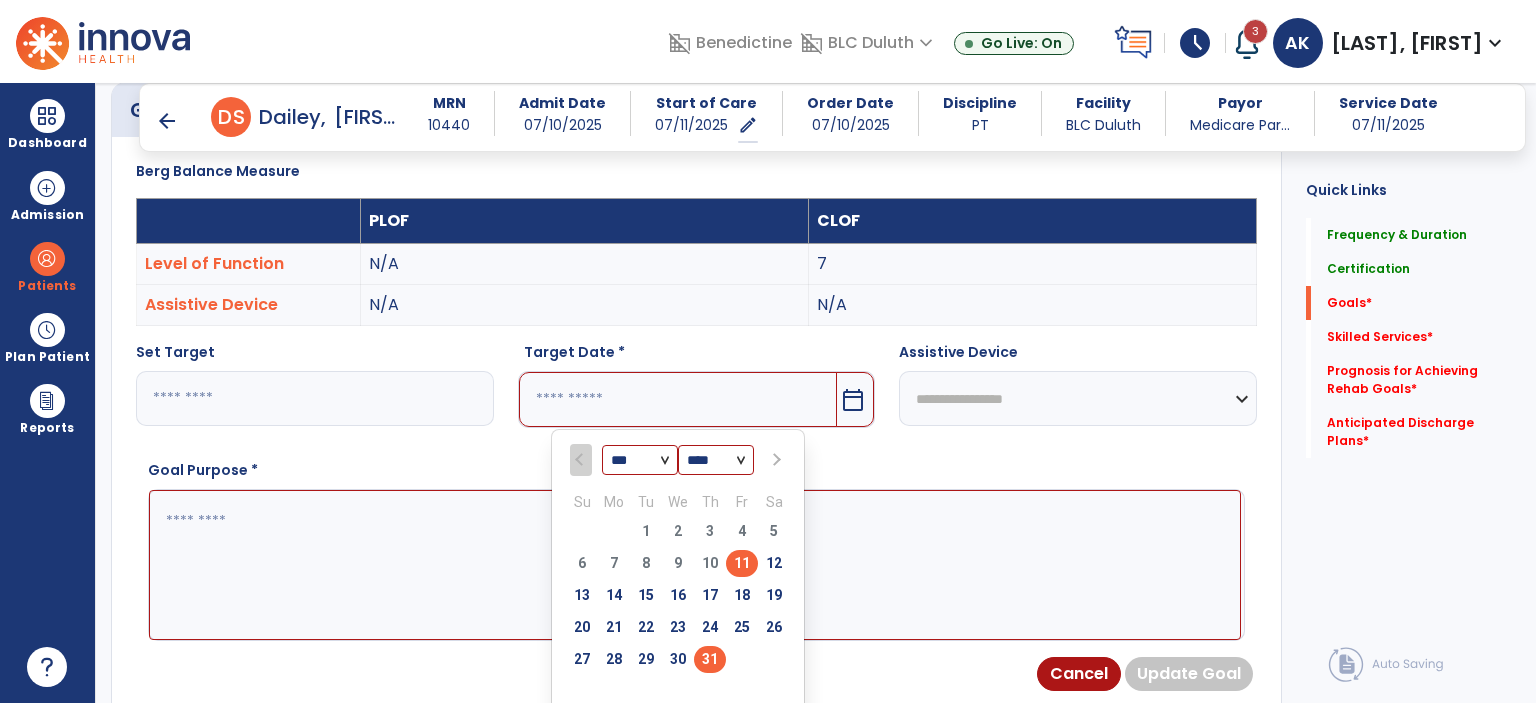 click on "31" at bounding box center (710, 659) 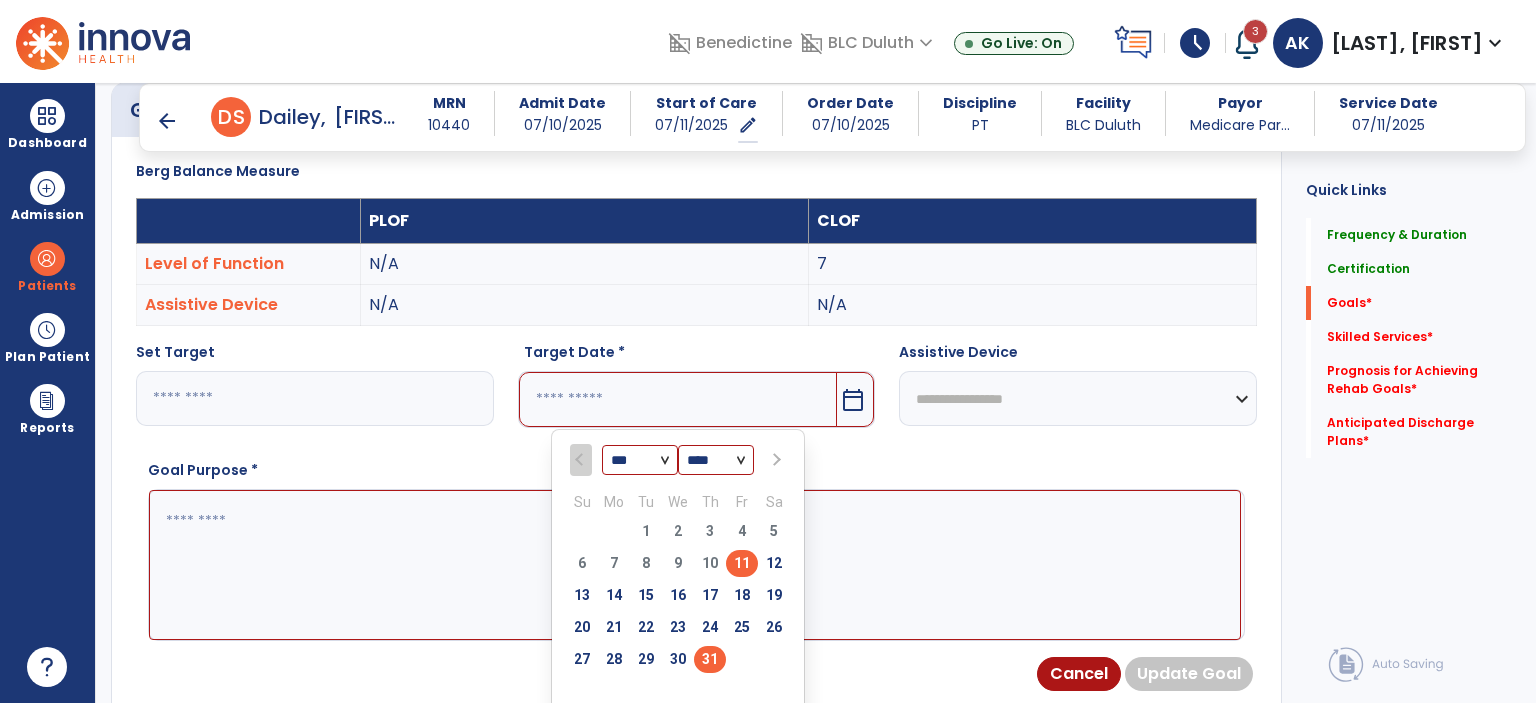 type on "*********" 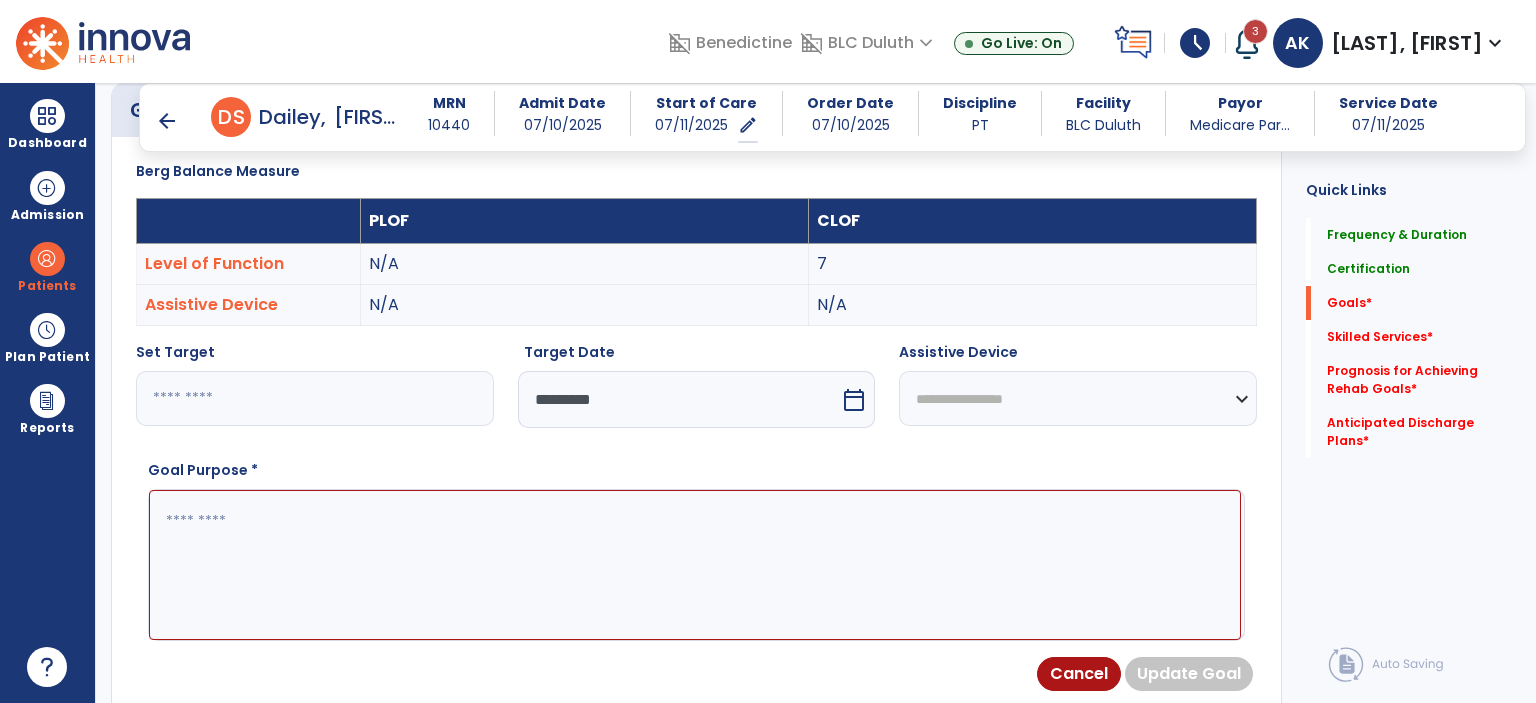 click at bounding box center (695, 565) 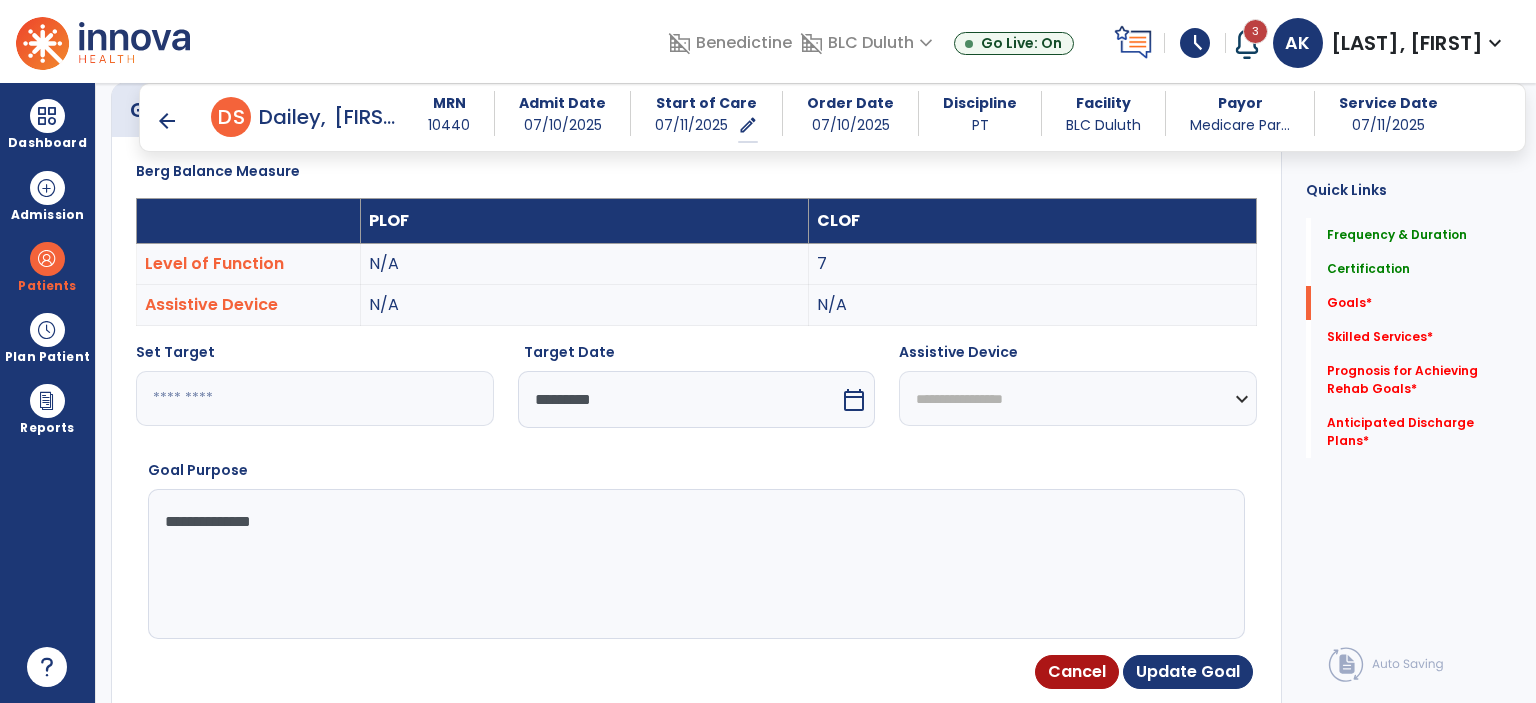 type on "**********" 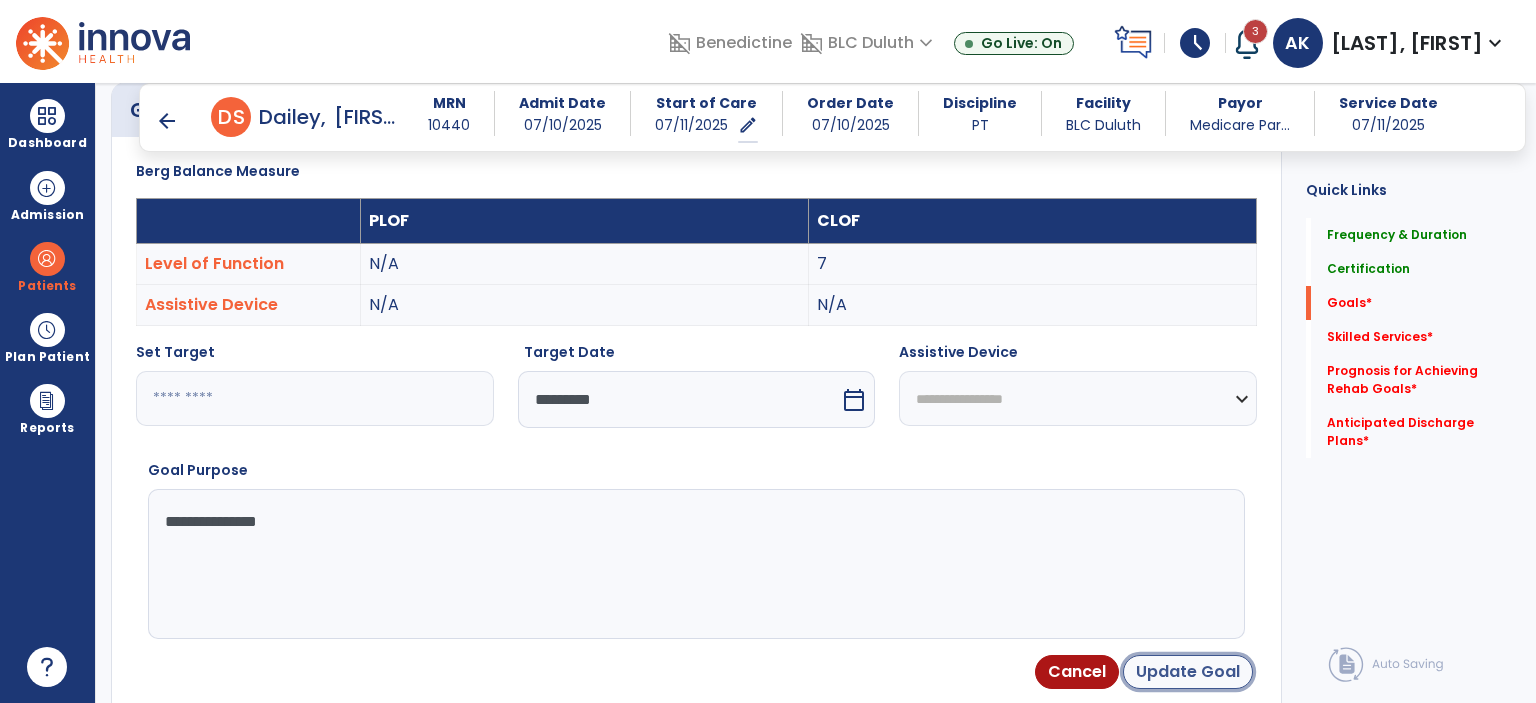 click on "Update Goal" at bounding box center [1188, 672] 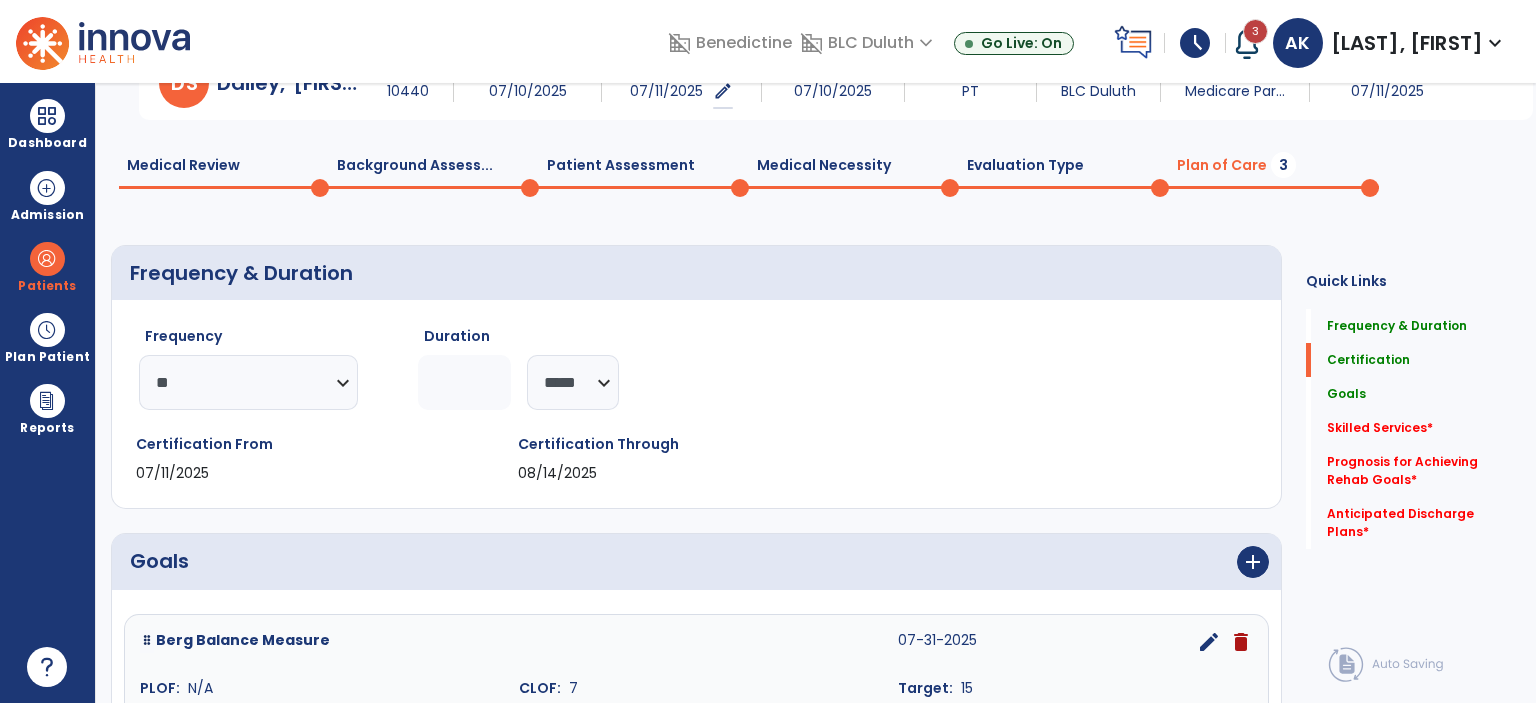 scroll, scrollTop: 0, scrollLeft: 0, axis: both 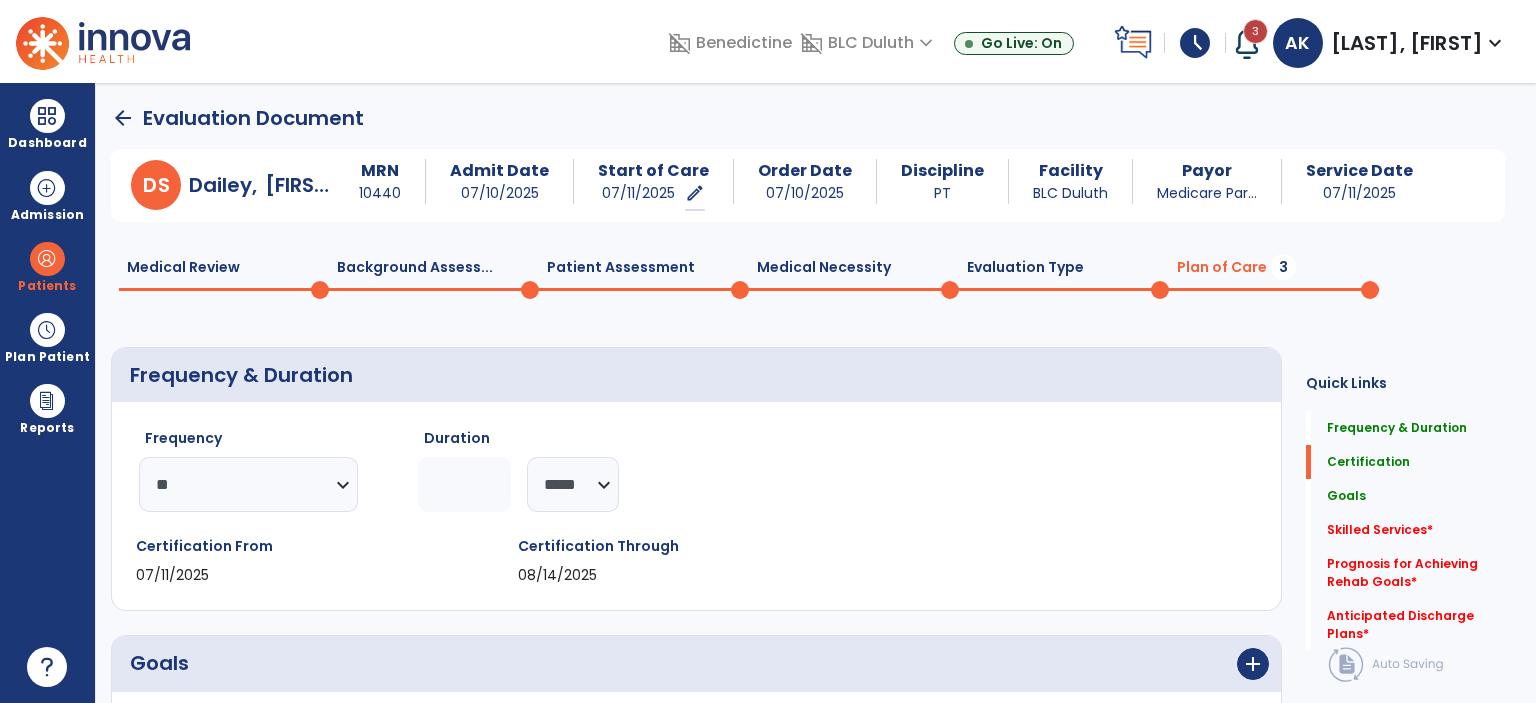 click on "arrow_back" 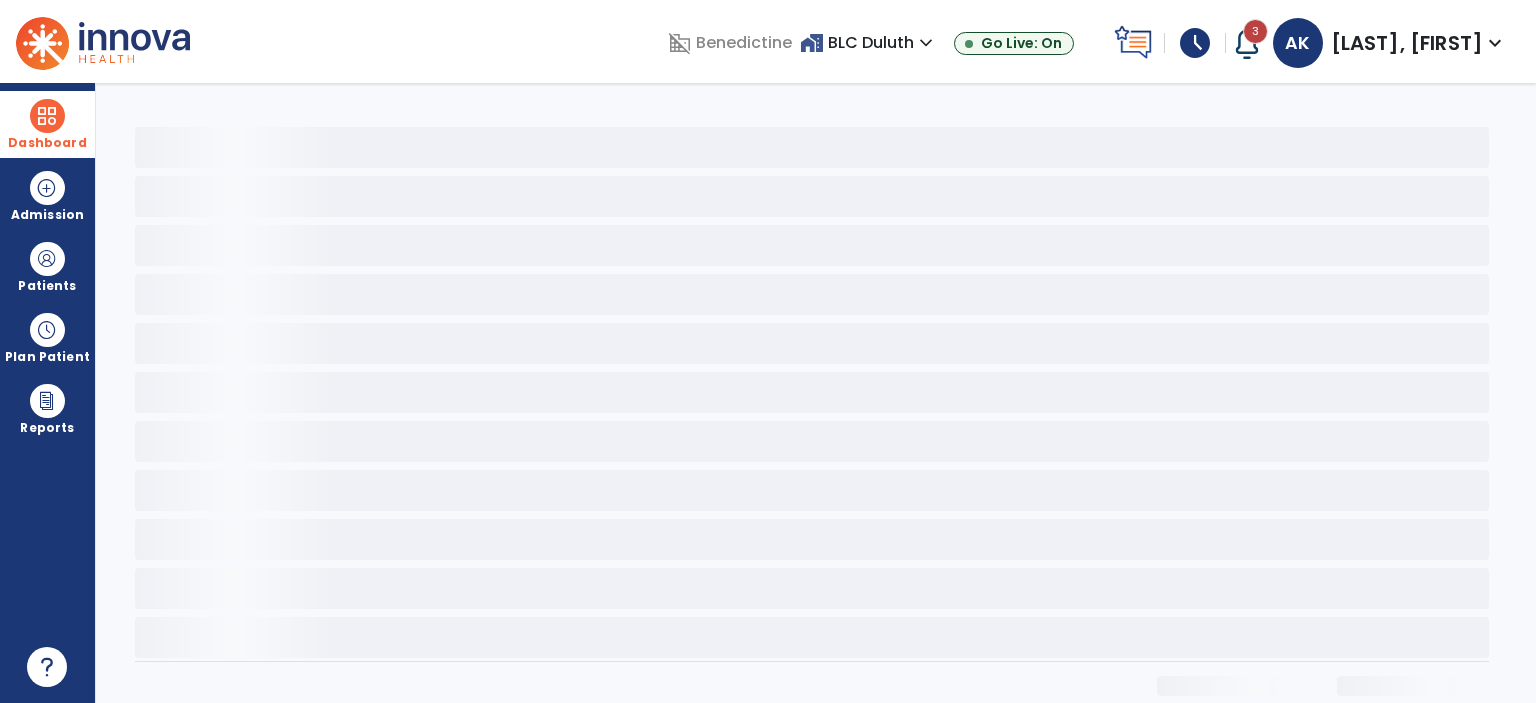 click on "Dashboard" at bounding box center [47, 124] 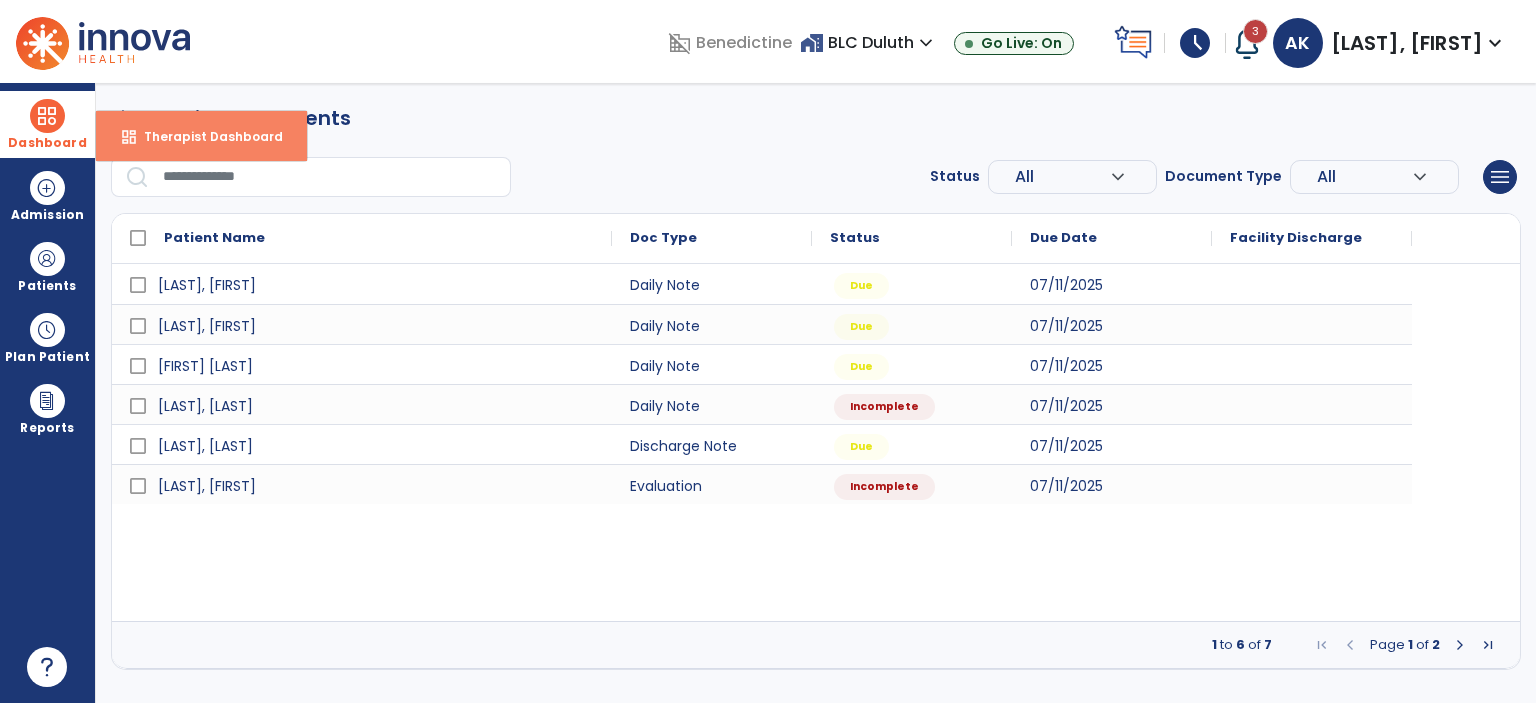 click on "dashboard  Therapist Dashboard" at bounding box center [201, 136] 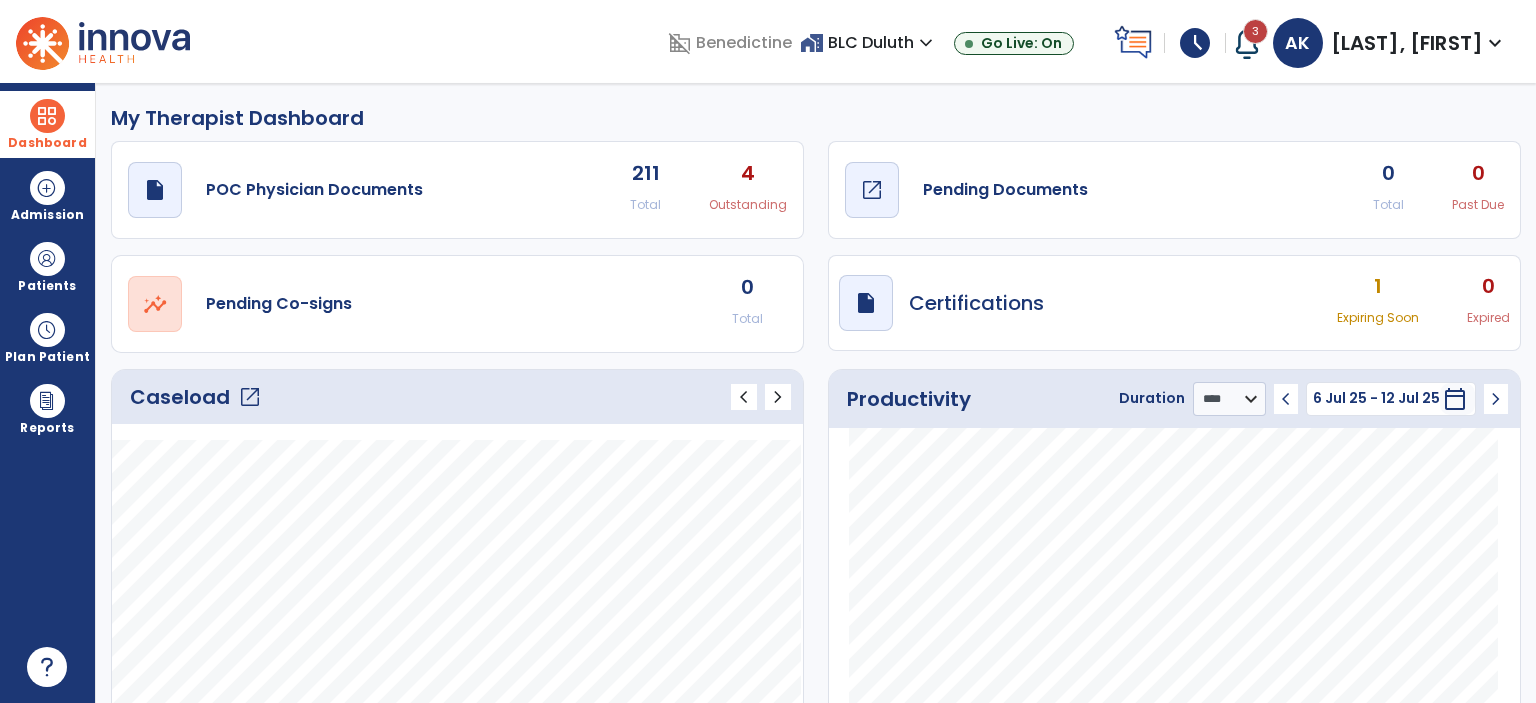 click on "Pending Documents" 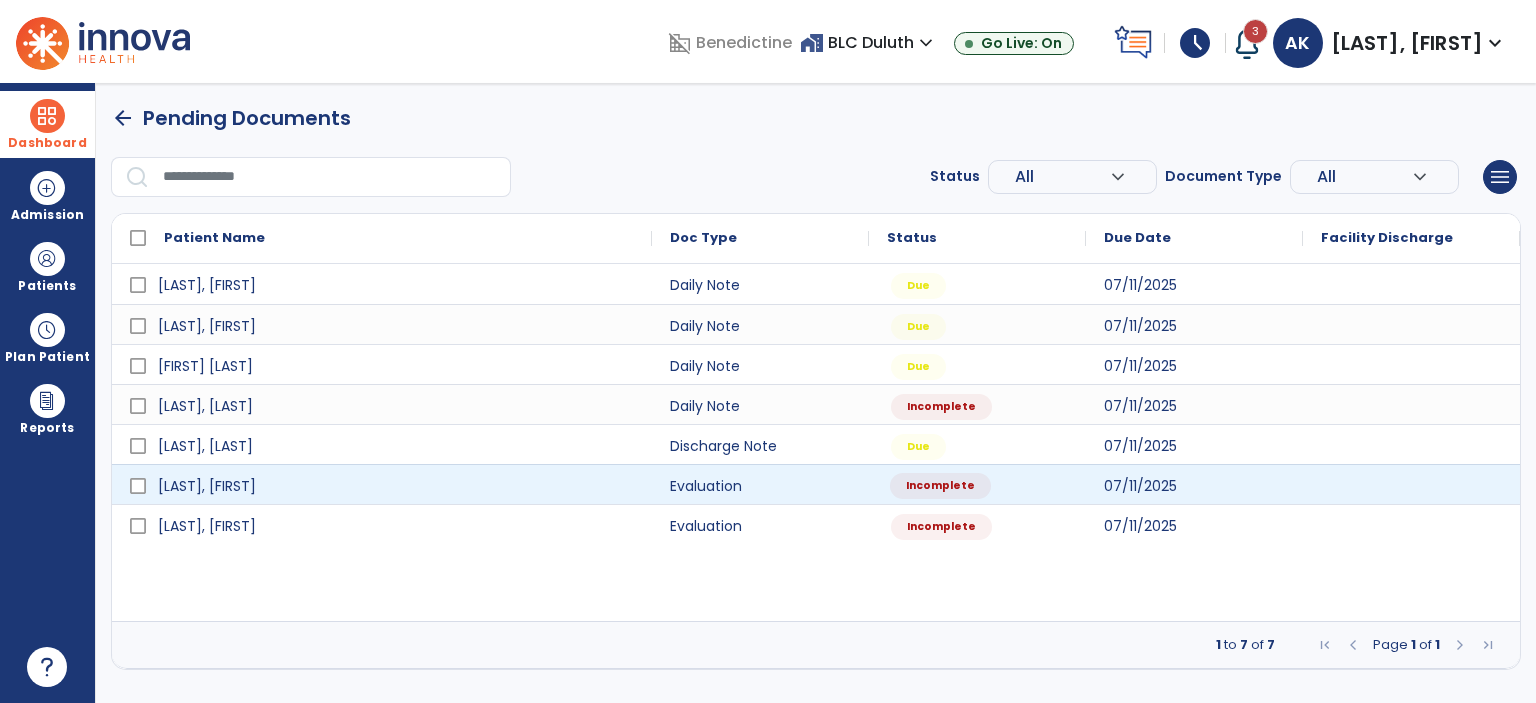 click on "Incomplete" at bounding box center (977, 484) 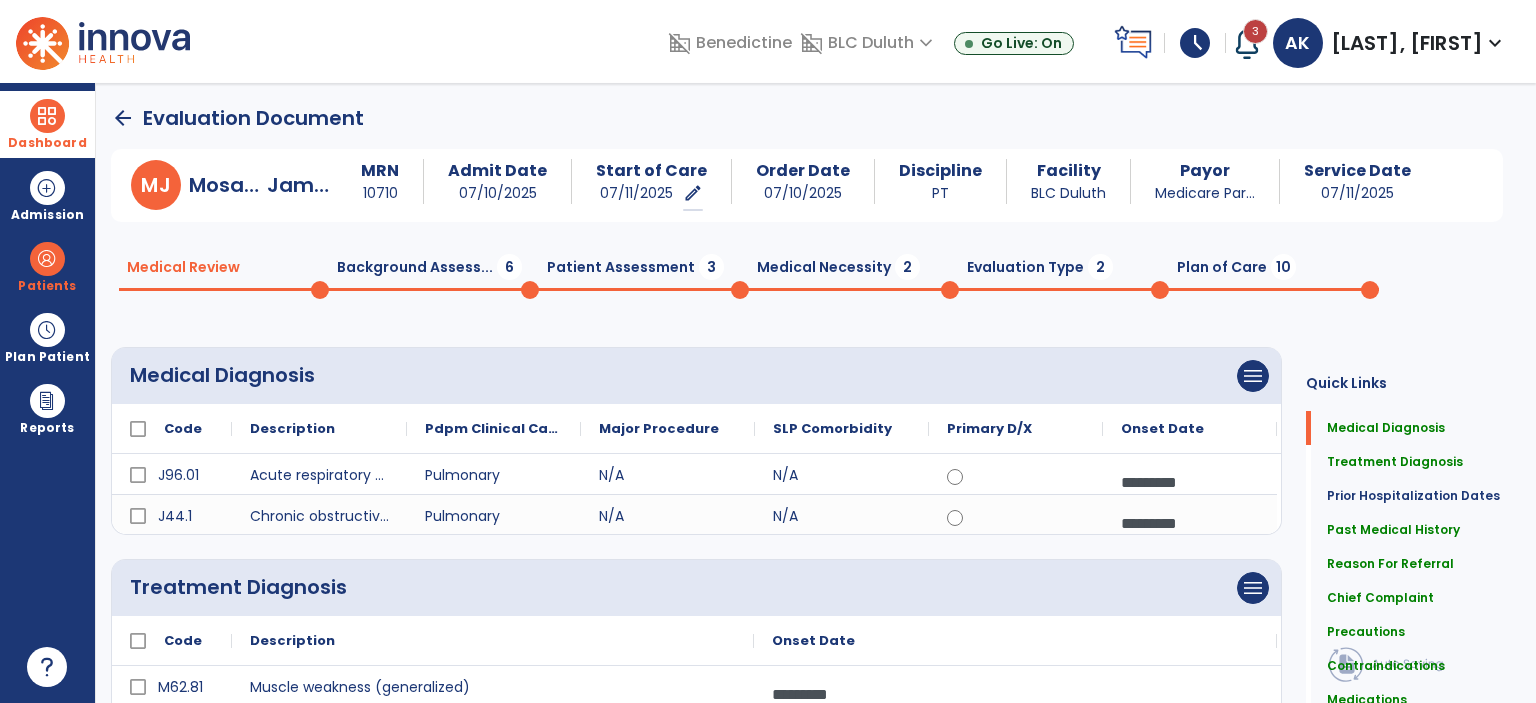 click on "Background Assess...  6" 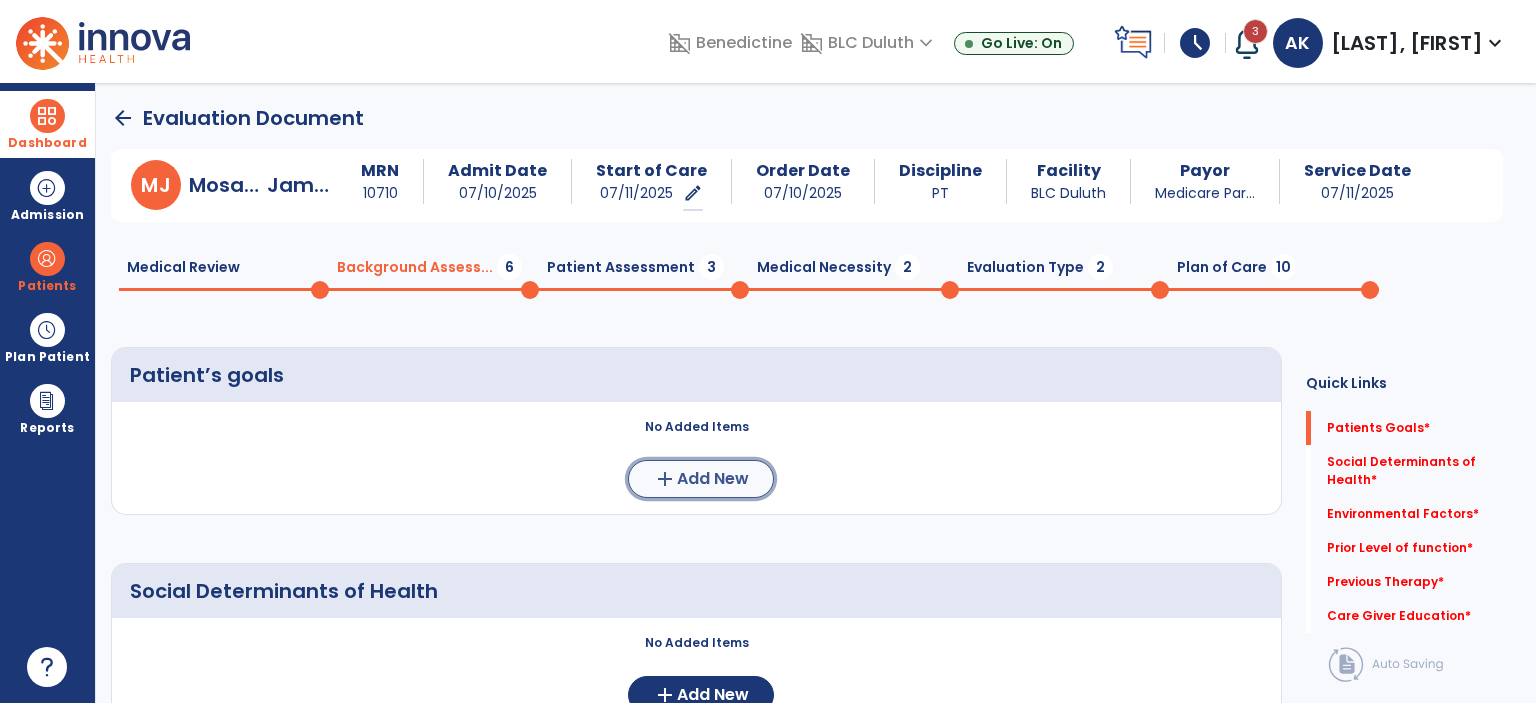 click on "Add New" 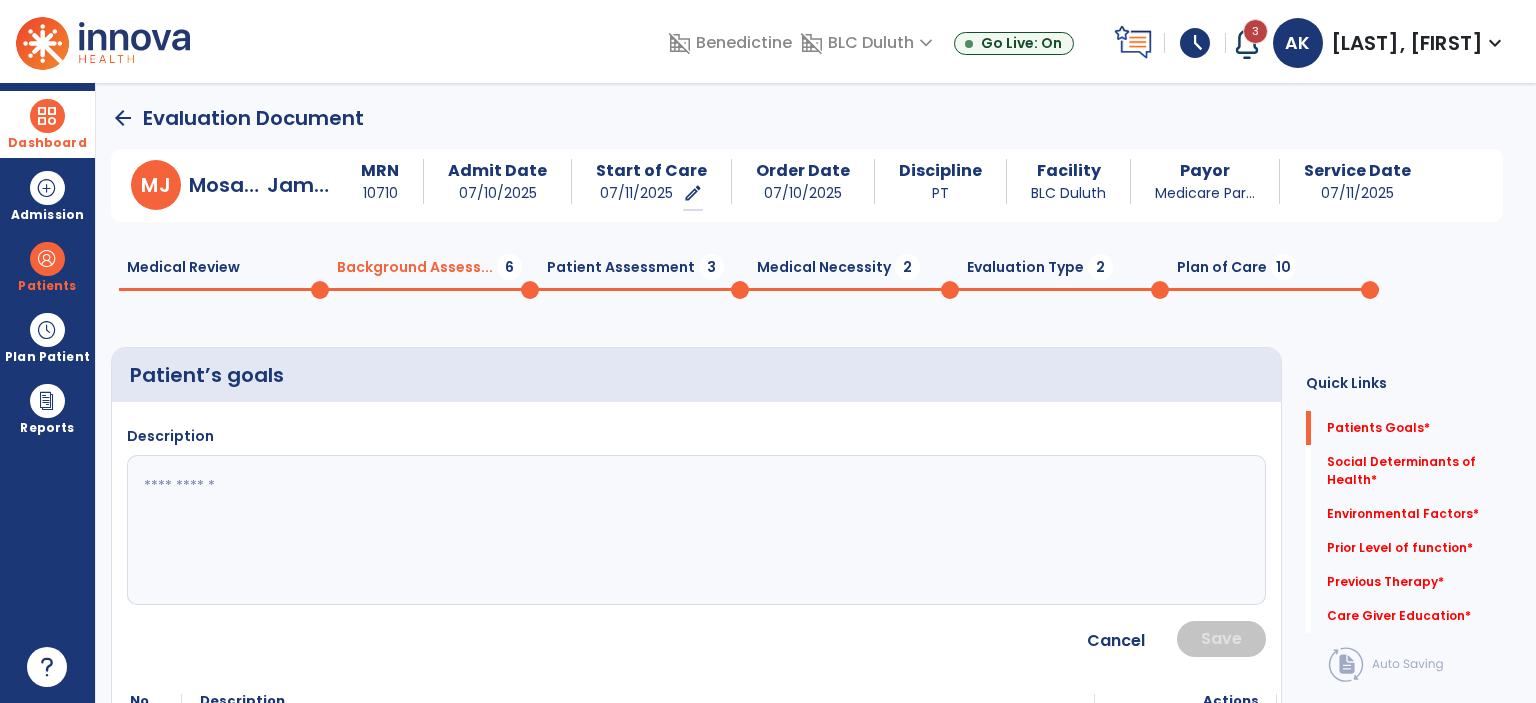 click 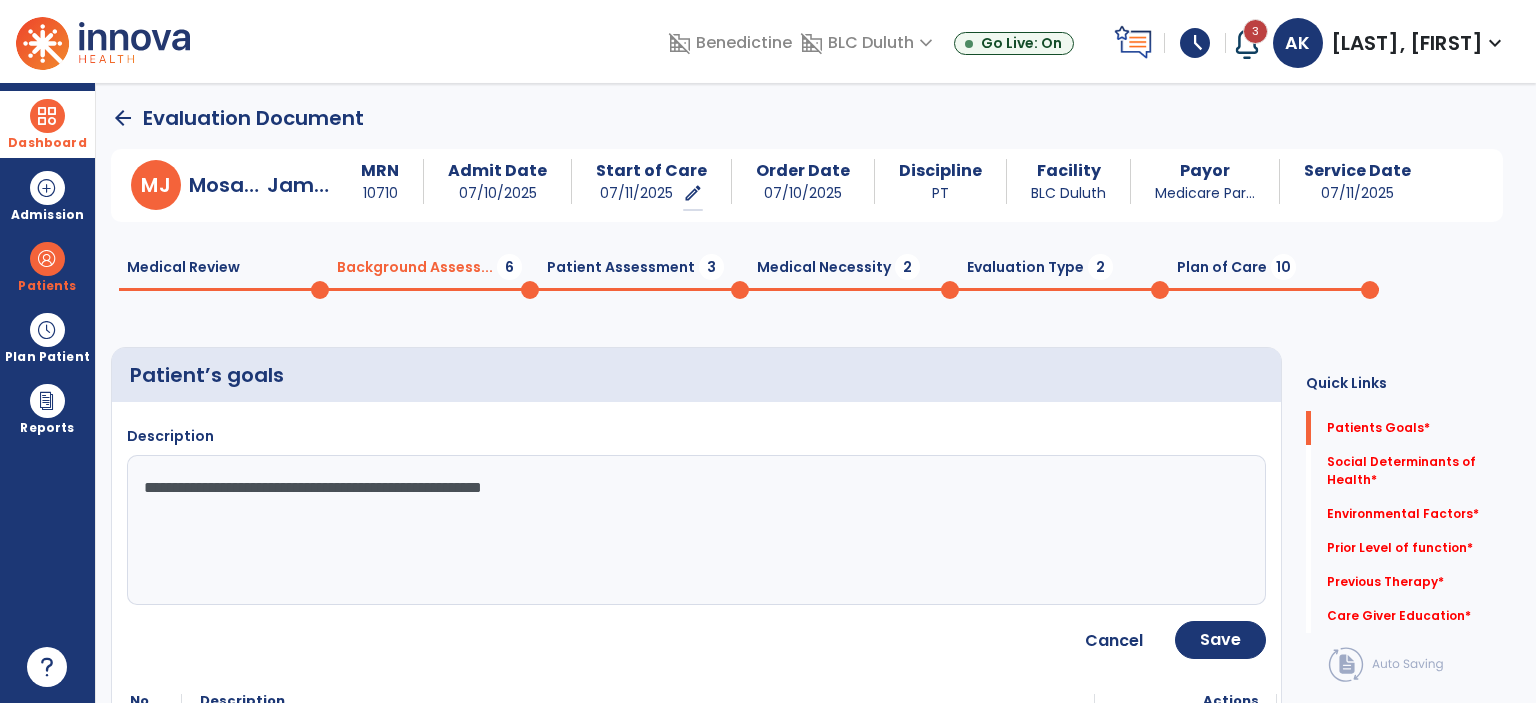 type on "**********" 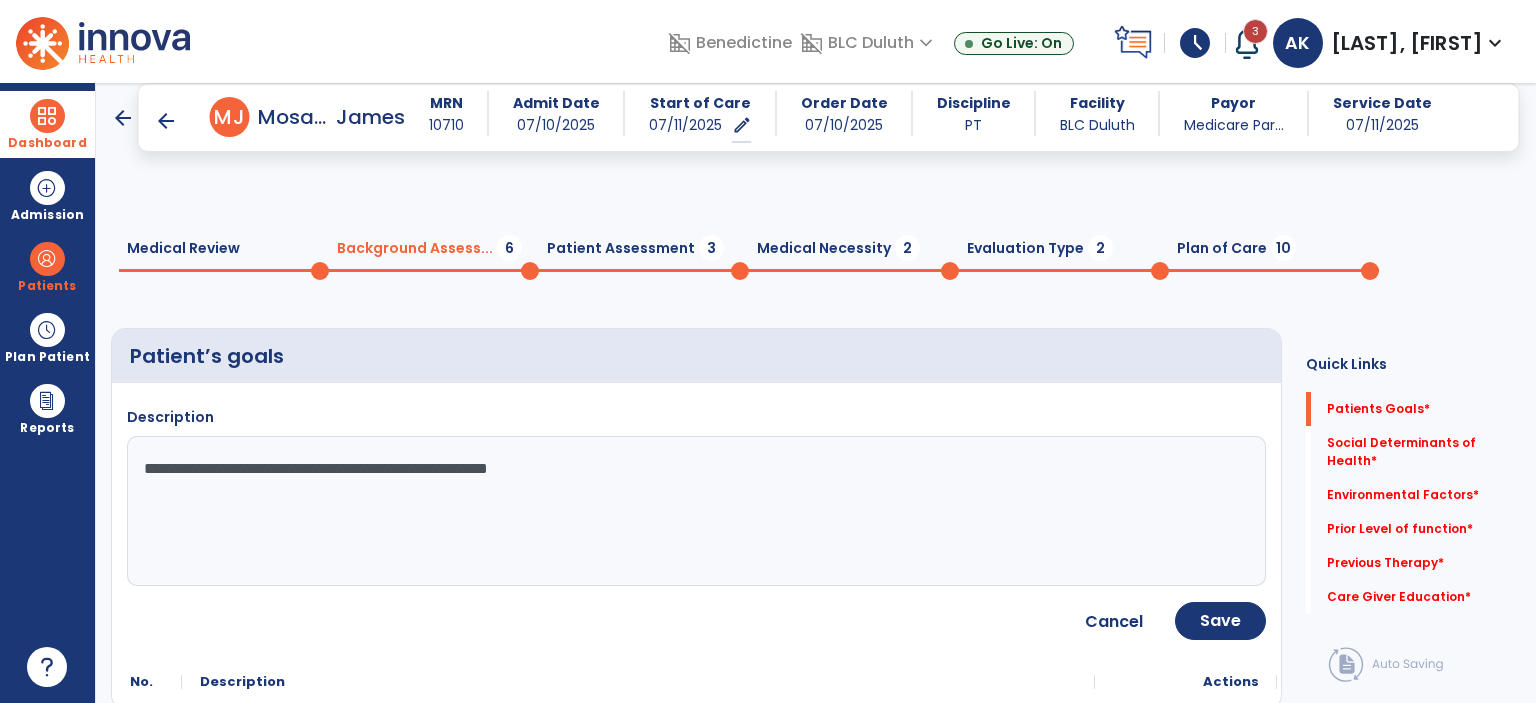 scroll, scrollTop: 212, scrollLeft: 0, axis: vertical 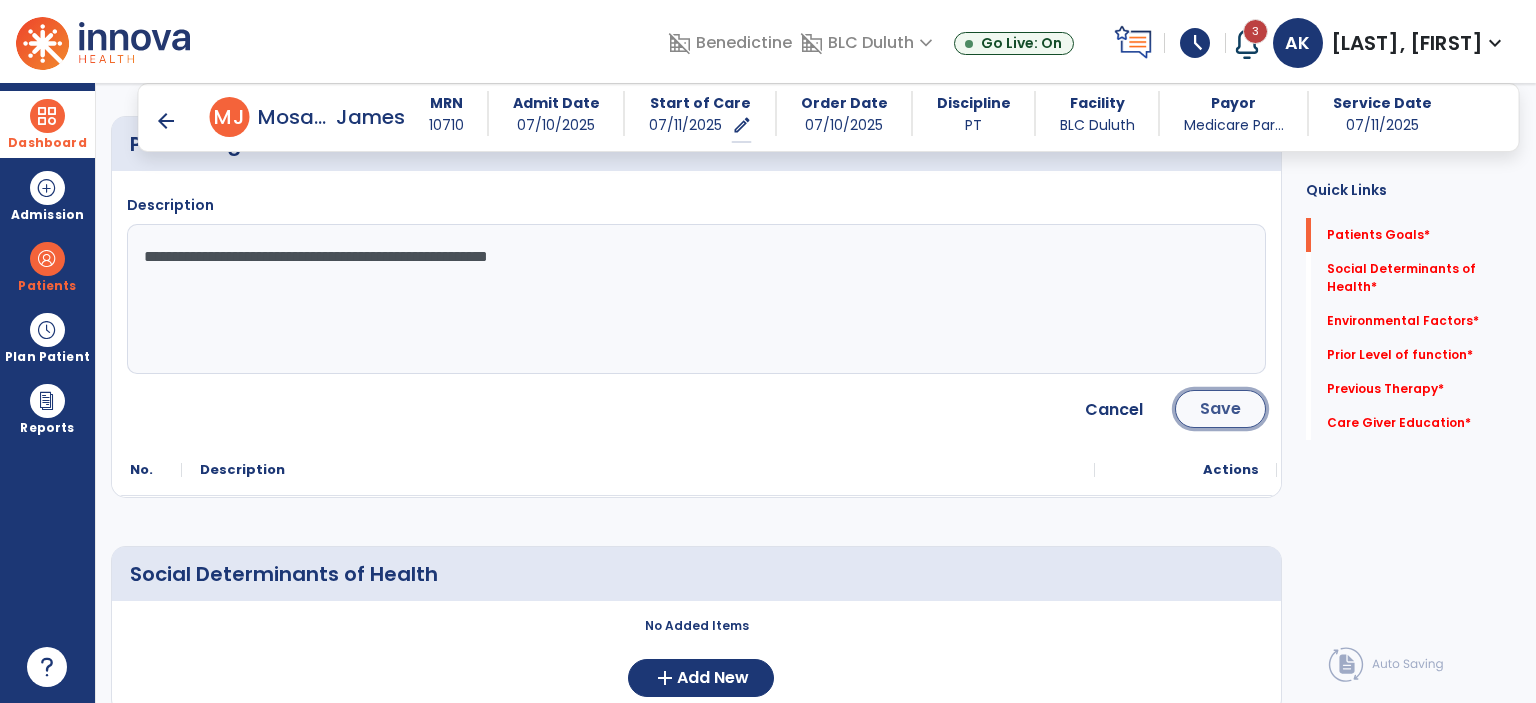 click on "Save" 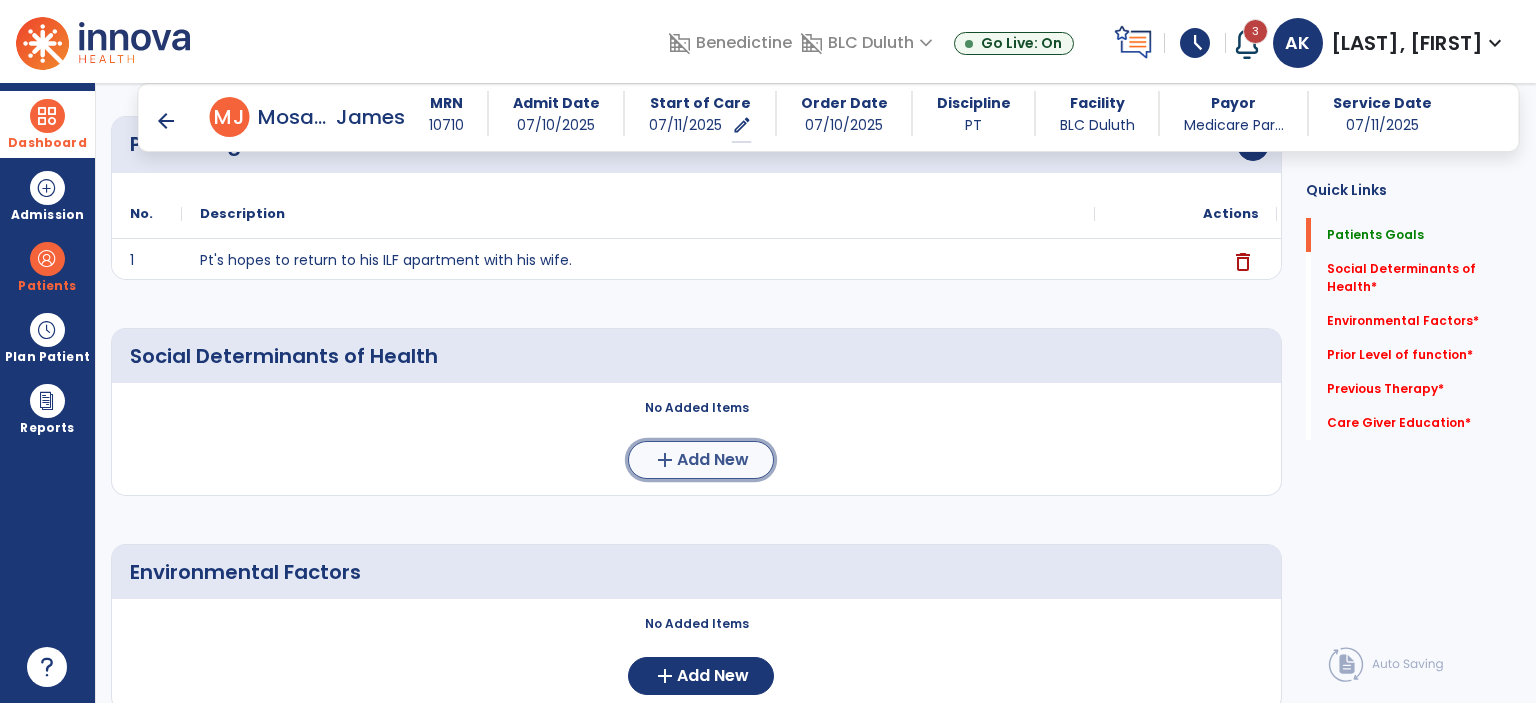 click on "Add New" 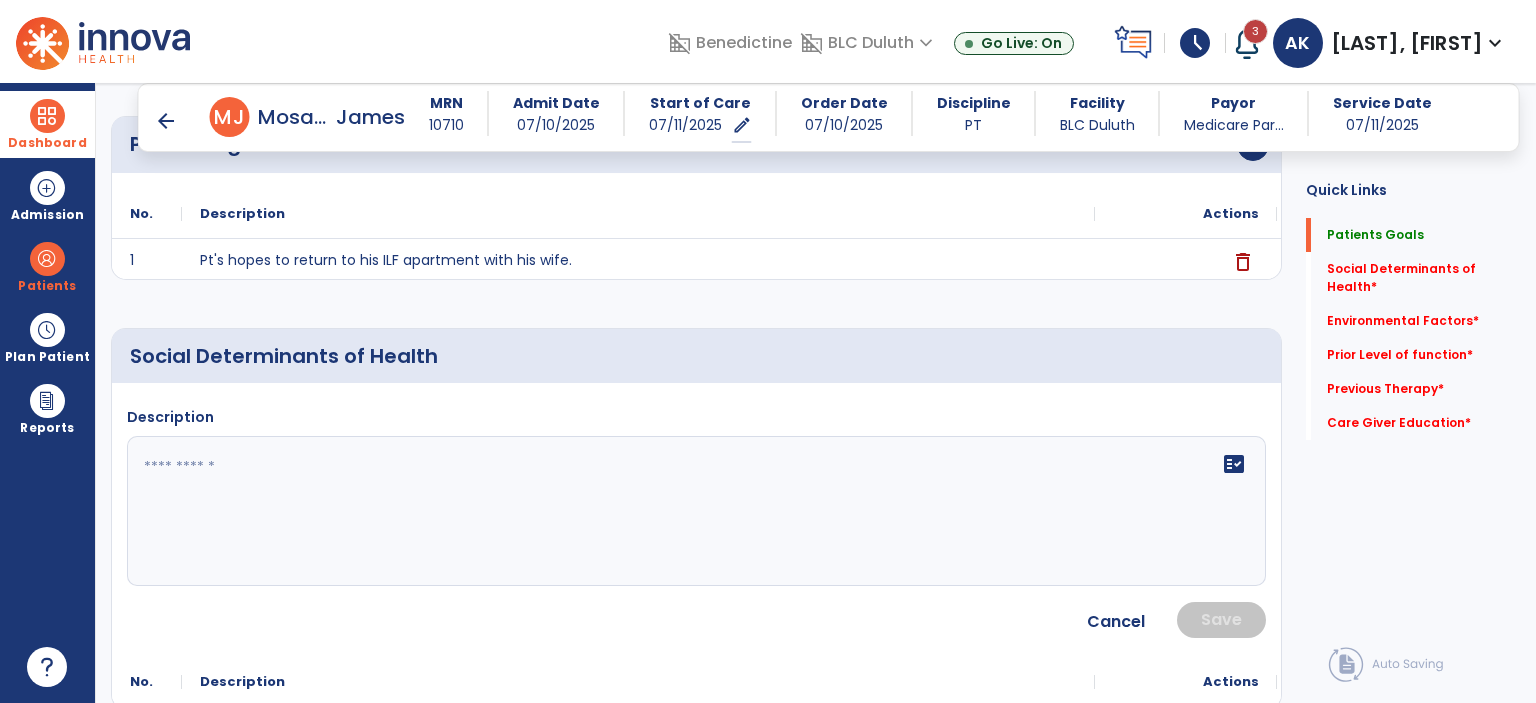 click 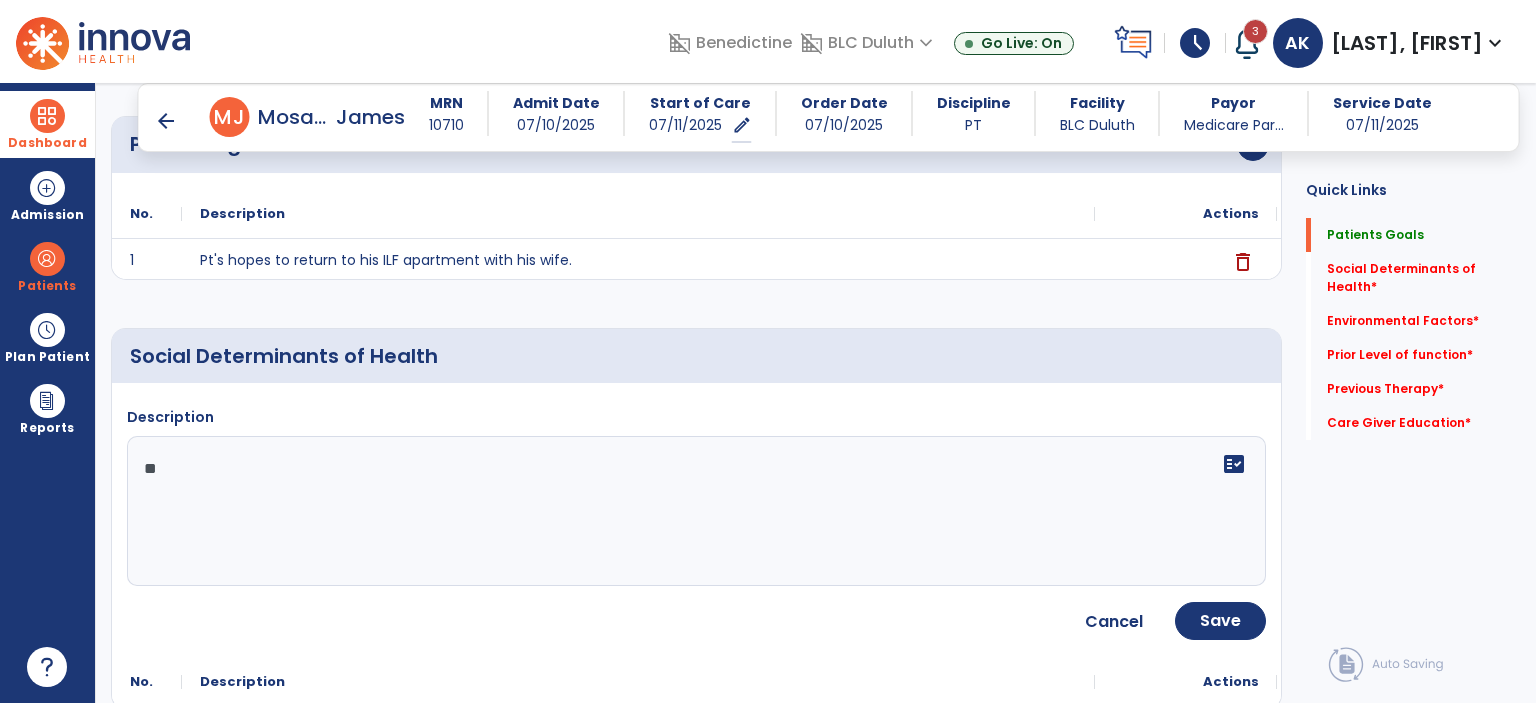 type on "***" 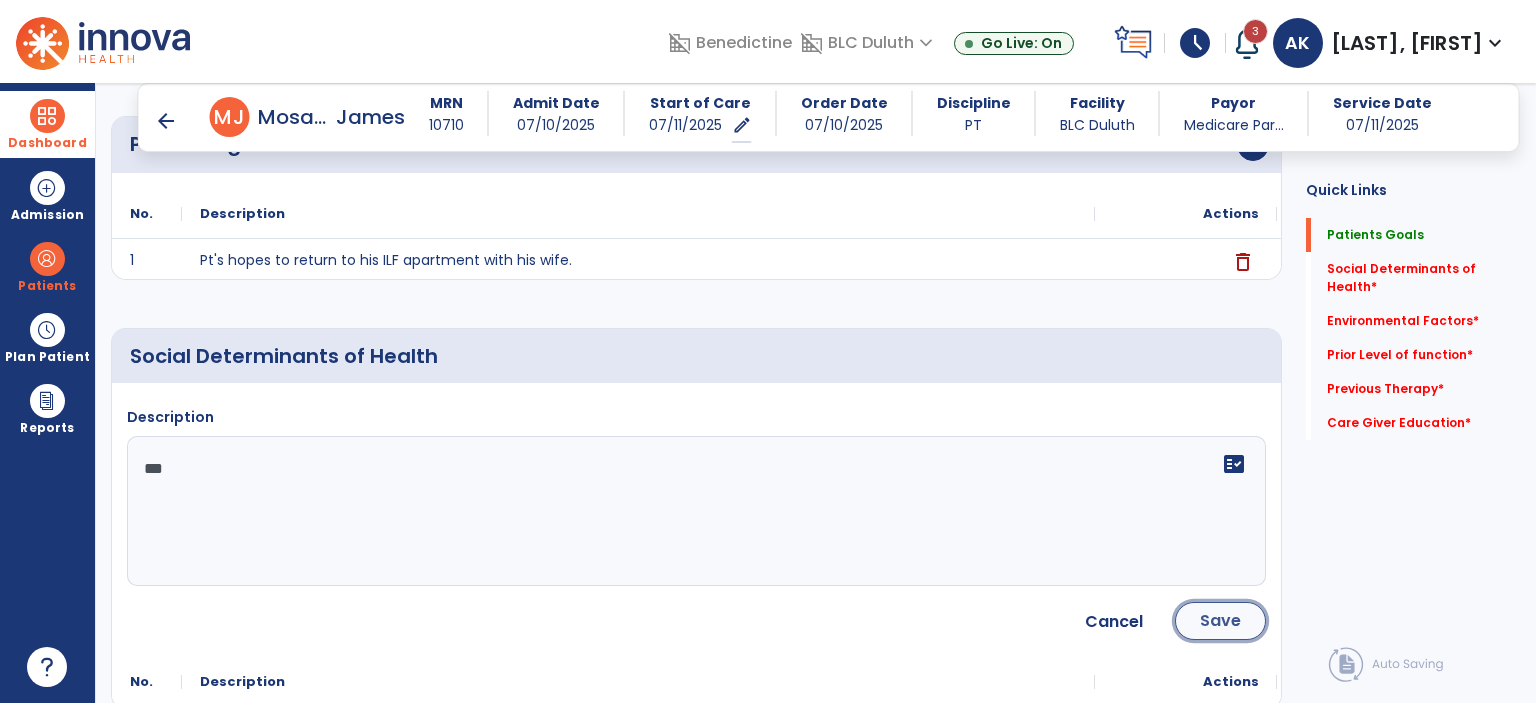 click on "Save" 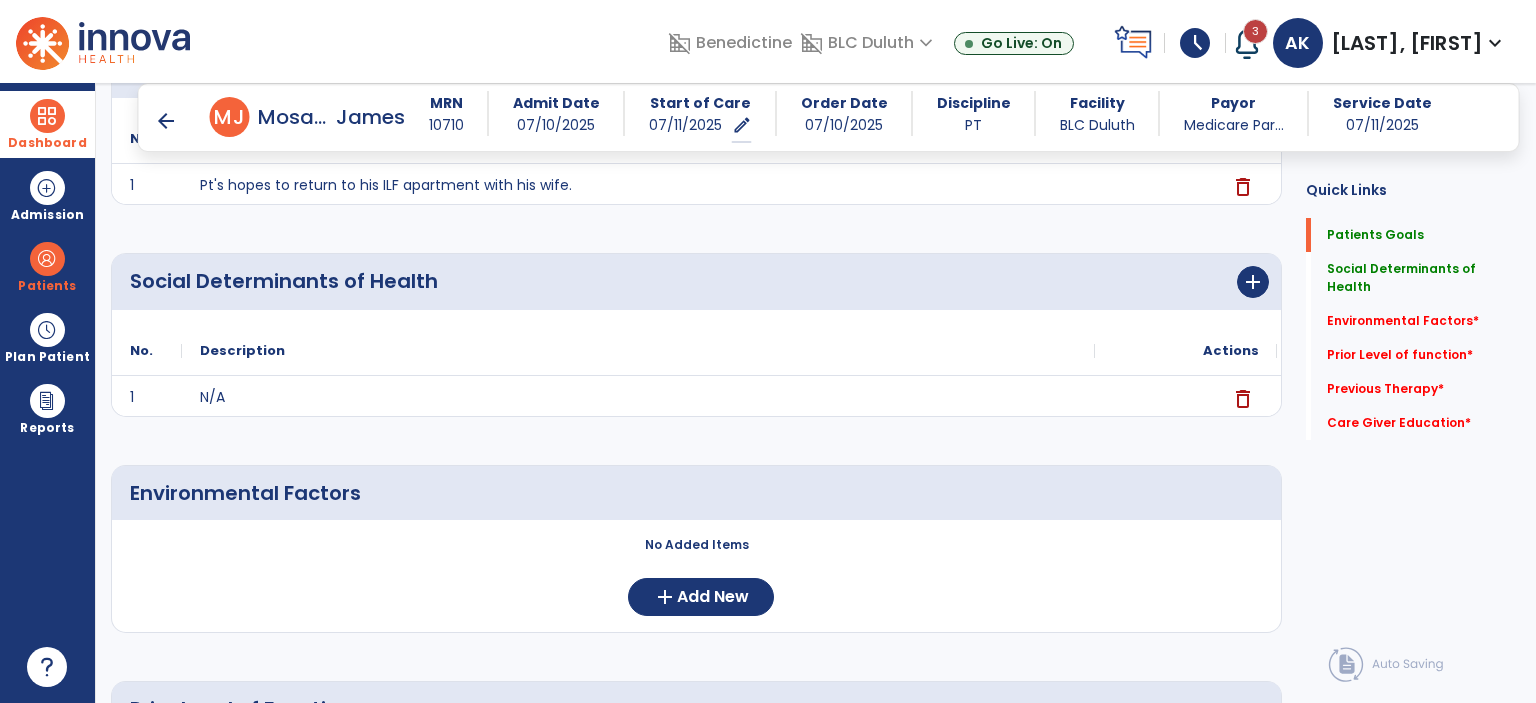 scroll, scrollTop: 460, scrollLeft: 0, axis: vertical 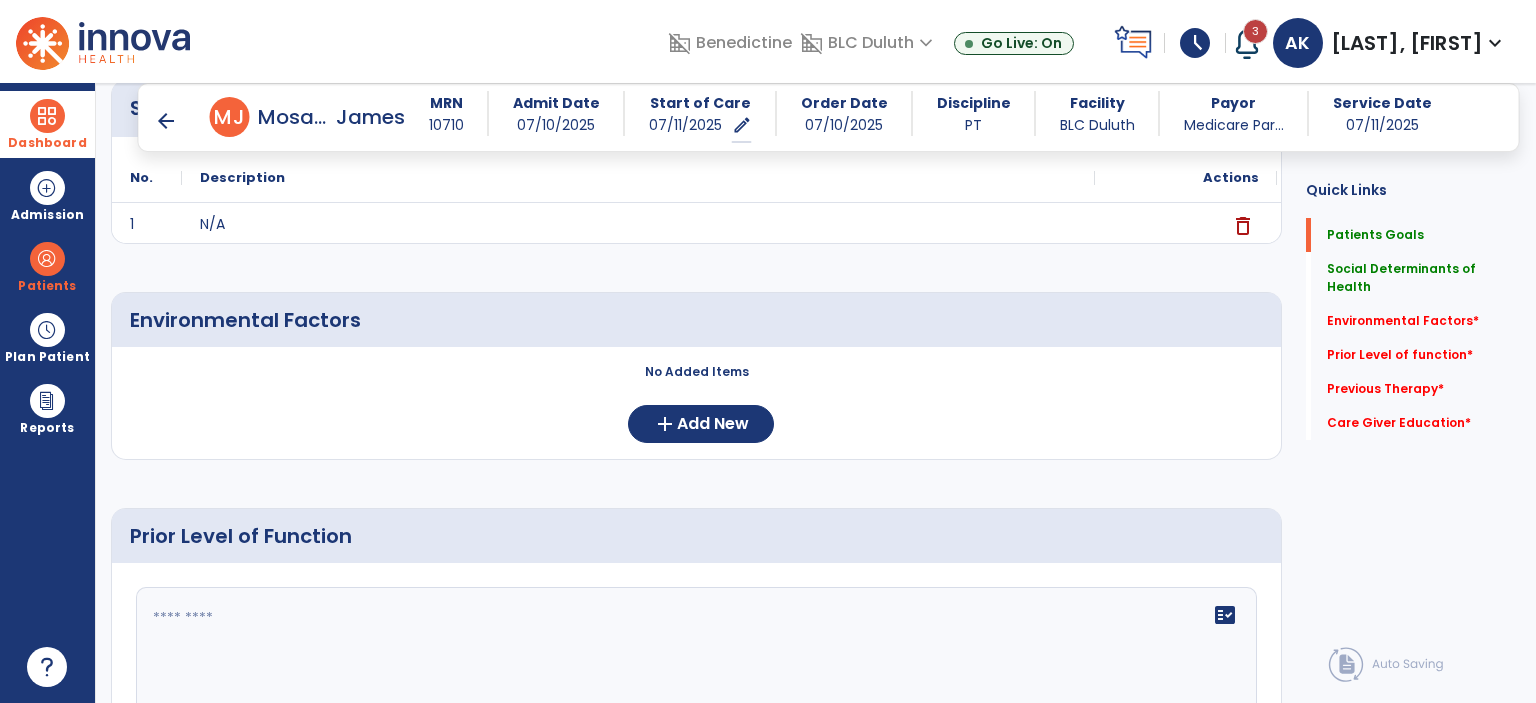 click on "No Added Items  add  Add New" 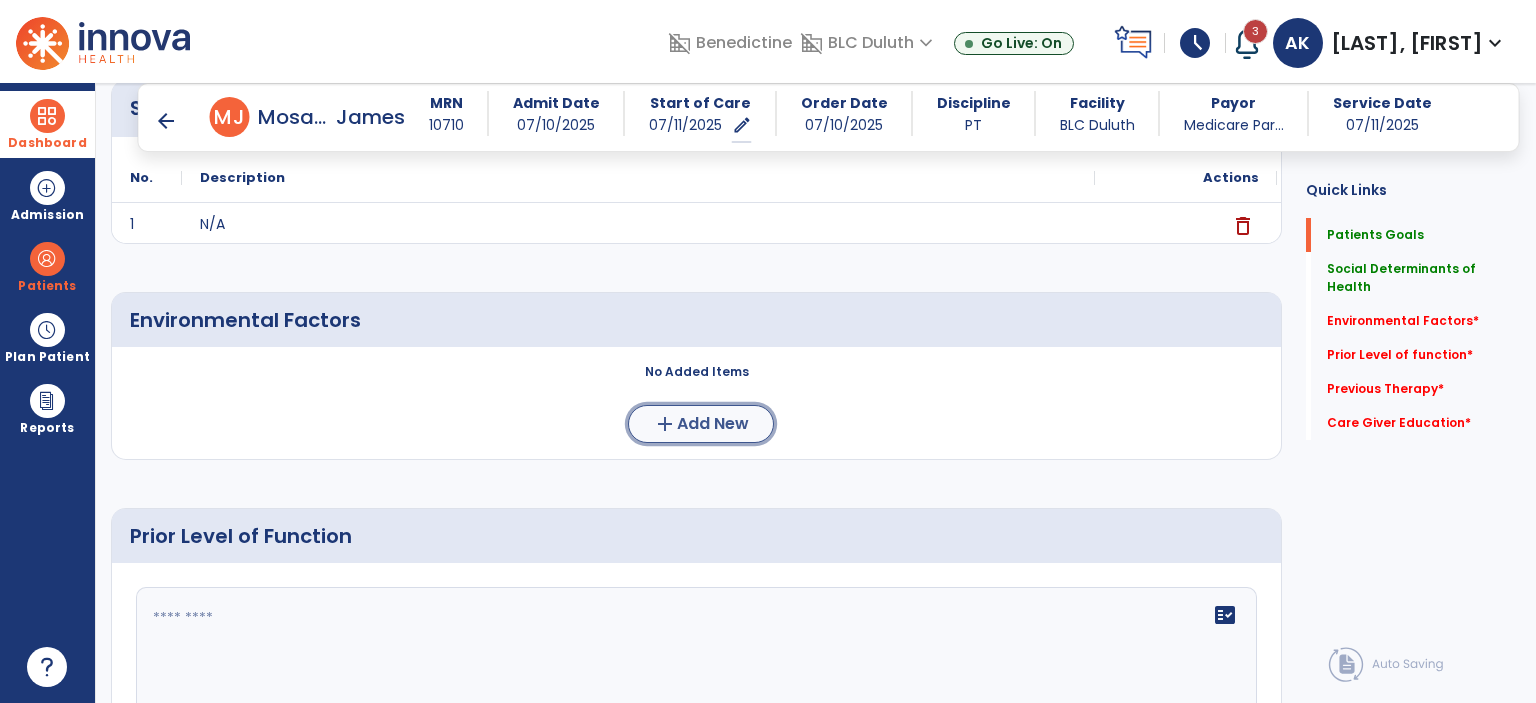 click on "Add New" 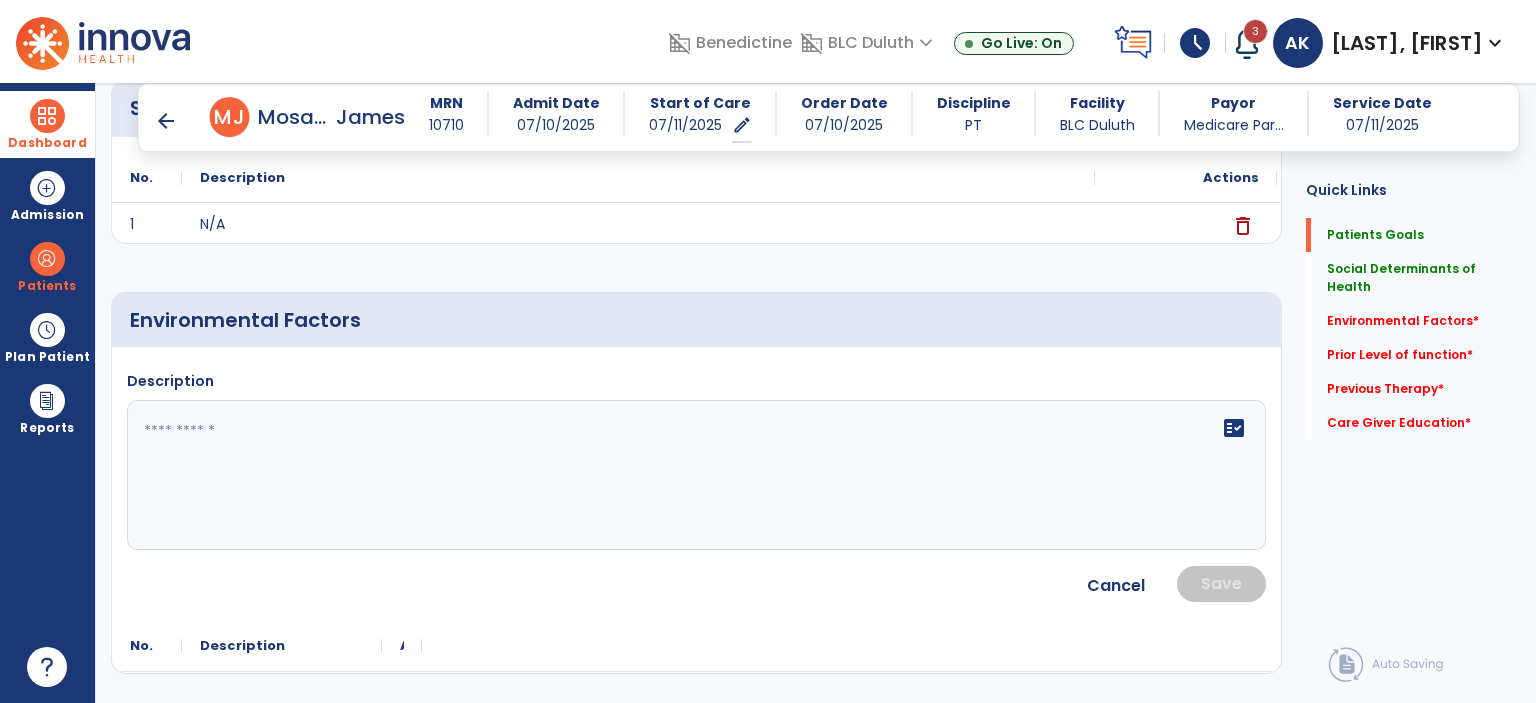 click 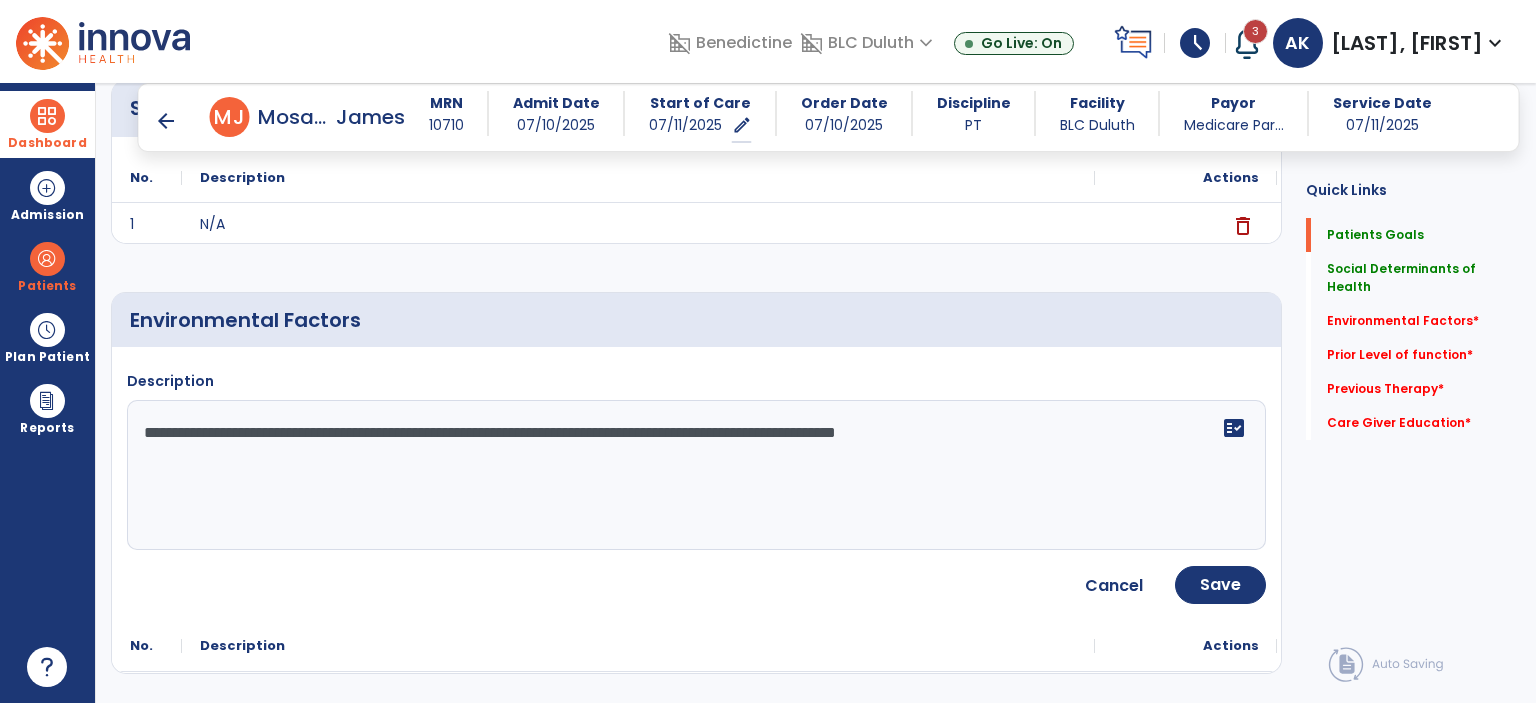 click on "**********" 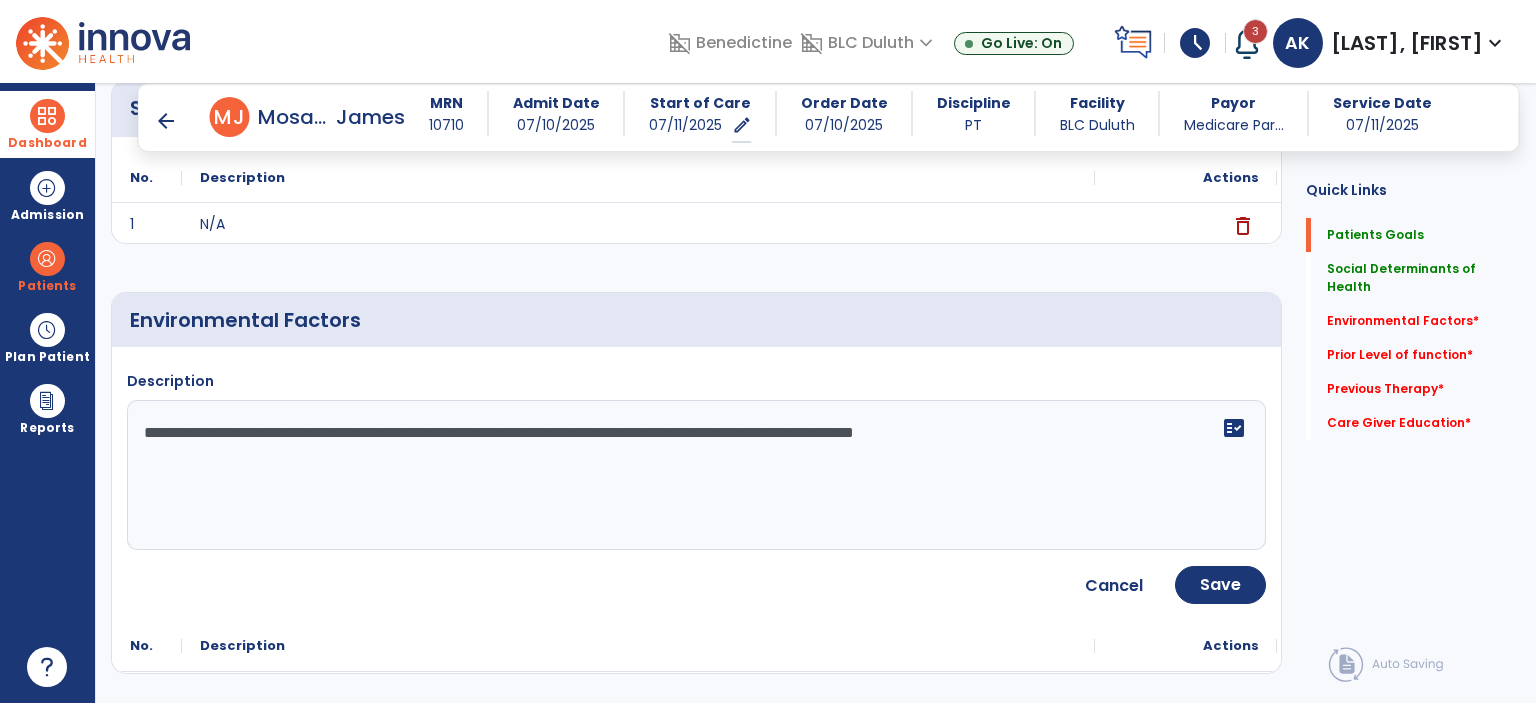 click on "**********" 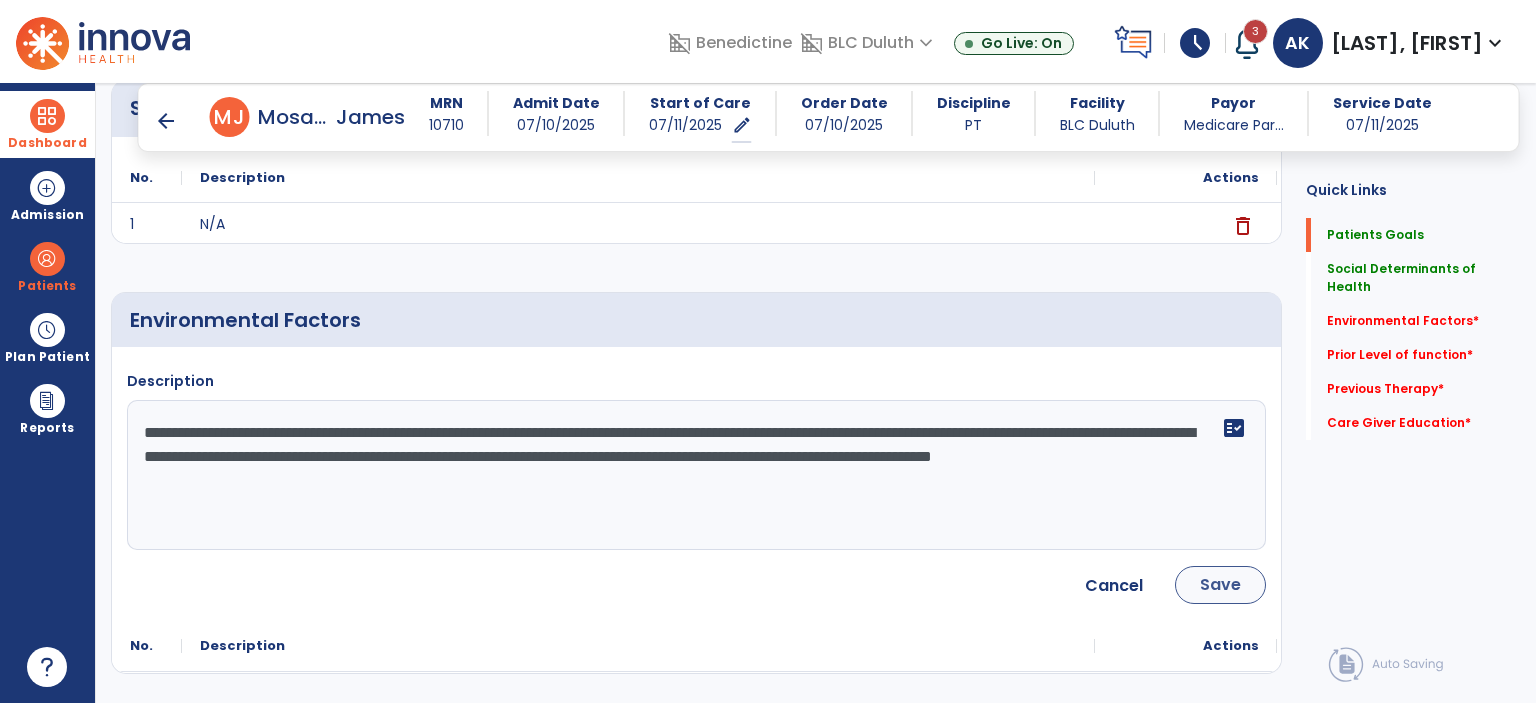 type on "**********" 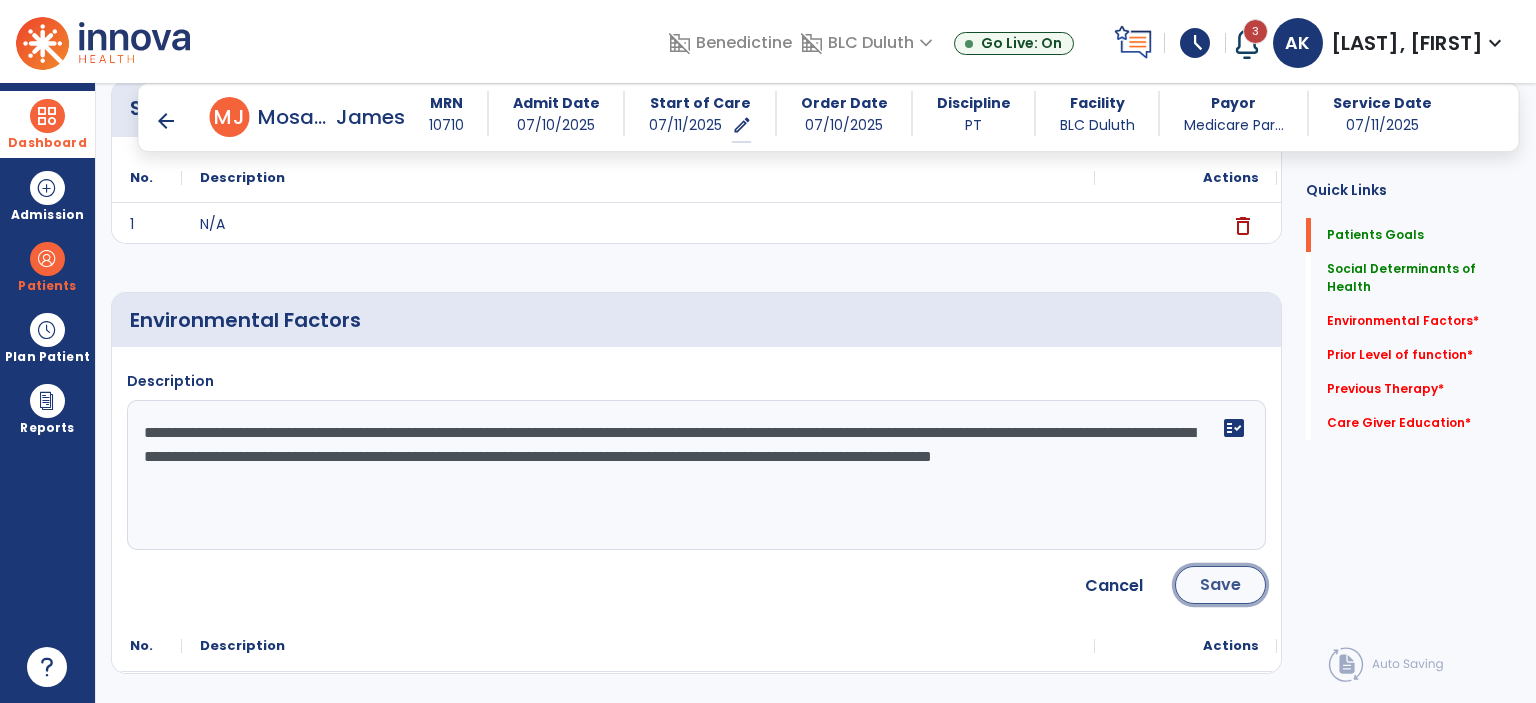 click on "Save" 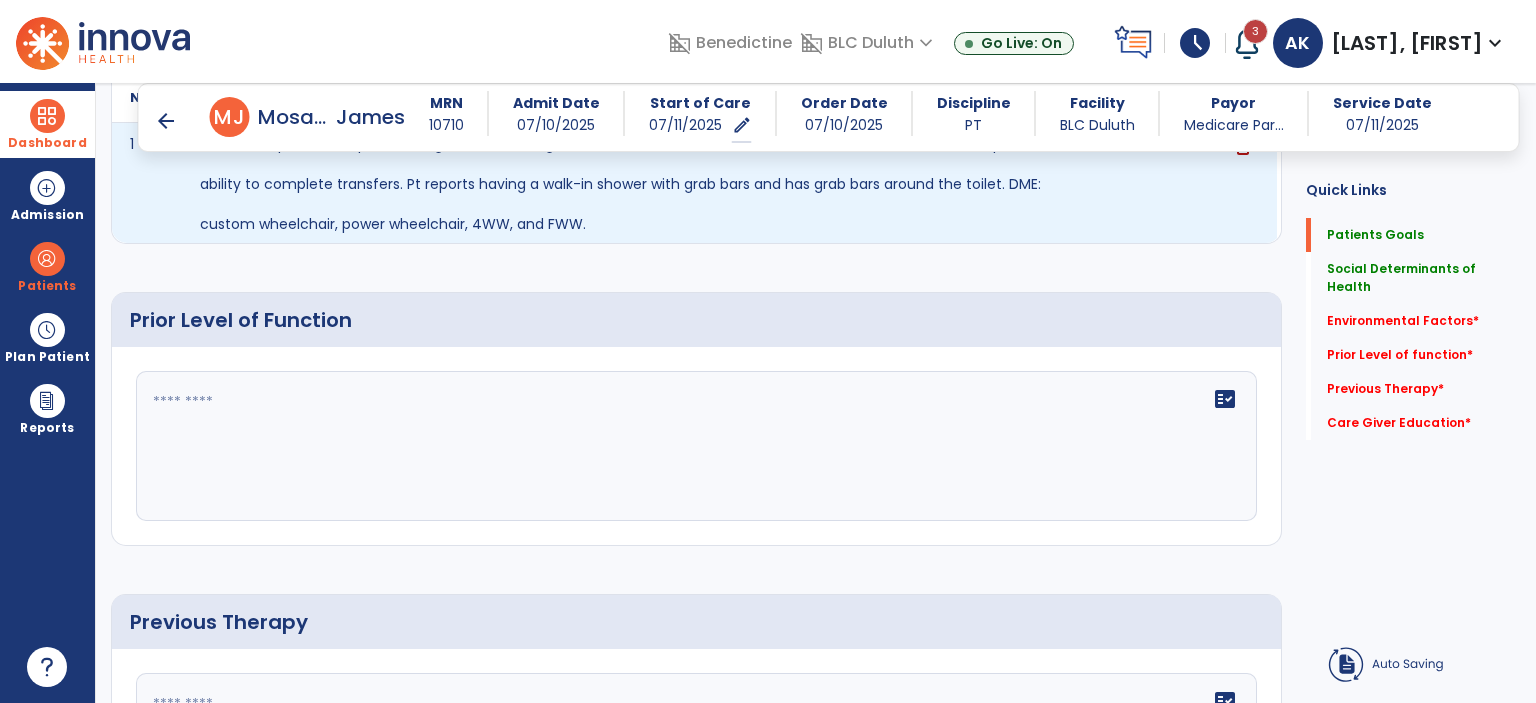 scroll, scrollTop: 780, scrollLeft: 0, axis: vertical 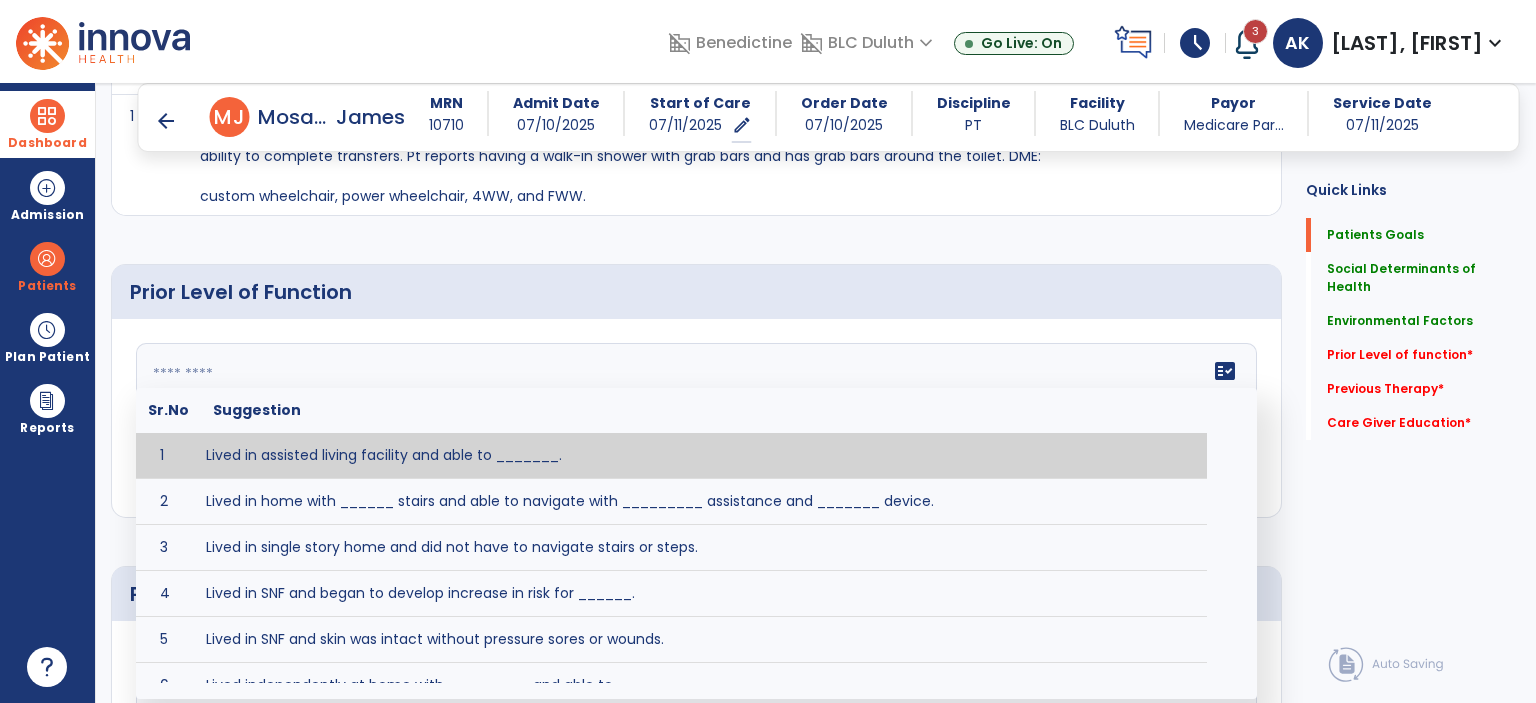 click 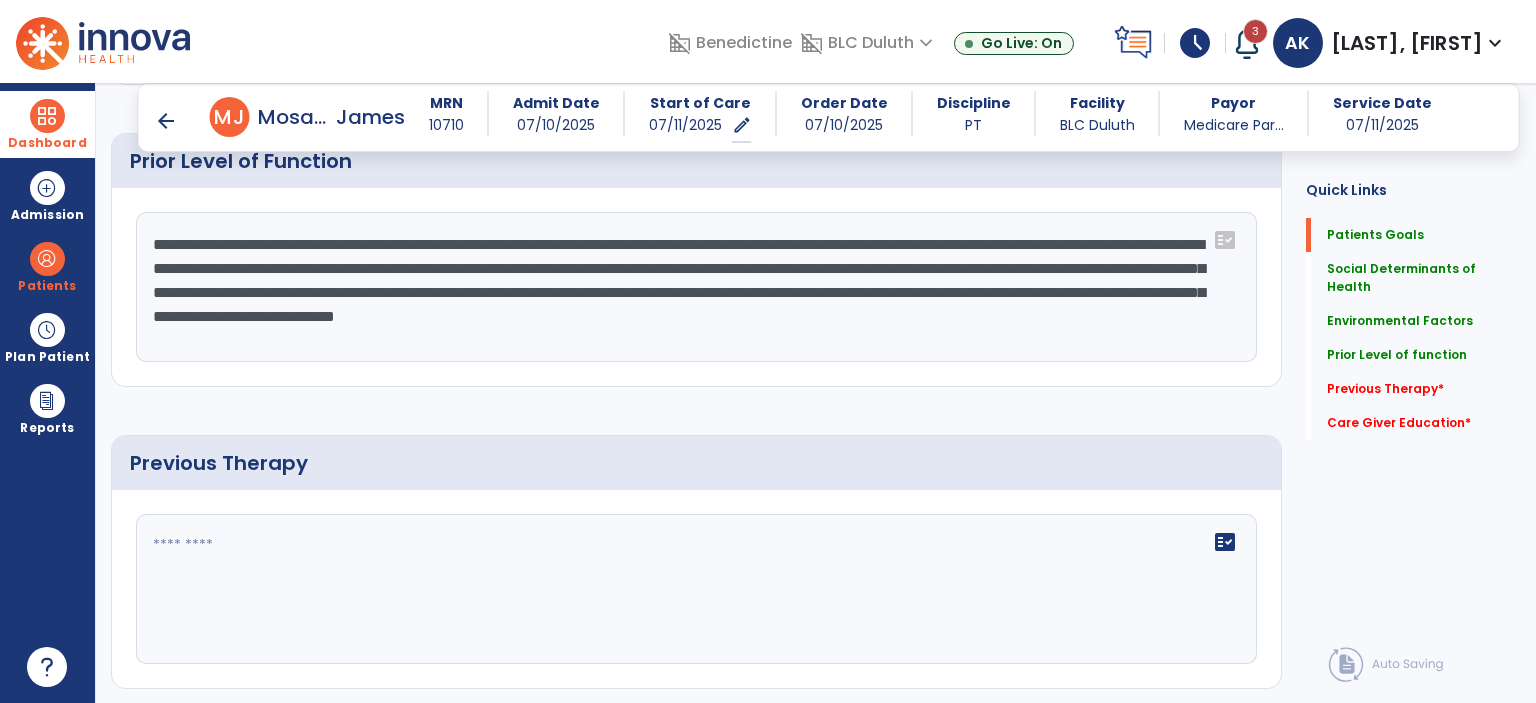 scroll, scrollTop: 912, scrollLeft: 0, axis: vertical 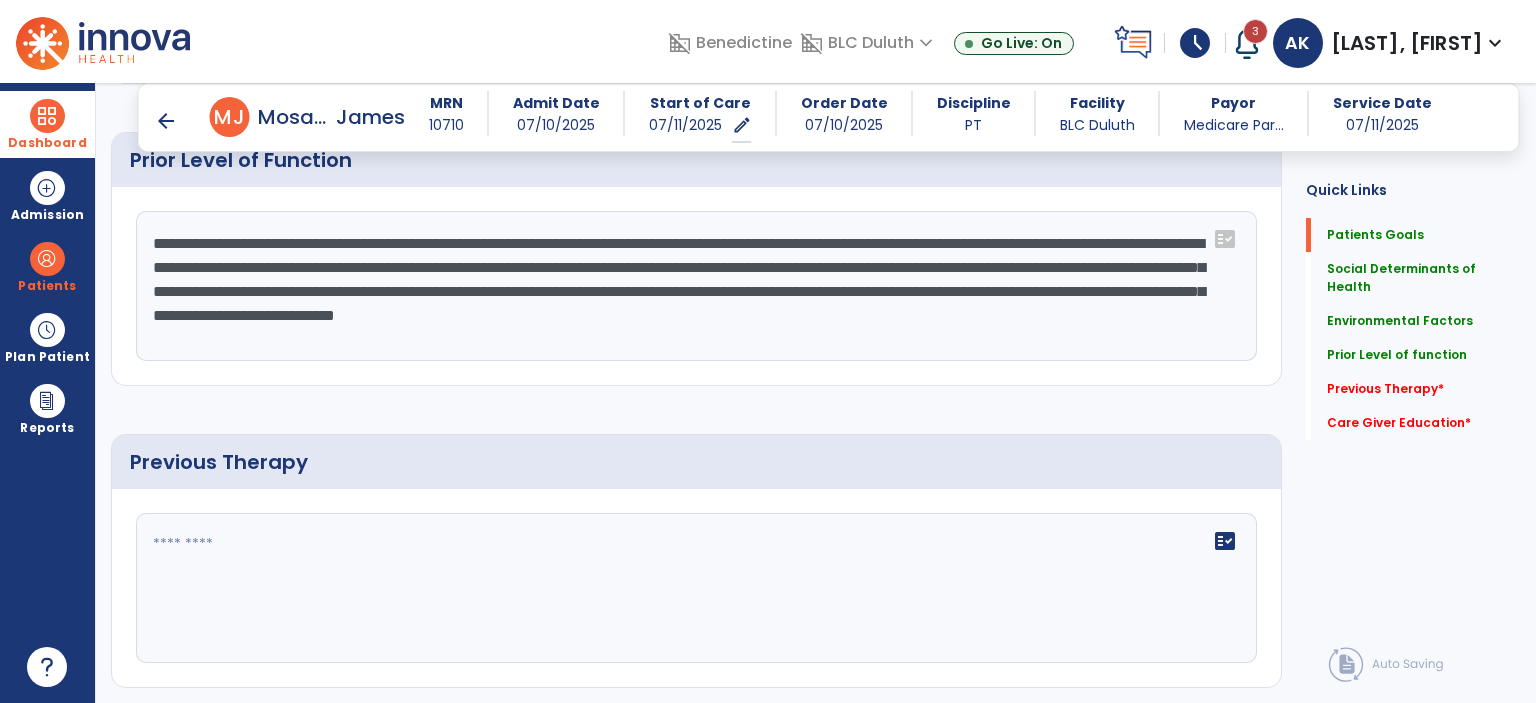 type on "**********" 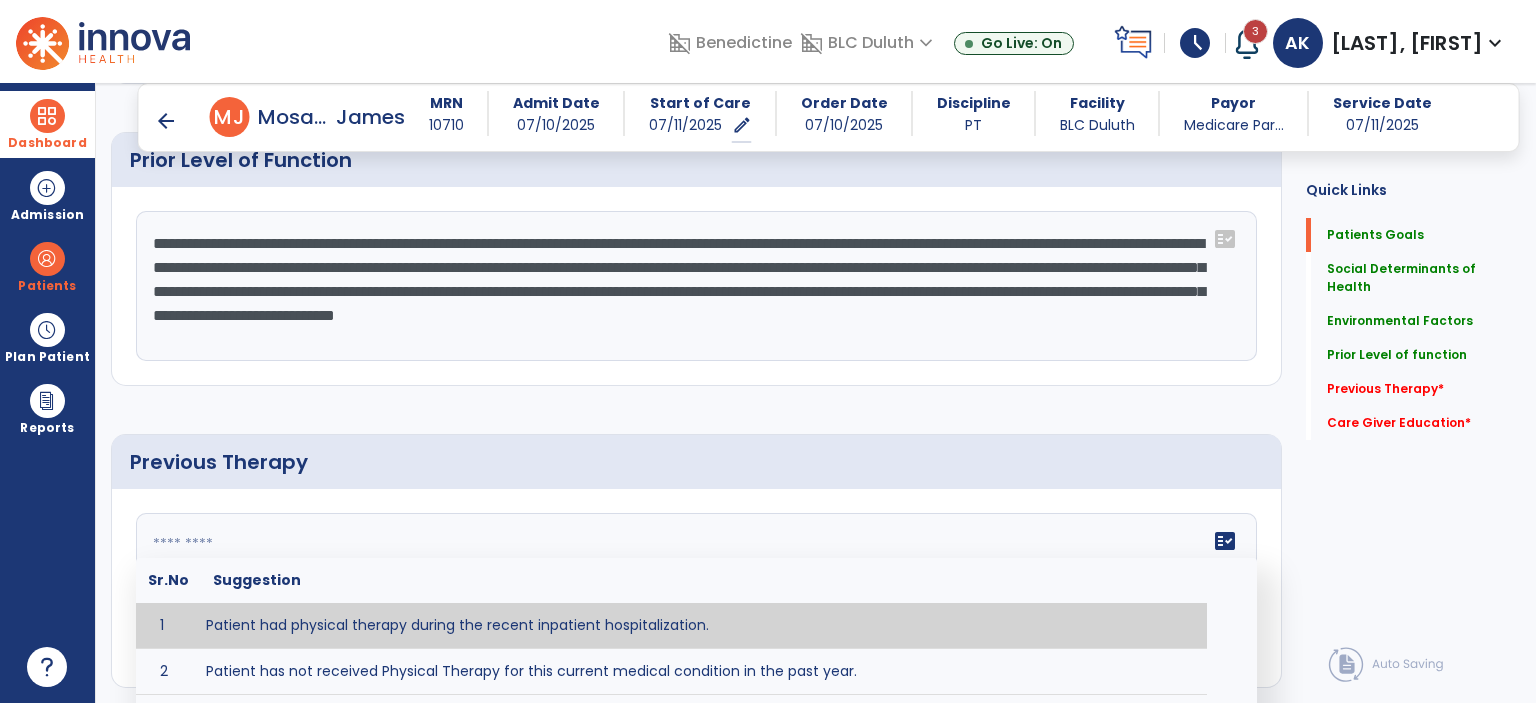 click on "fact_check  Sr.No Suggestion 1 Patient had physical therapy during the recent inpatient hospitalization. 2 Patient has not received Physical Therapy for this current medical condition in the past year. 3 Prior Physical Therapy received on [DATE] for ___________. 4 Prior Physical Therapy for [CONDITION] included [TYPE of THERAPY] in [MONTH/YEAR] with good results. 5 Patient has not received Physical Therapy for this current medical condition in the past year and had yet to achieve LTGs prior to being hospitalized. 6 Prior to this recent hospitalization, the patient had been on therapy case load for [TIME]and was still working to achieve LTGs before being hospitalized." 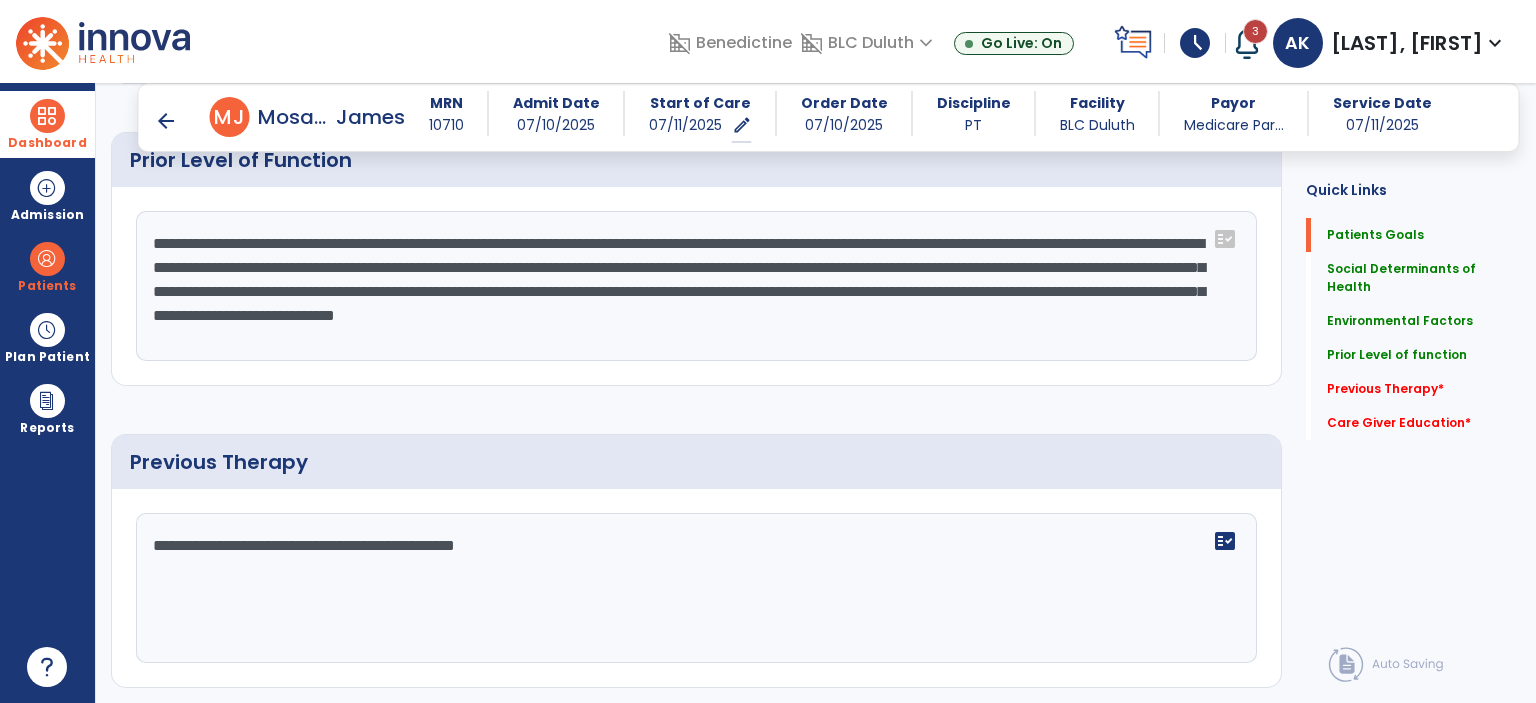 scroll, scrollTop: 1264, scrollLeft: 0, axis: vertical 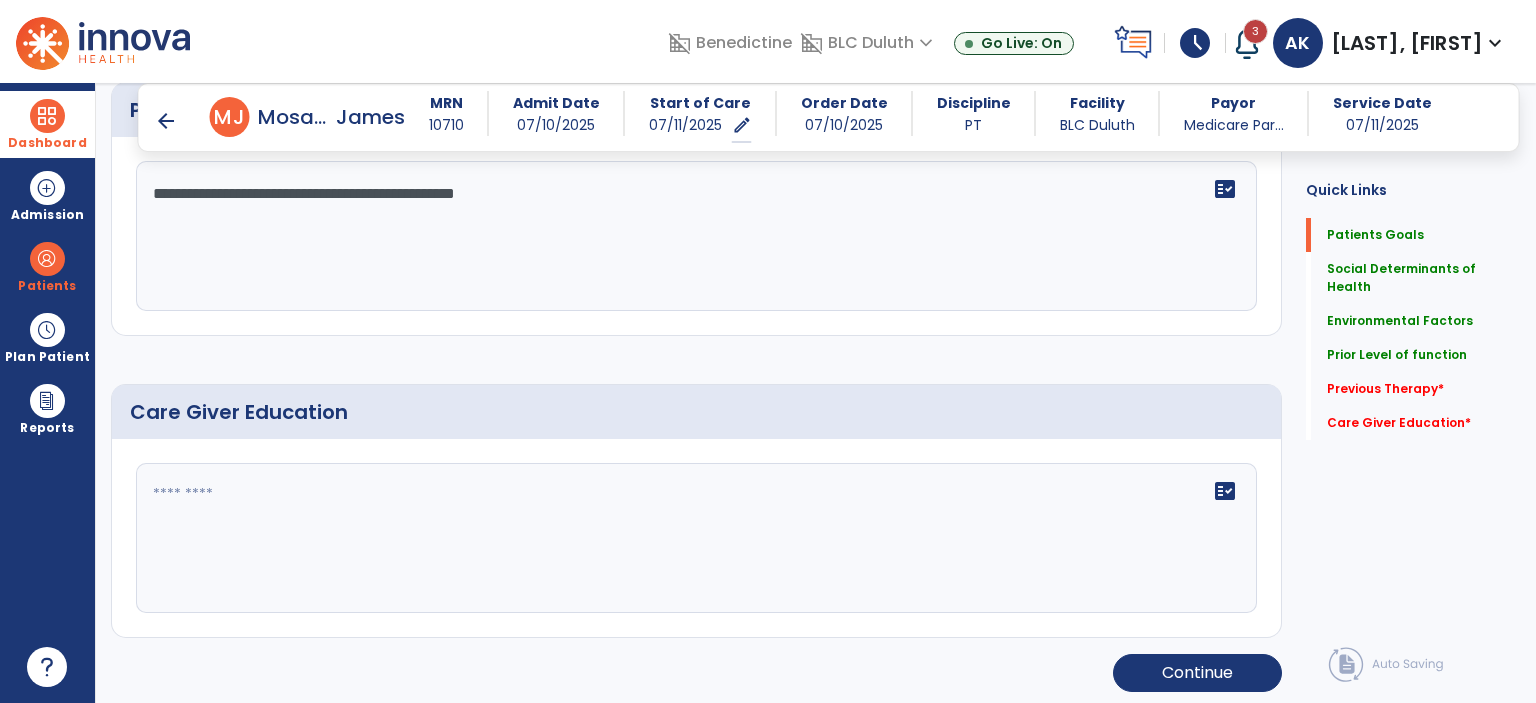 type on "**********" 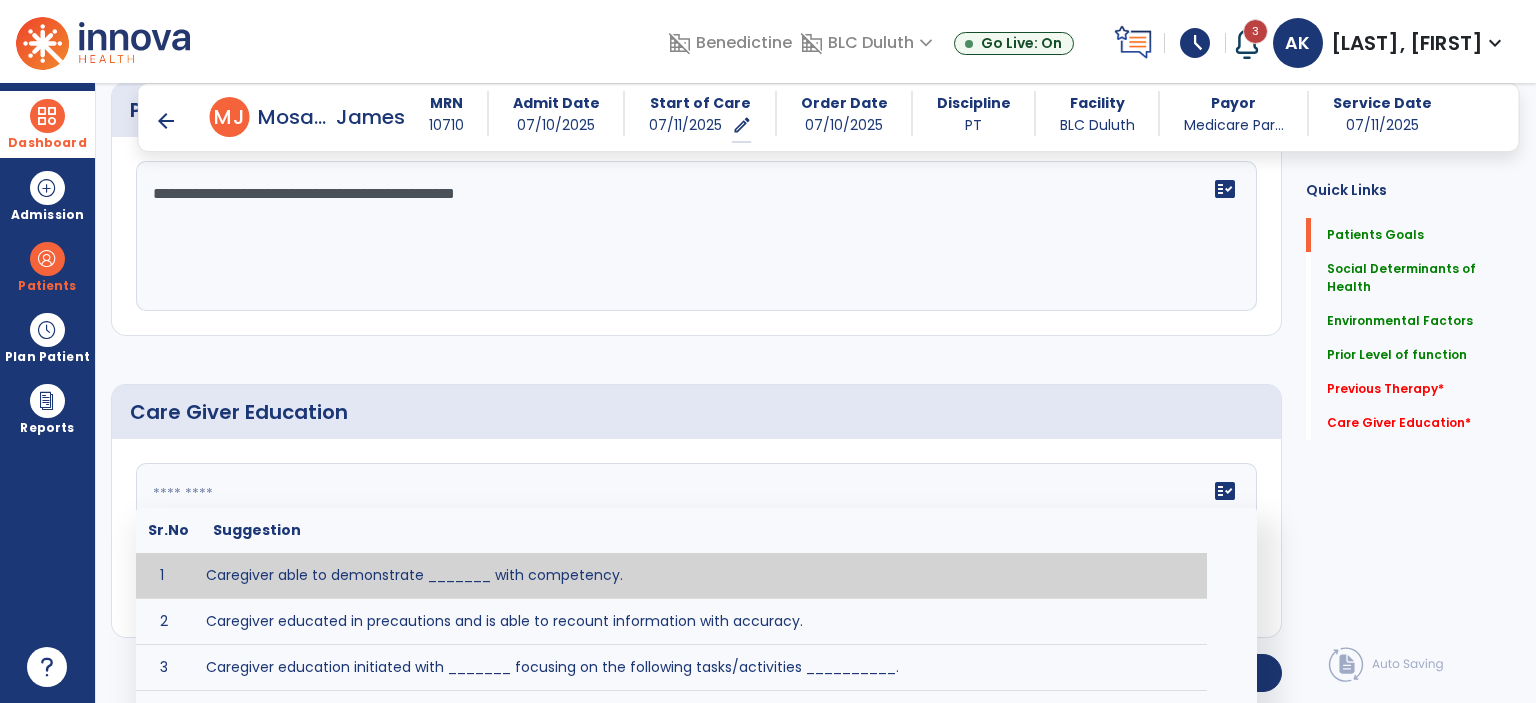 click on "fact_check  Sr.No Suggestion 1 Caregiver able to demonstrate _______ with competency. 2 Caregiver educated in precautions and is able to recount information with accuracy. 3 Caregiver education initiated with _______ focusing on the following tasks/activities __________. 4 Home exercise program initiated with caregiver focusing on __________. 5 Patient educated in precautions and is able to recount information with [VALUE]% accuracy." 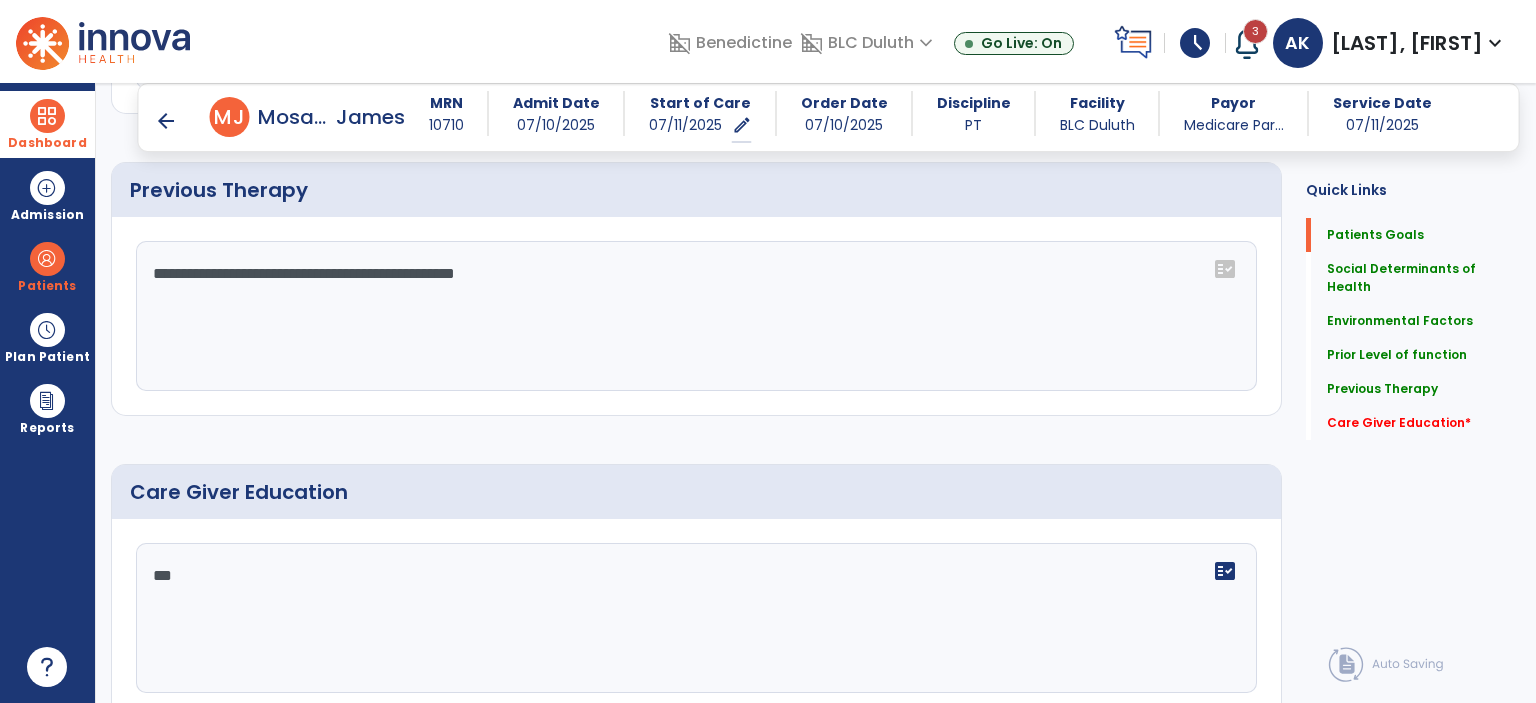 scroll, scrollTop: 1264, scrollLeft: 0, axis: vertical 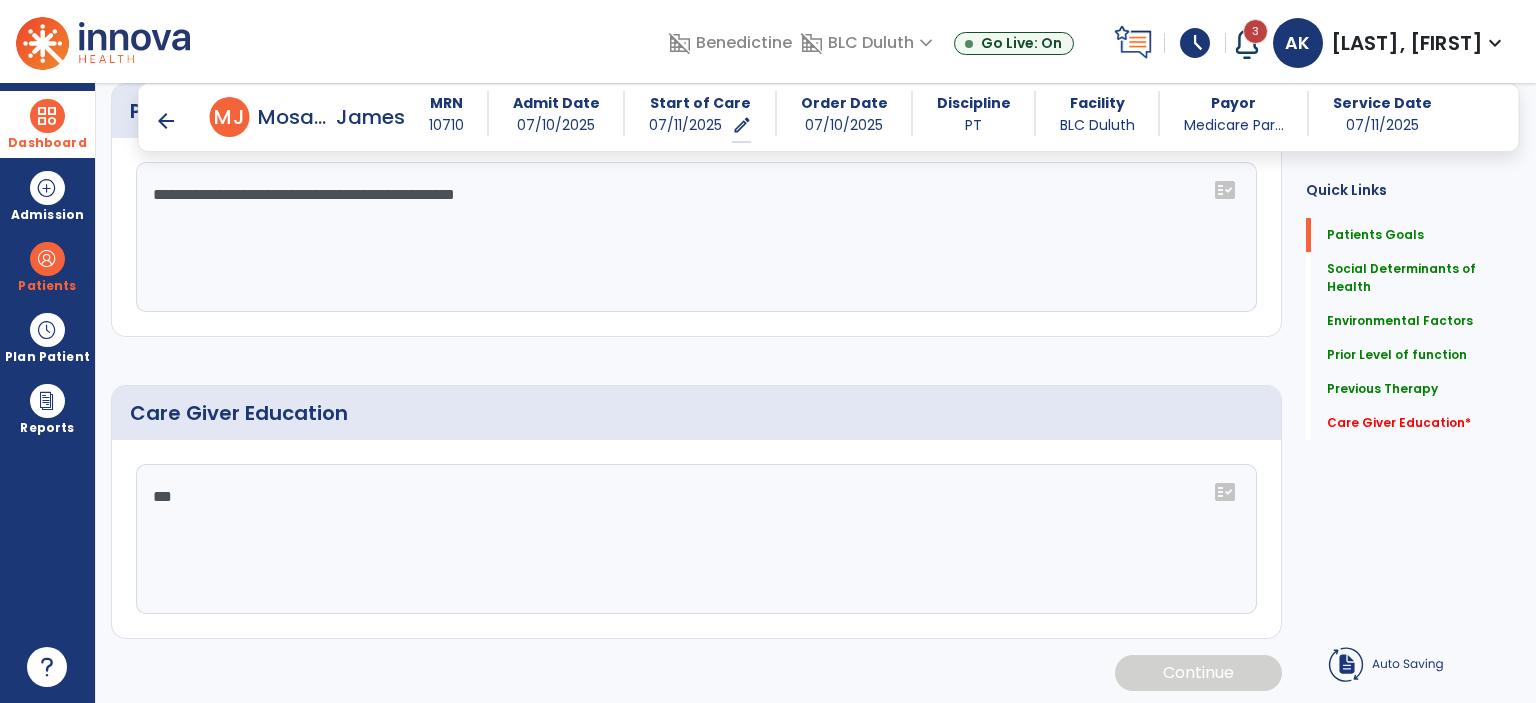 type on "***" 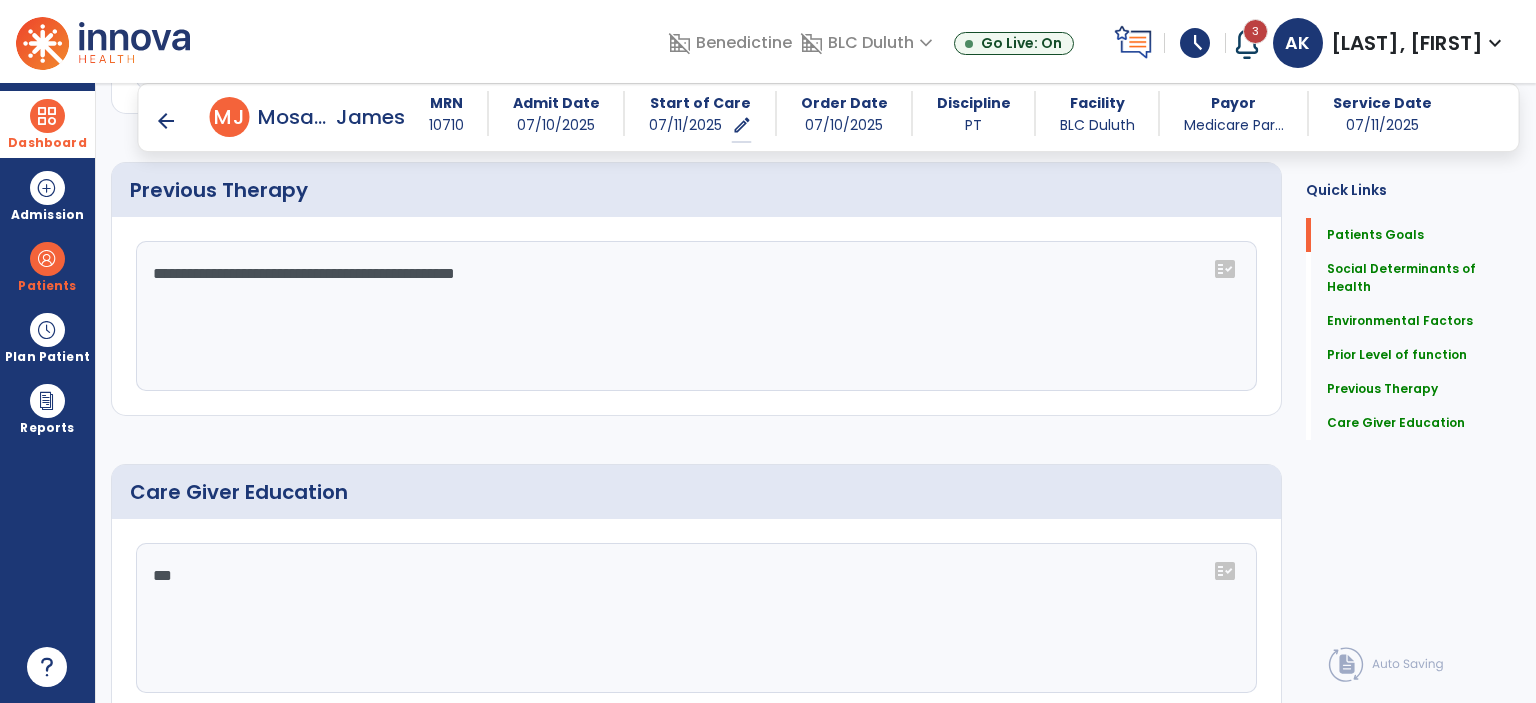 scroll, scrollTop: 1264, scrollLeft: 0, axis: vertical 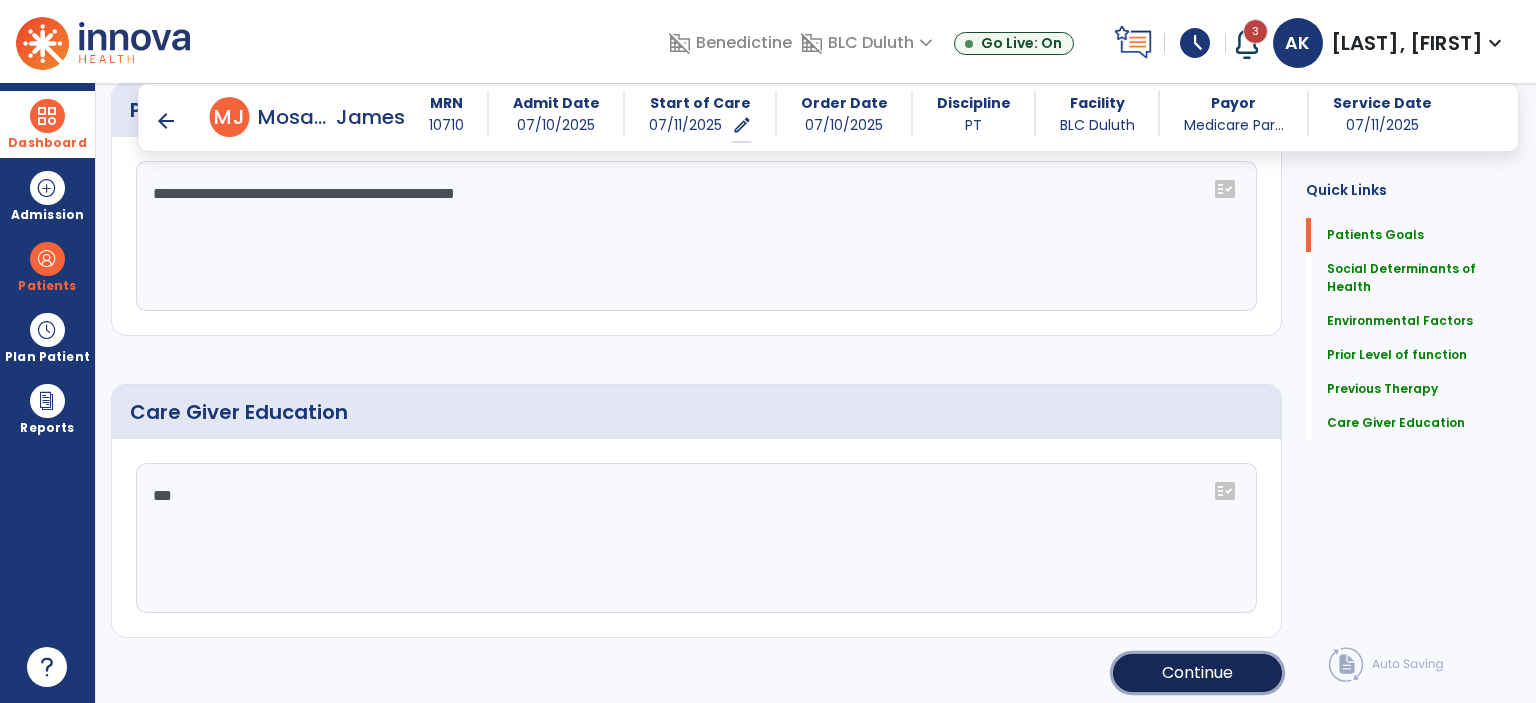 click on "Continue" 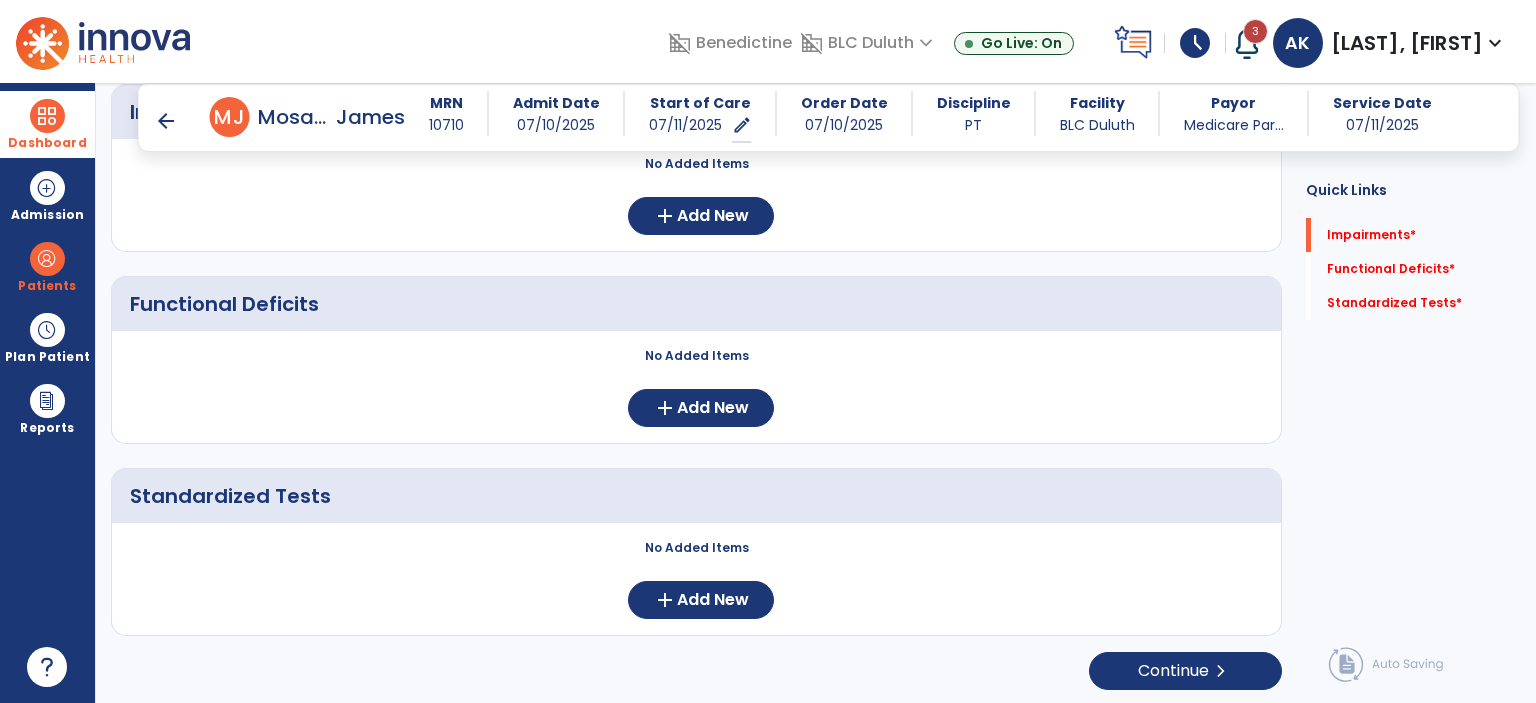 scroll, scrollTop: 28, scrollLeft: 0, axis: vertical 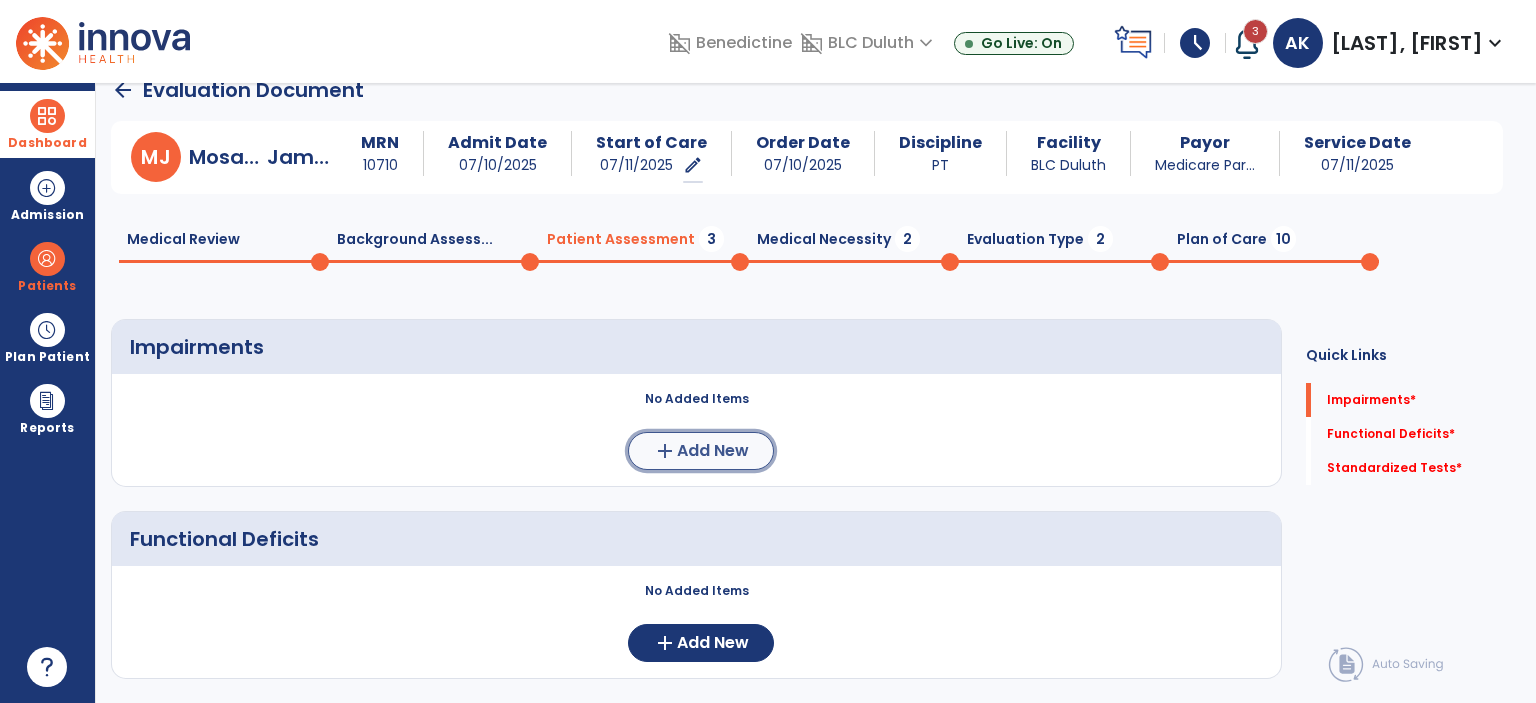 click on "Add New" 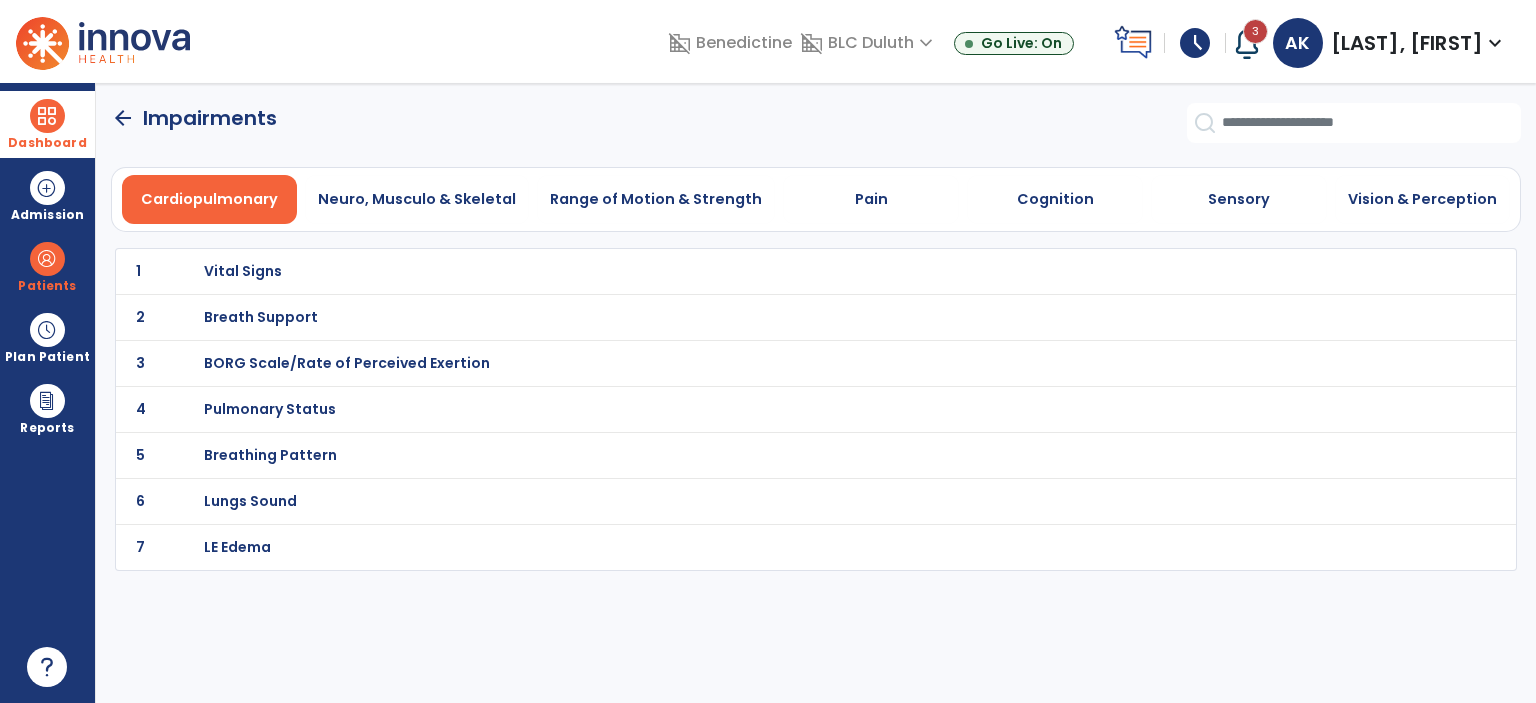 scroll, scrollTop: 0, scrollLeft: 0, axis: both 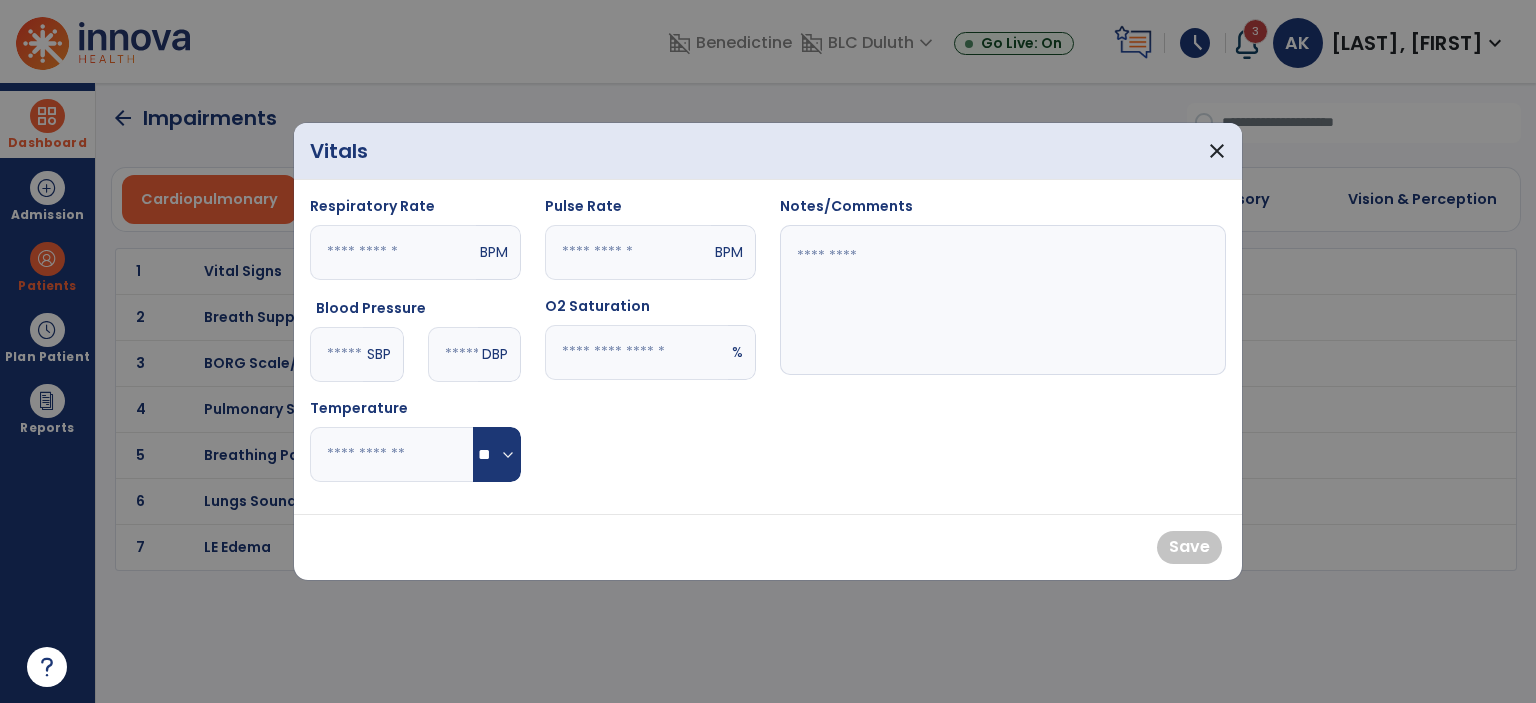 click at bounding box center [628, 252] 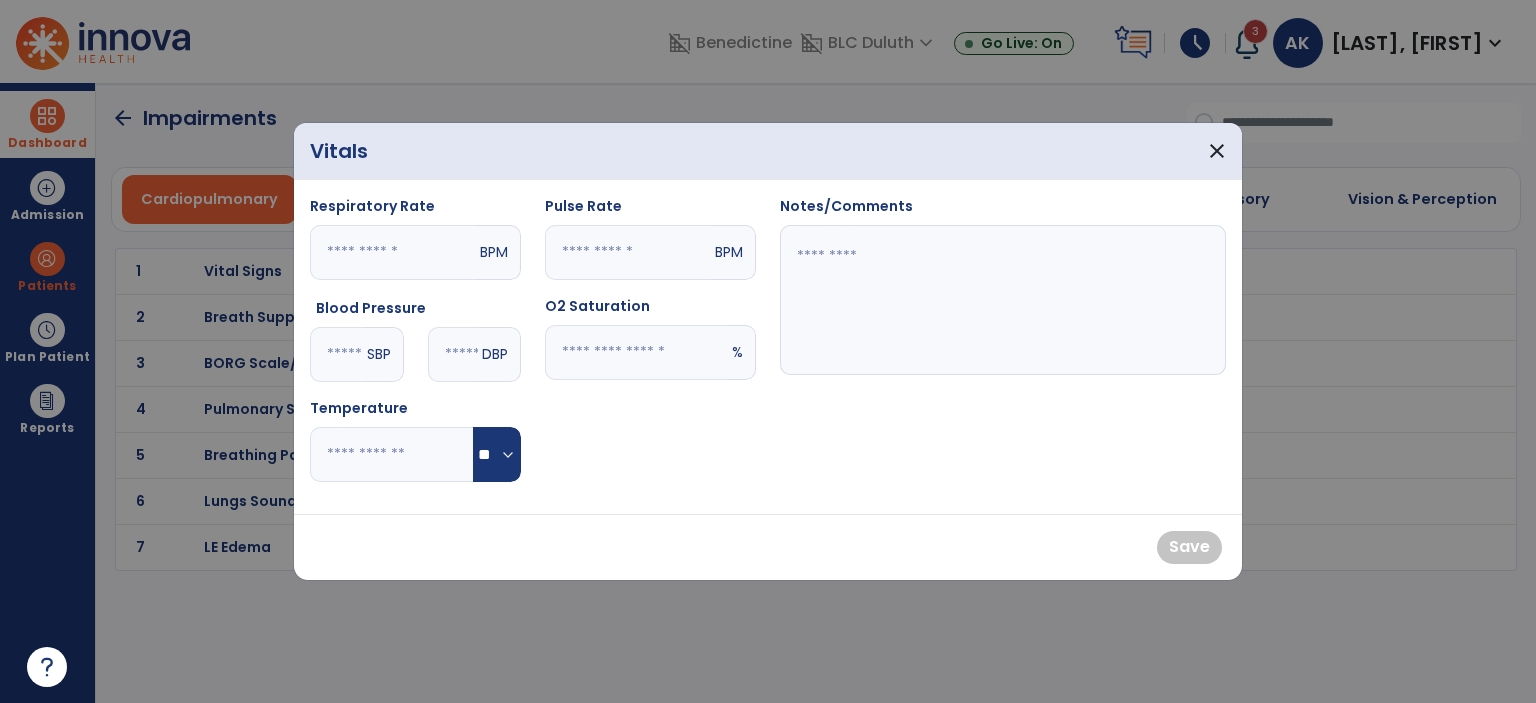 click at bounding box center (636, 352) 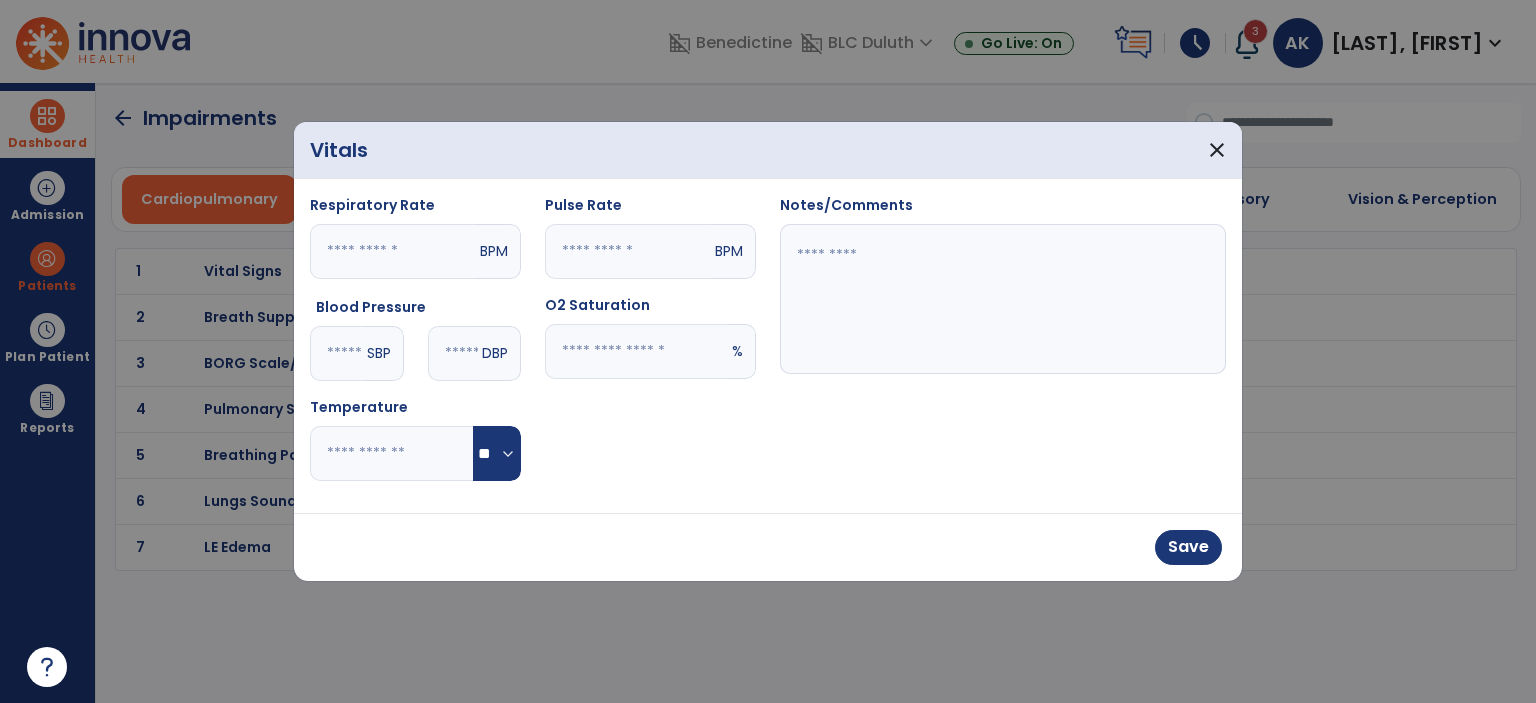 type on "**" 